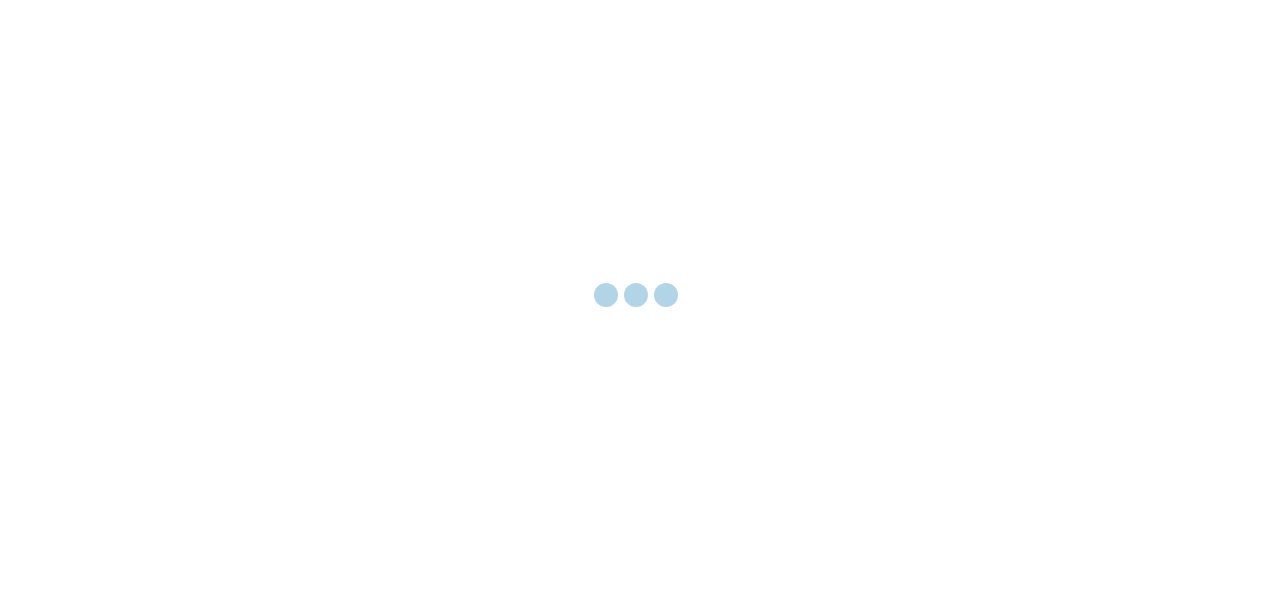 scroll, scrollTop: 0, scrollLeft: 0, axis: both 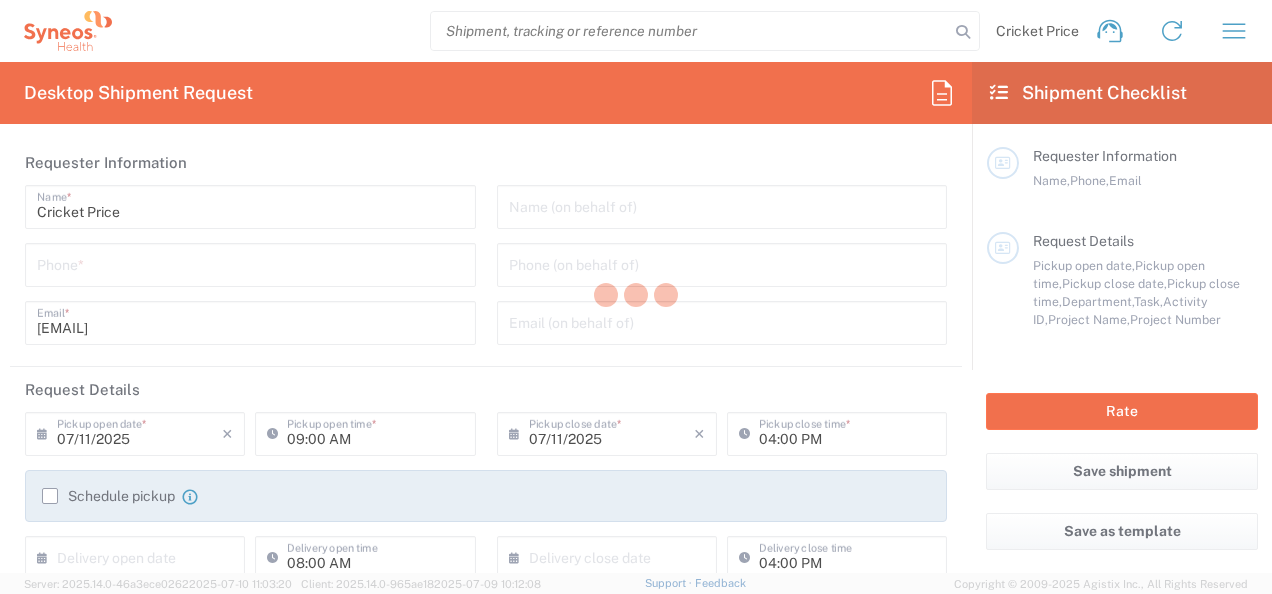 type on "8561" 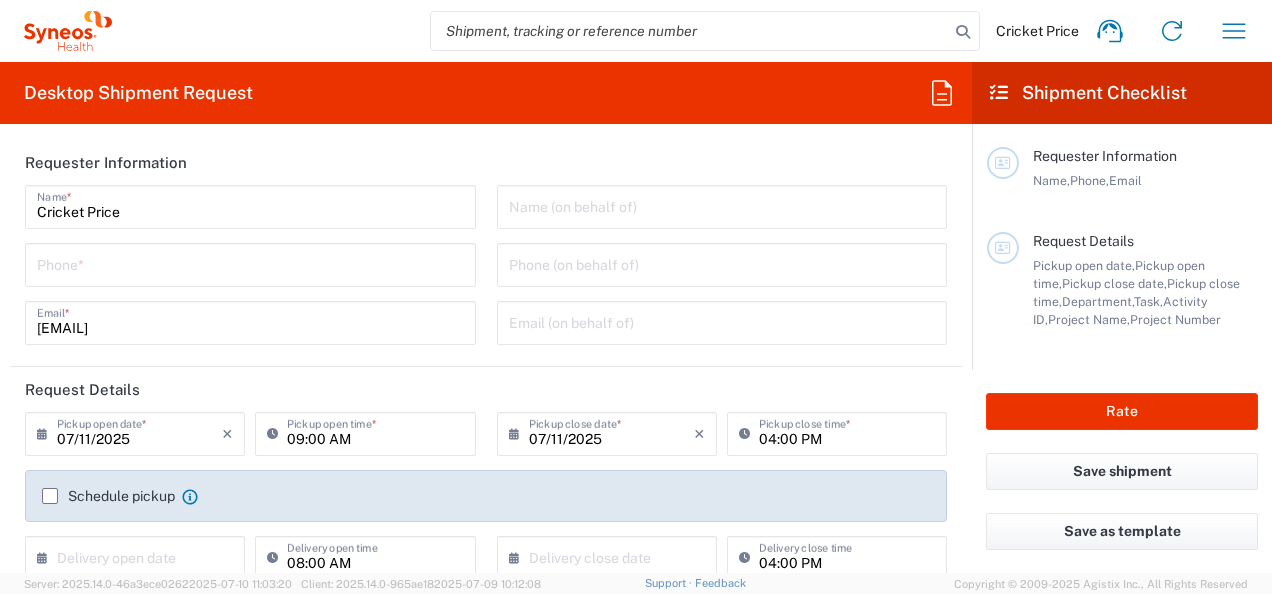 type on "Syneos Health, LLC-Morrisville NC US" 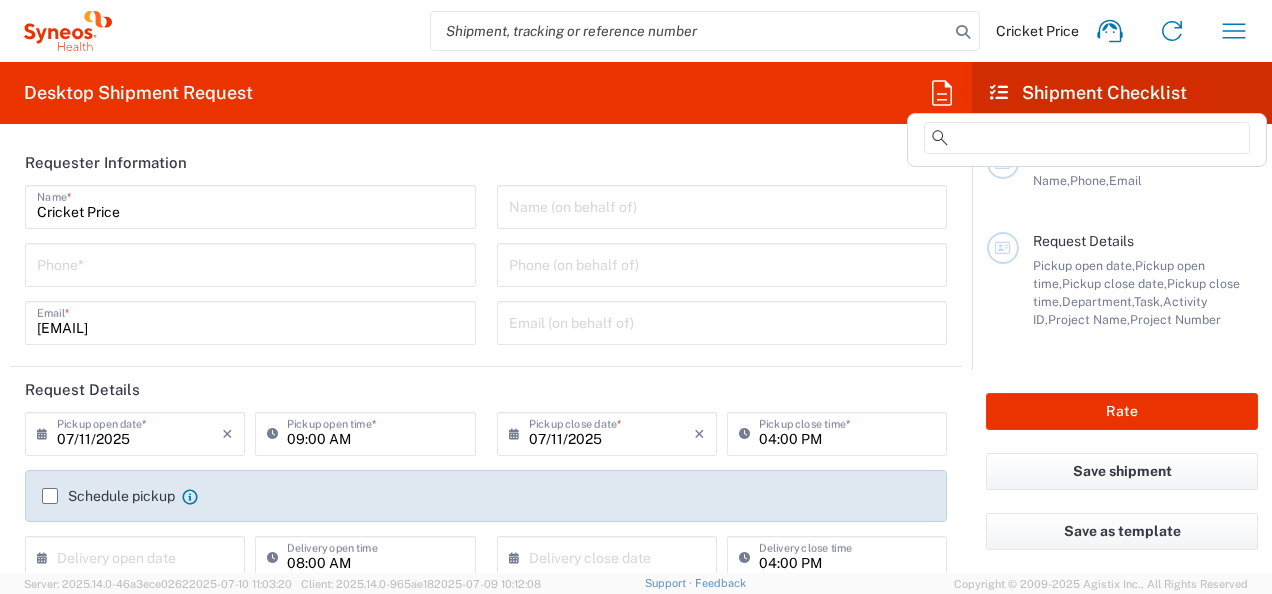 click 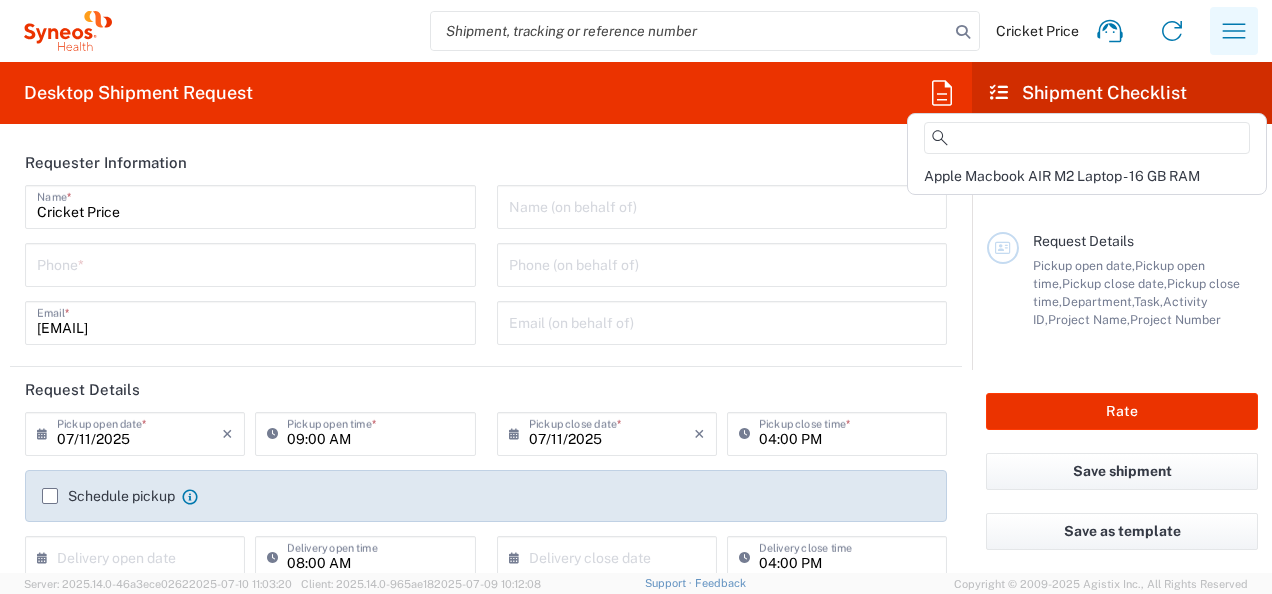 click 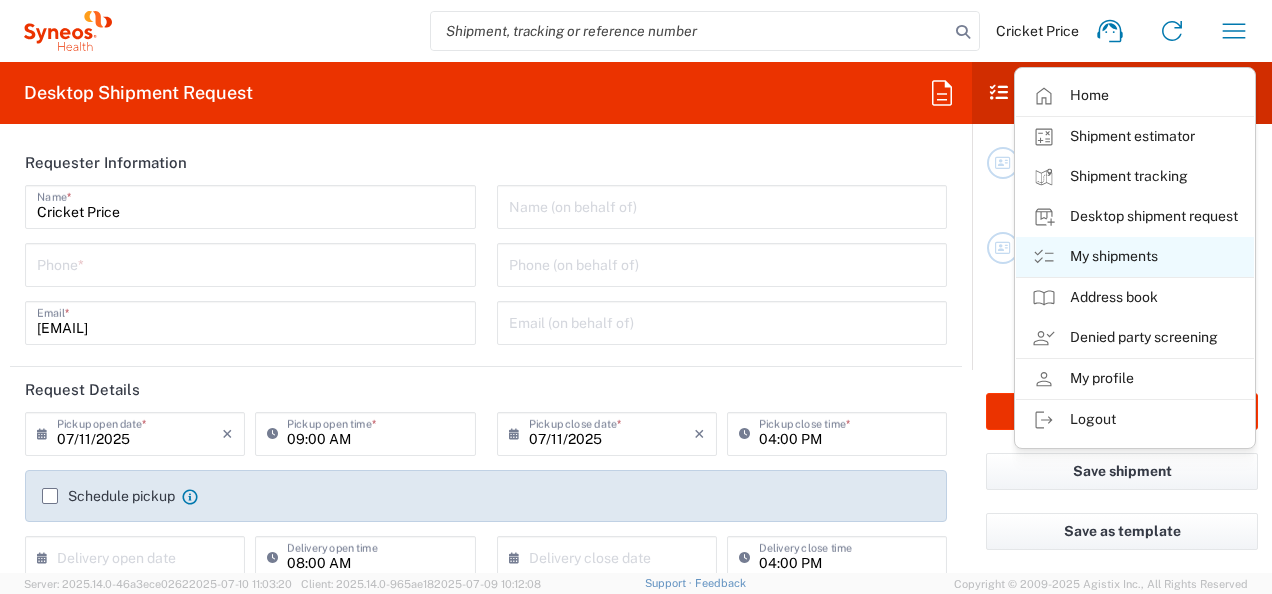 click on "My shipments" 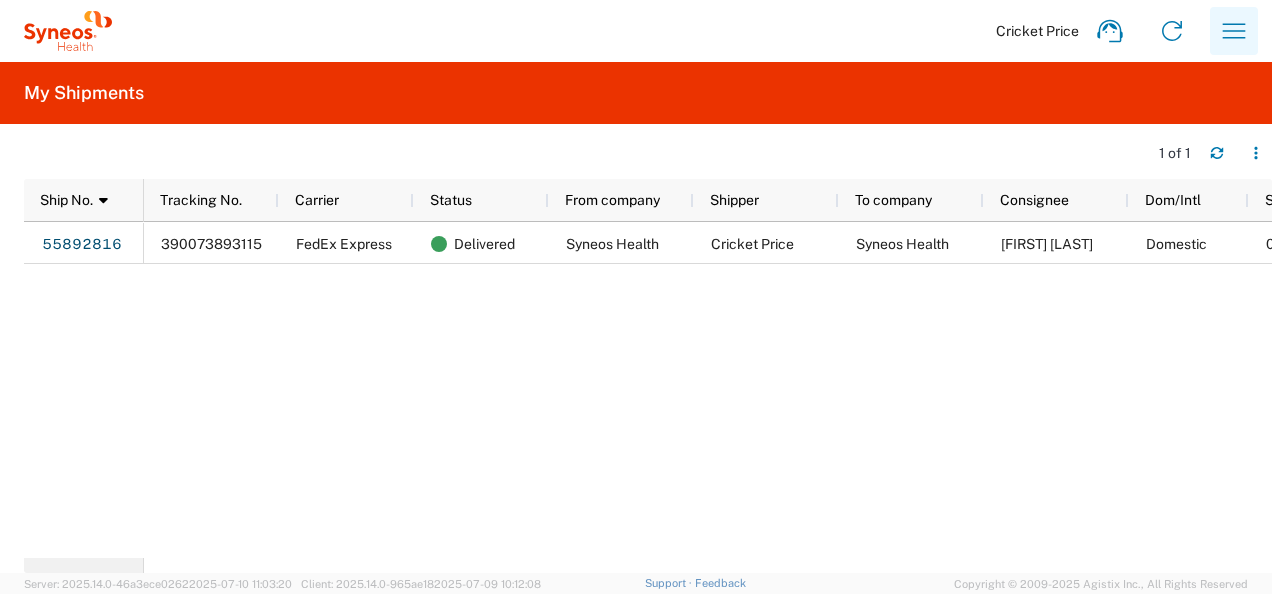 click 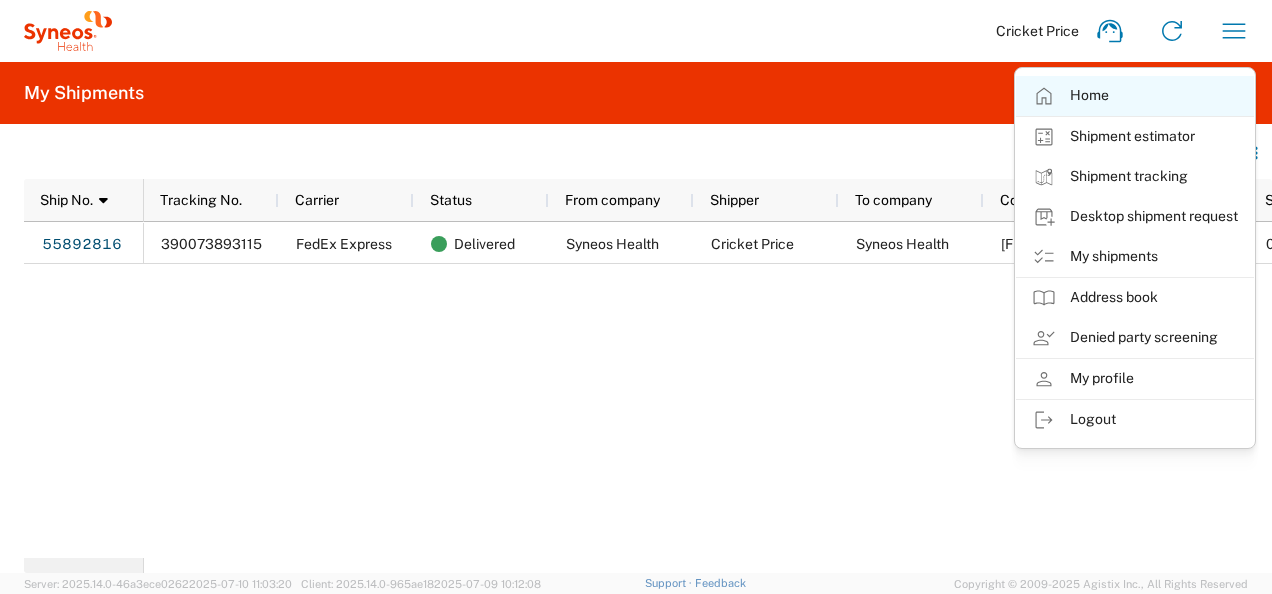 click on "Home" 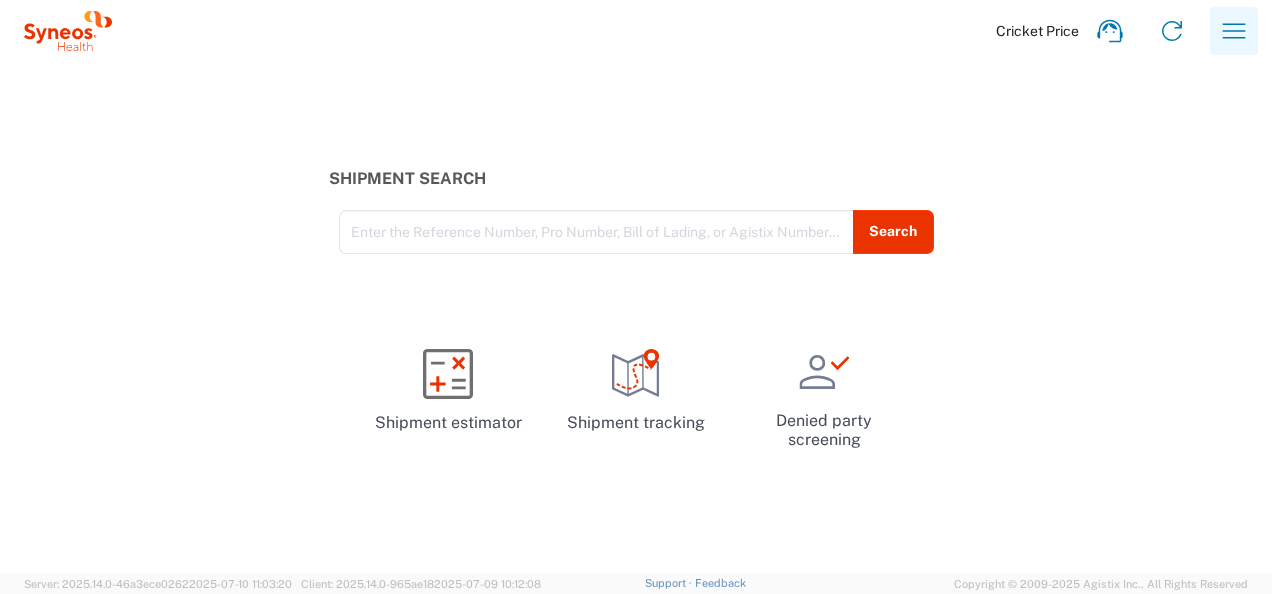click 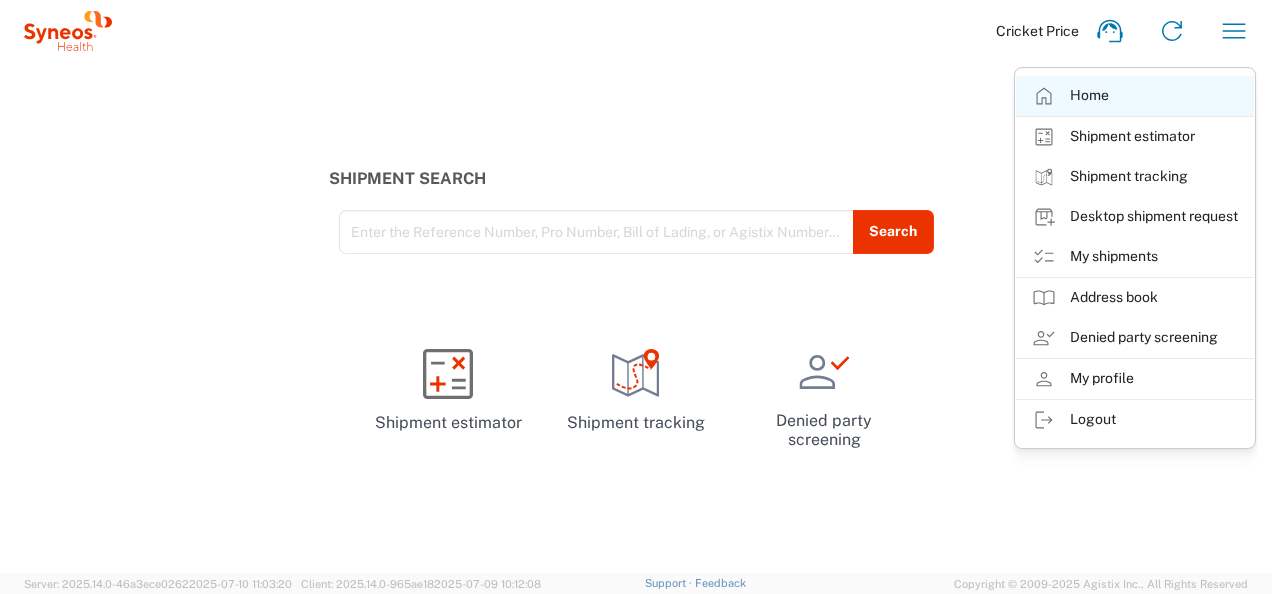 click on "Home" 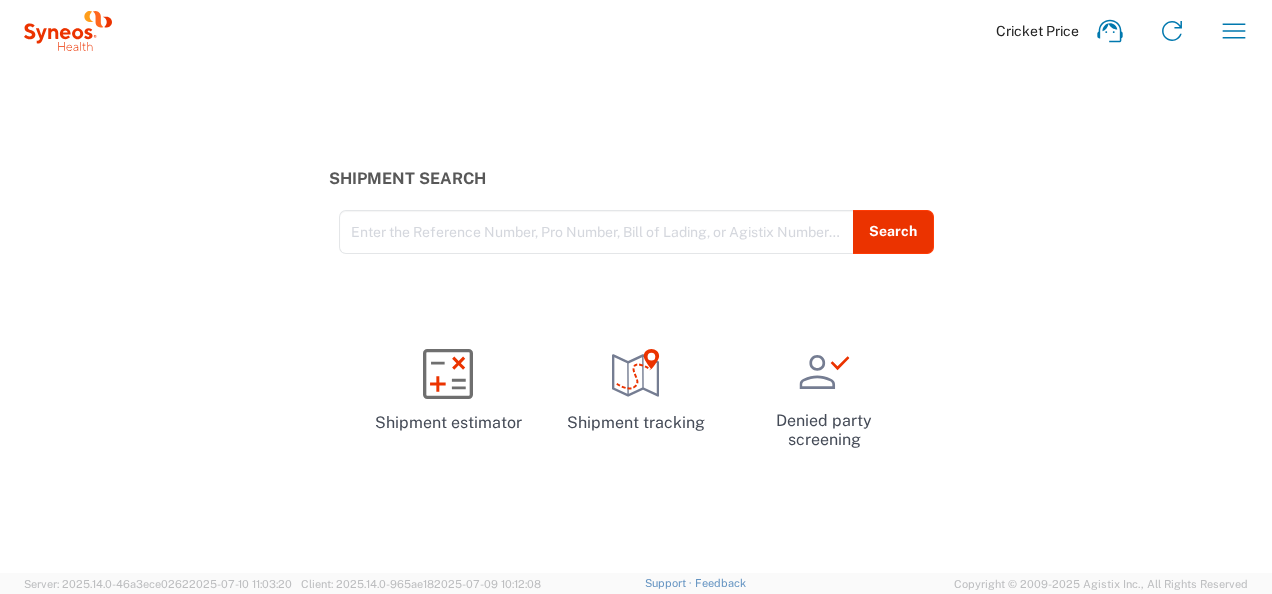 click at bounding box center (596, 230) 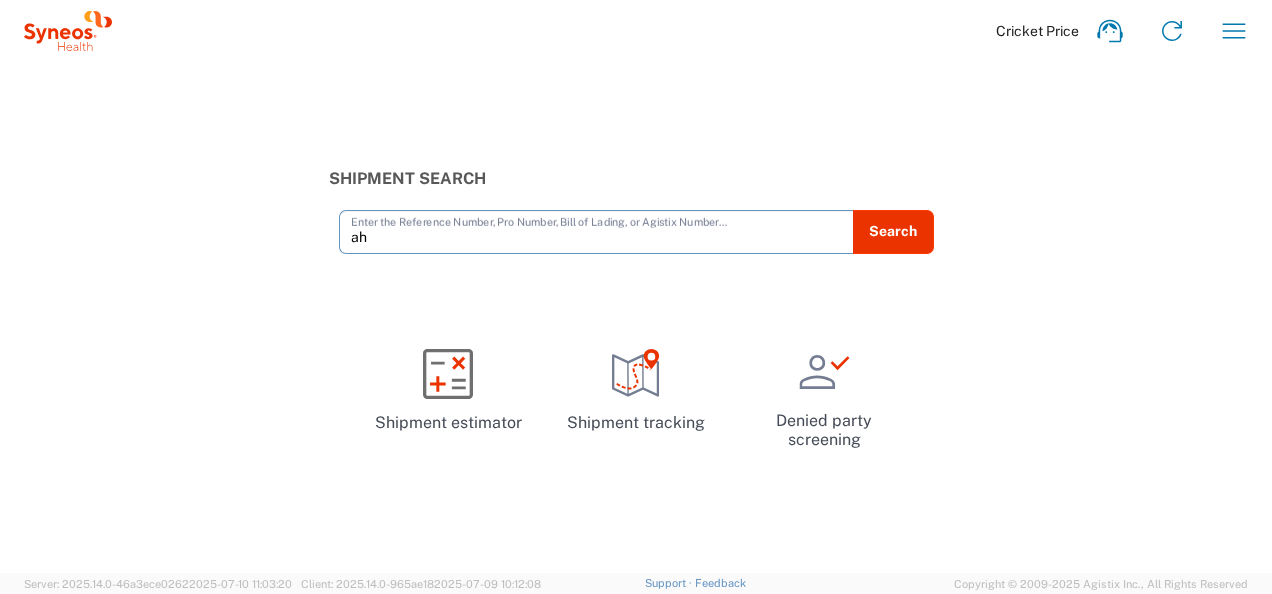type on "a" 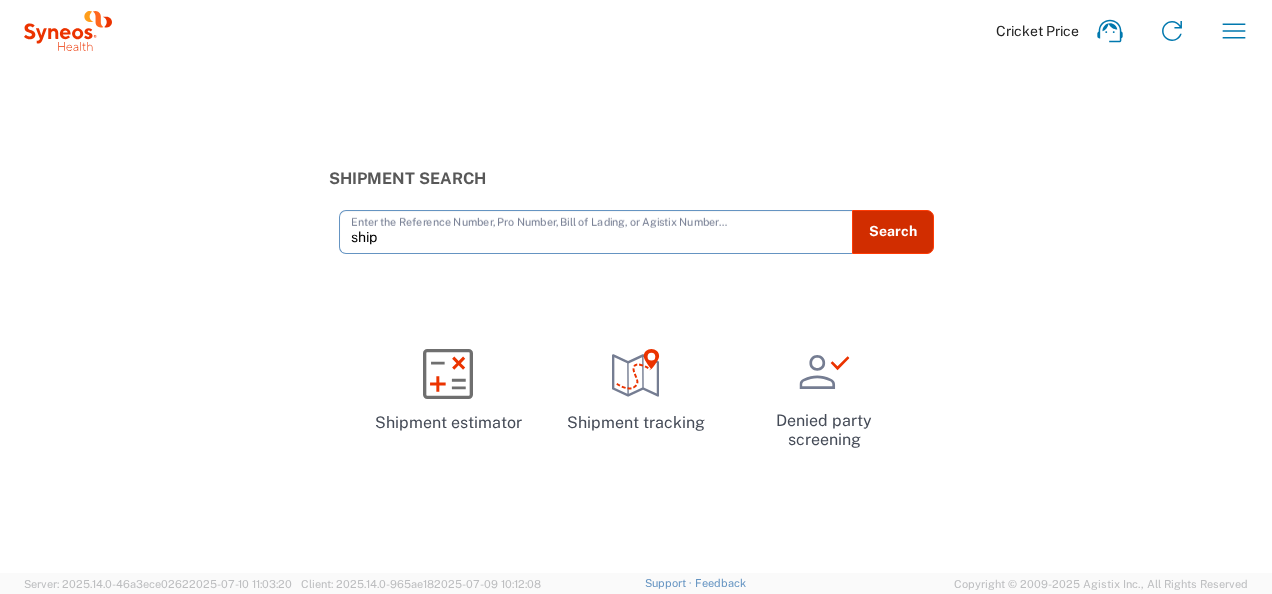 type on "ship" 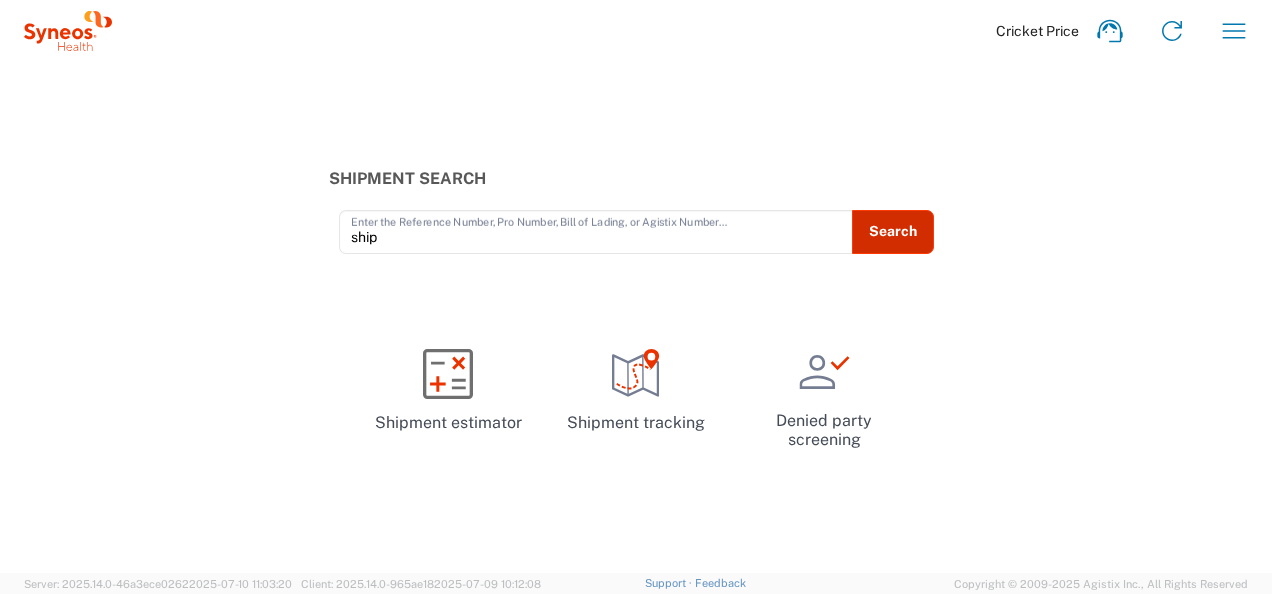 click on "Search" 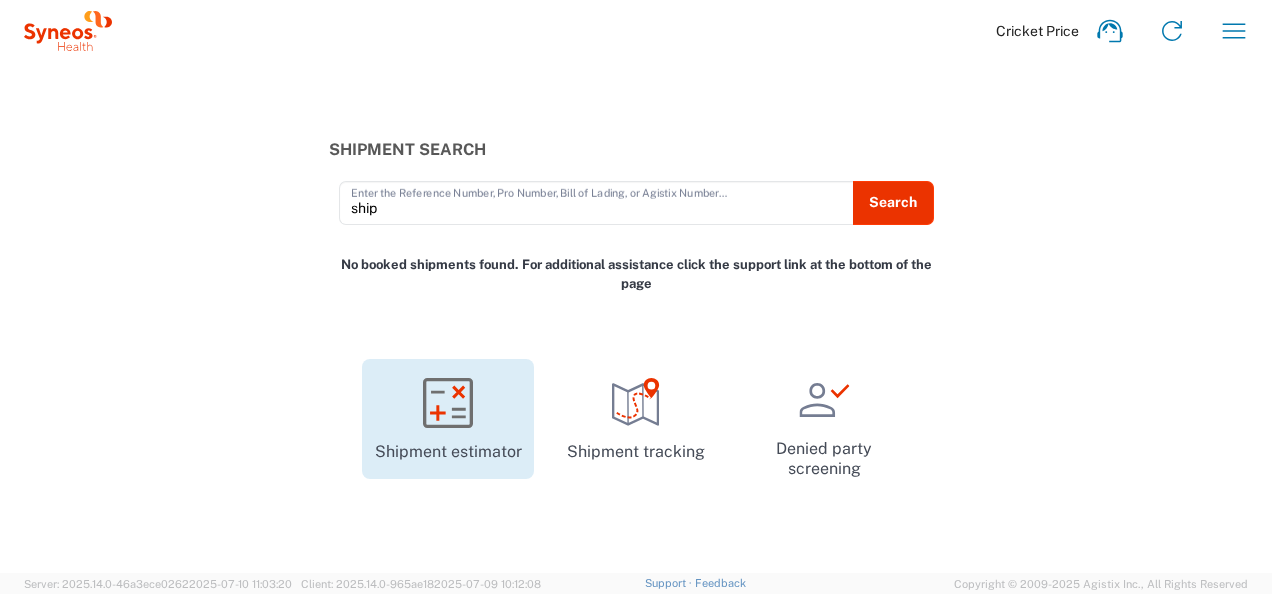 click 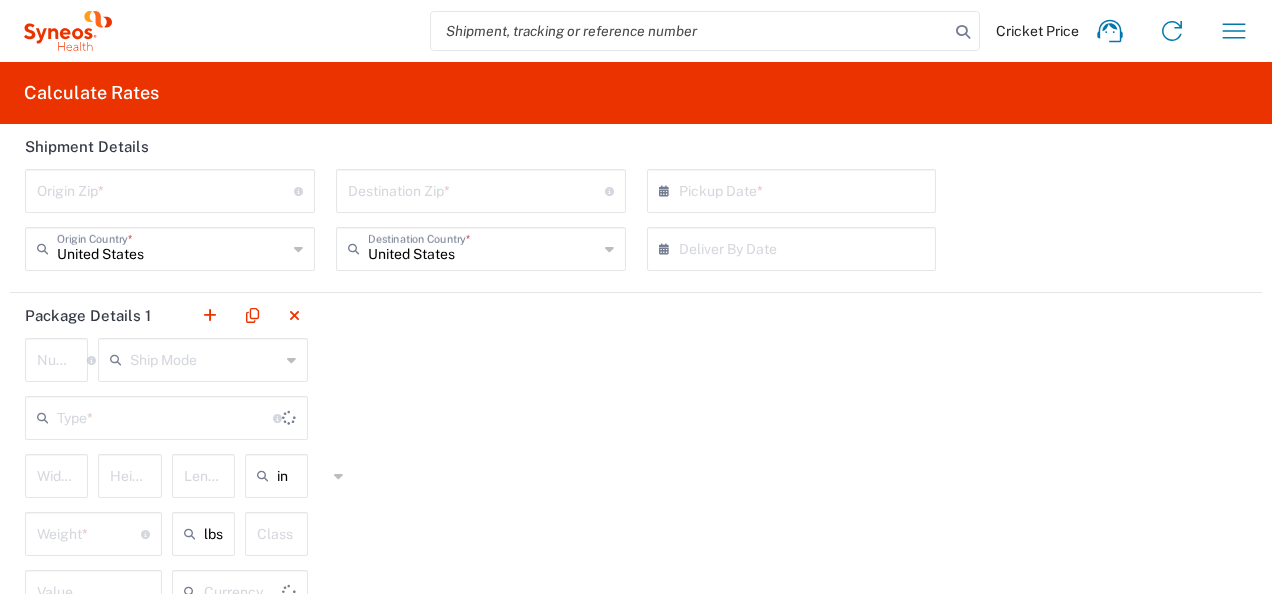 type on "US Dollar" 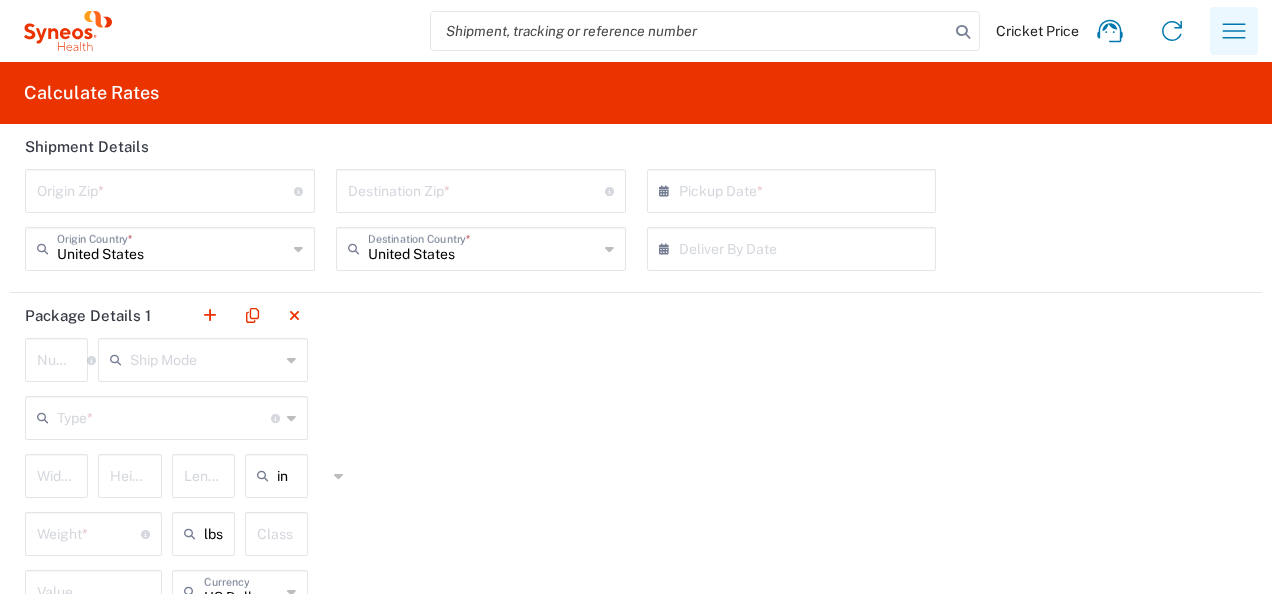 click 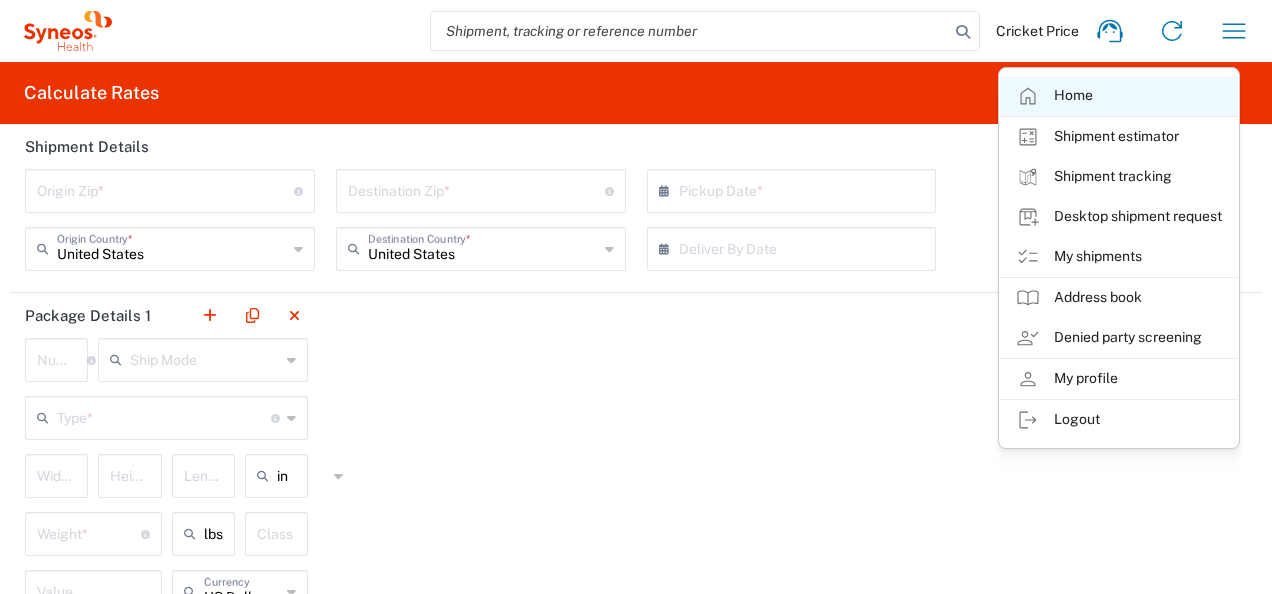 click on "Home" 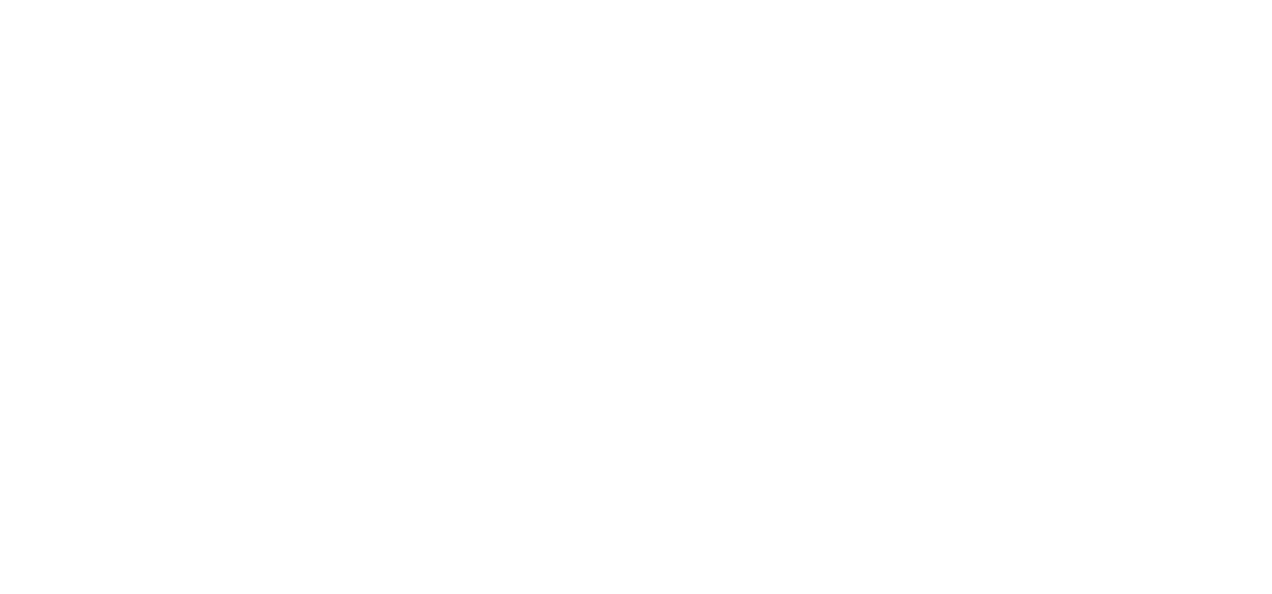 scroll, scrollTop: 0, scrollLeft: 0, axis: both 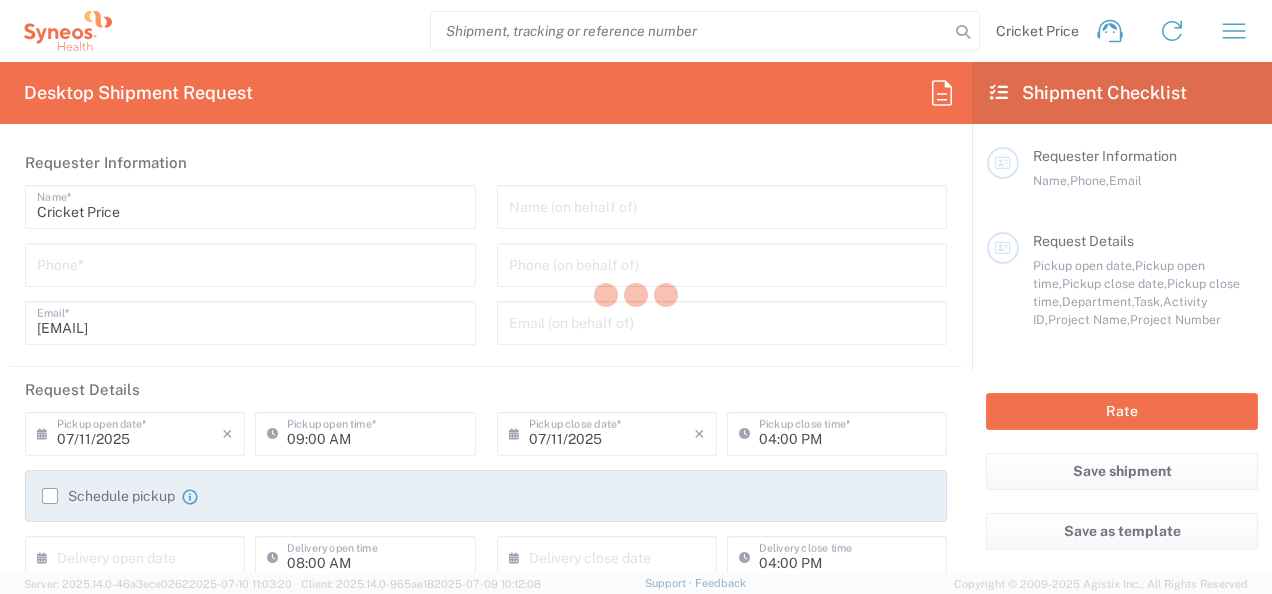 type on "8561" 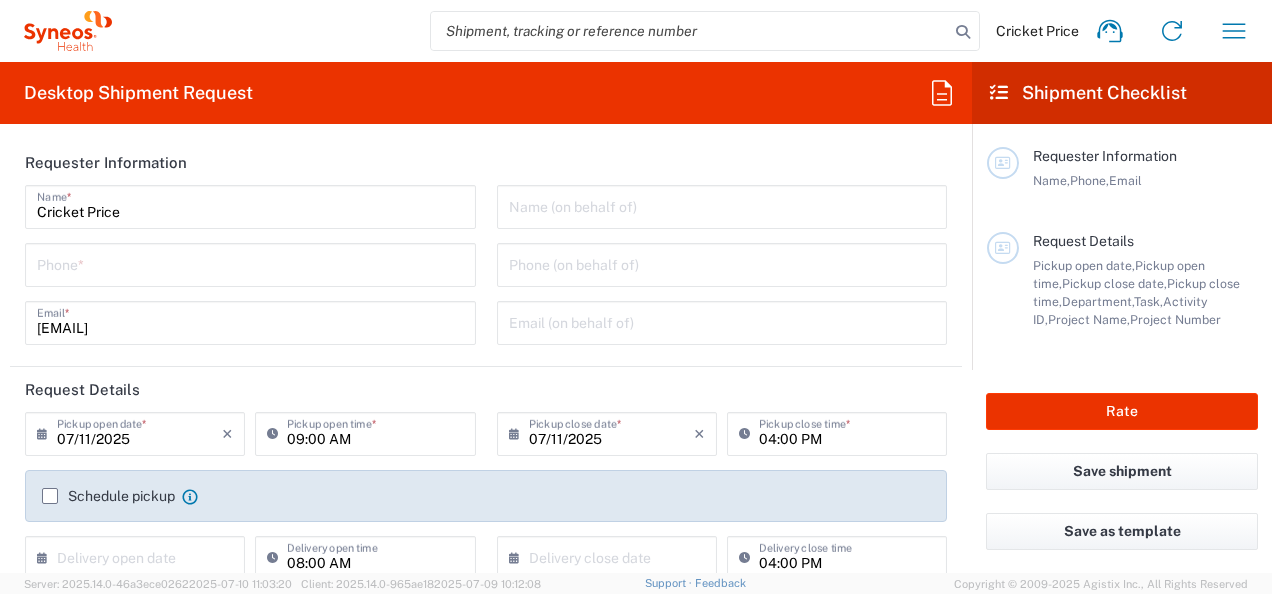 type on "Syneos Health, LLC-Morrisville NC US" 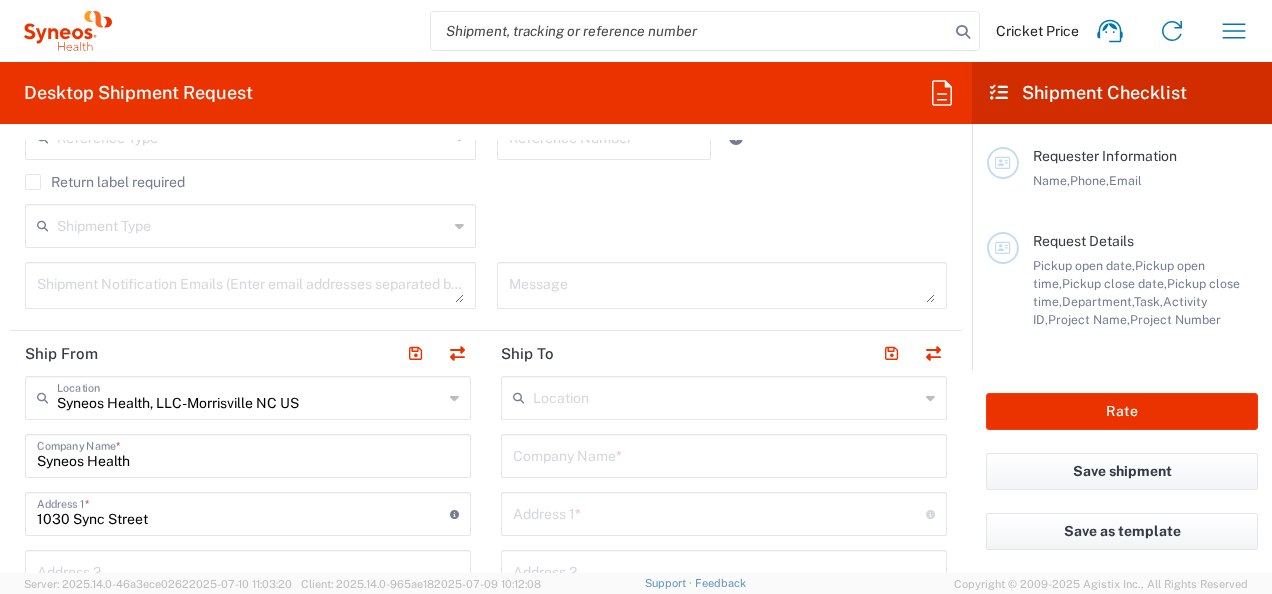 scroll, scrollTop: 600, scrollLeft: 0, axis: vertical 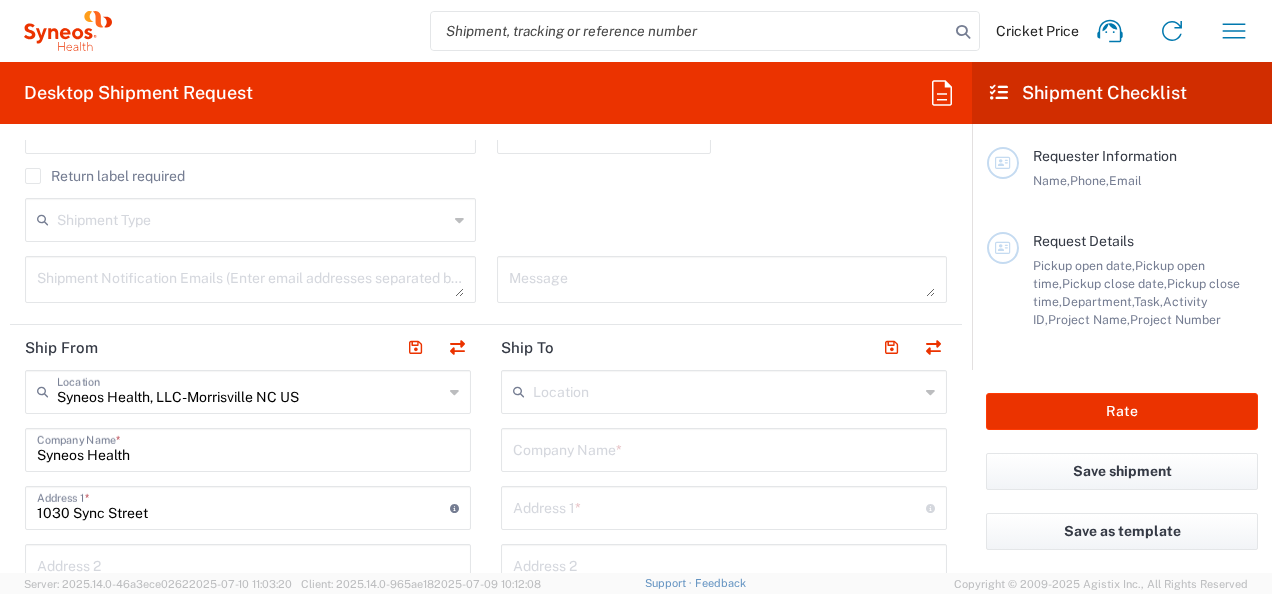 click at bounding box center (726, 390) 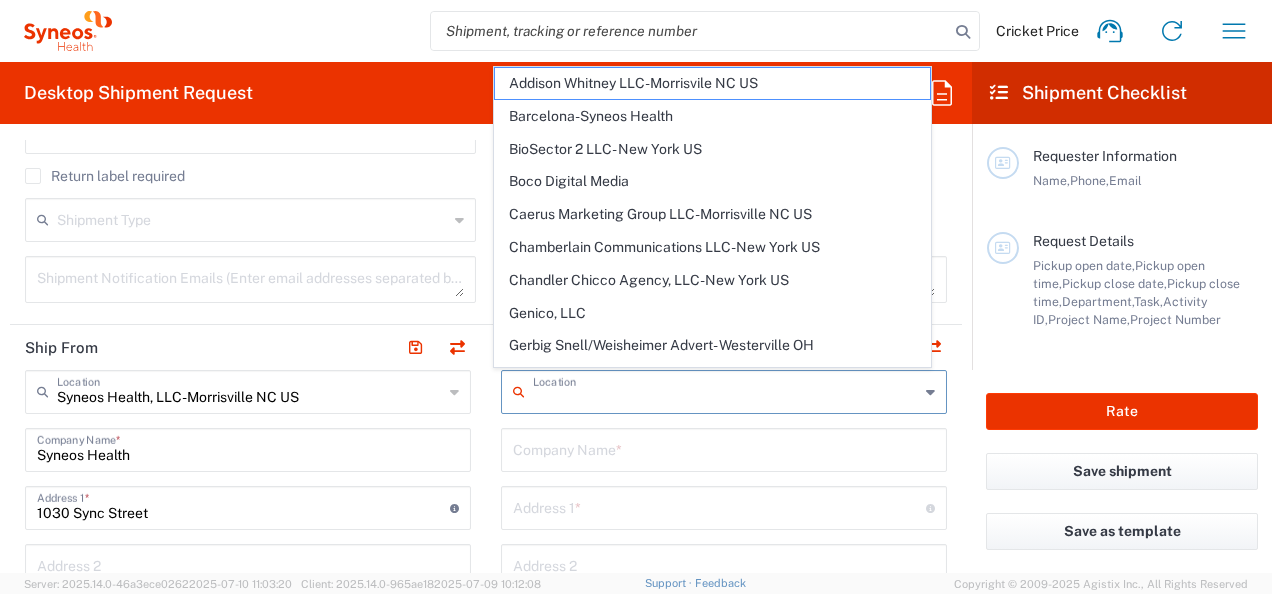 paste on "[NUMBER] [STREET]" 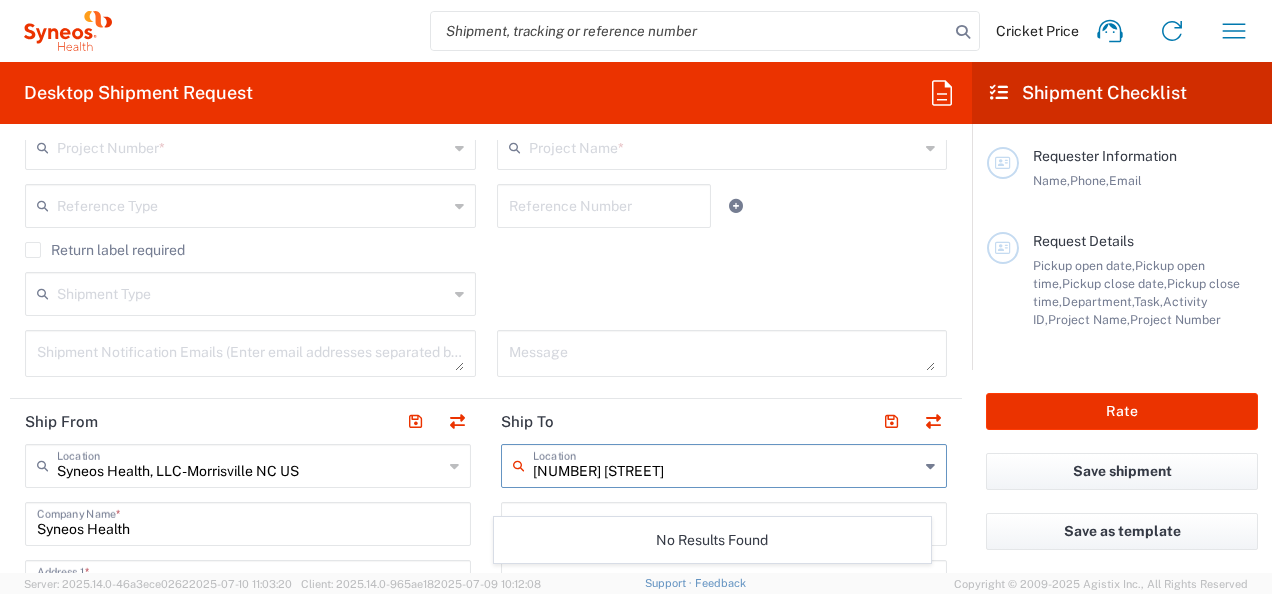scroll, scrollTop: 500, scrollLeft: 0, axis: vertical 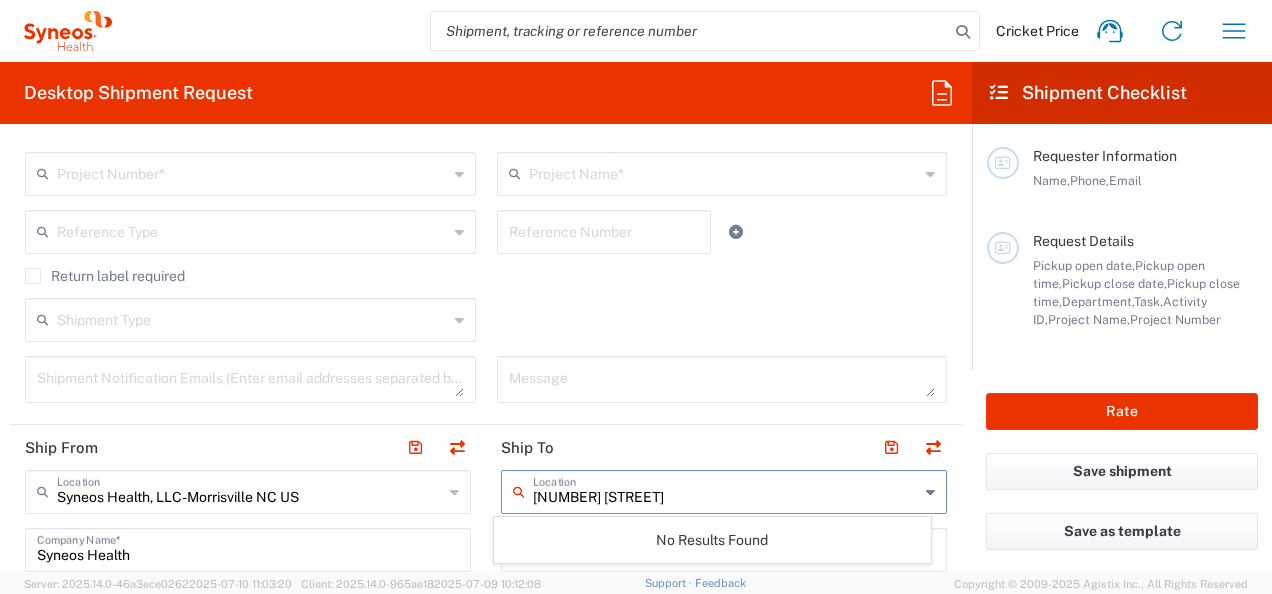 type on "[NUMBER] [STREET]" 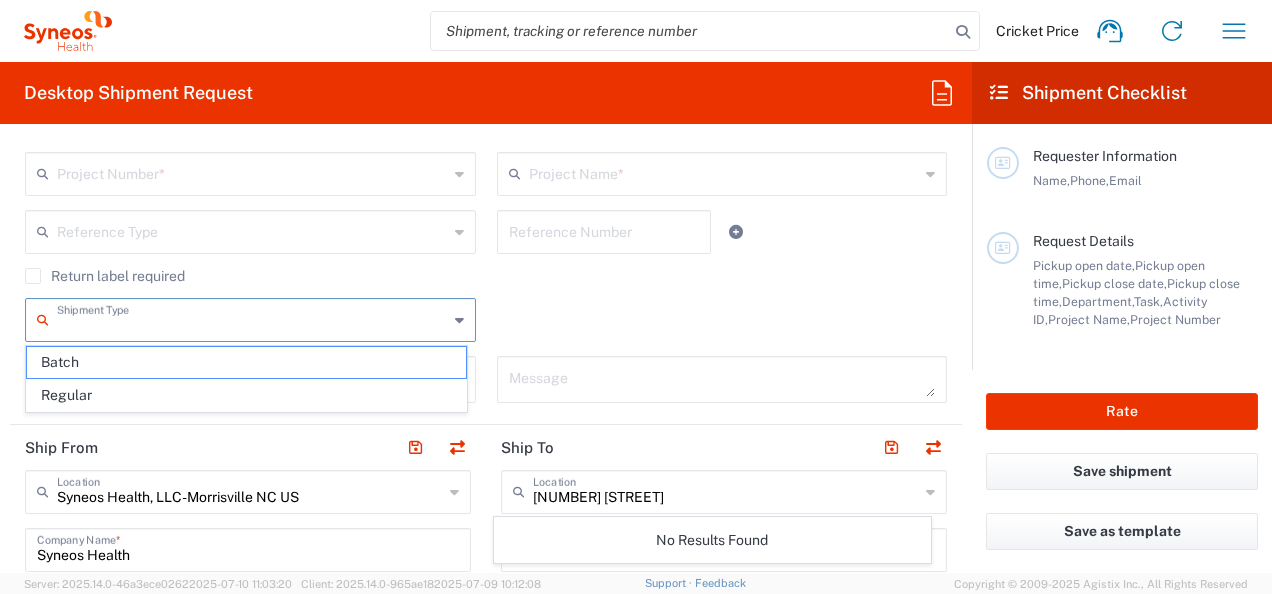click at bounding box center [252, 318] 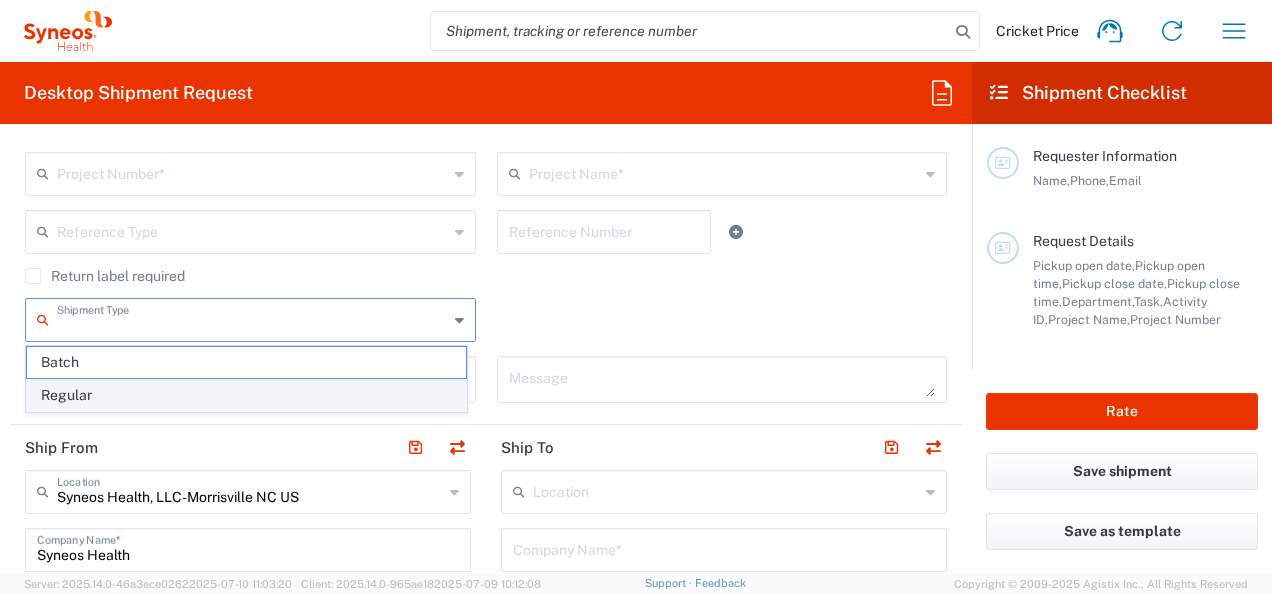 click on "Regular" 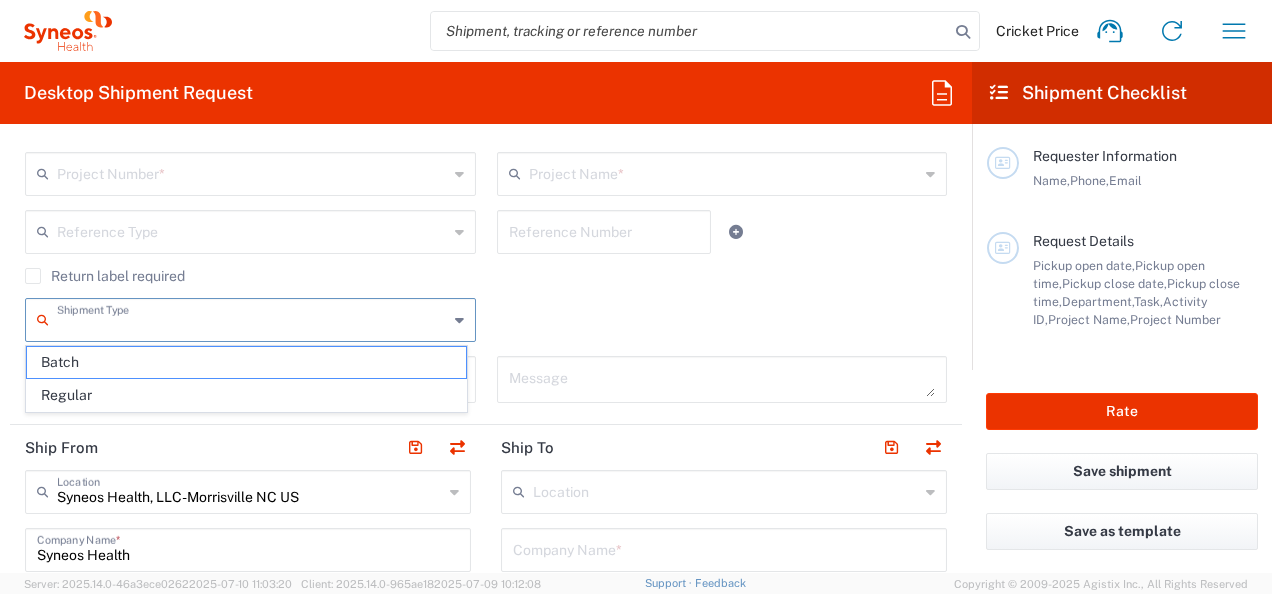 type on "Regular" 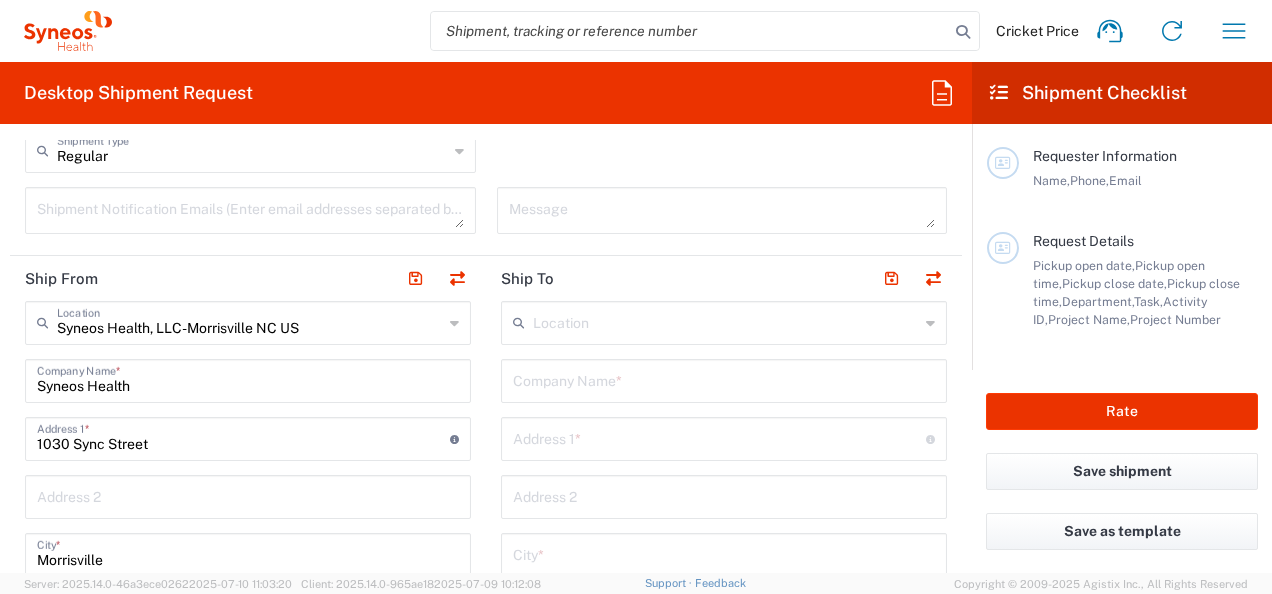 scroll, scrollTop: 700, scrollLeft: 0, axis: vertical 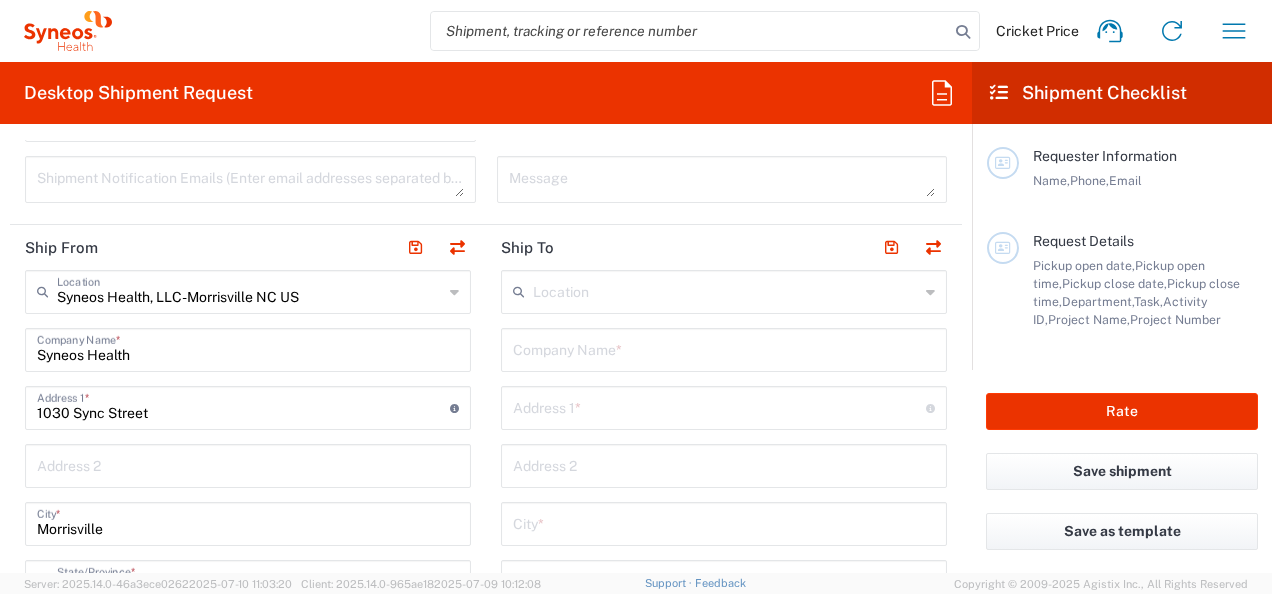 click at bounding box center (726, 290) 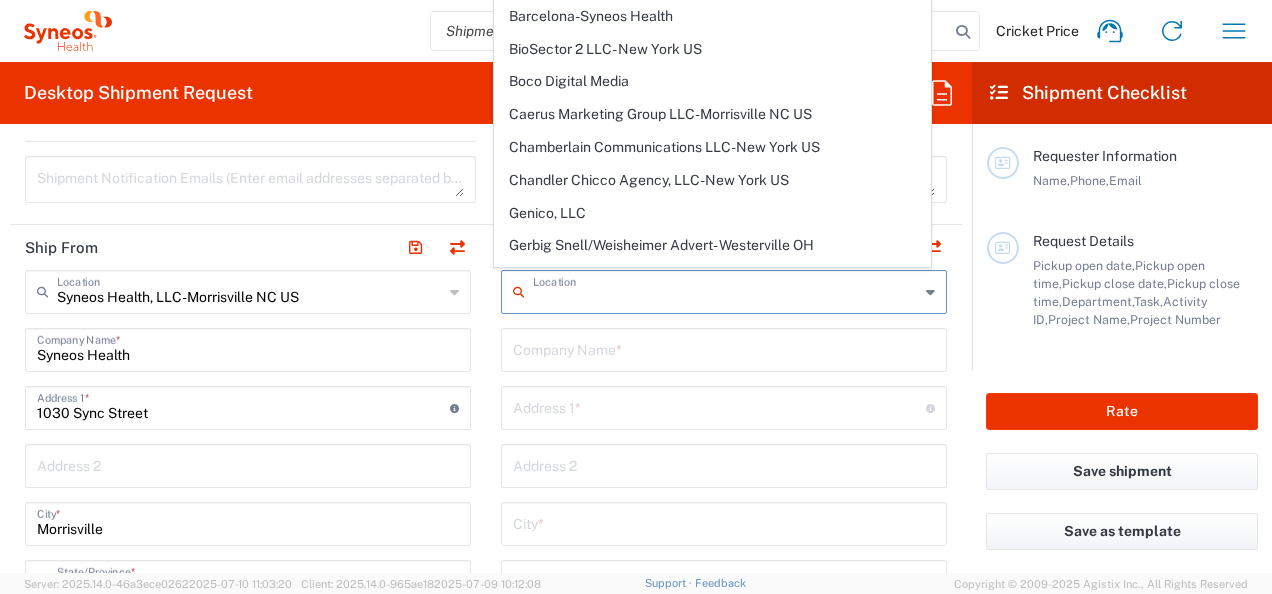 paste on "[NUMBER] [STREET]" 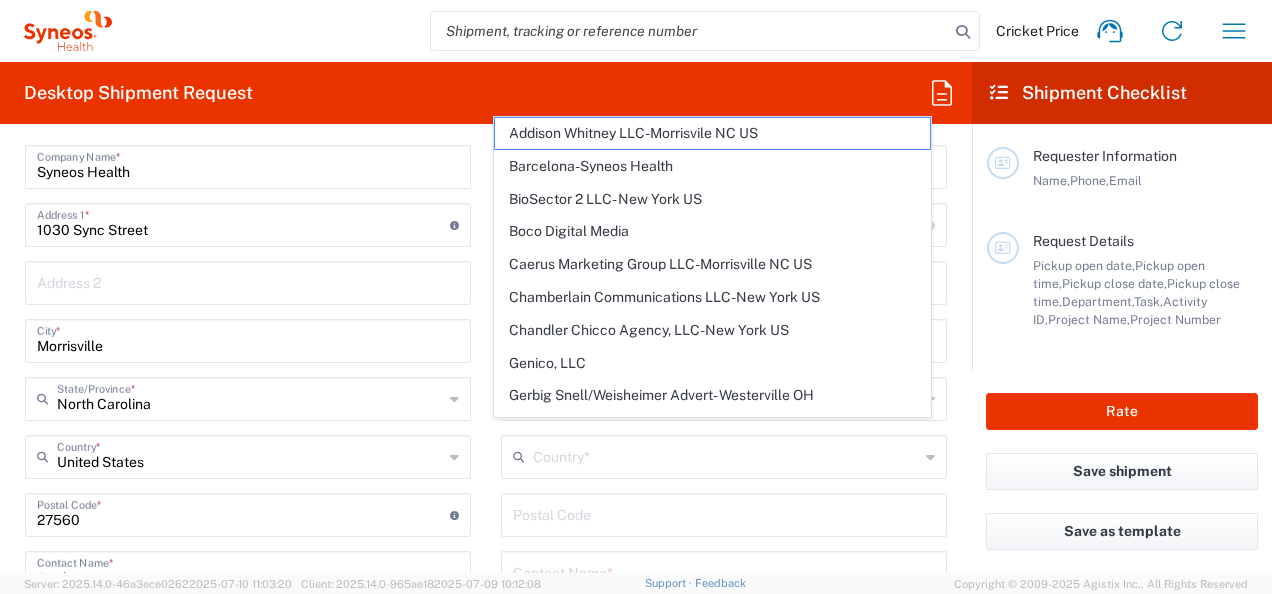 scroll, scrollTop: 900, scrollLeft: 0, axis: vertical 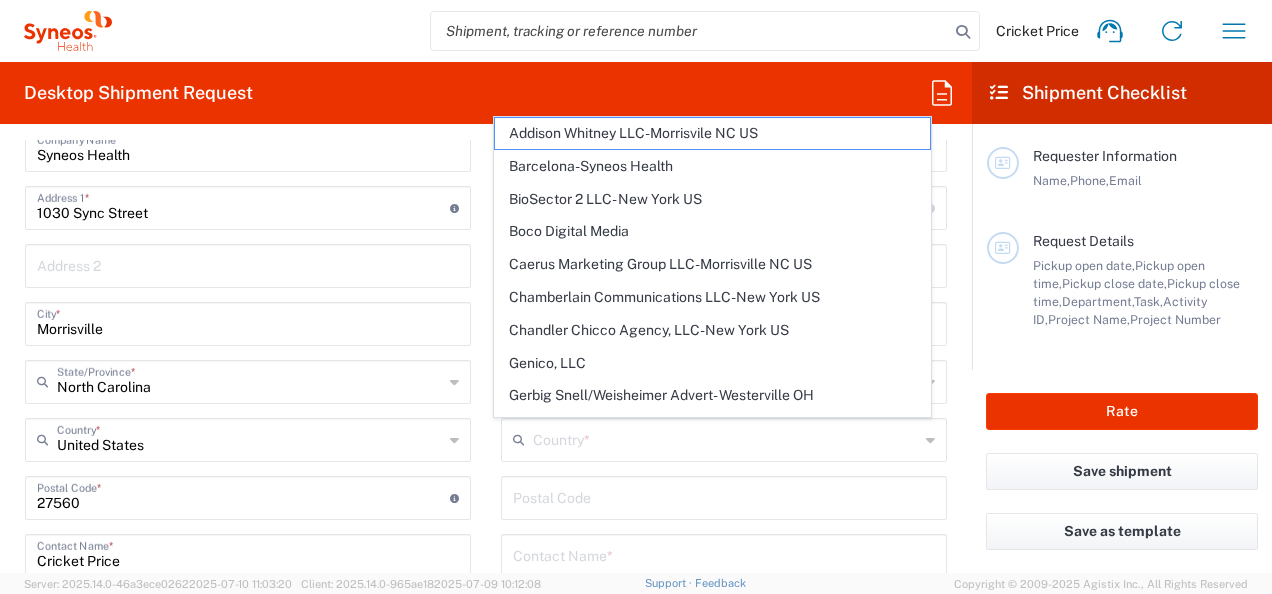 type on "[NUMBER] [STREET]" 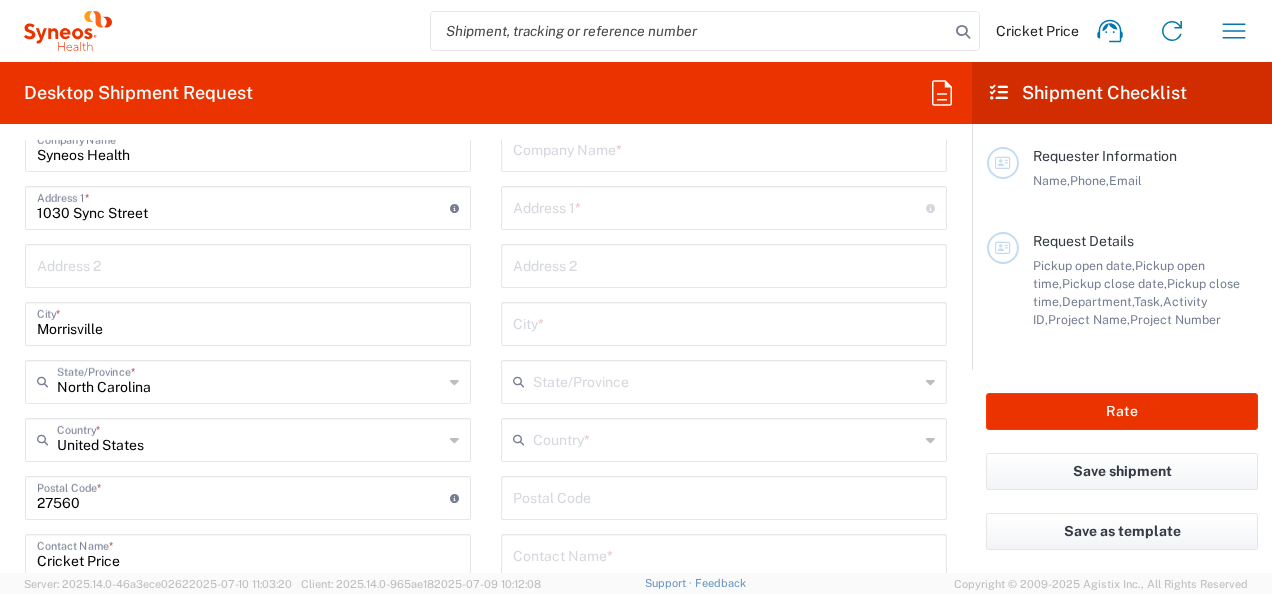 scroll, scrollTop: 600, scrollLeft: 0, axis: vertical 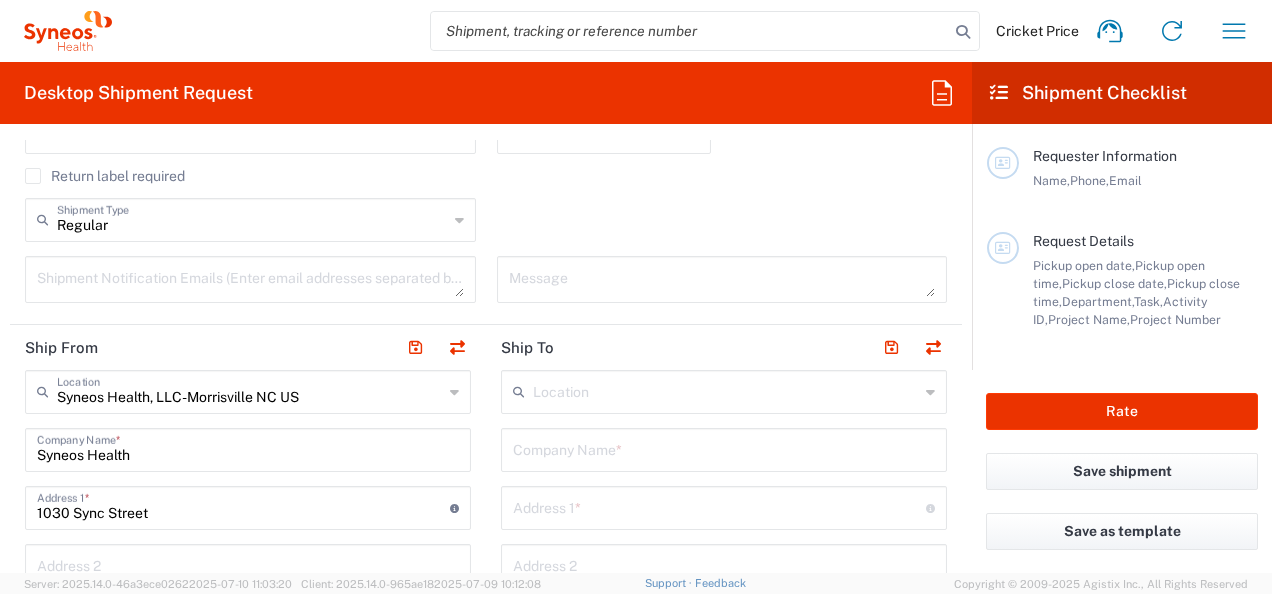click 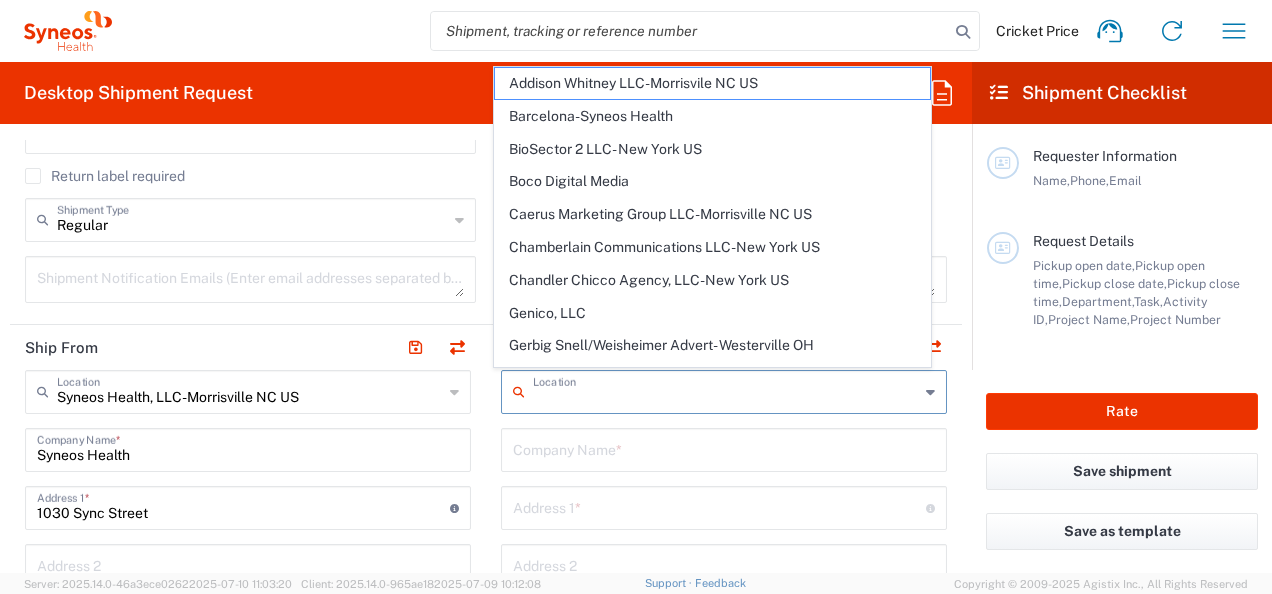 click at bounding box center (724, 448) 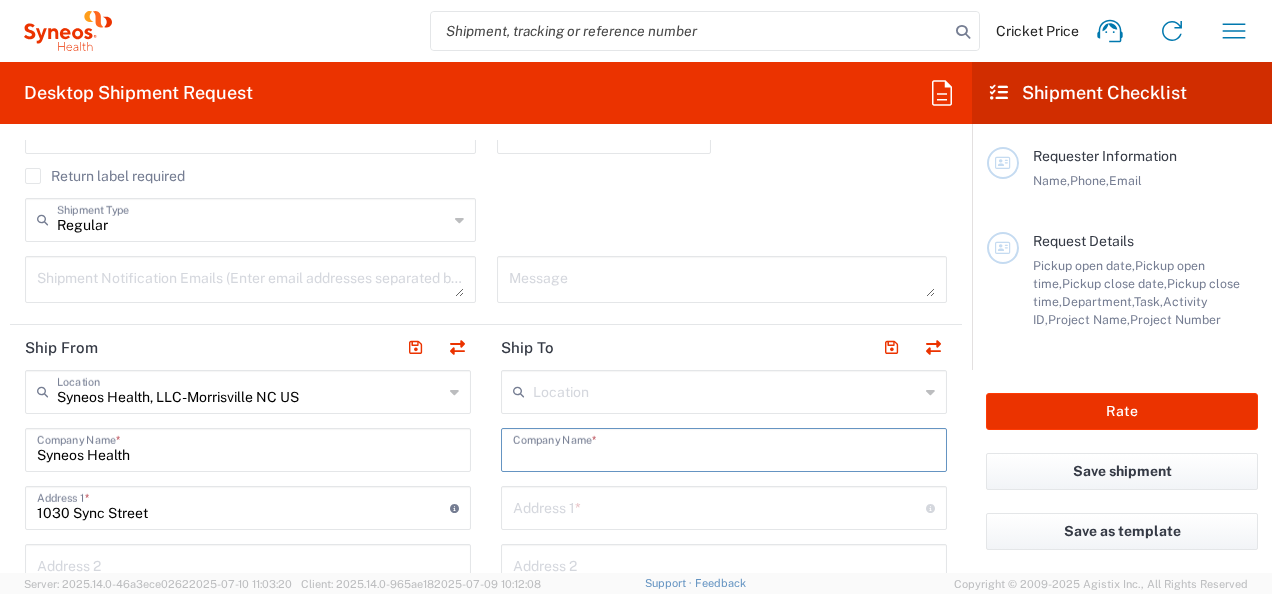 scroll, scrollTop: 700, scrollLeft: 0, axis: vertical 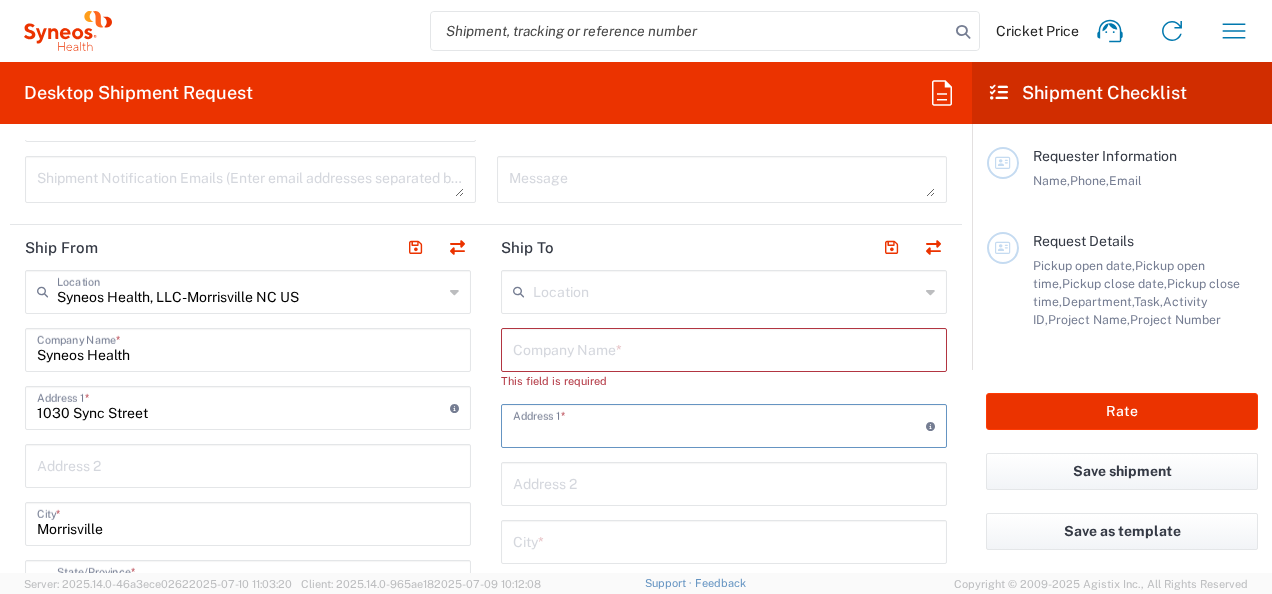 click at bounding box center [719, 424] 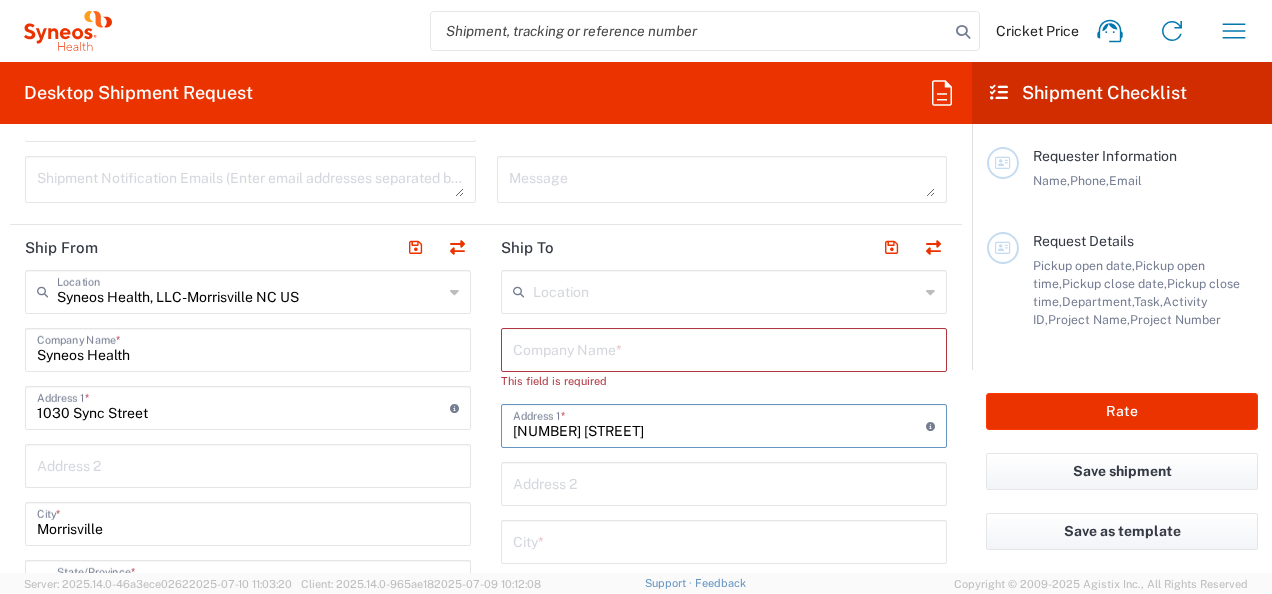 type on "280 River Rd" 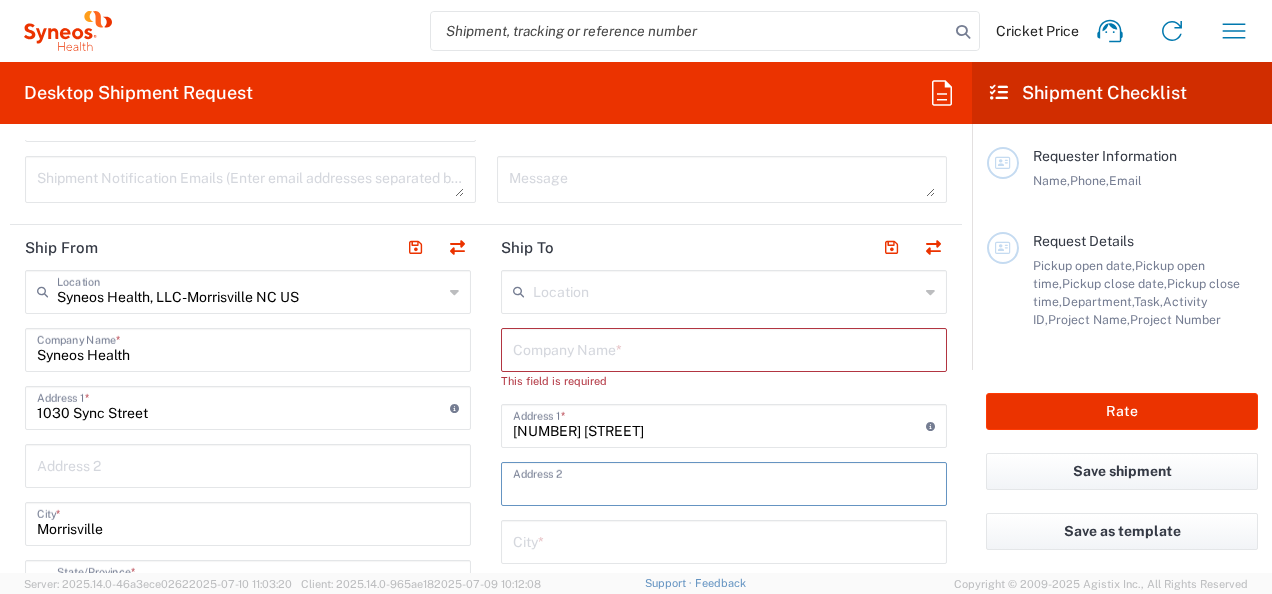 paste on "Apt 104-A" 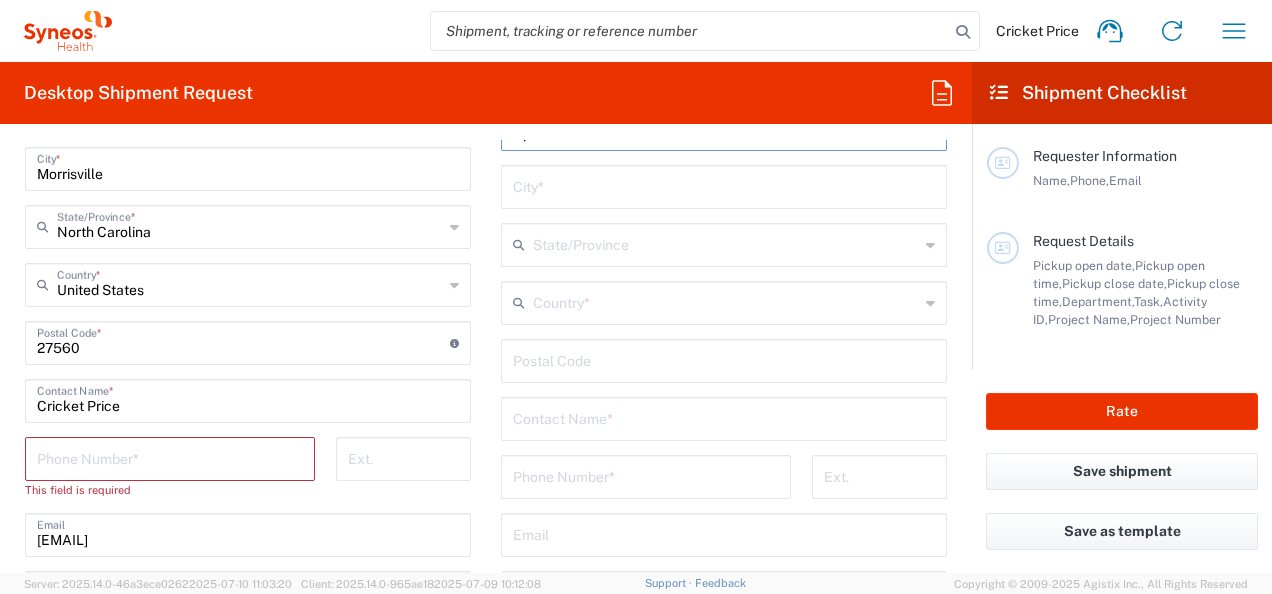 scroll, scrollTop: 1100, scrollLeft: 0, axis: vertical 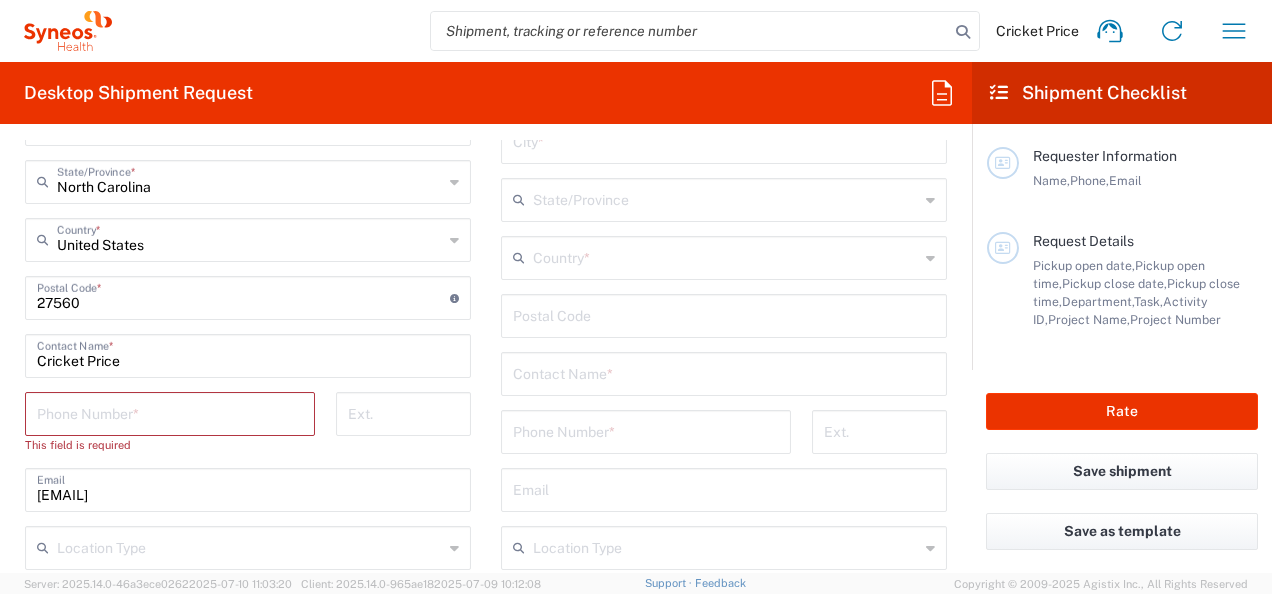 type on "Apt 104-A" 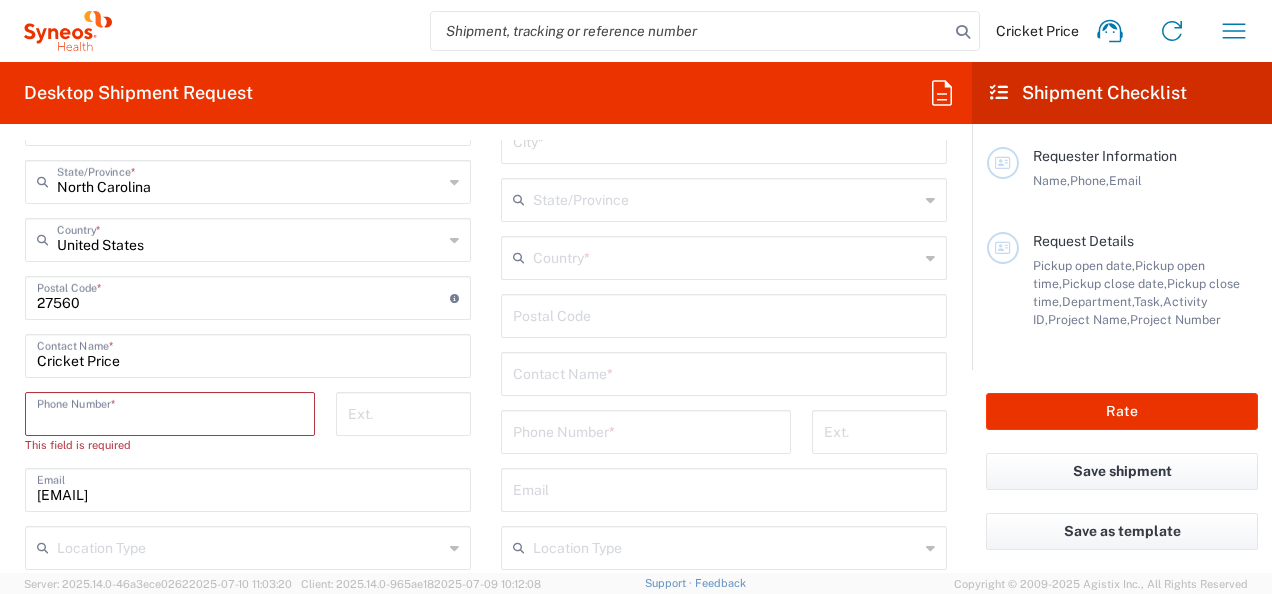 type on "9199265742" 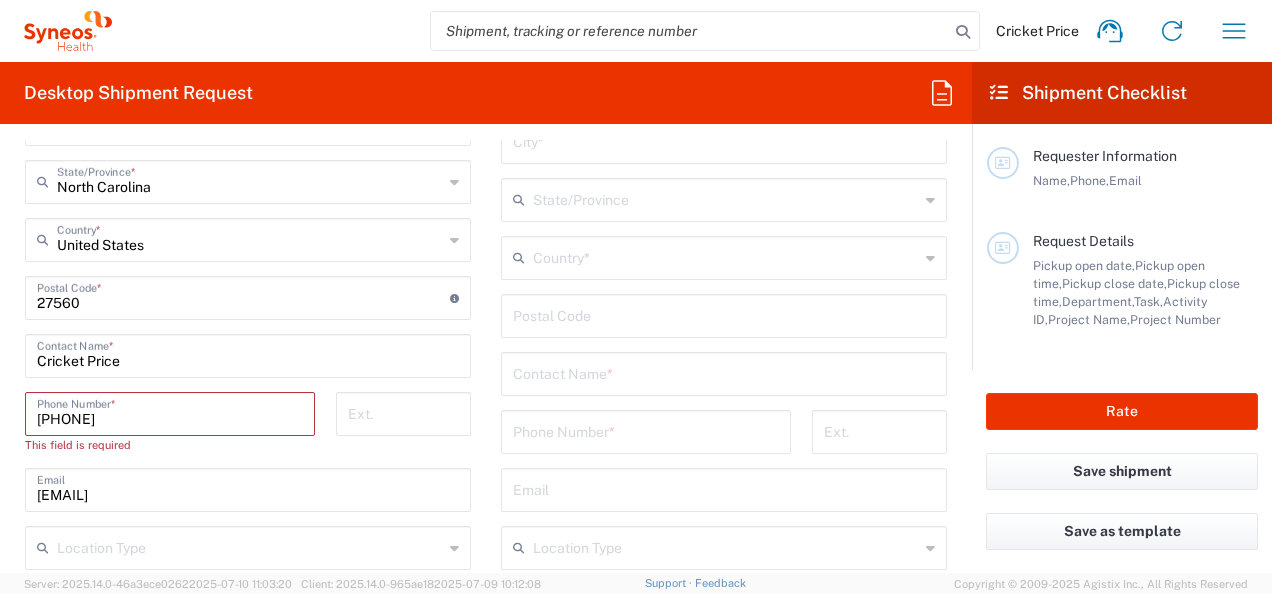 type on "Cricket.Price@syneoshealth.com" 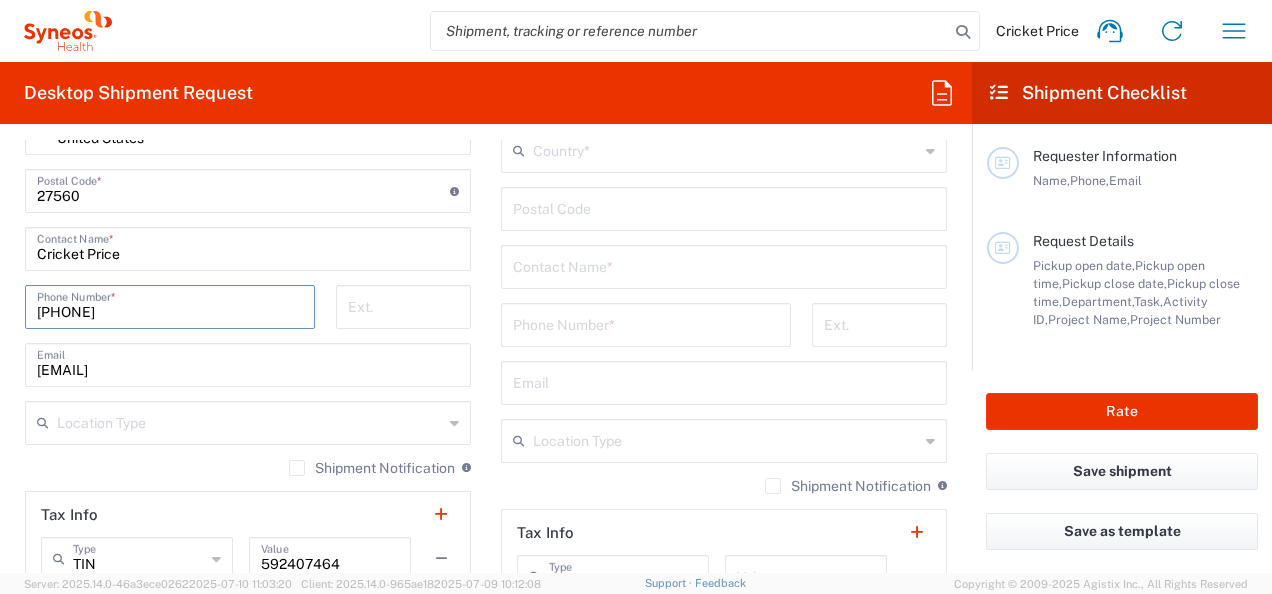 scroll, scrollTop: 1200, scrollLeft: 0, axis: vertical 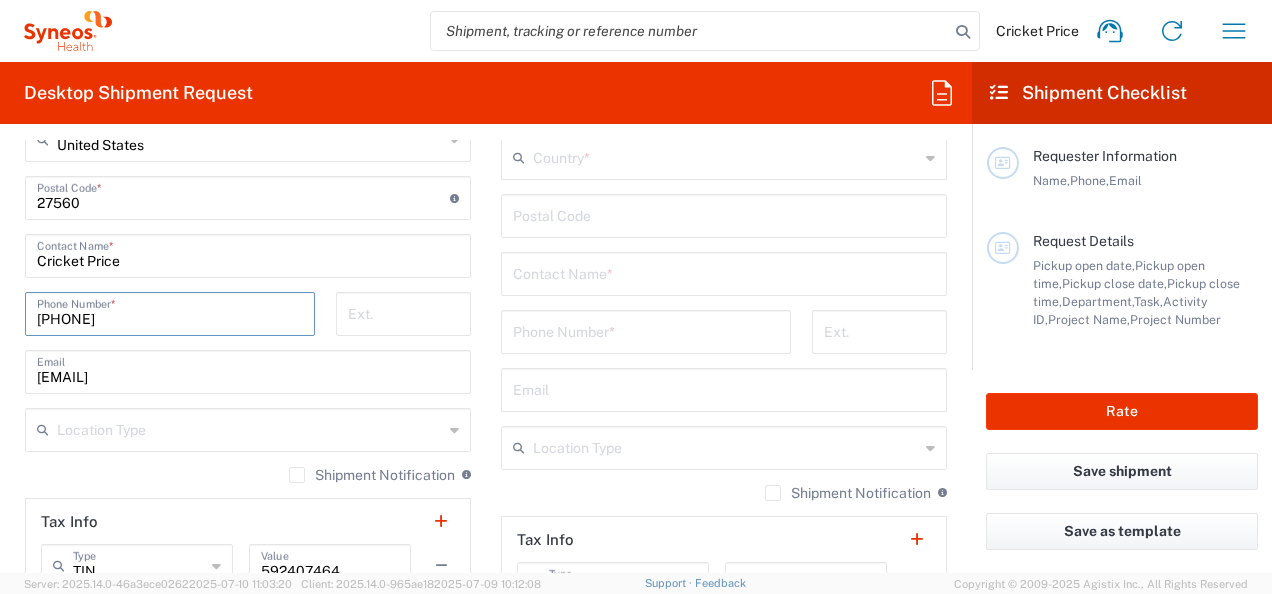 drag, startPoint x: 738, startPoint y: 160, endPoint x: 654, endPoint y: 451, distance: 302.88116 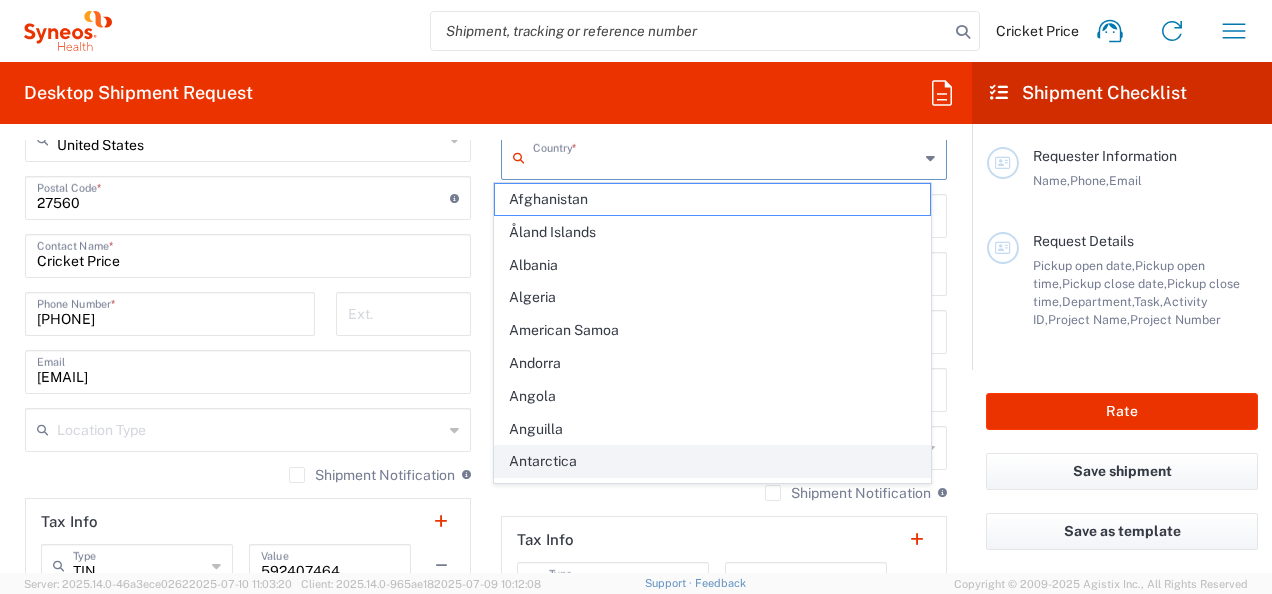 type on "United States" 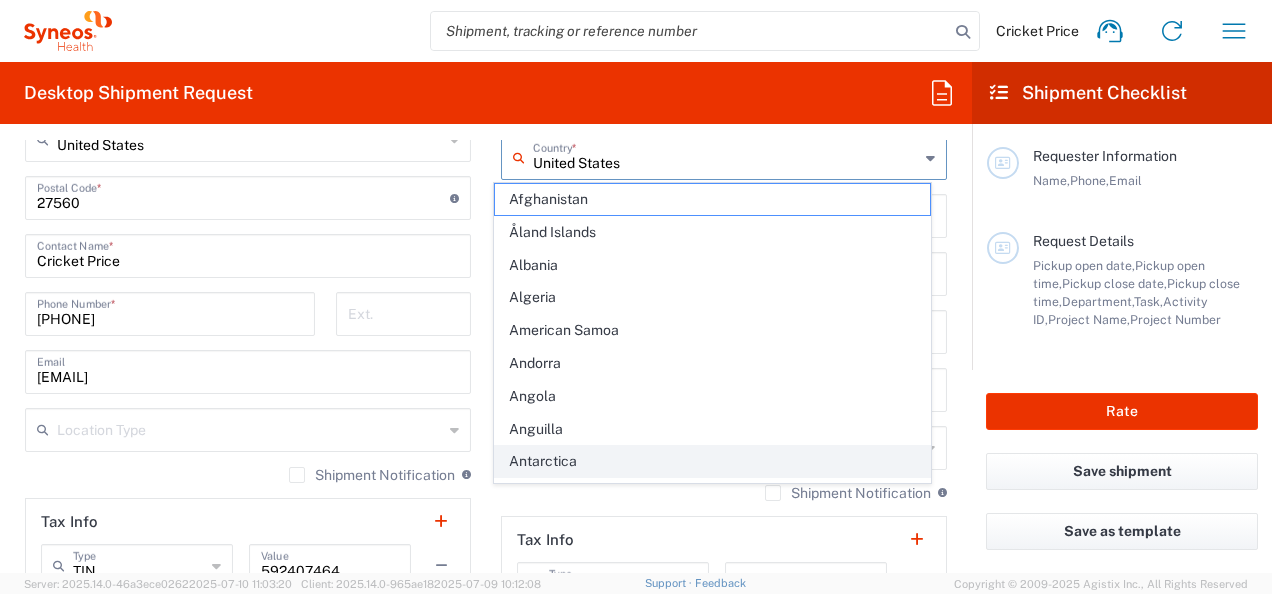 type on "All travelers" 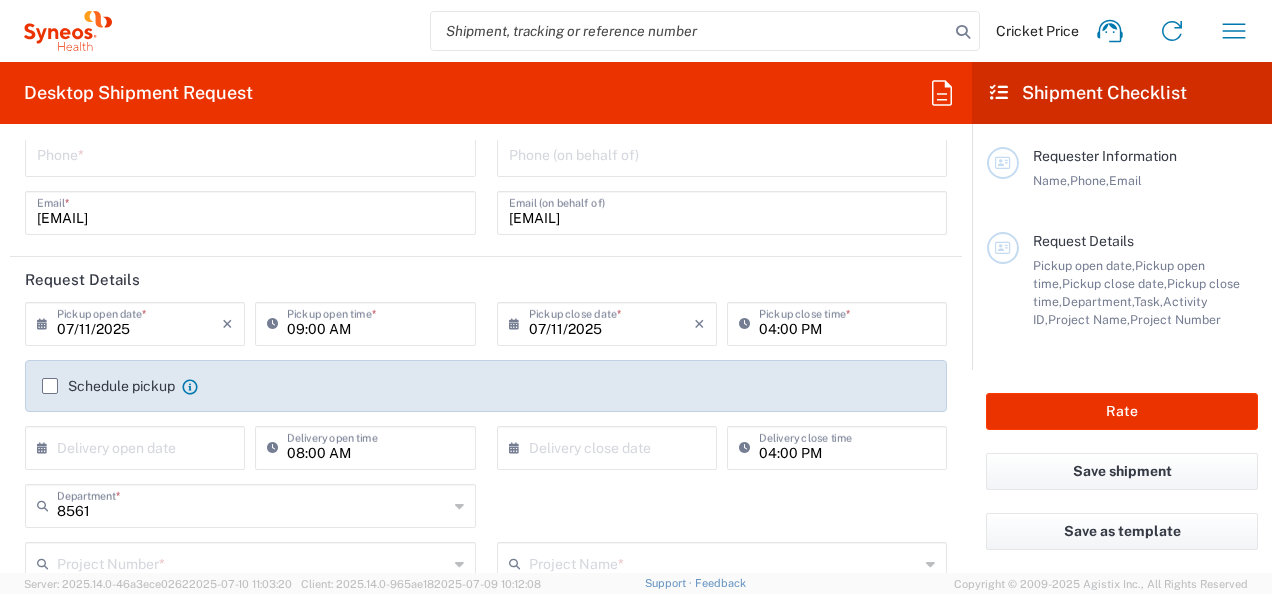 scroll, scrollTop: 0, scrollLeft: 0, axis: both 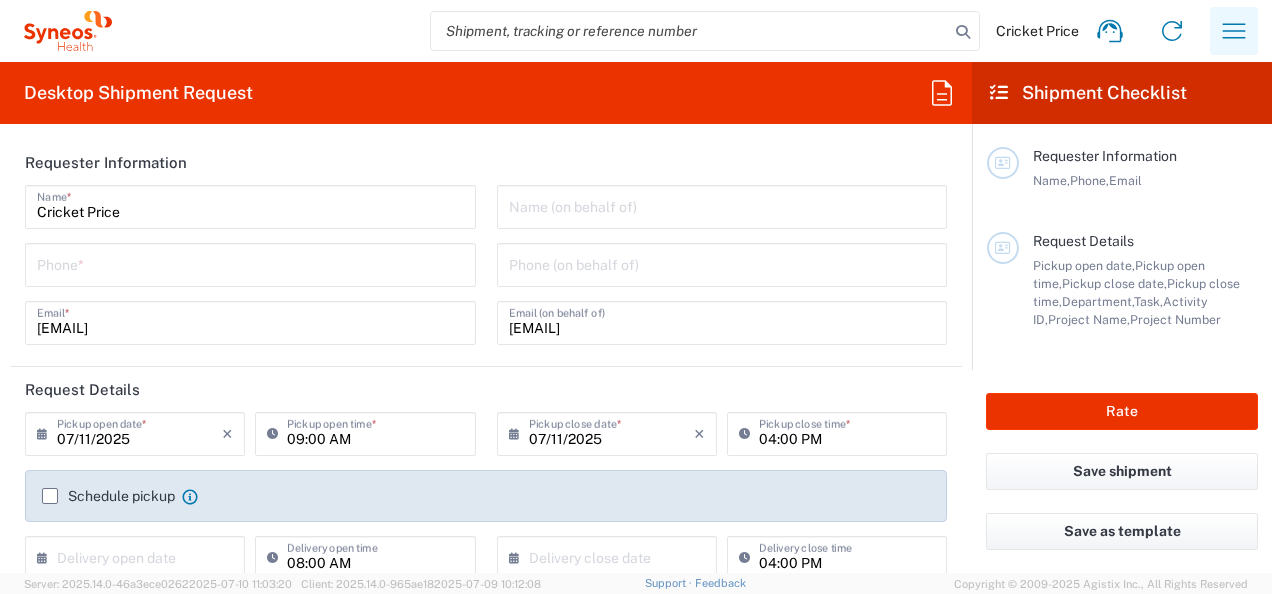 click 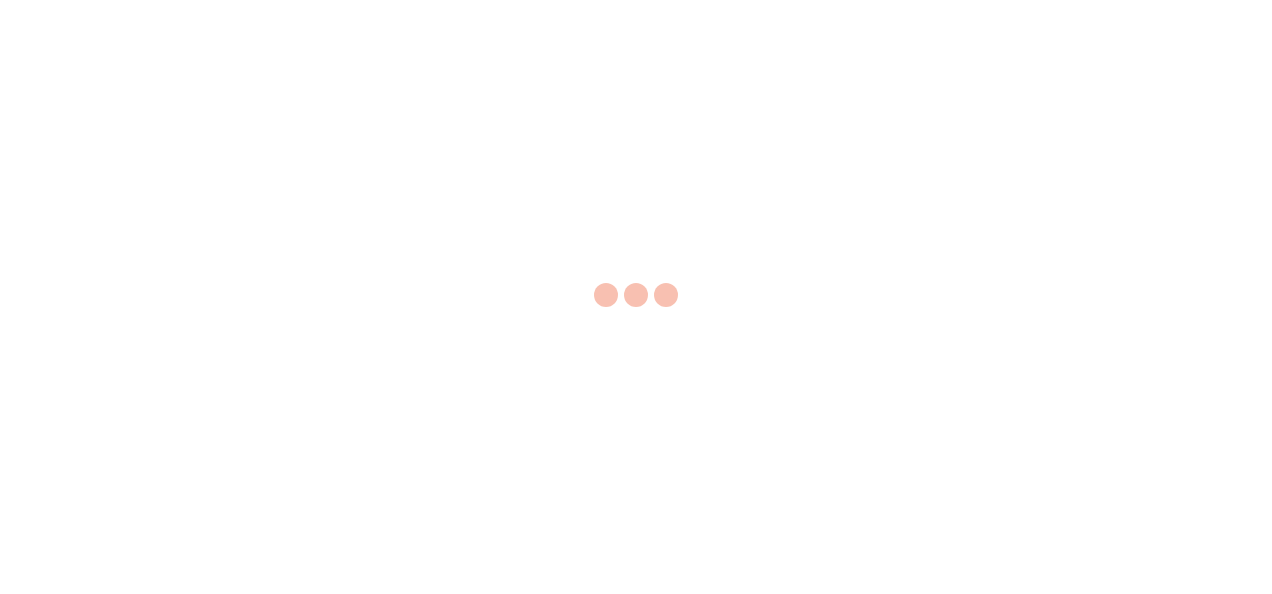 scroll, scrollTop: 0, scrollLeft: 0, axis: both 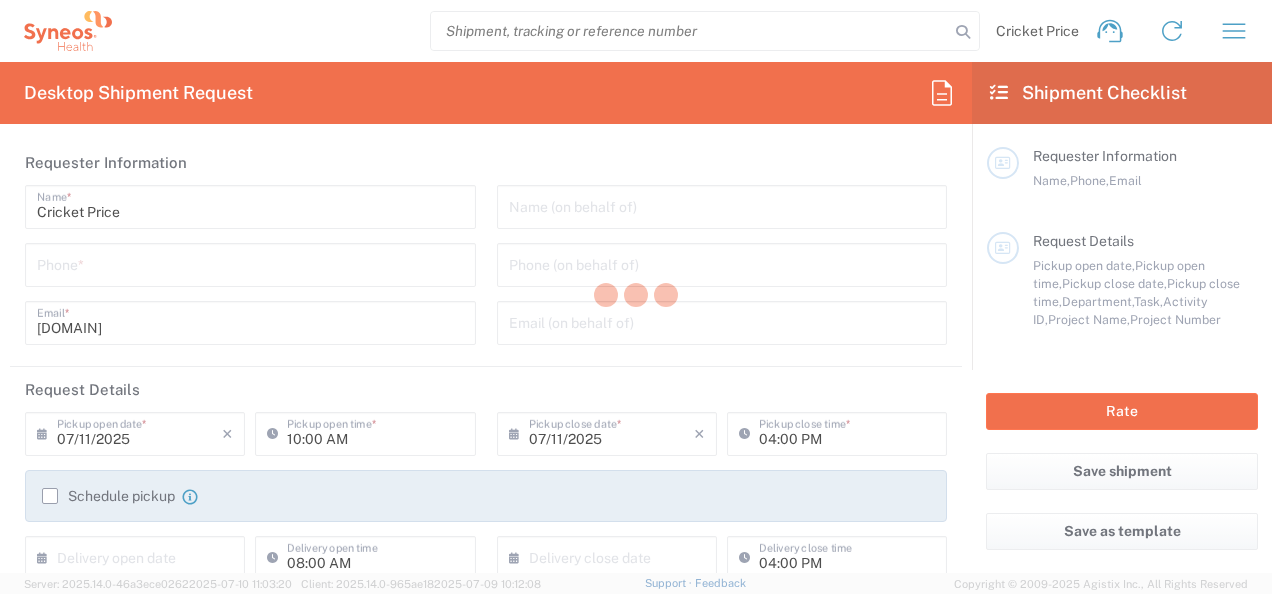 type on "North Carolina" 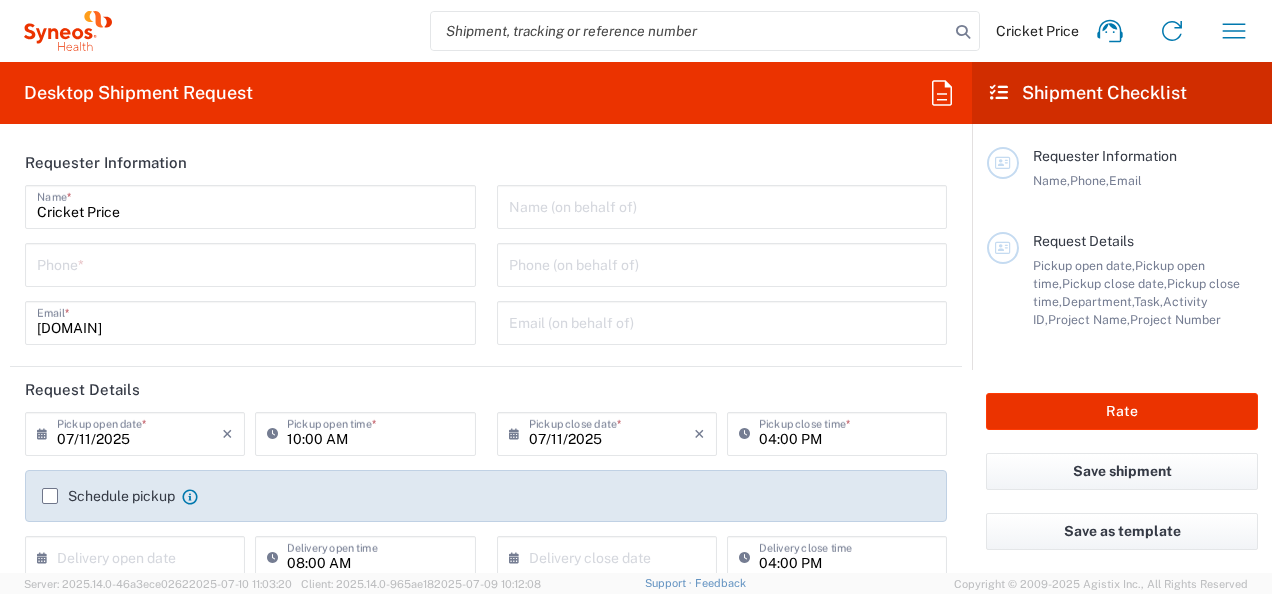type on "8561" 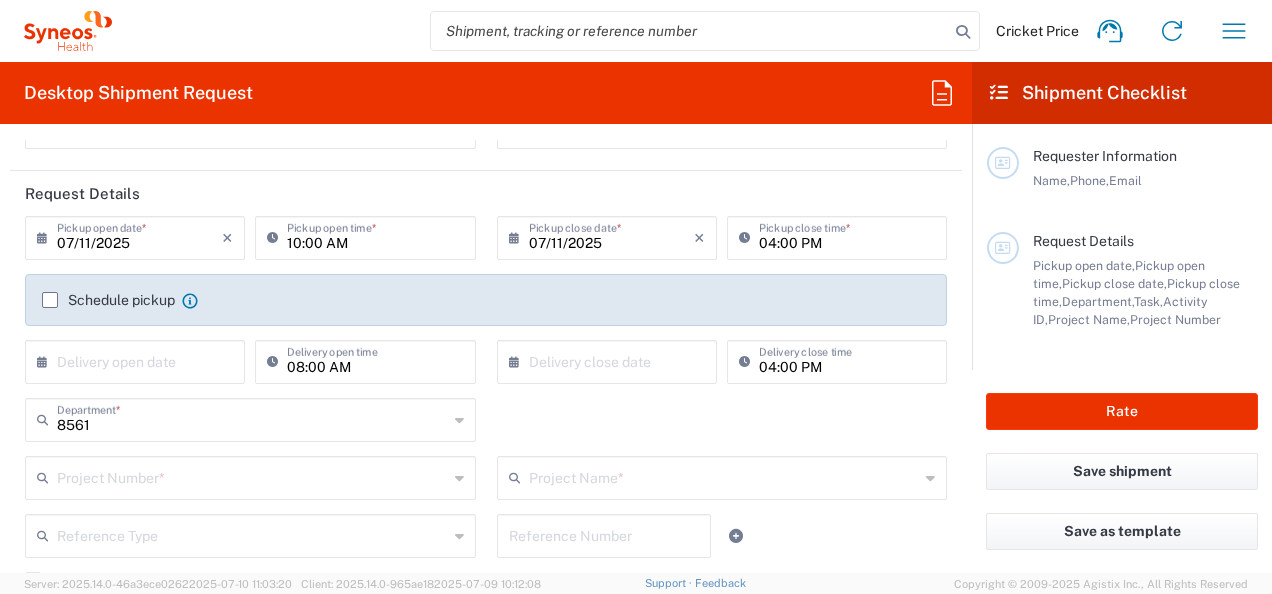 scroll, scrollTop: 200, scrollLeft: 0, axis: vertical 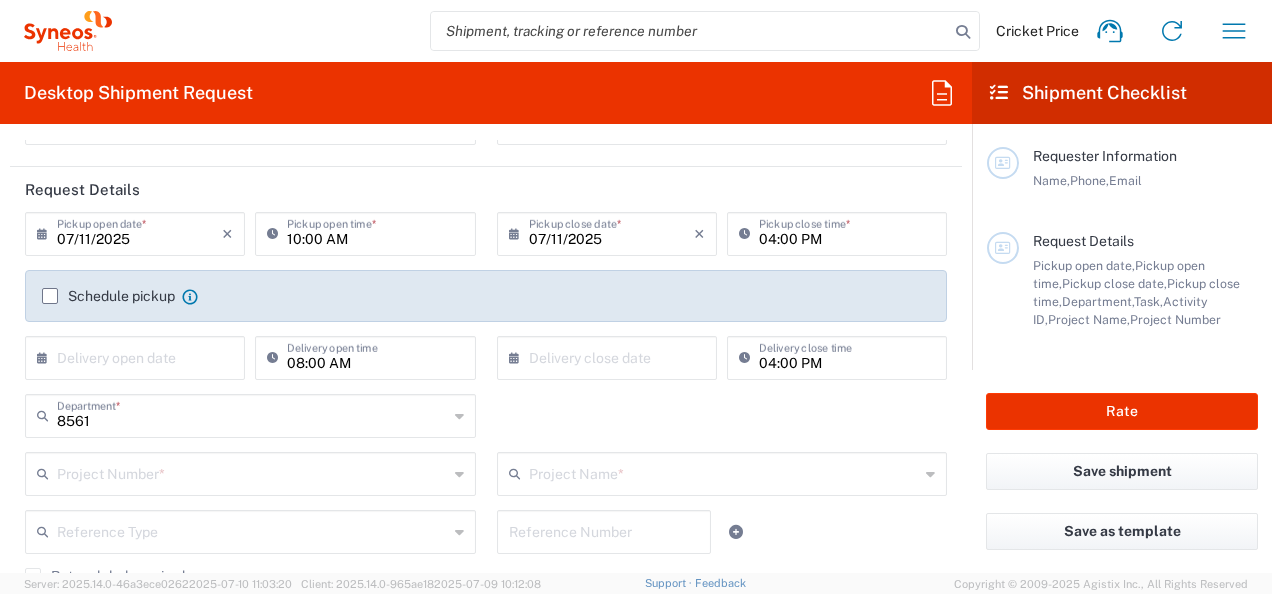 click on "Schedule pickup" 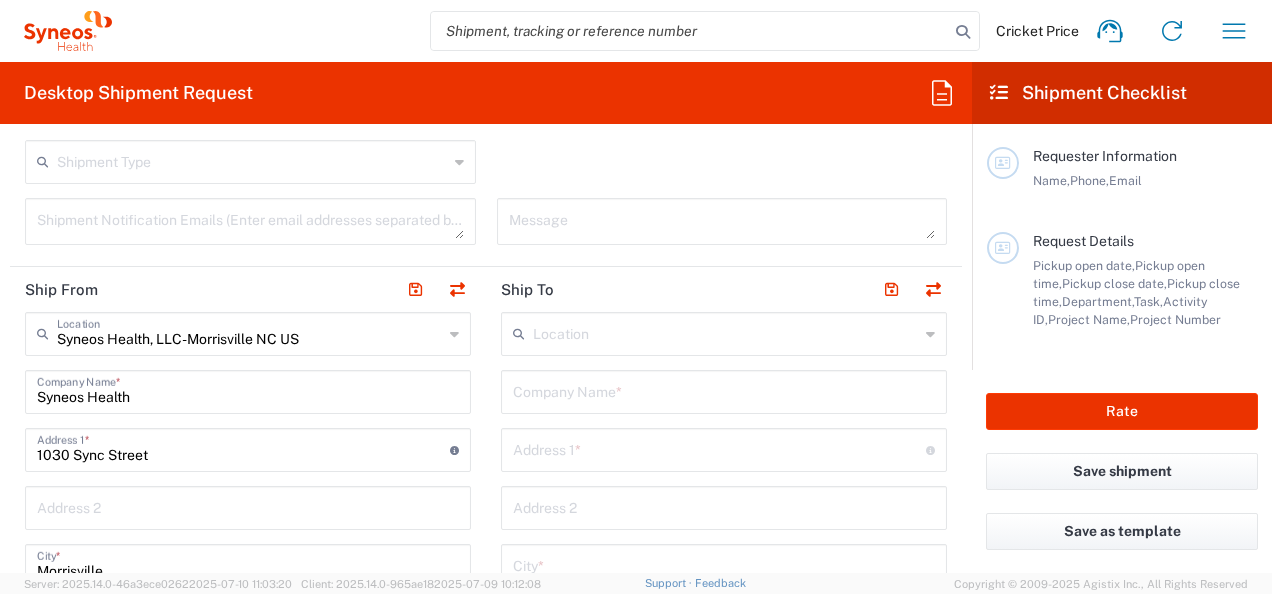 scroll, scrollTop: 700, scrollLeft: 0, axis: vertical 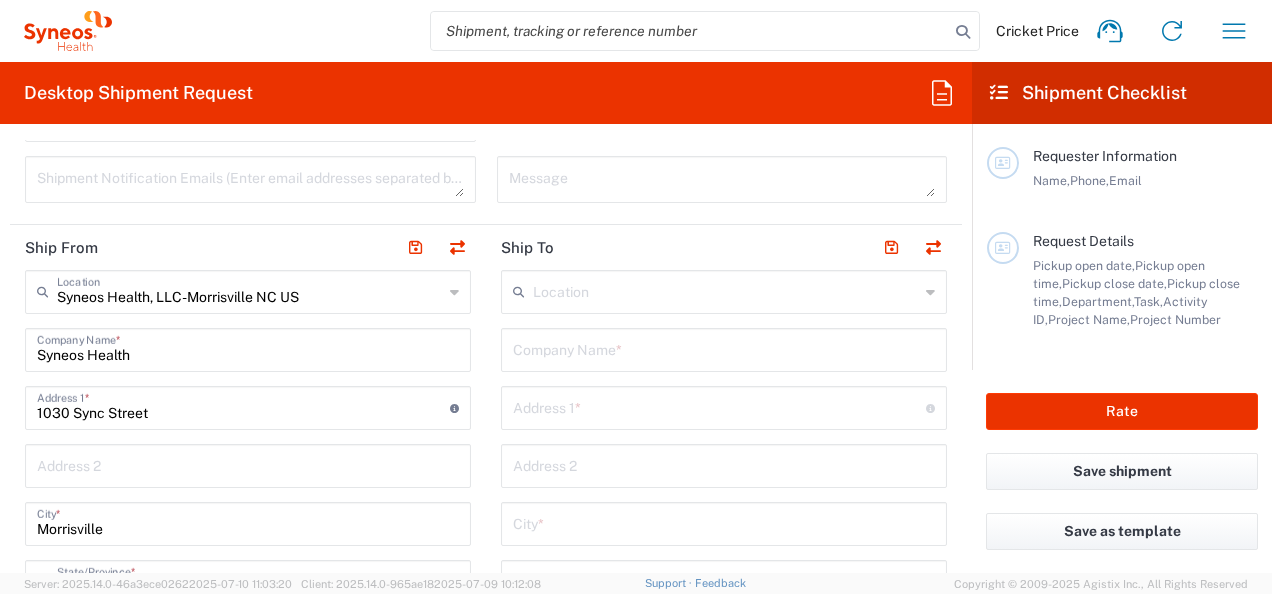 click 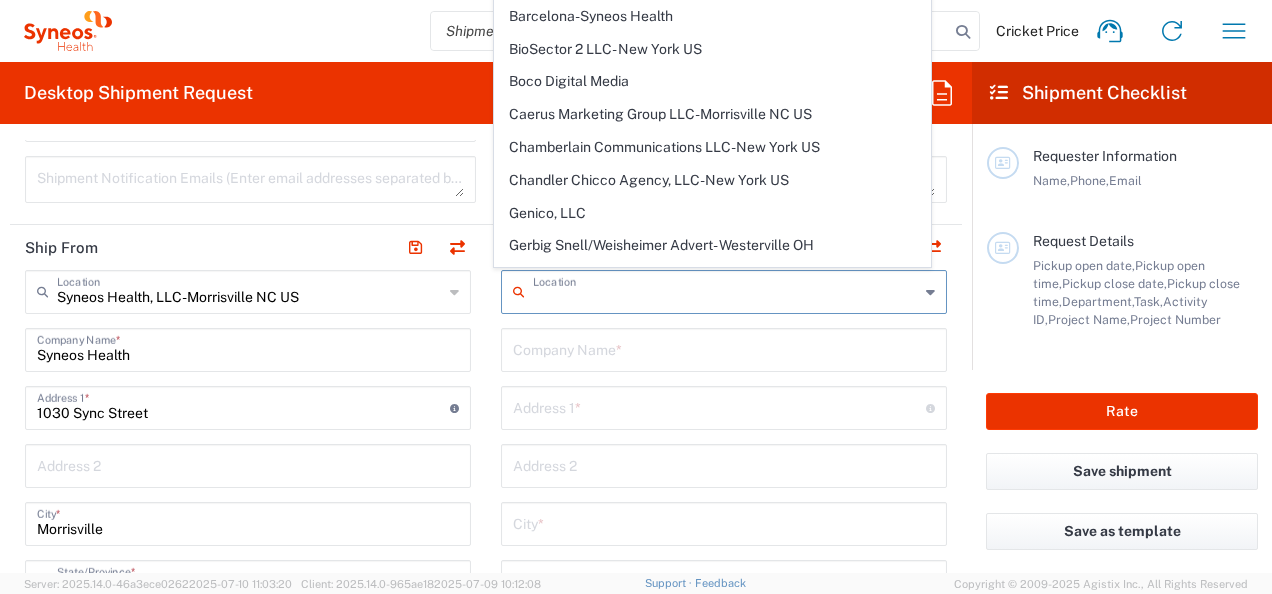 click 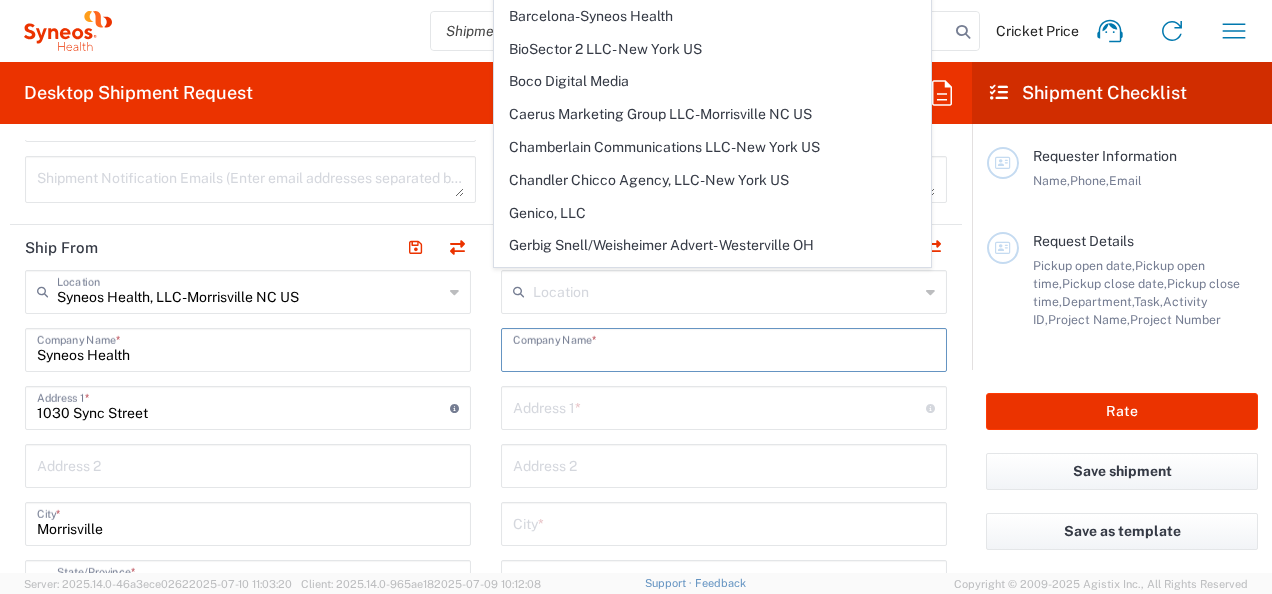 click at bounding box center [724, 348] 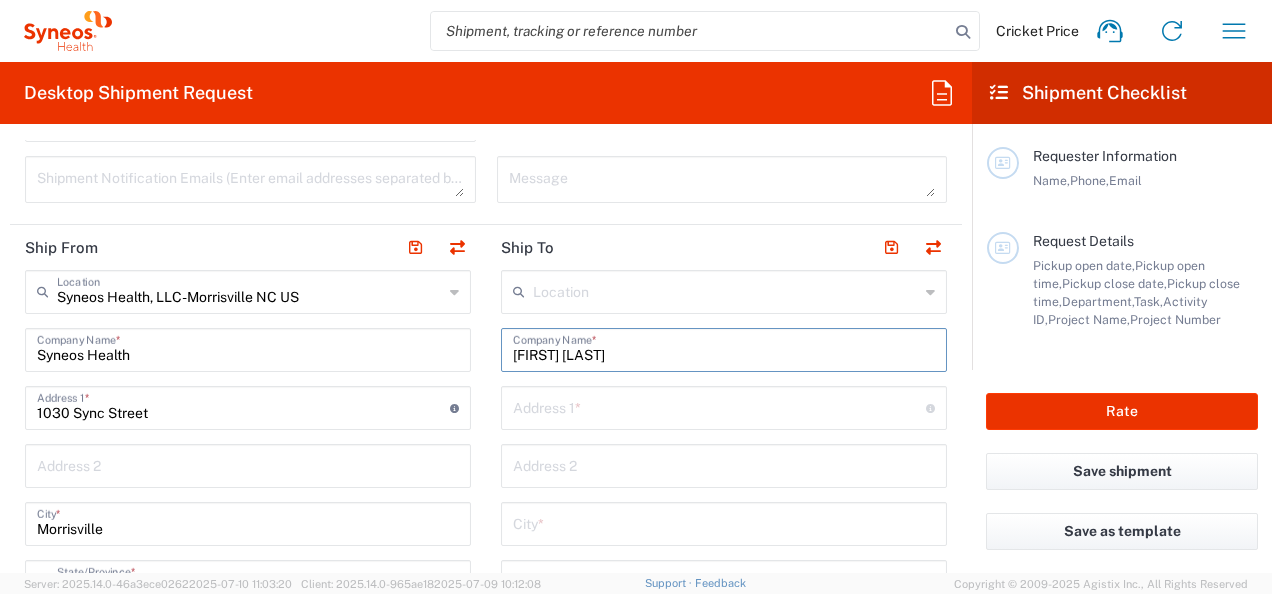 type on "Robin Jefferson" 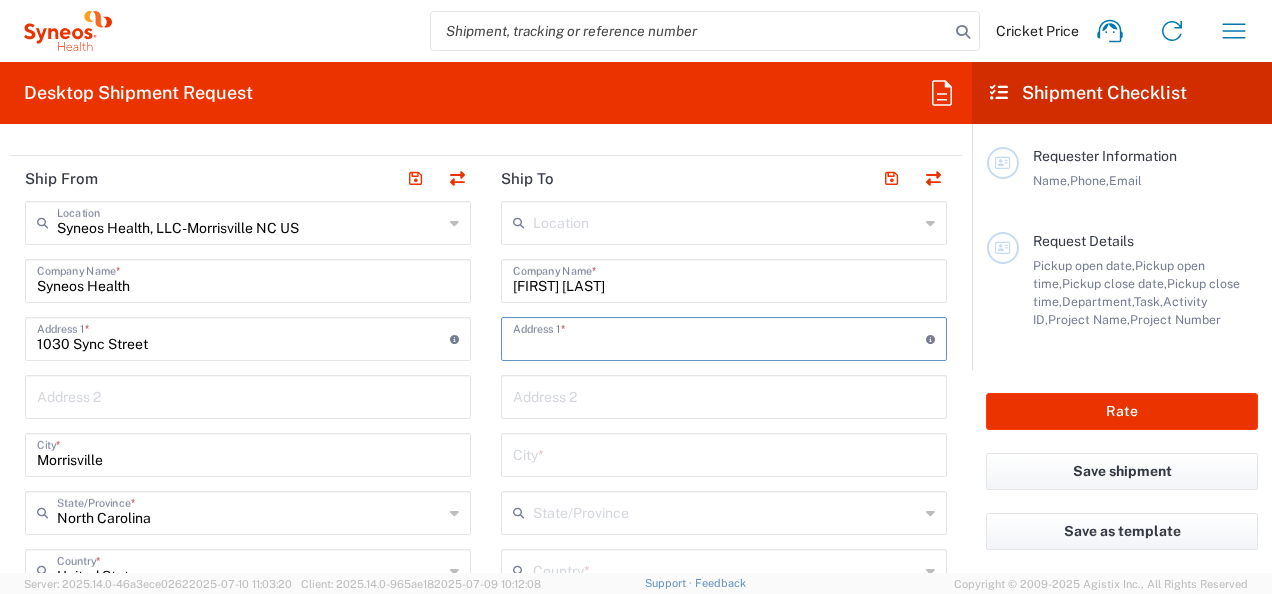 scroll, scrollTop: 800, scrollLeft: 0, axis: vertical 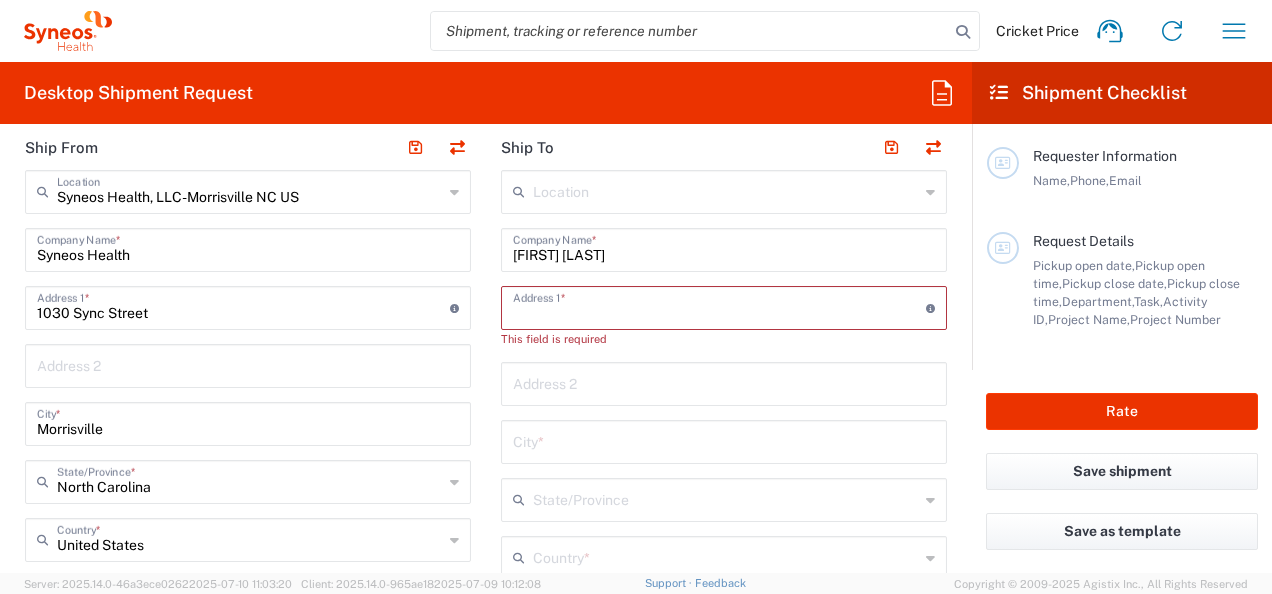 paste on "280 River Rd" 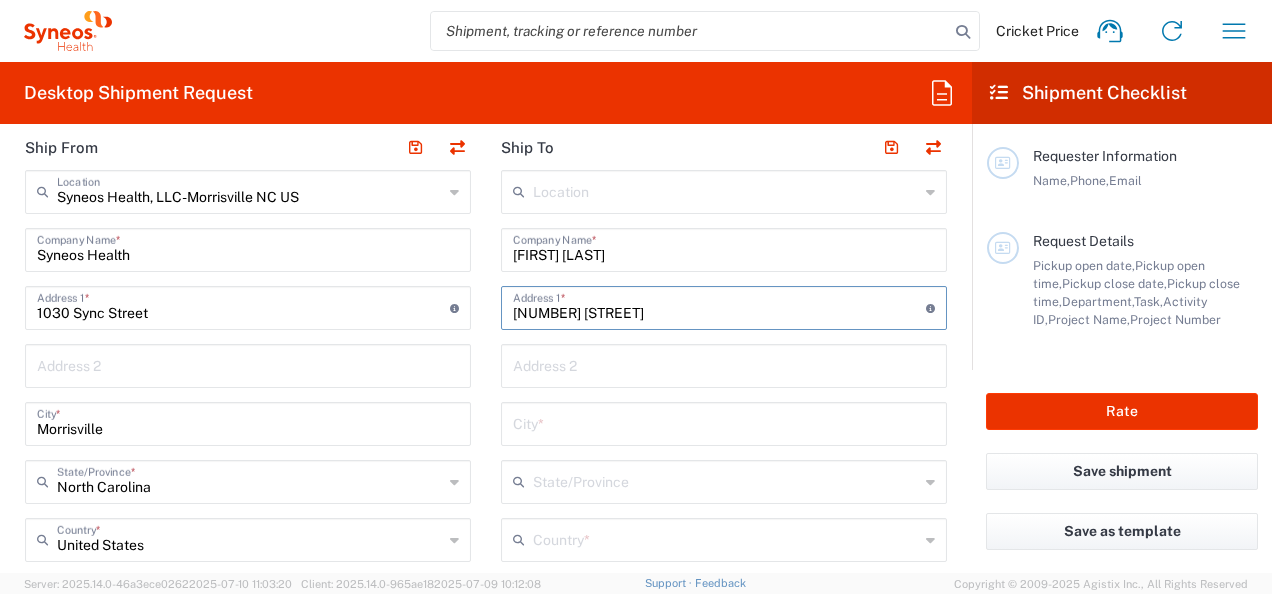 type on "280 River Rd" 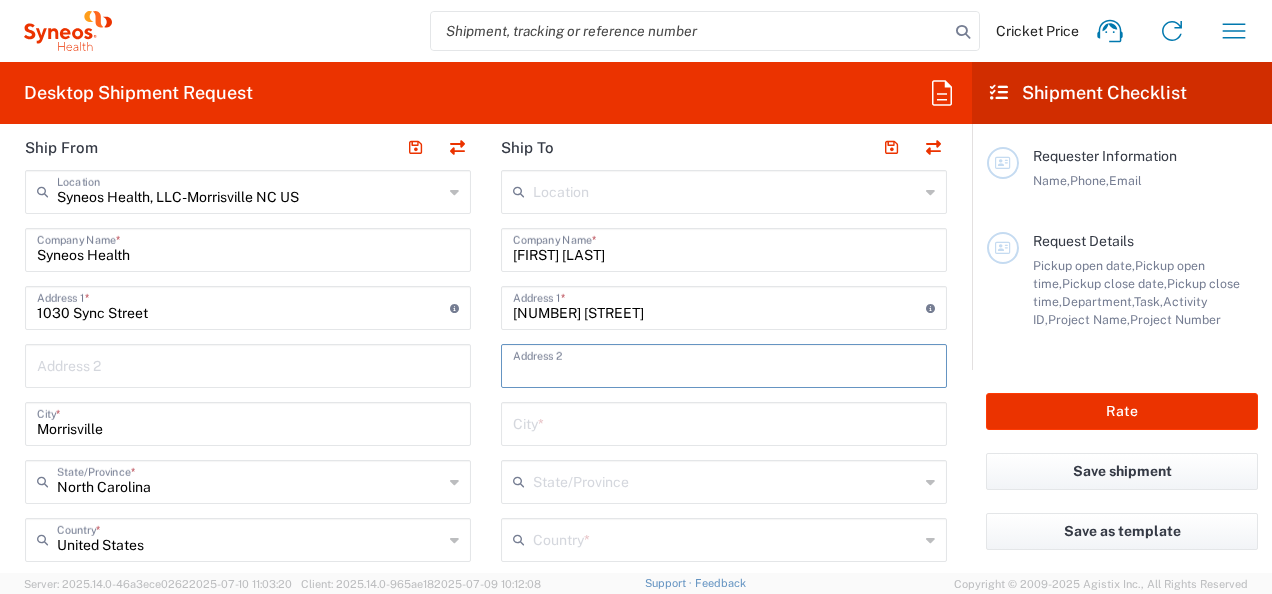click at bounding box center (724, 364) 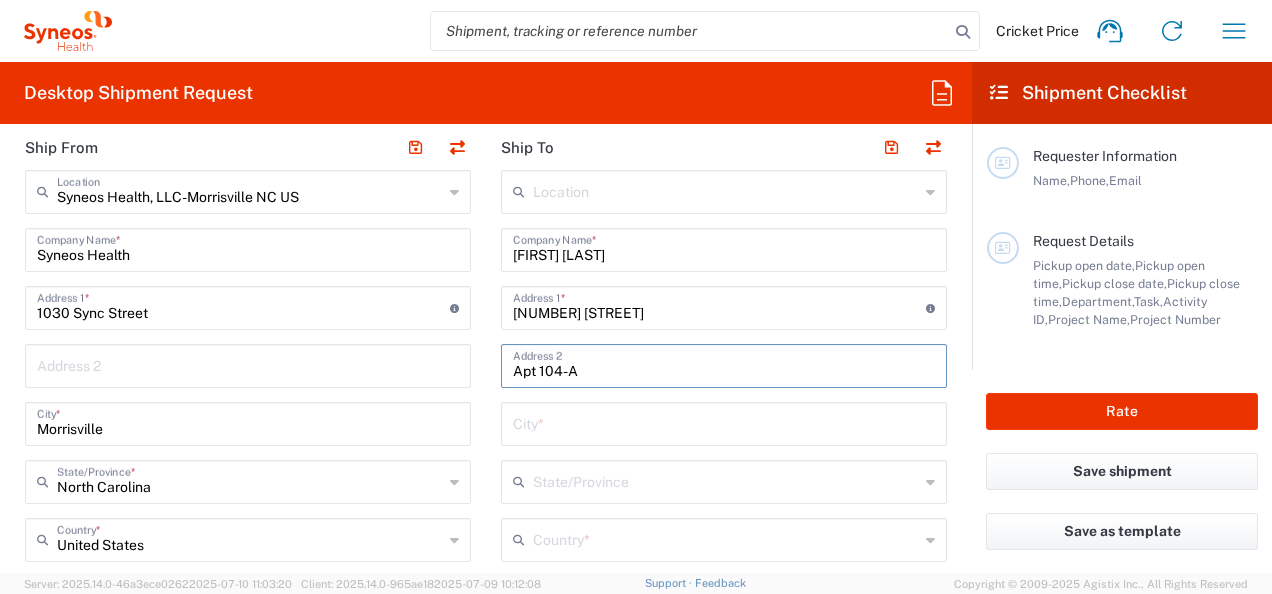 type on "Apt 104-A" 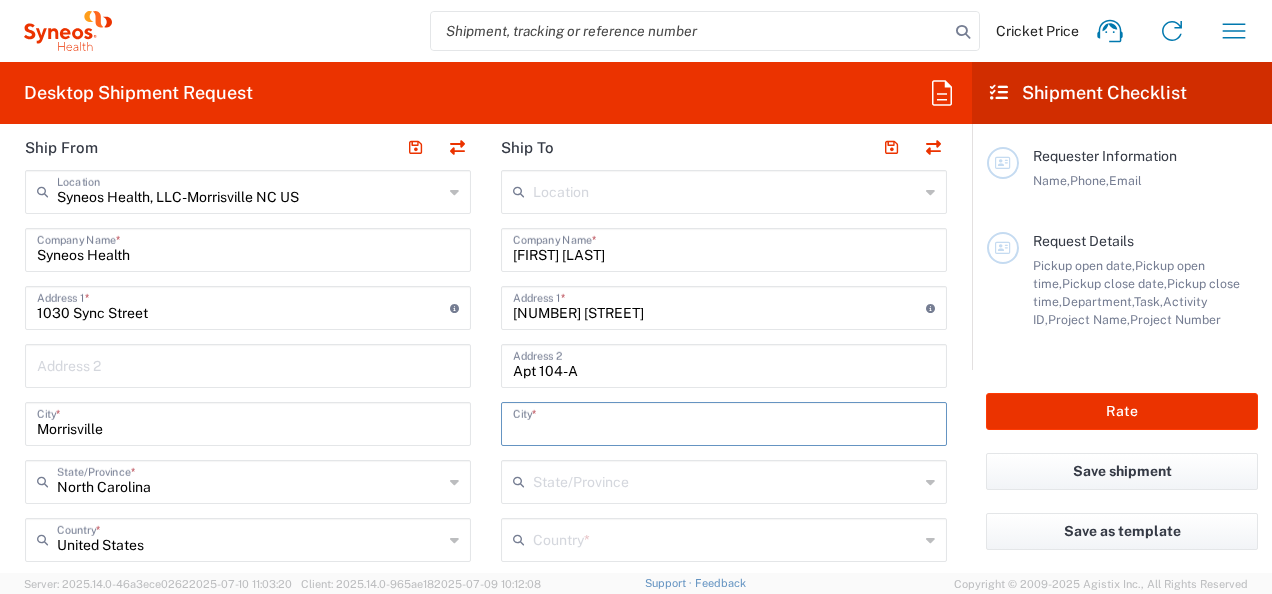 click at bounding box center [724, 422] 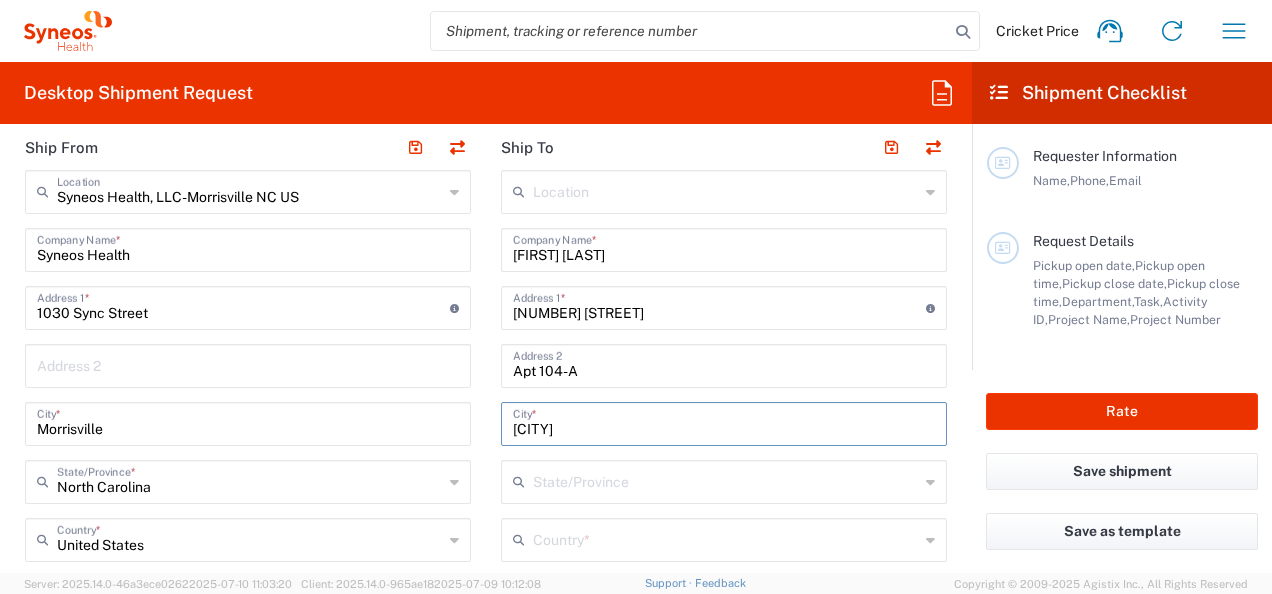 type on "Piscataway" 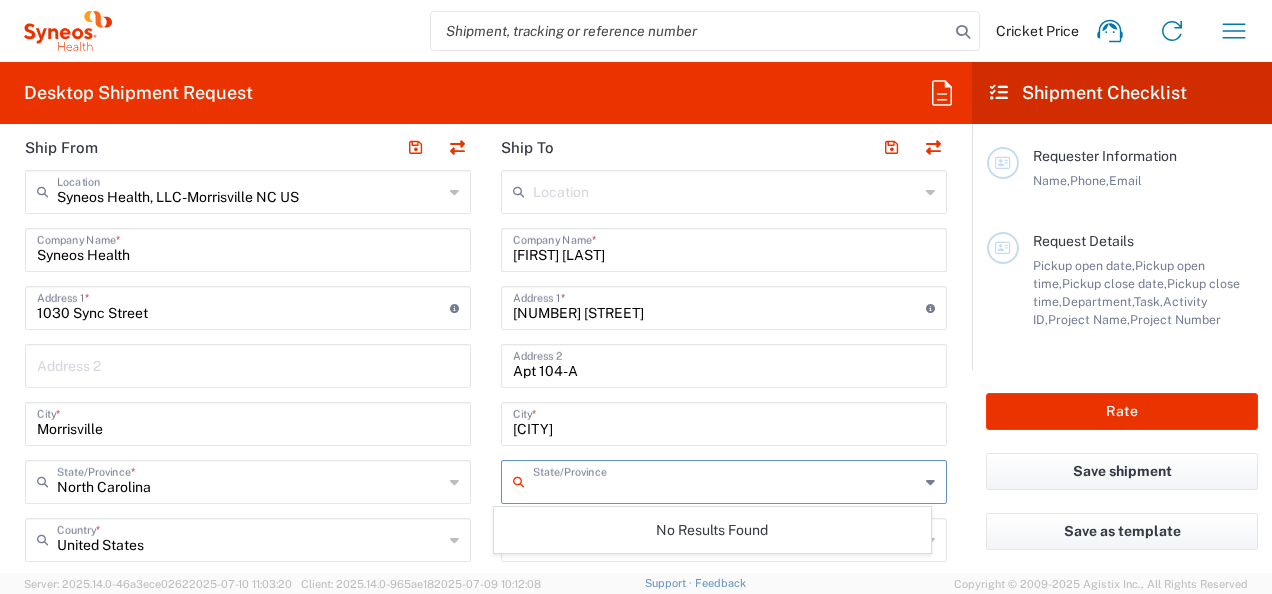 paste on "NJ" 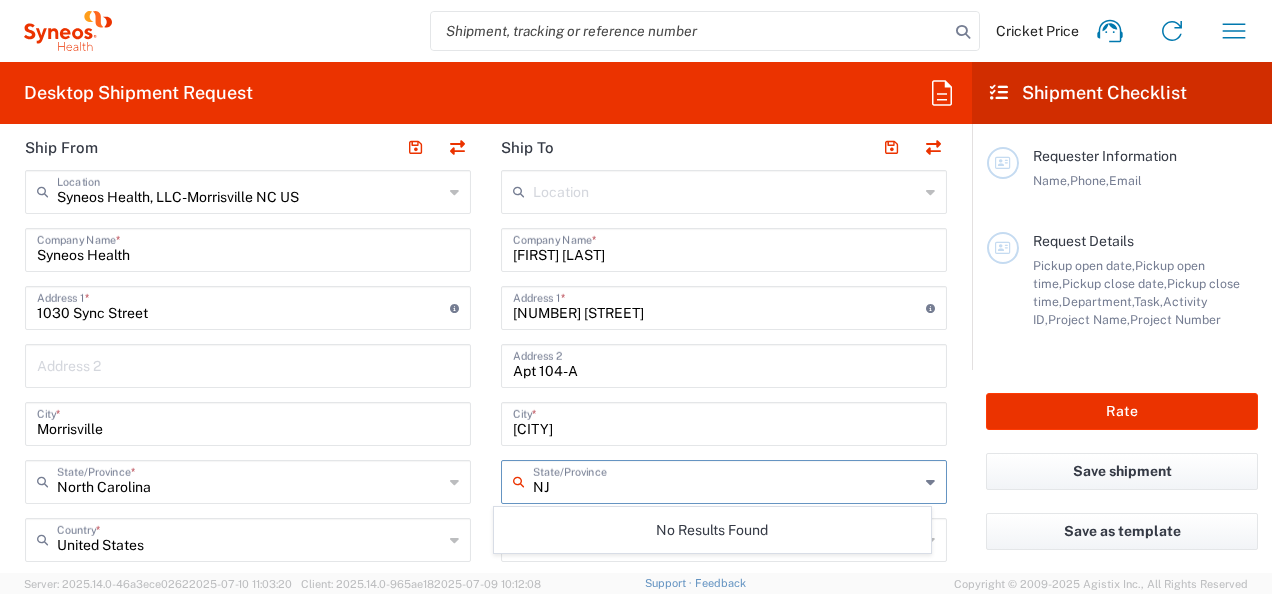 type on "N" 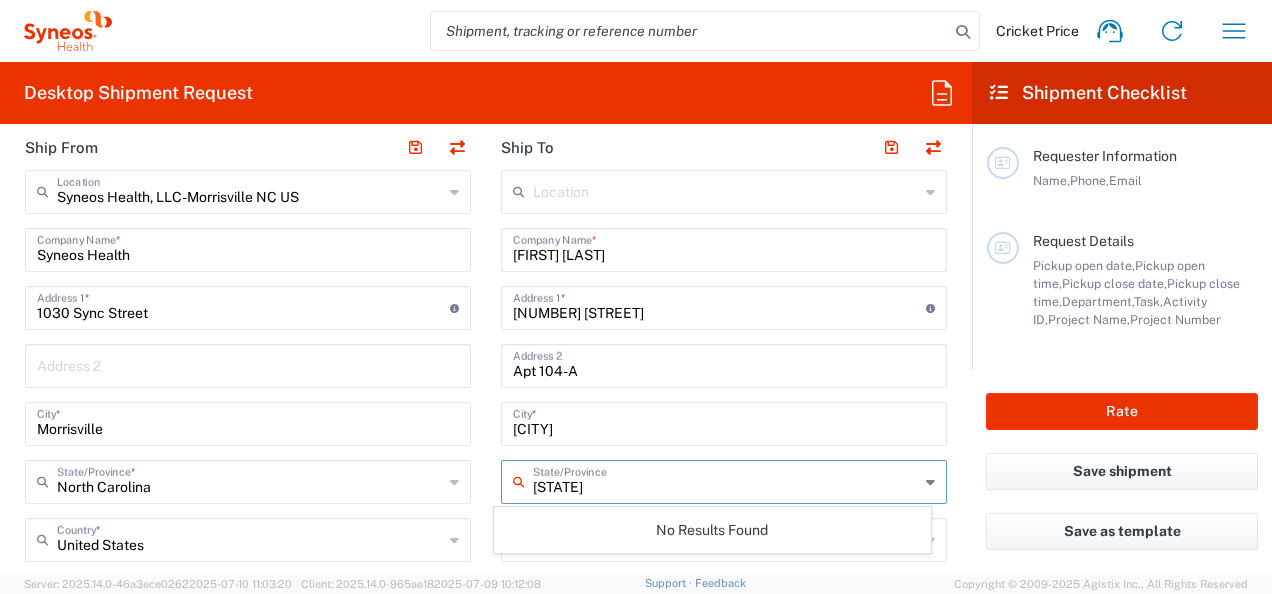 type on "New Jerswy" 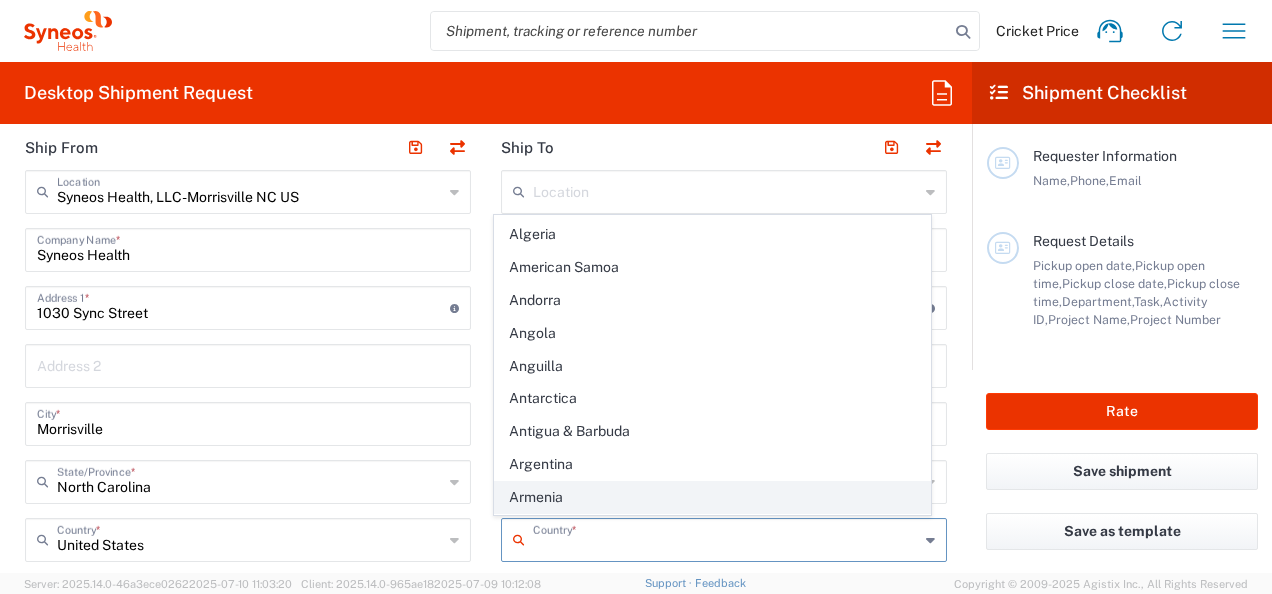 scroll, scrollTop: 0, scrollLeft: 0, axis: both 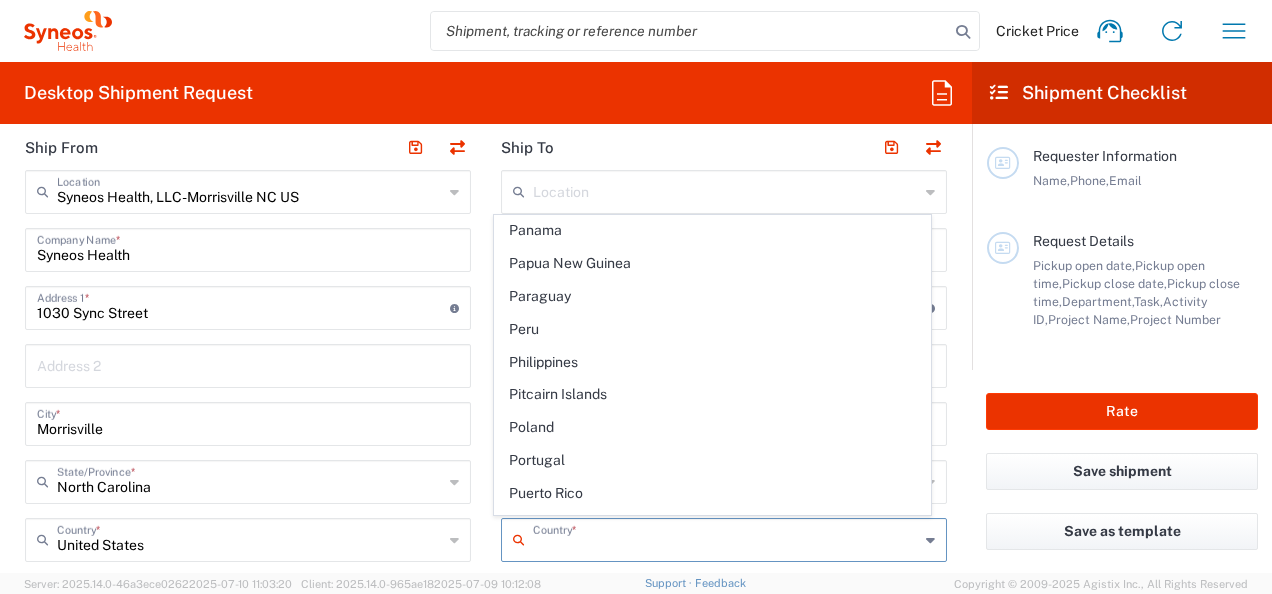 click on "Request Details  Pickup open date,   Pickup open time,   Pickup close date,   Pickup close time,   Department,   Task,   Activity ID,   Project Name,   Project Number" 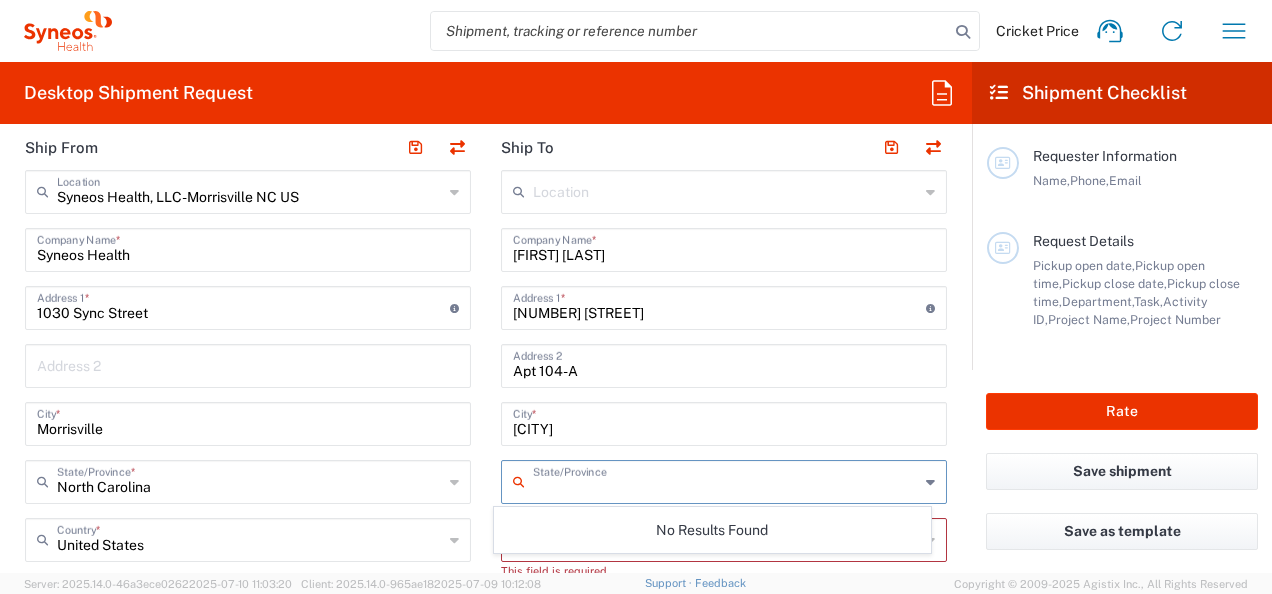 click at bounding box center (726, 480) 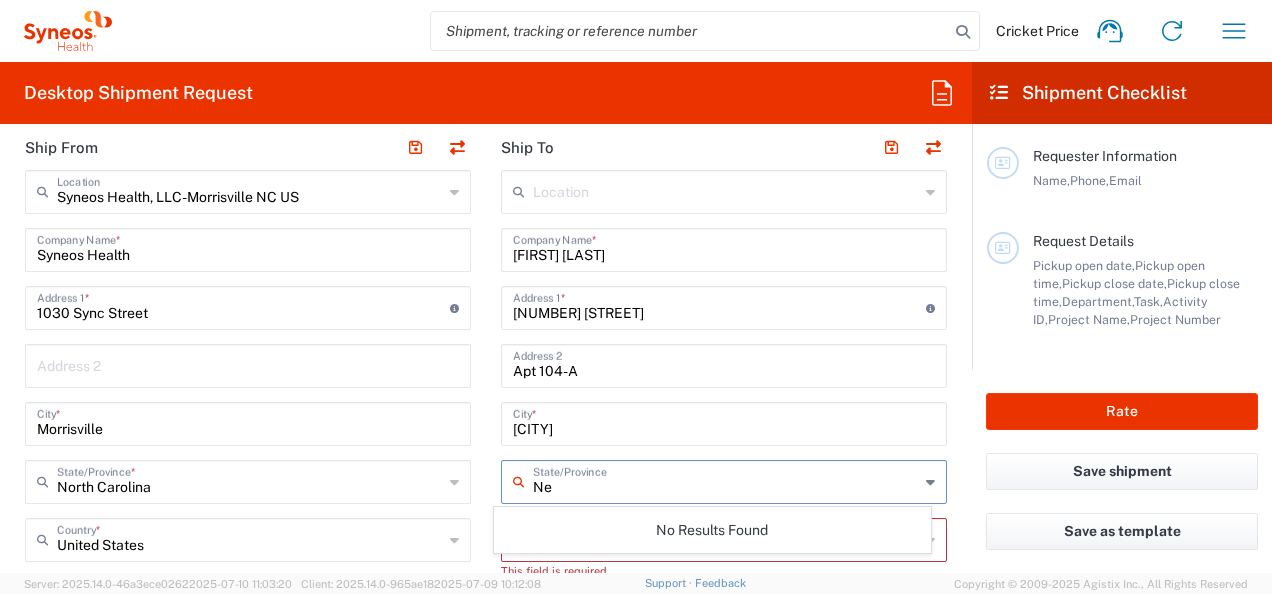 type on "N" 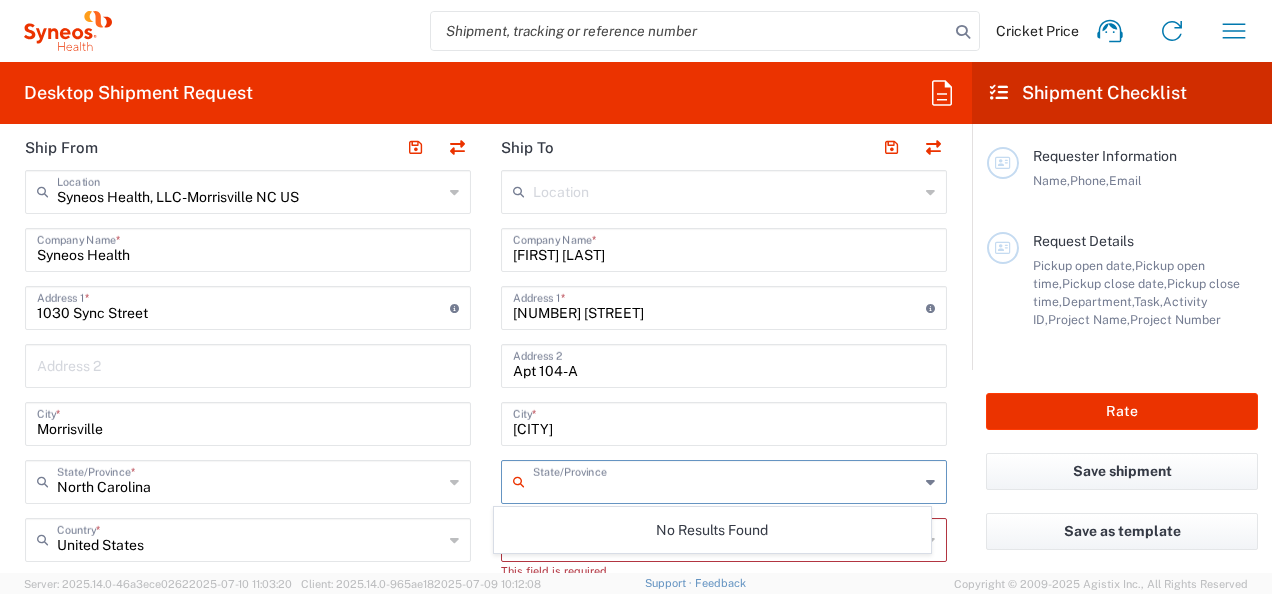 click 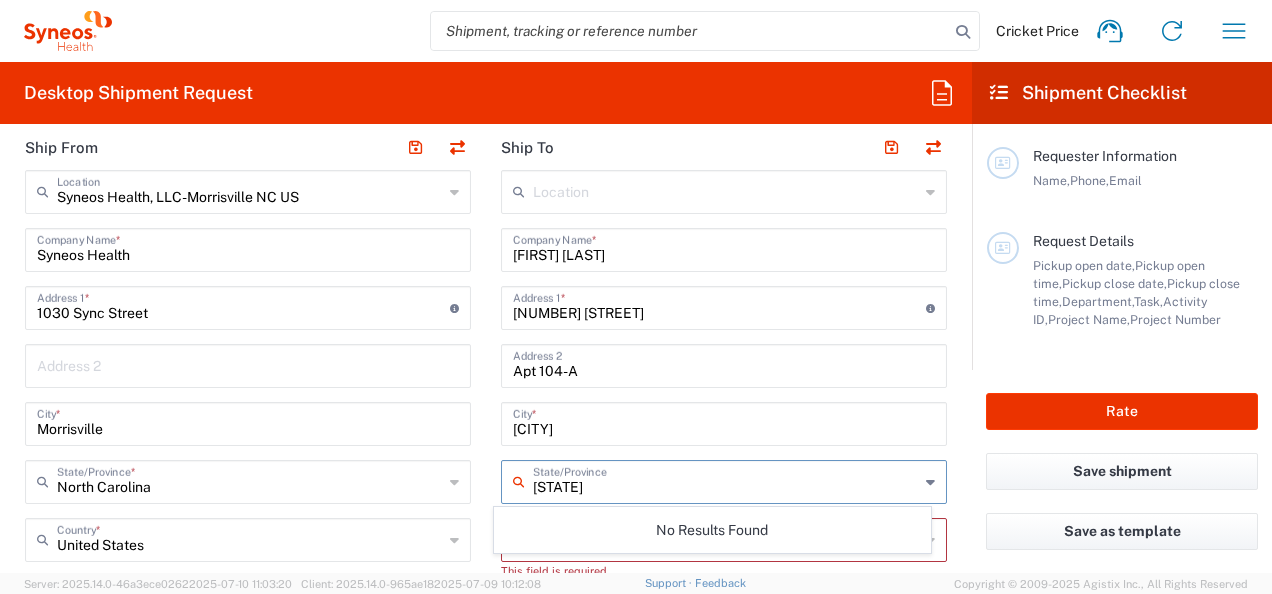 type on "New Jersey" 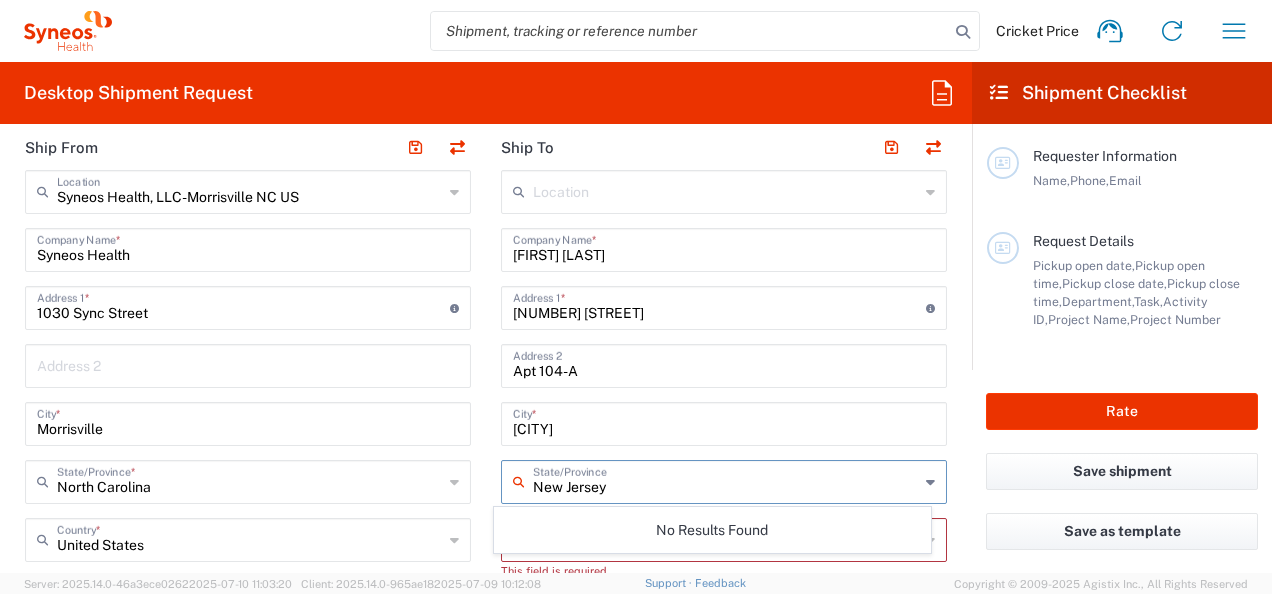 type 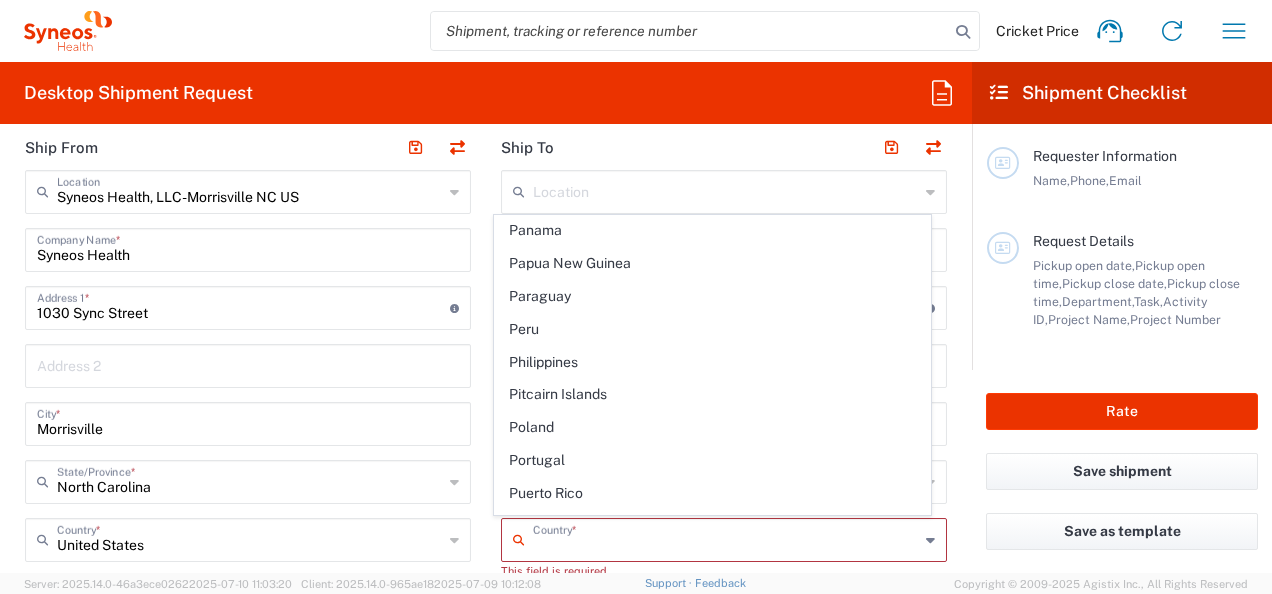 scroll, scrollTop: 0, scrollLeft: 0, axis: both 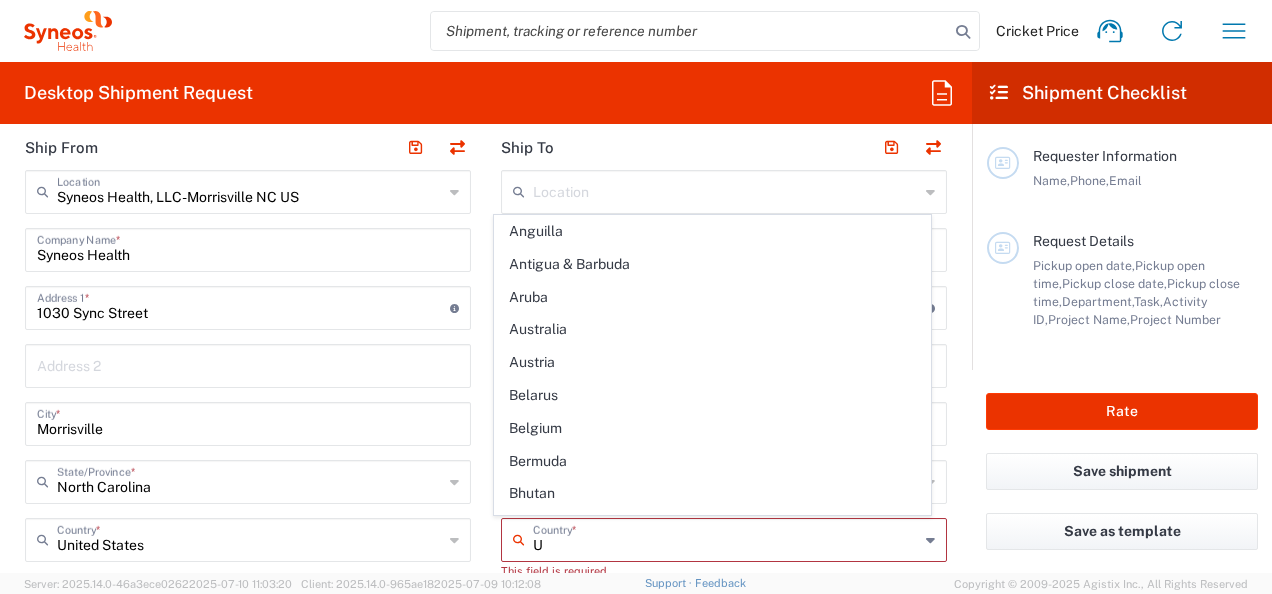 type on "Un" 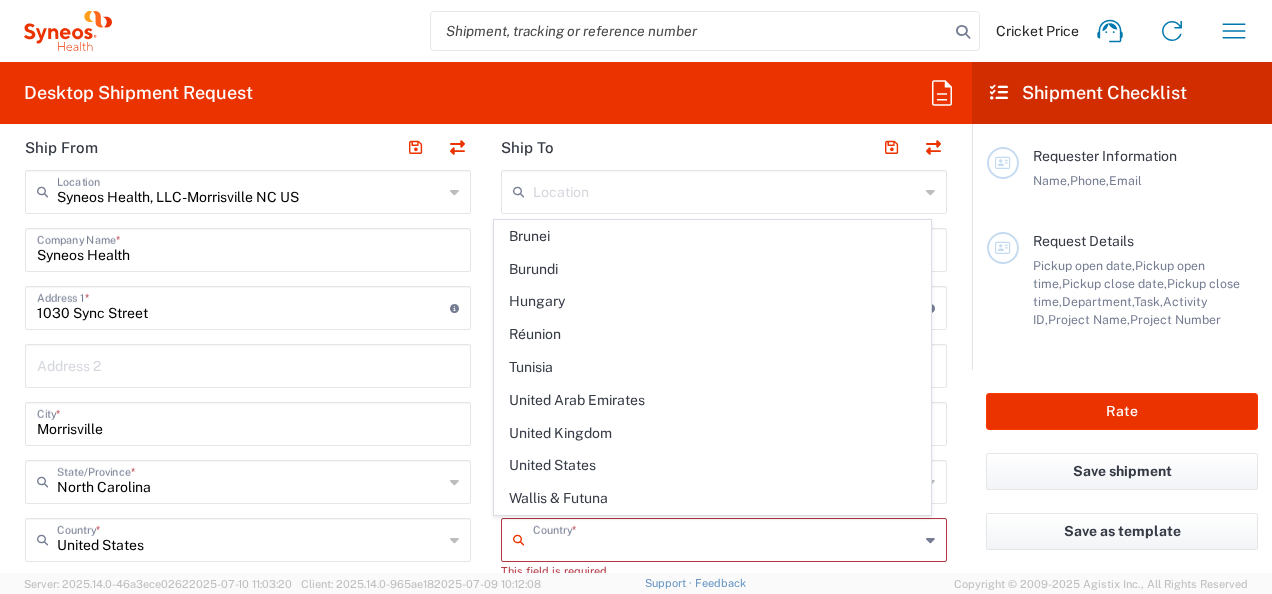 scroll, scrollTop: 1056, scrollLeft: 0, axis: vertical 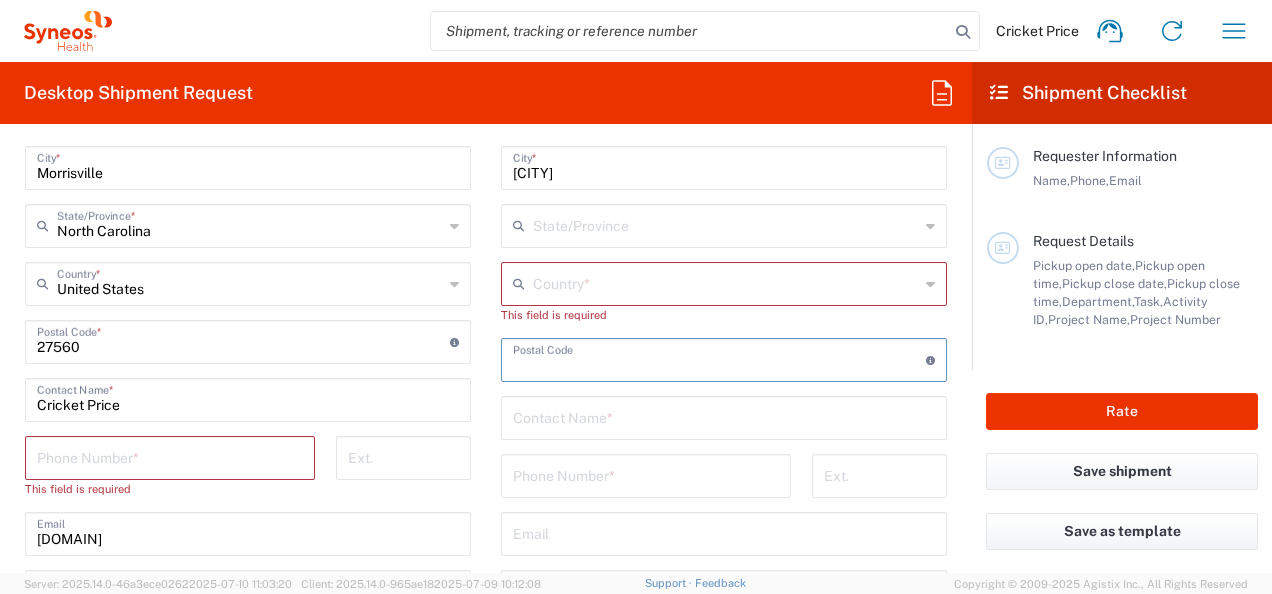 click at bounding box center [719, 358] 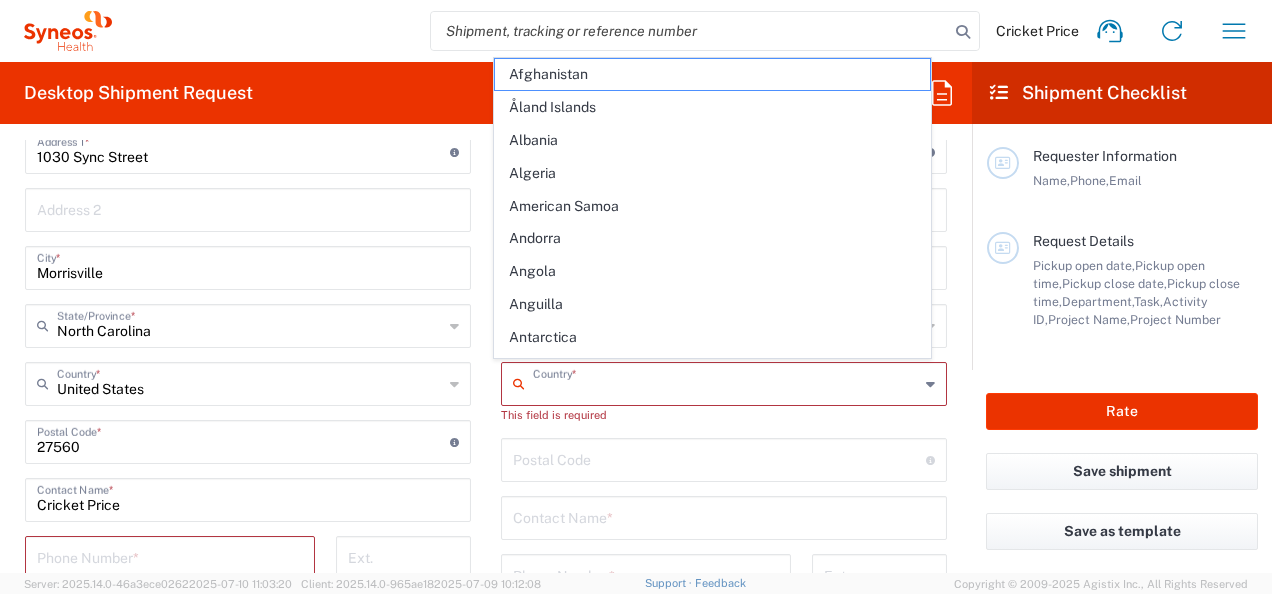 click at bounding box center [726, 382] 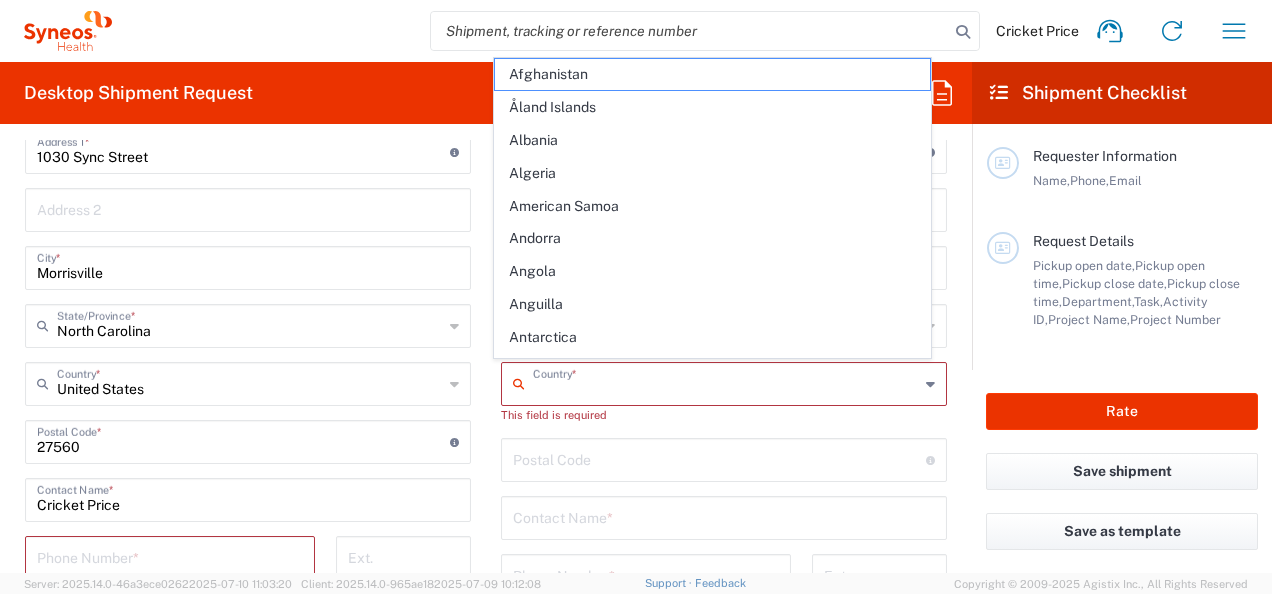 click at bounding box center (726, 382) 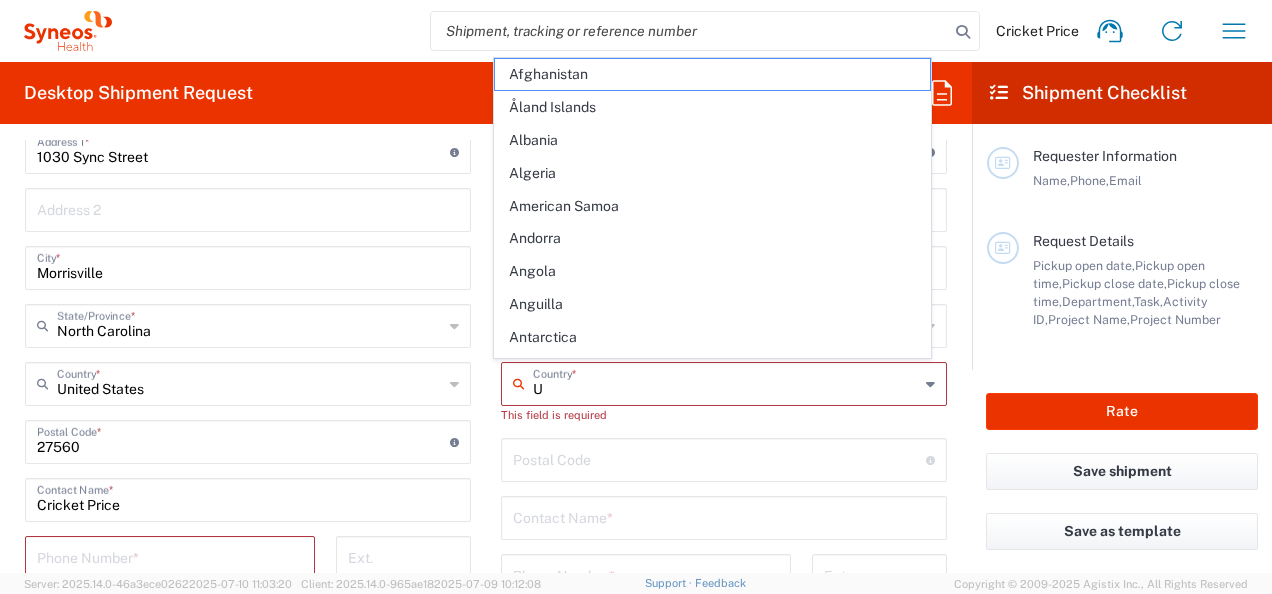 type on "Un" 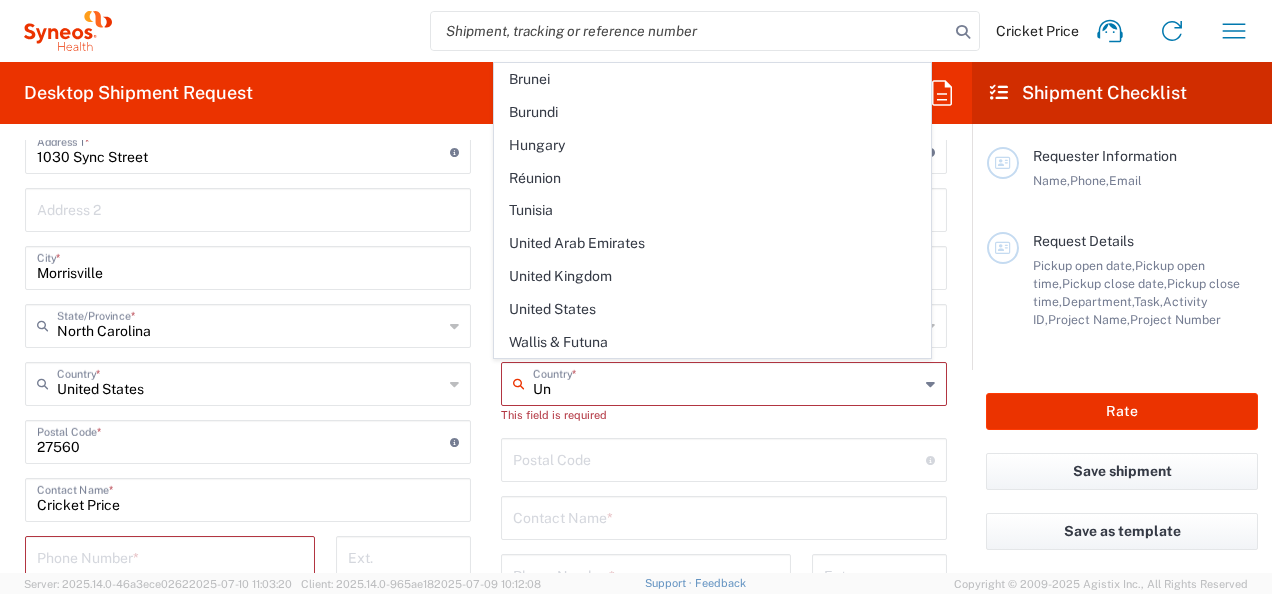 type 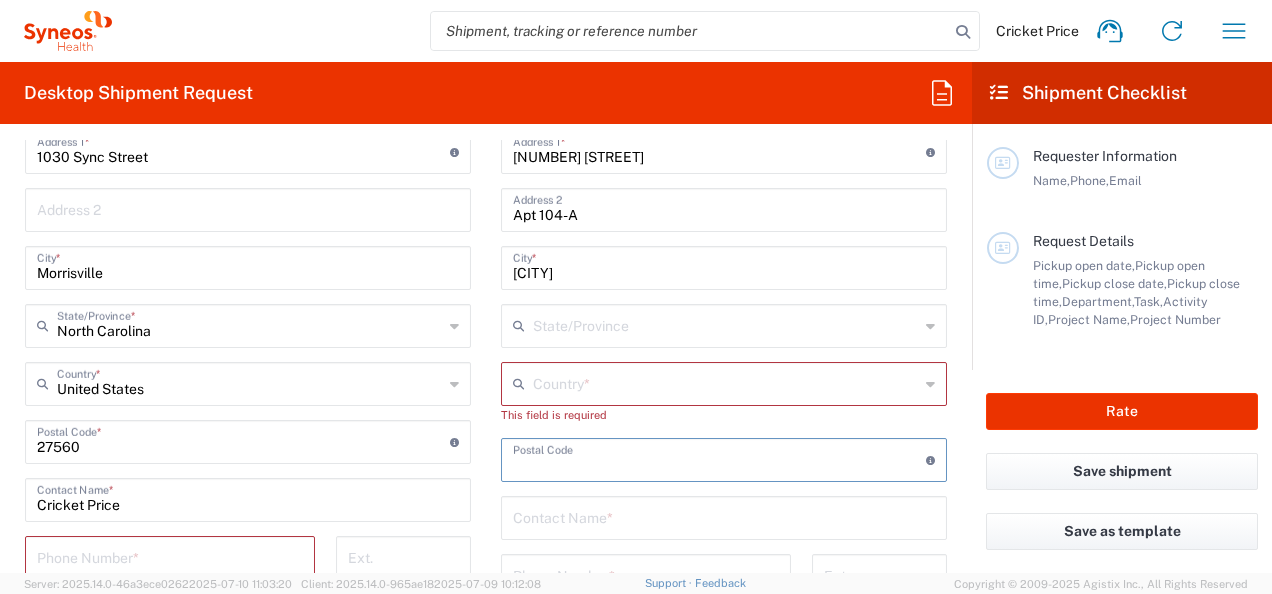 click 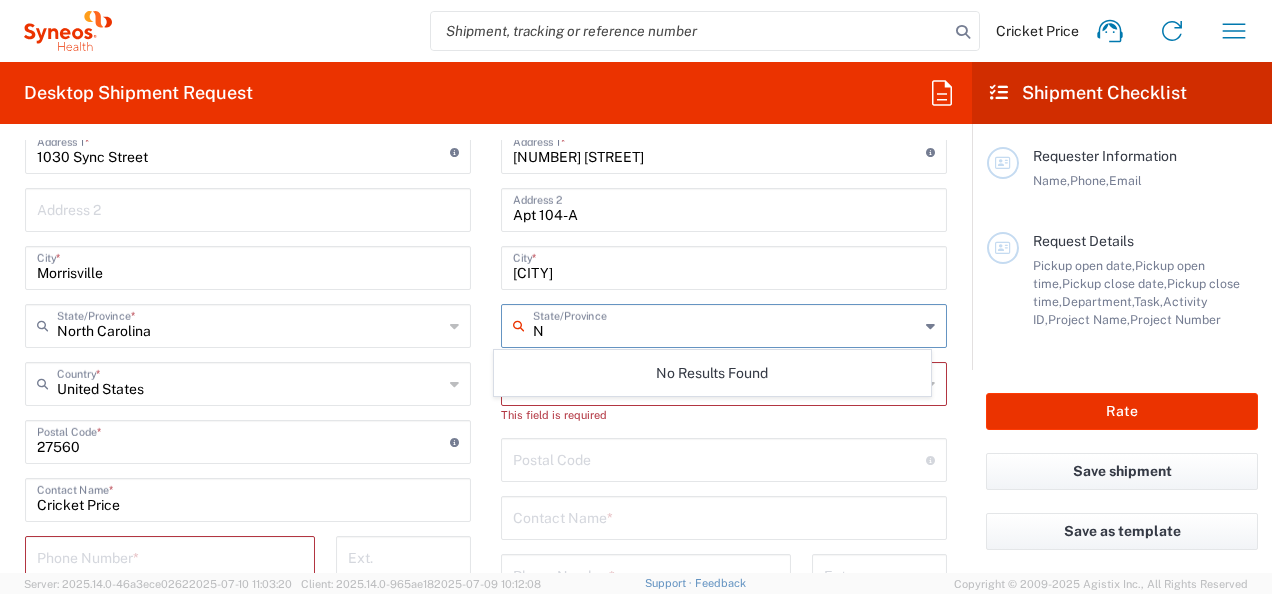 type on "NJ" 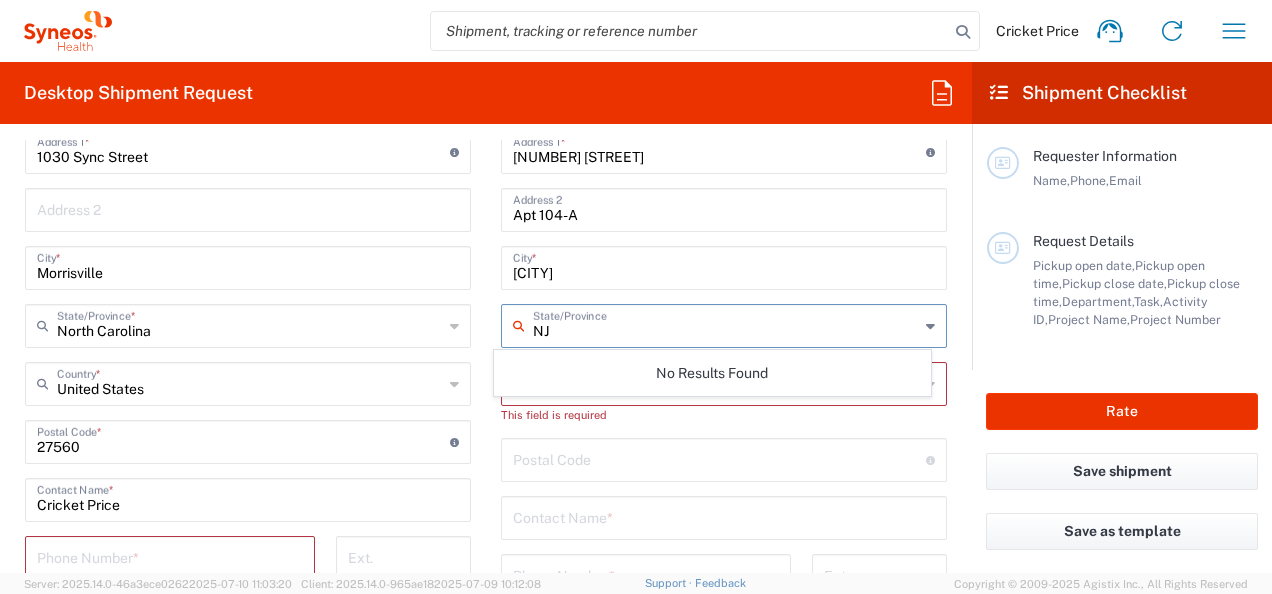 type 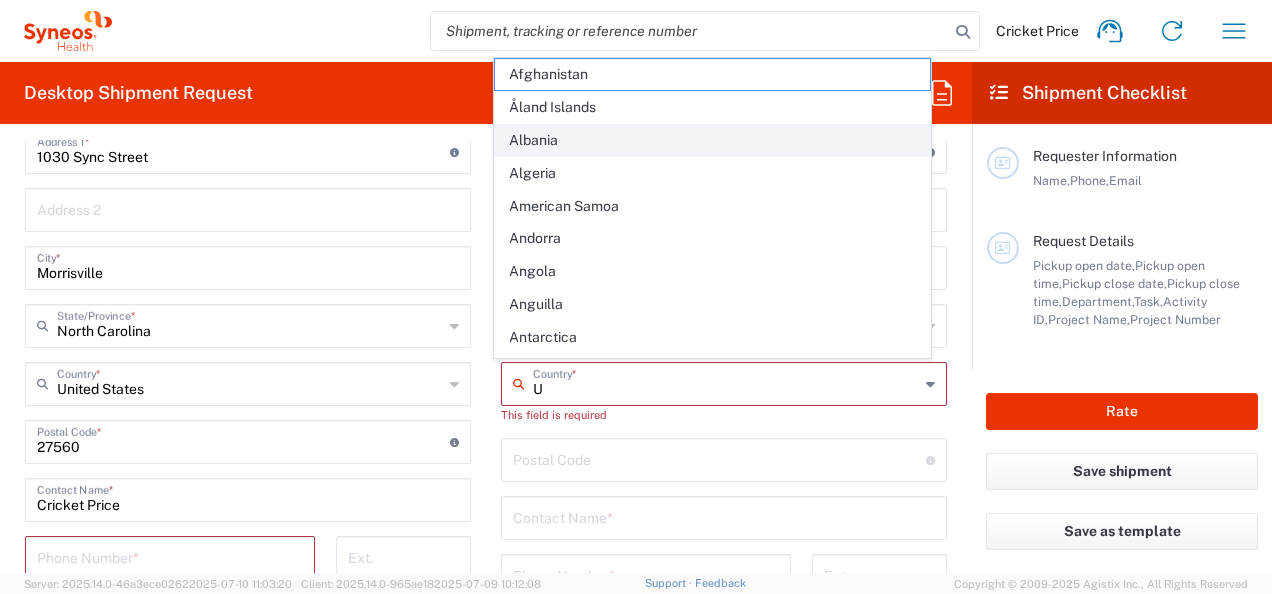 type on "Un" 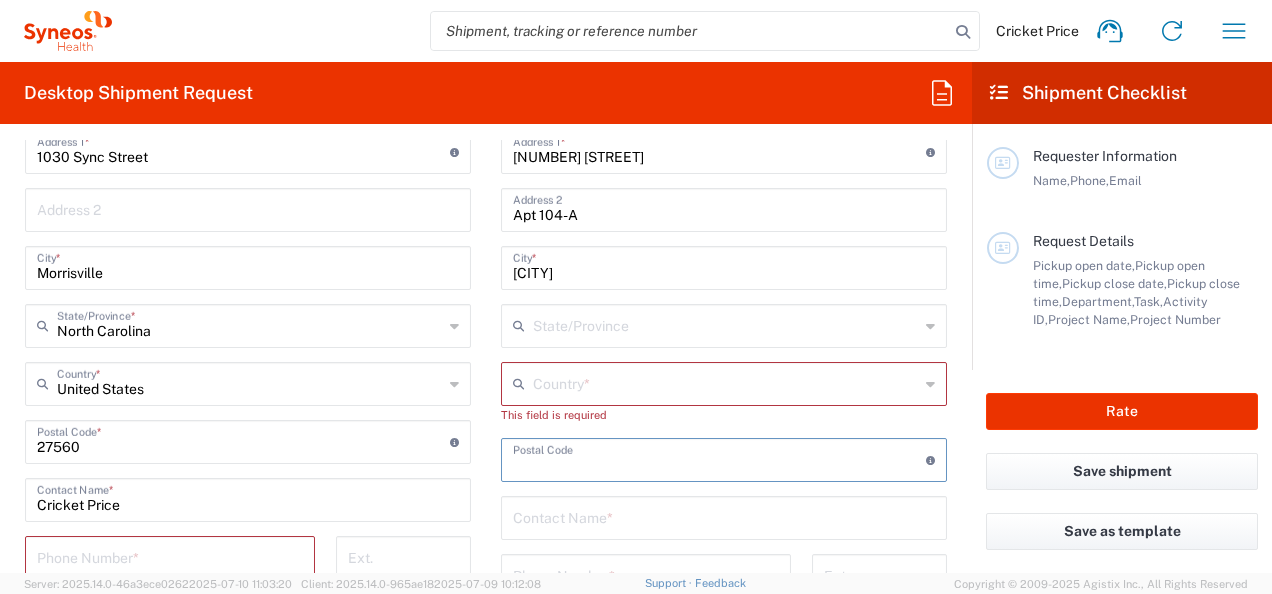 click at bounding box center (726, 382) 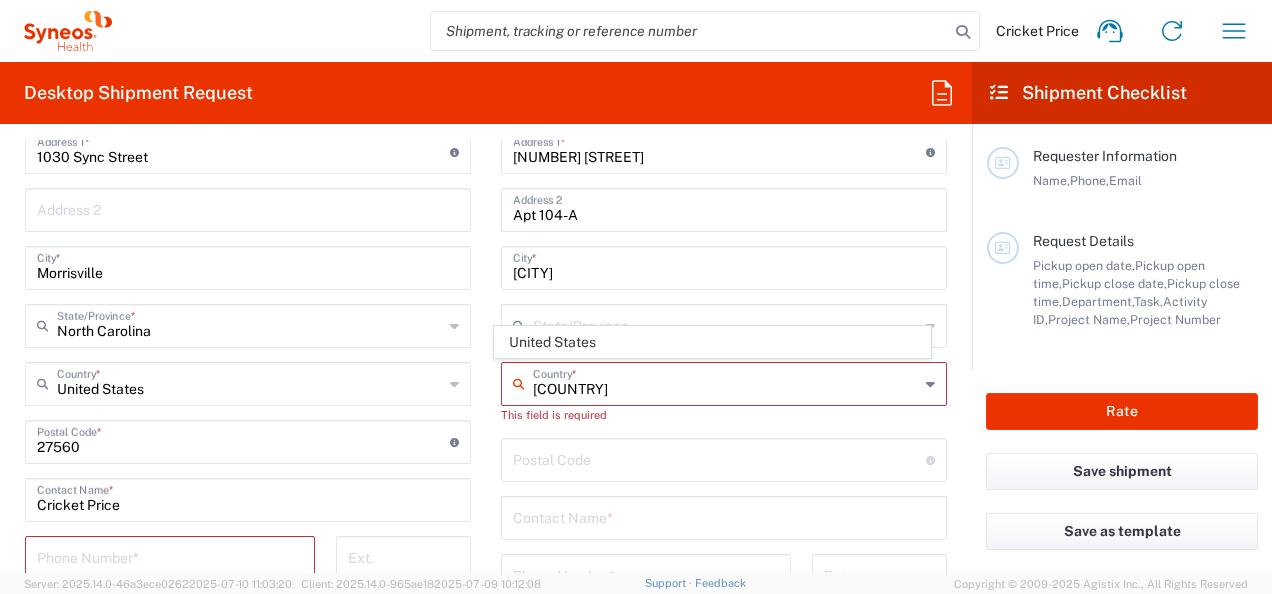 type on "United states" 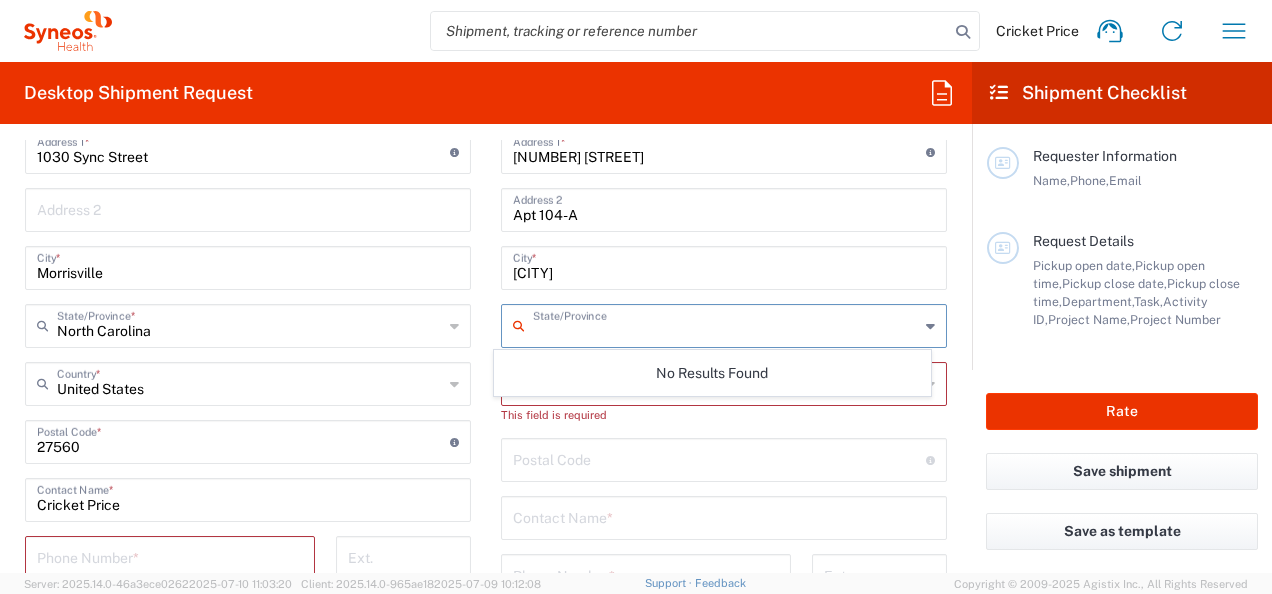 click at bounding box center (726, 324) 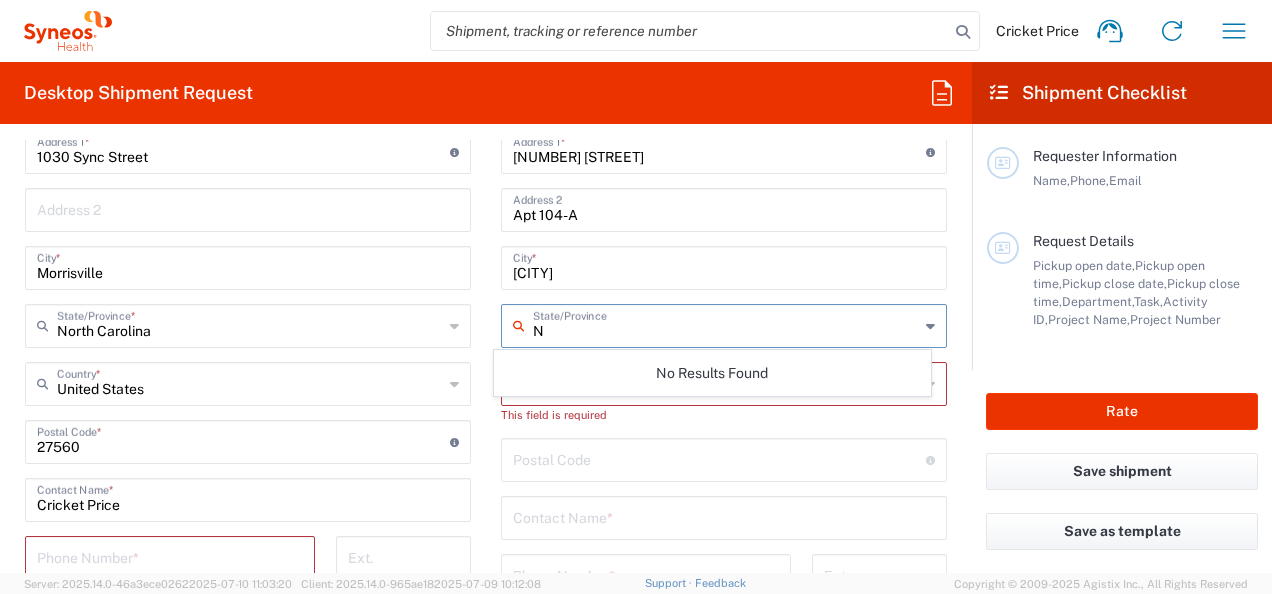 type on "NJ" 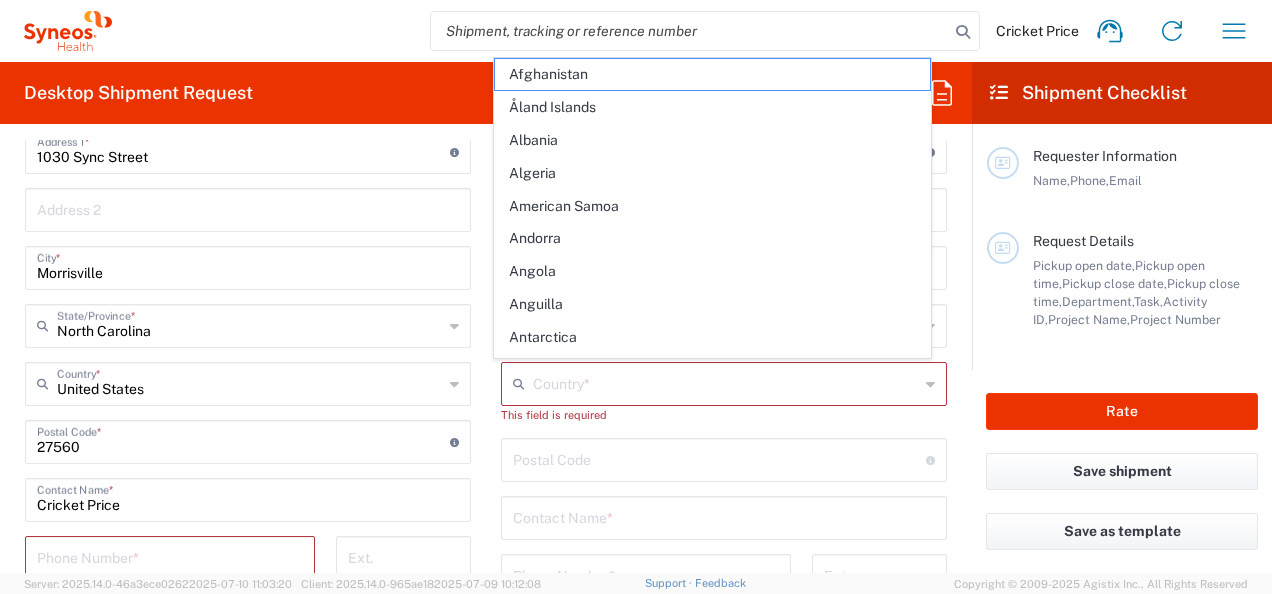 click on "This field is required" 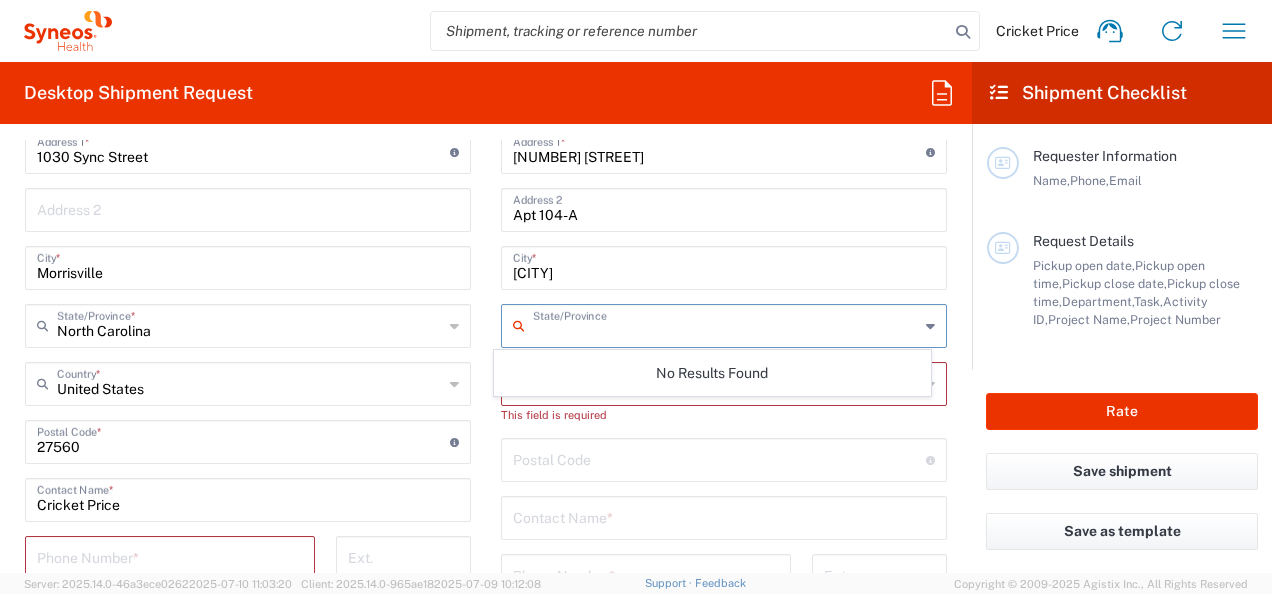 click at bounding box center (726, 324) 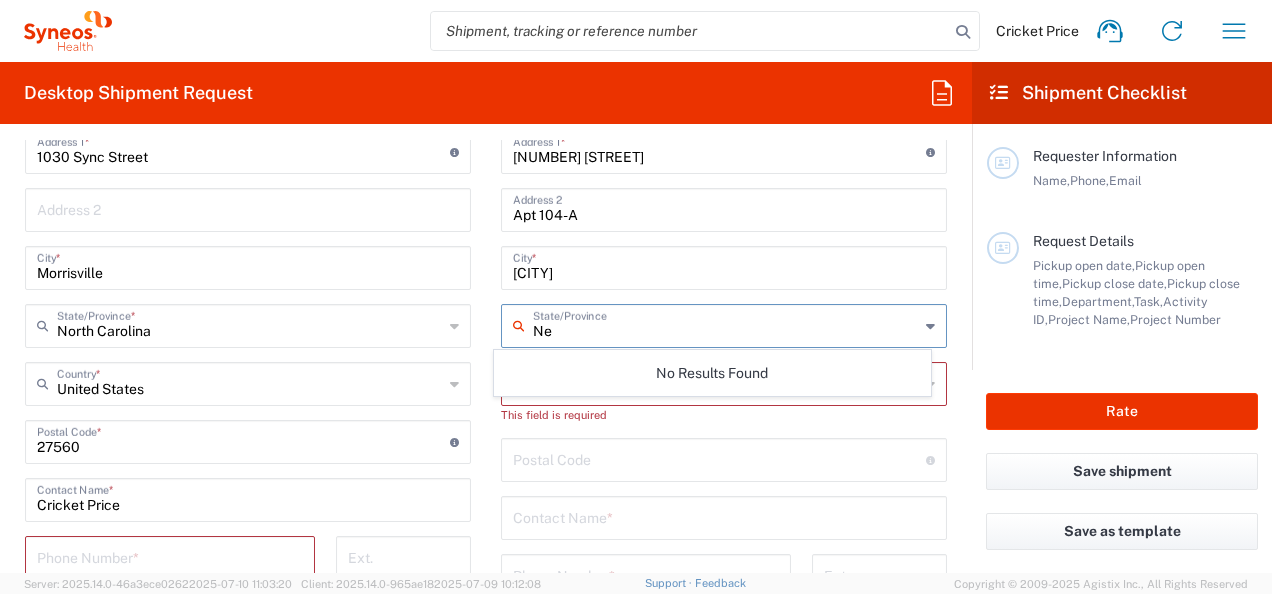 type on "New" 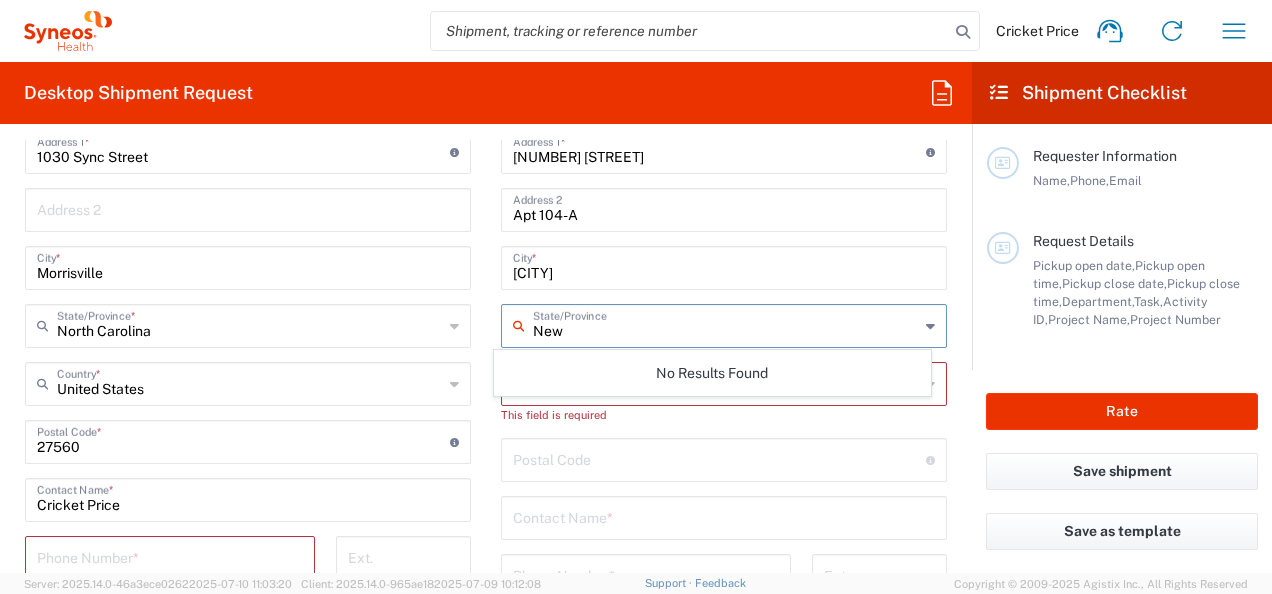 drag, startPoint x: 567, startPoint y: 328, endPoint x: 512, endPoint y: 333, distance: 55.226807 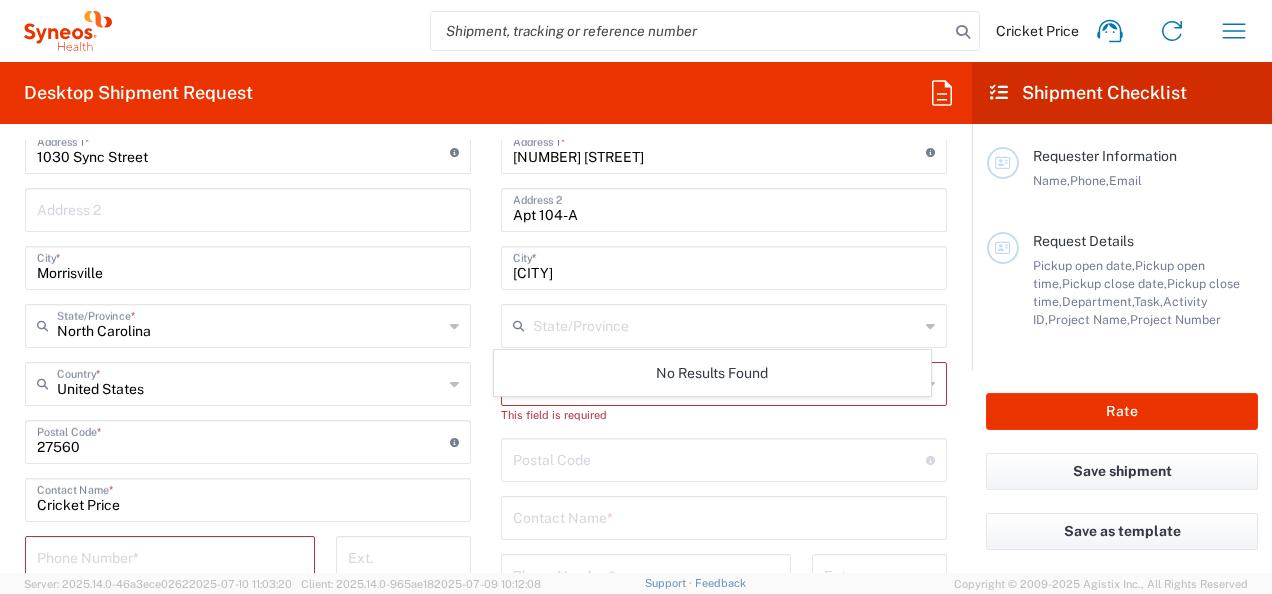 click on "State/Province" 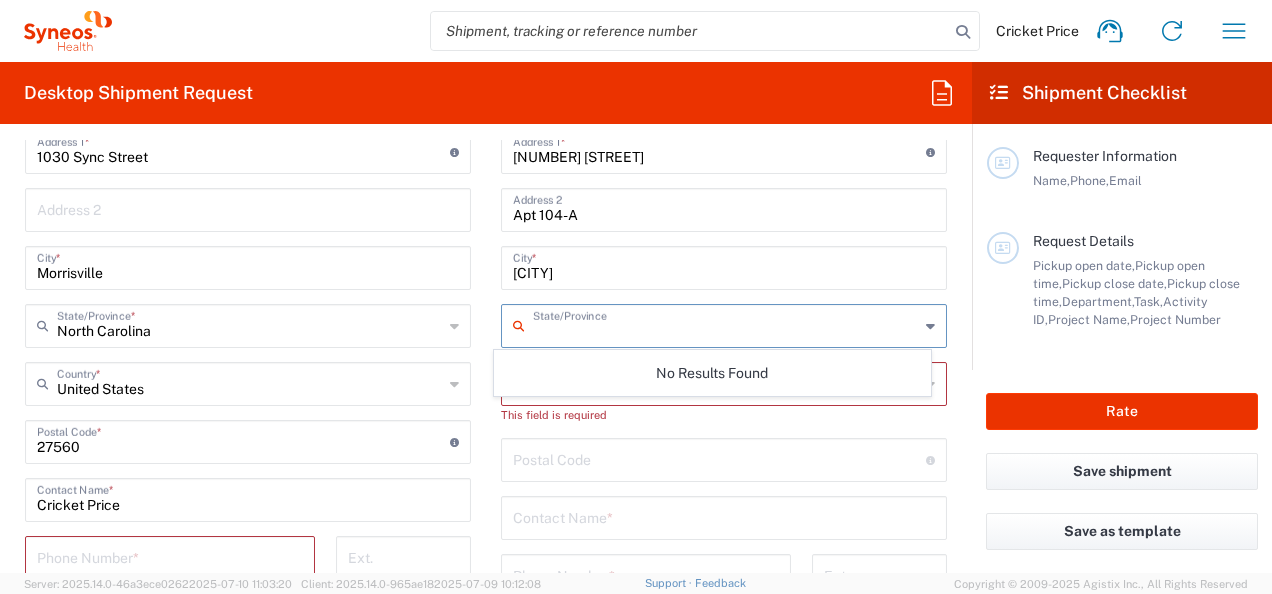 click at bounding box center (726, 324) 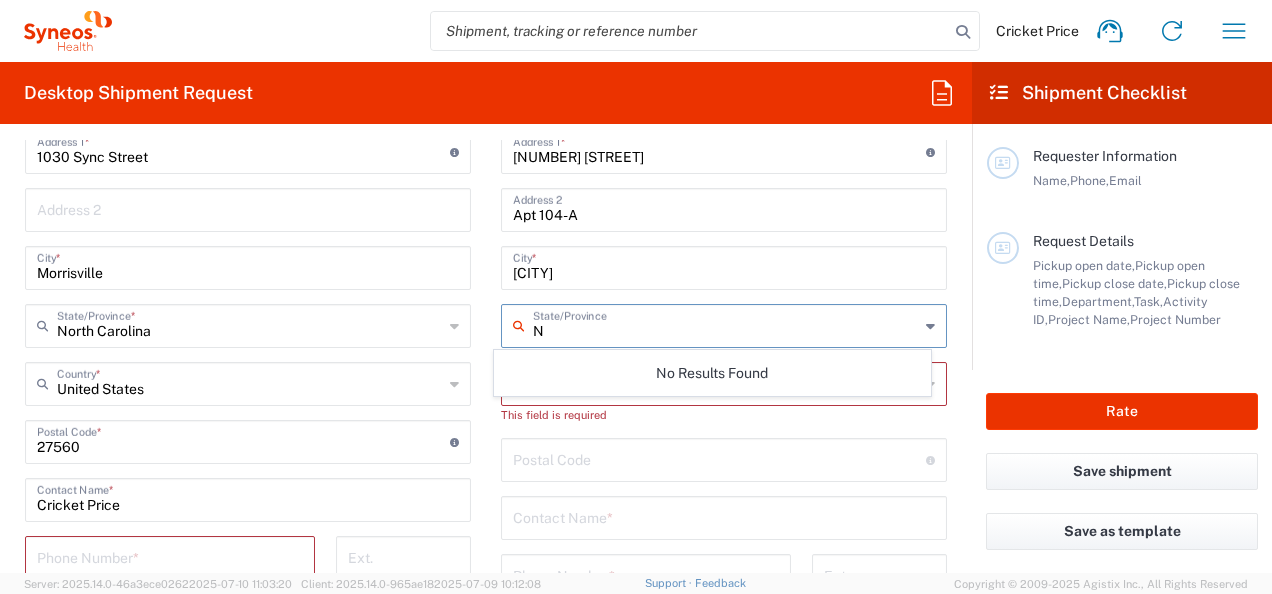 type on "NJ" 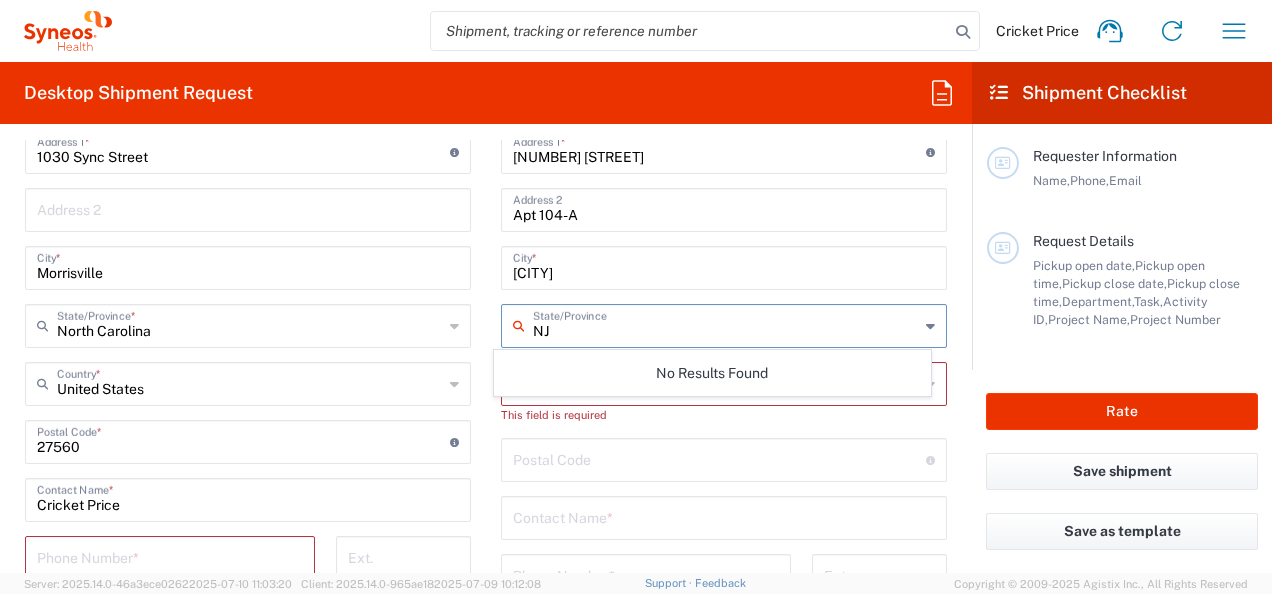 type 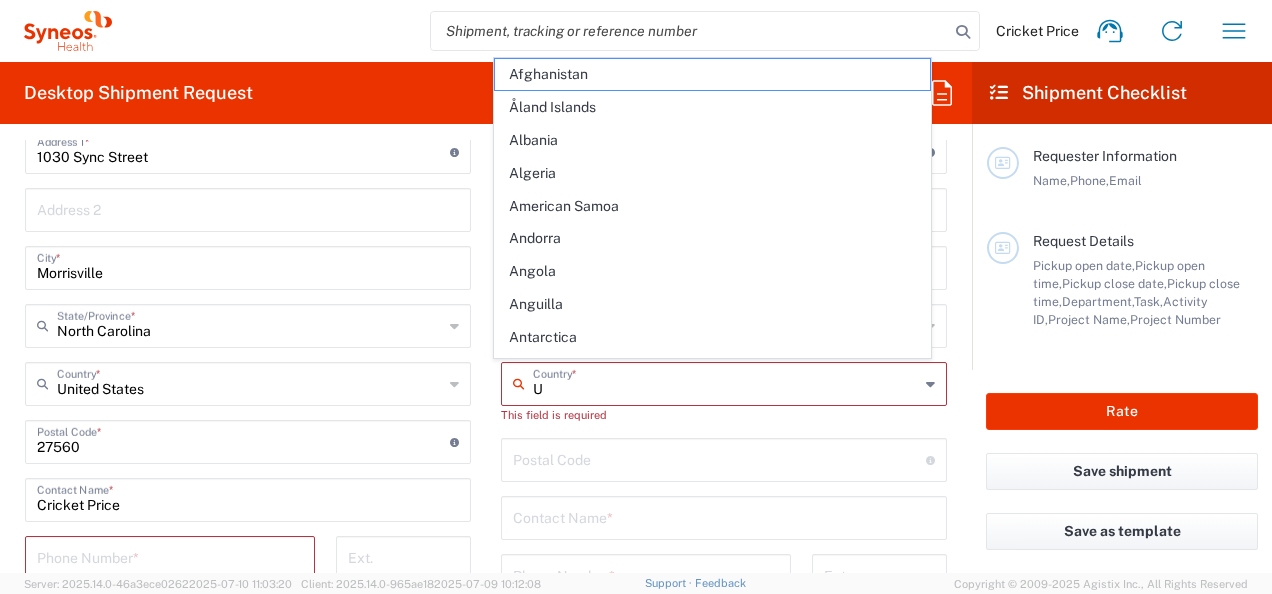 type on "US" 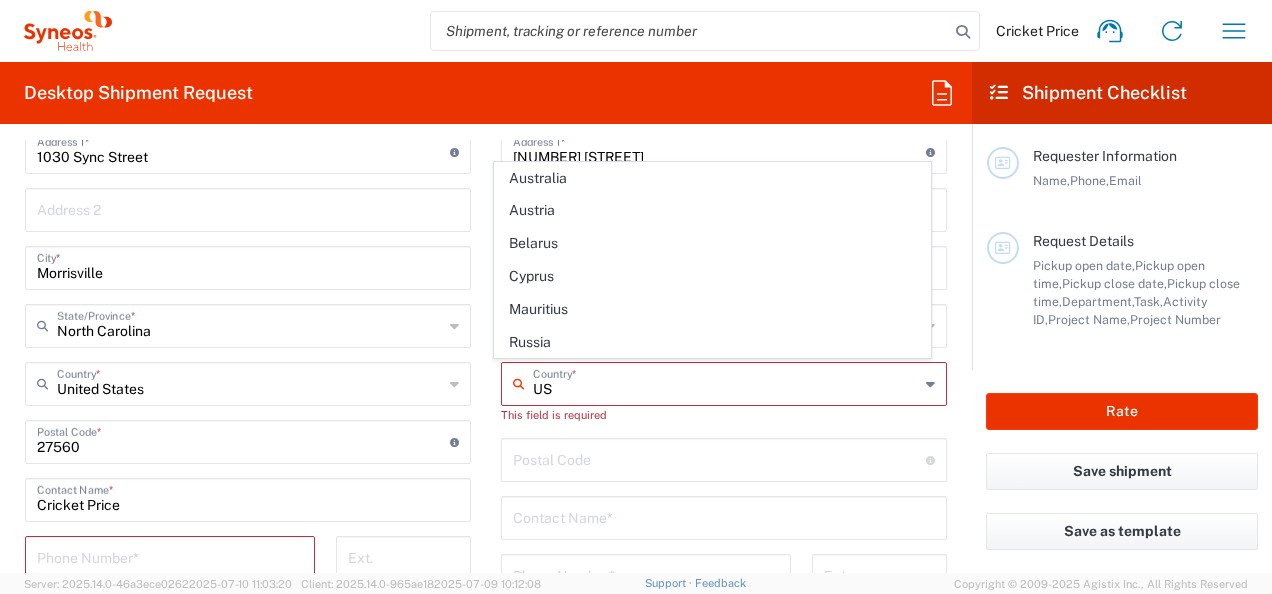 type 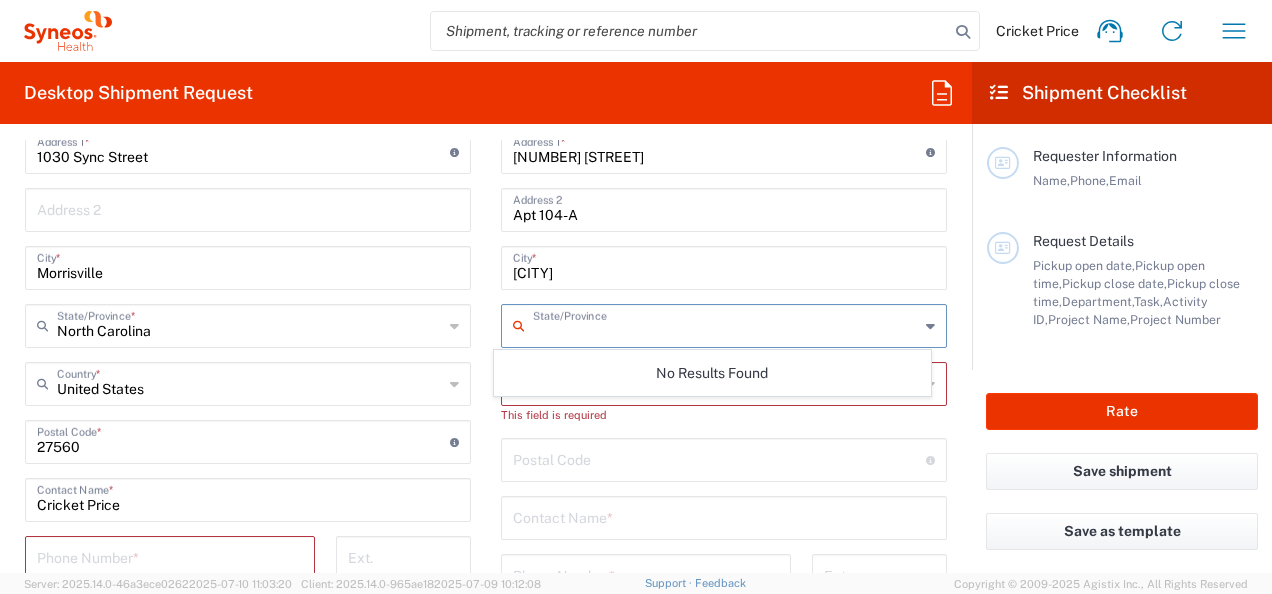 click at bounding box center (726, 324) 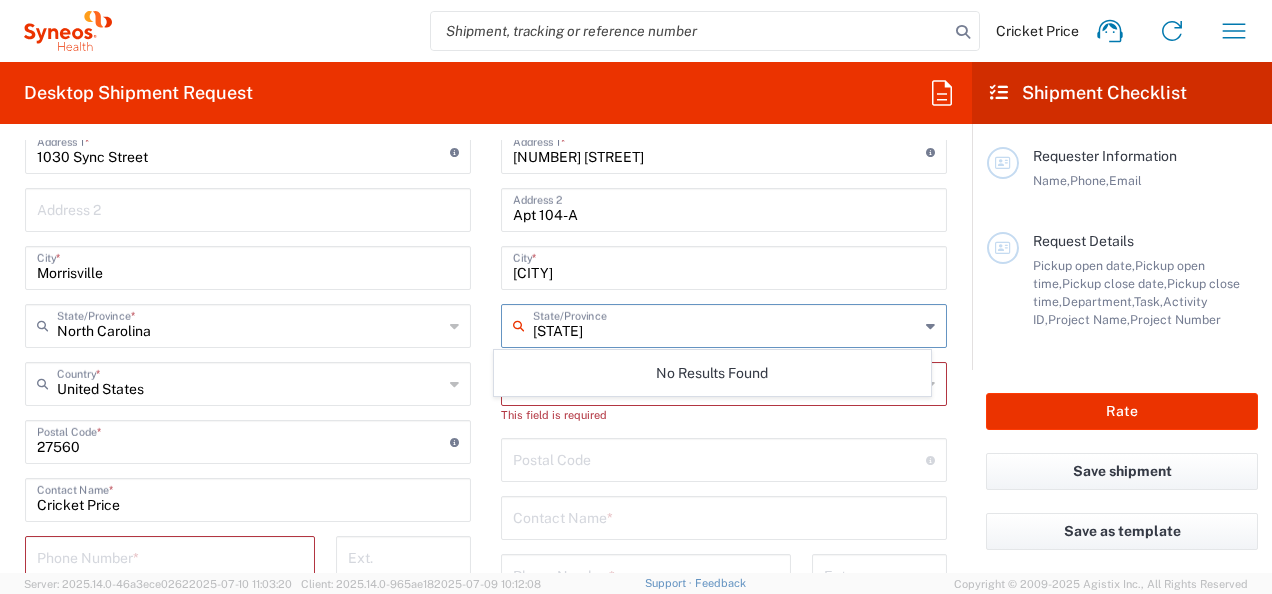 type on "New Jersey" 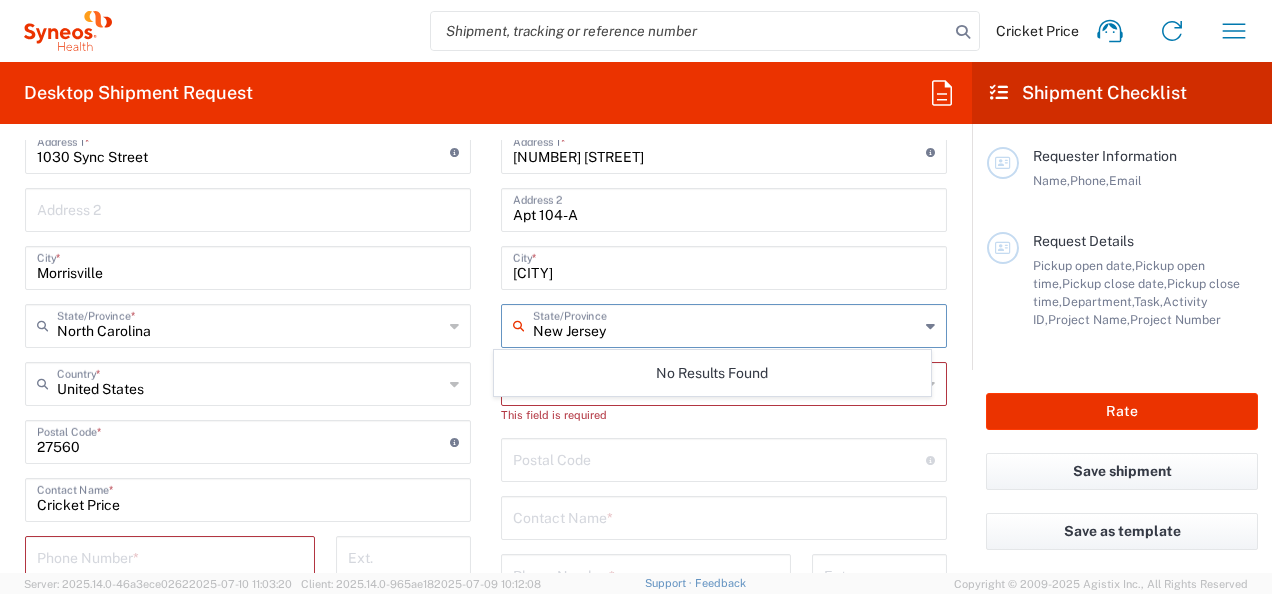 type 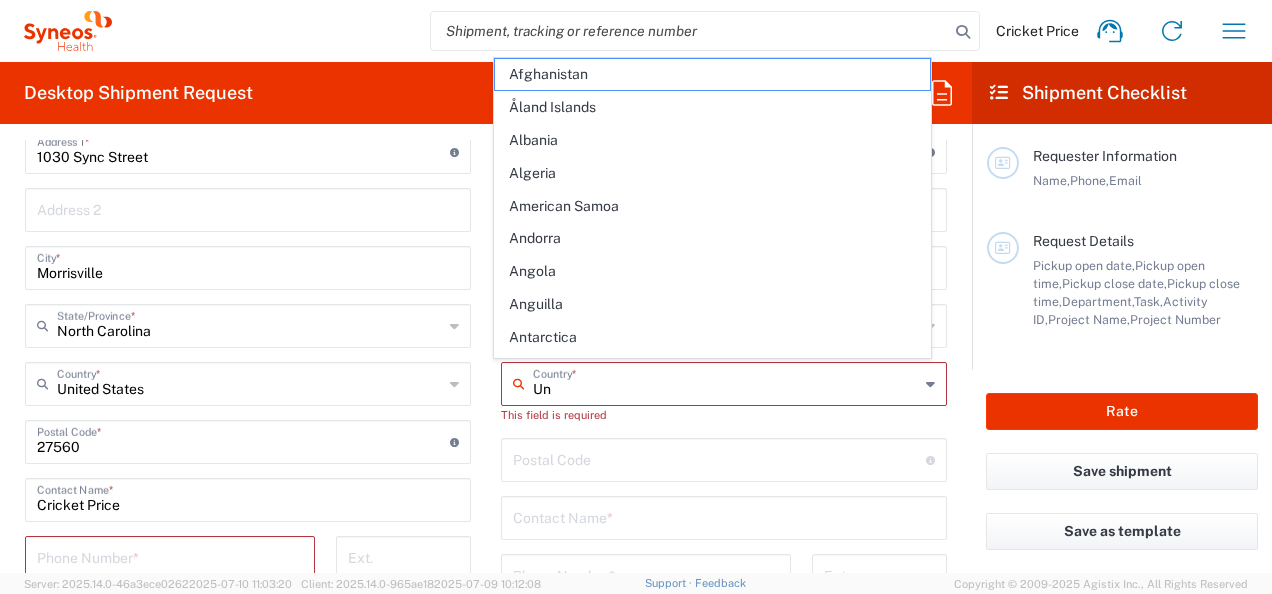 type on "Uni" 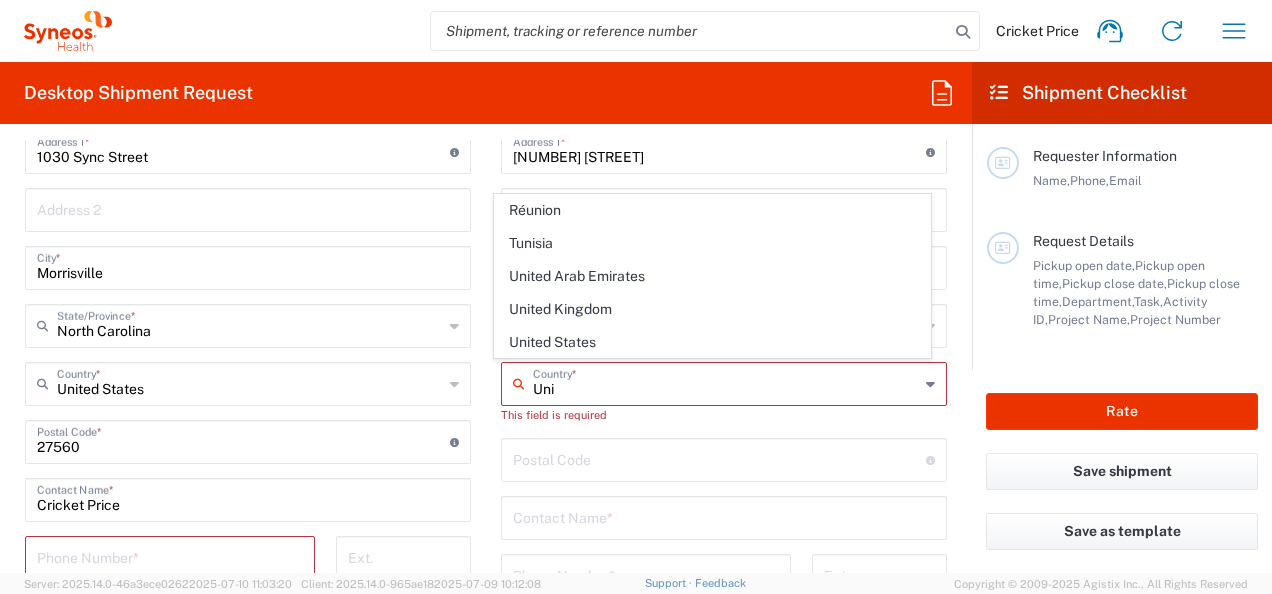 type 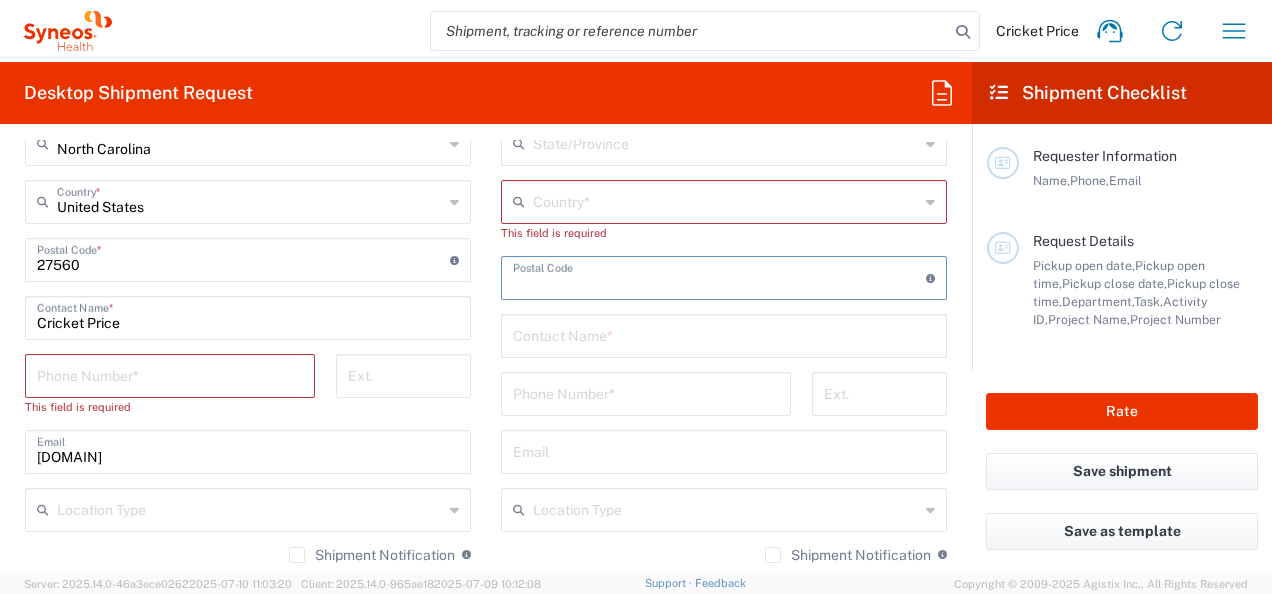 scroll, scrollTop: 1156, scrollLeft: 0, axis: vertical 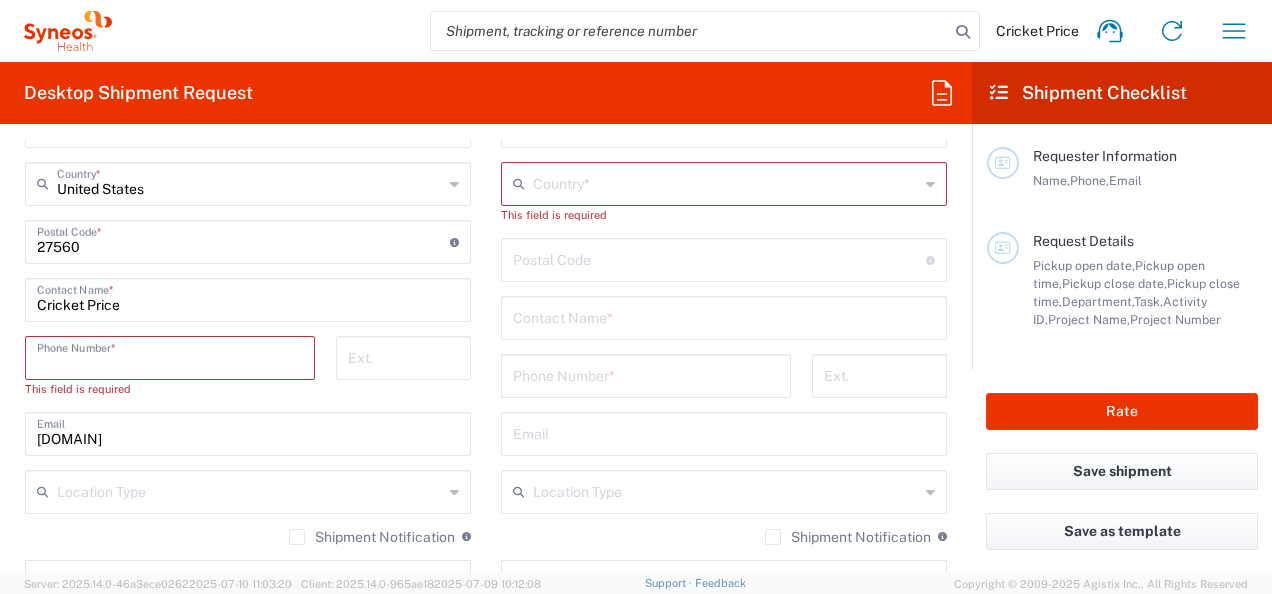 click at bounding box center (170, 356) 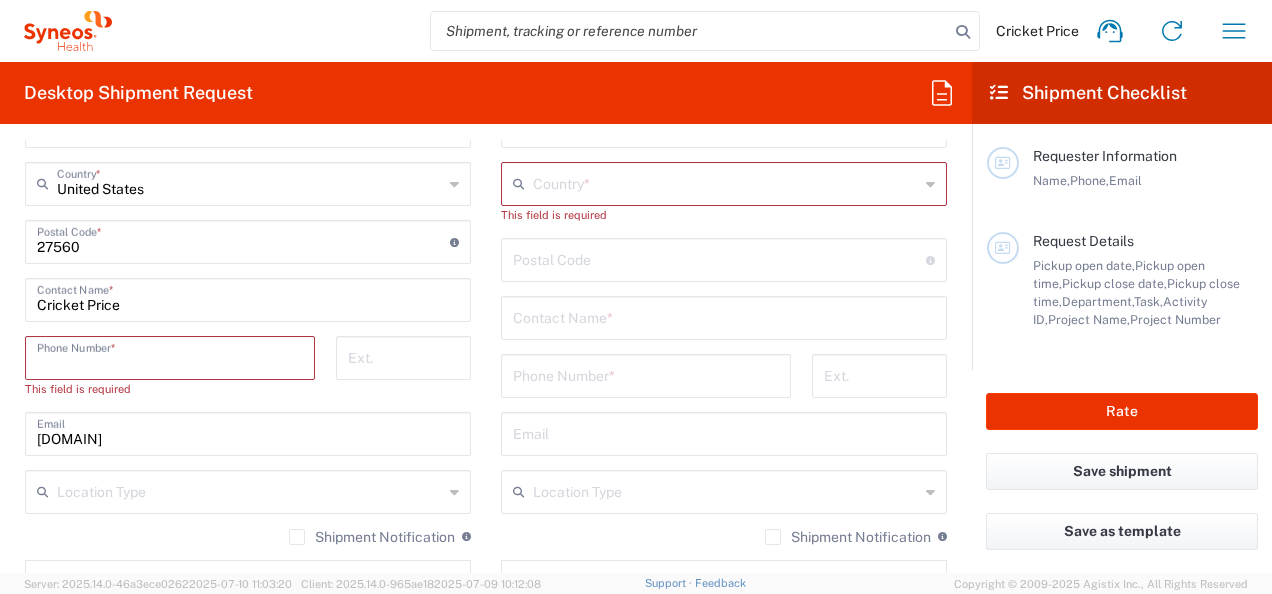 type on "9199265742" 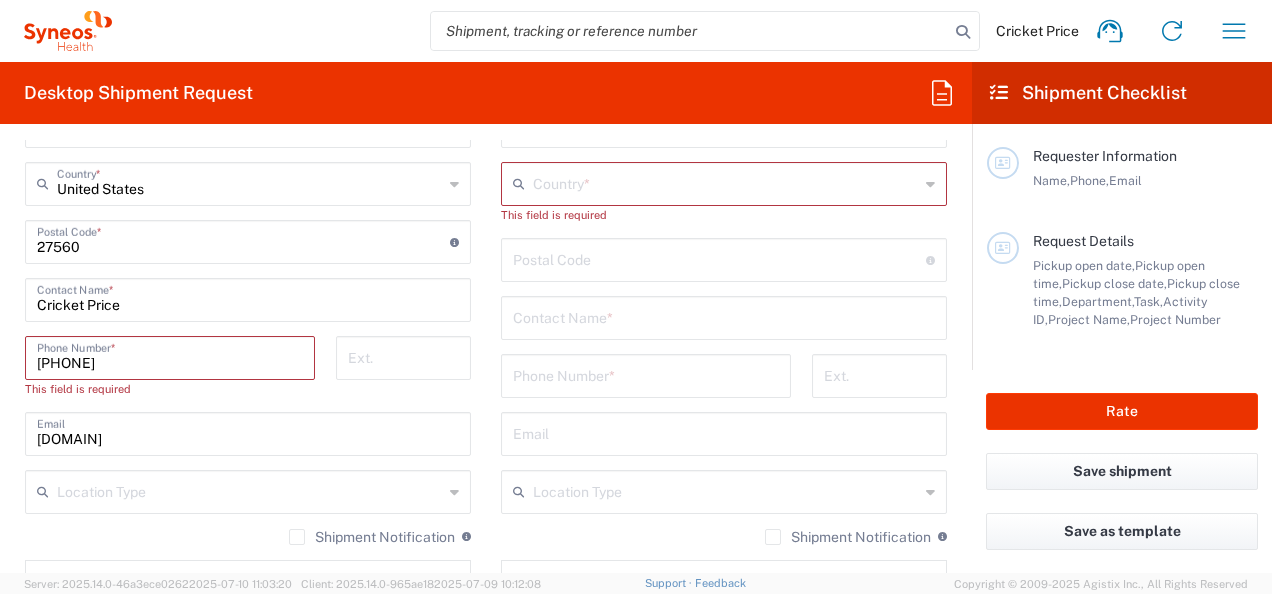 type on "Cricket.Price@syneoshealth.com" 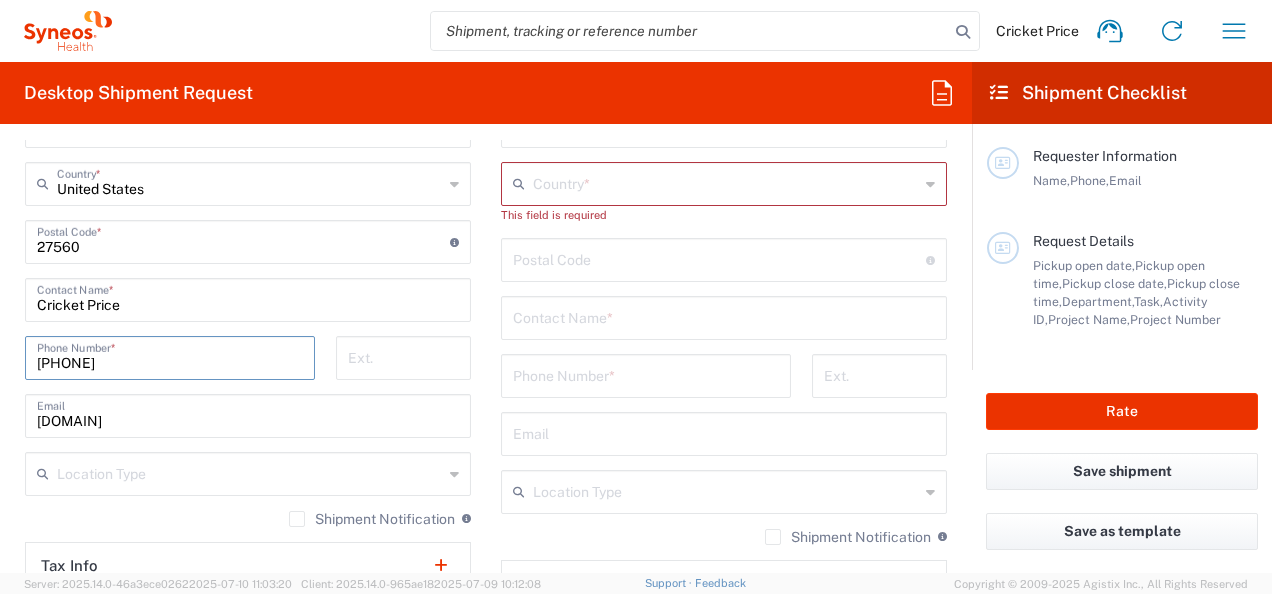 type on "9193975179" 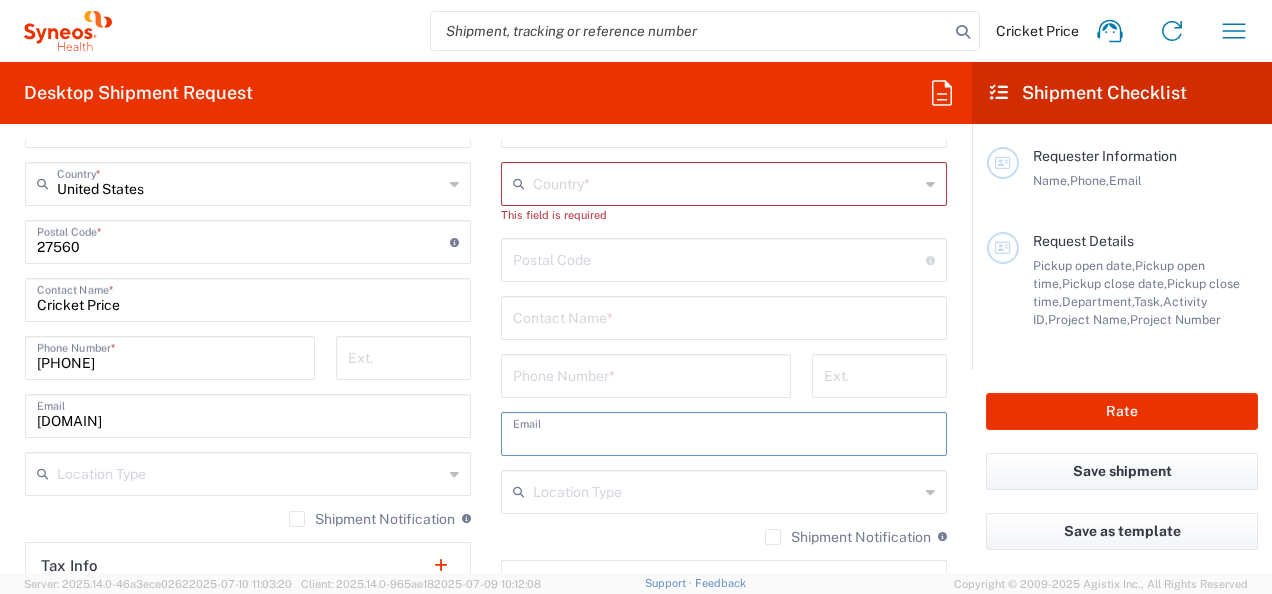 click at bounding box center [724, 432] 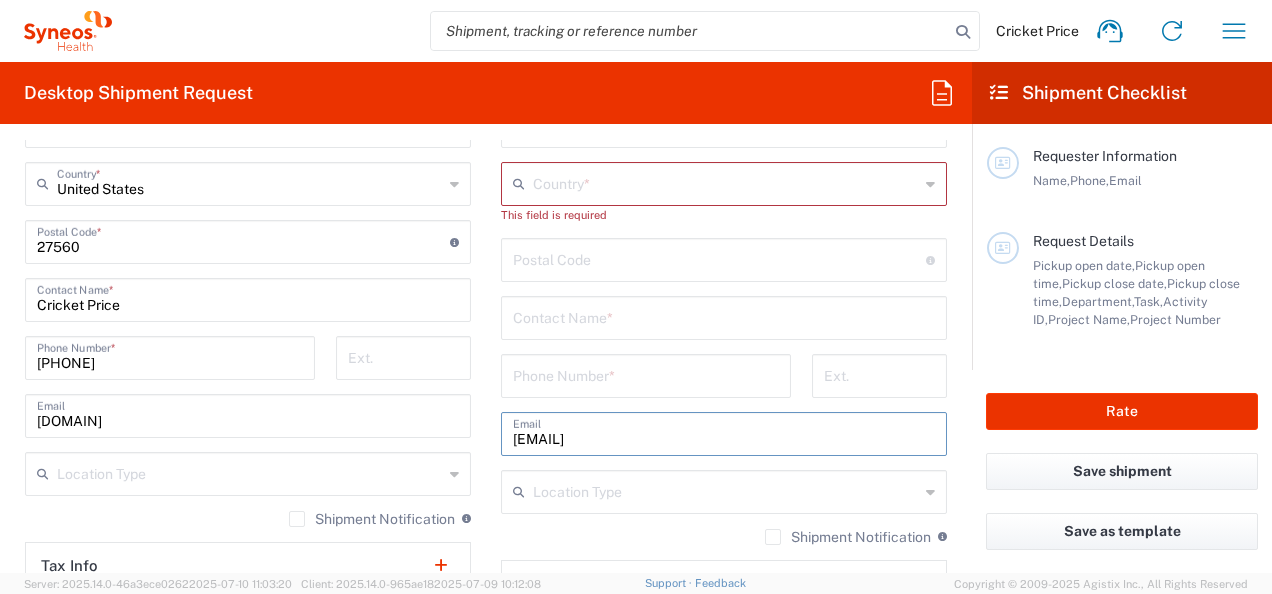 type on "Cricket Carrise Price" 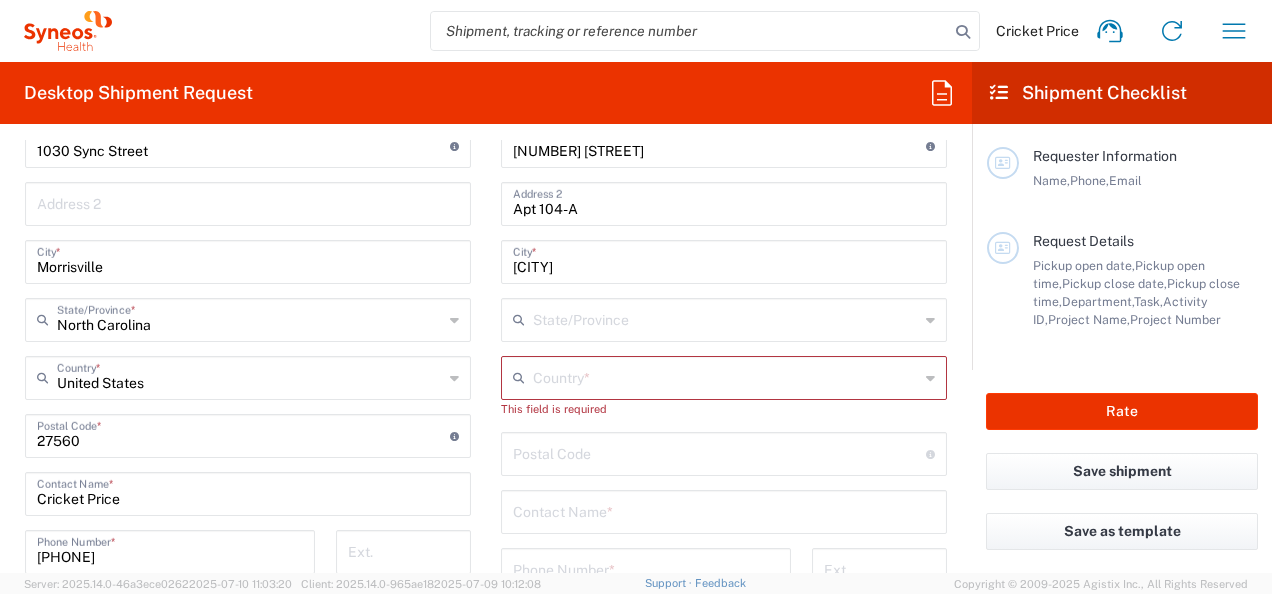 scroll, scrollTop: 956, scrollLeft: 0, axis: vertical 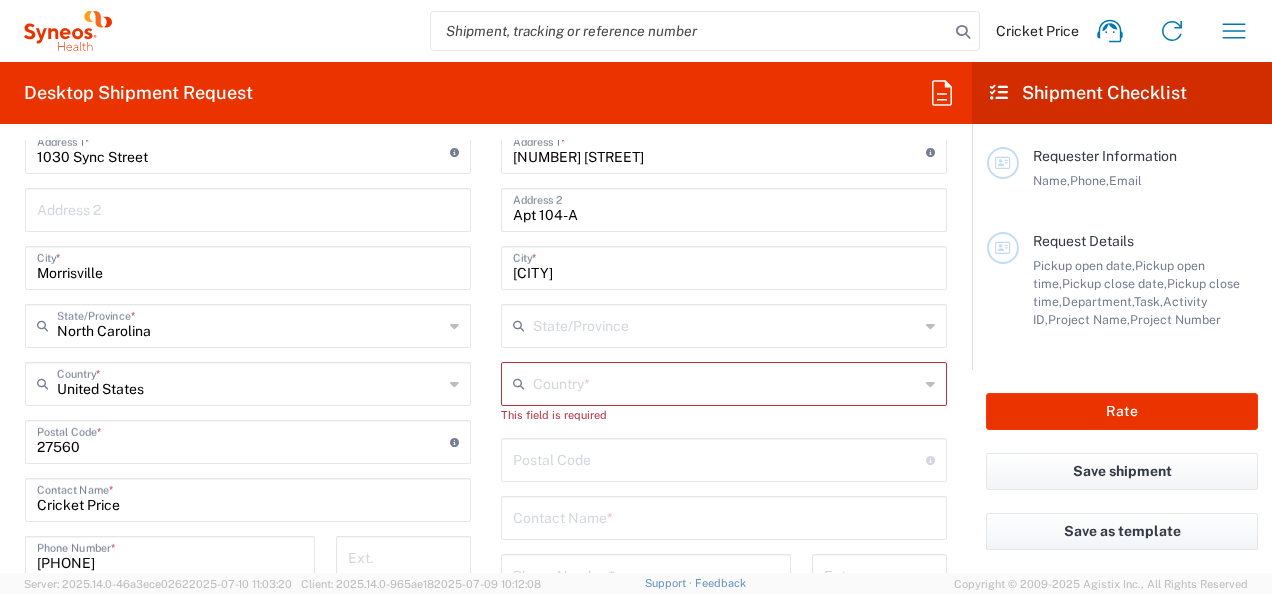 click at bounding box center [726, 324] 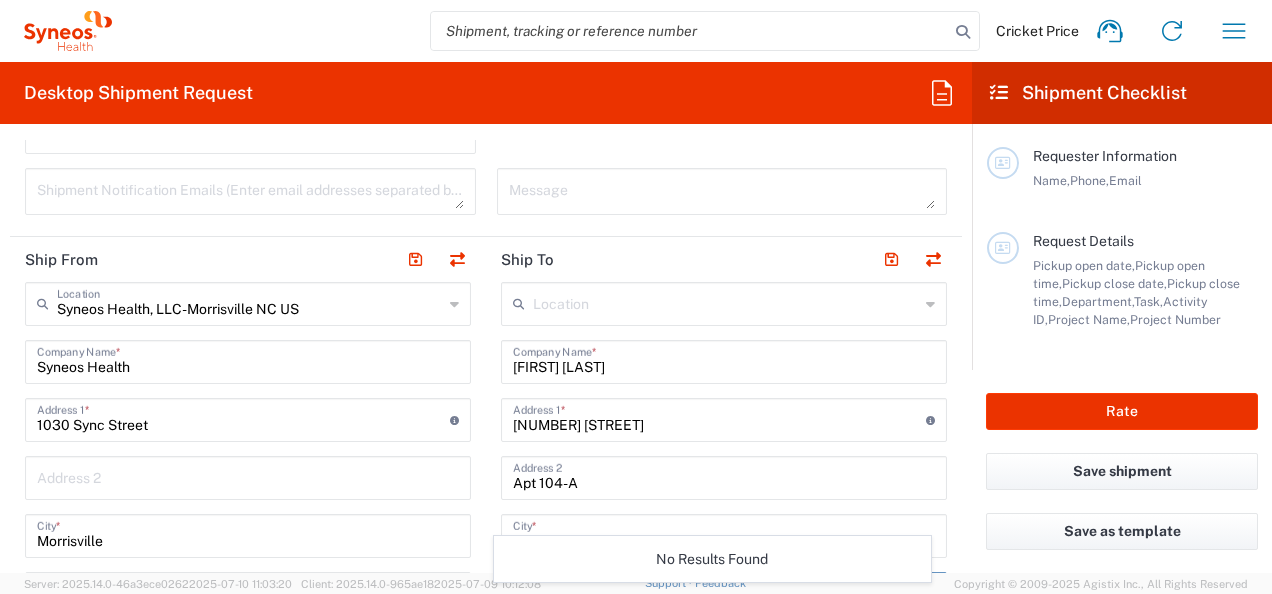 scroll, scrollTop: 656, scrollLeft: 0, axis: vertical 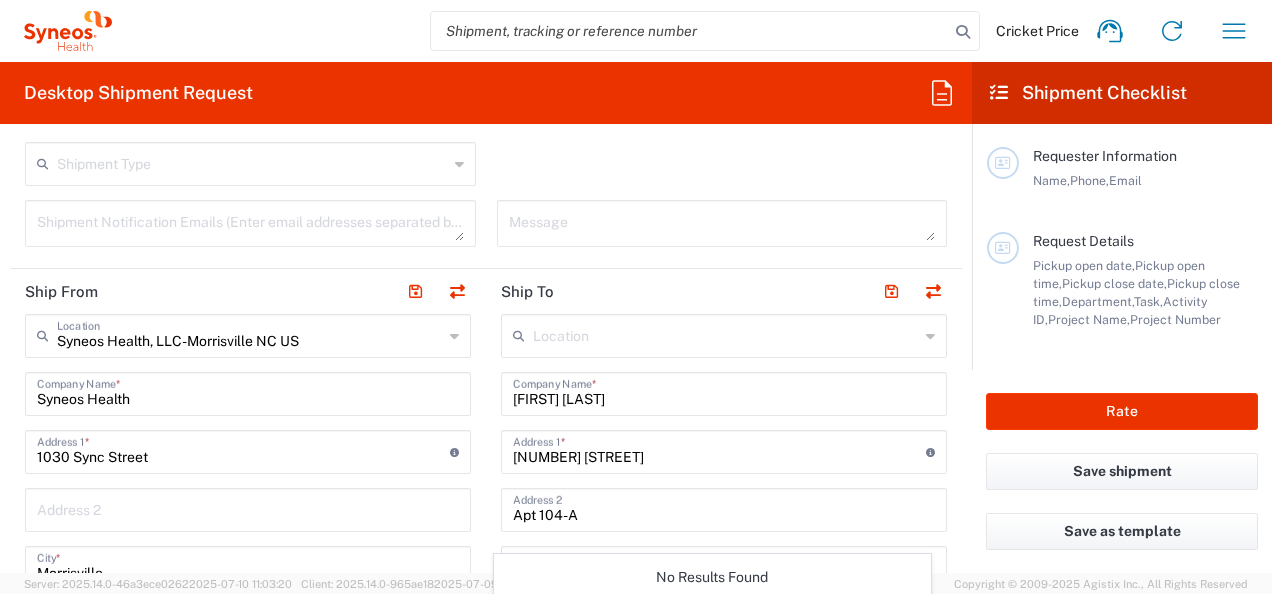 click 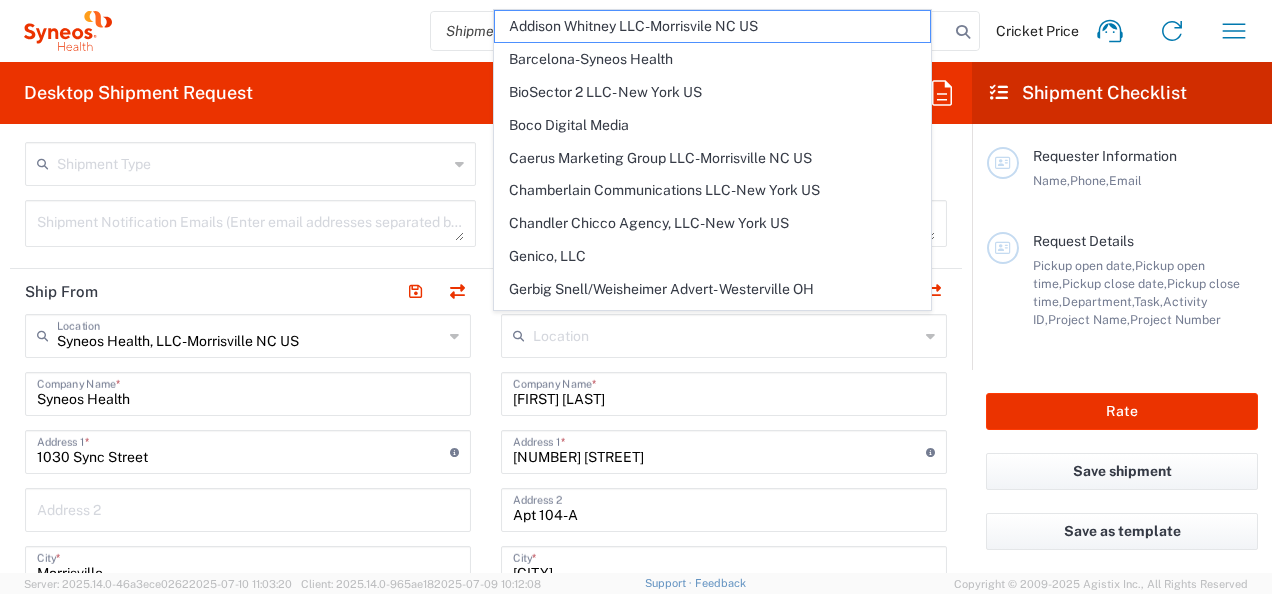 click on "Desktop Shipment Request" 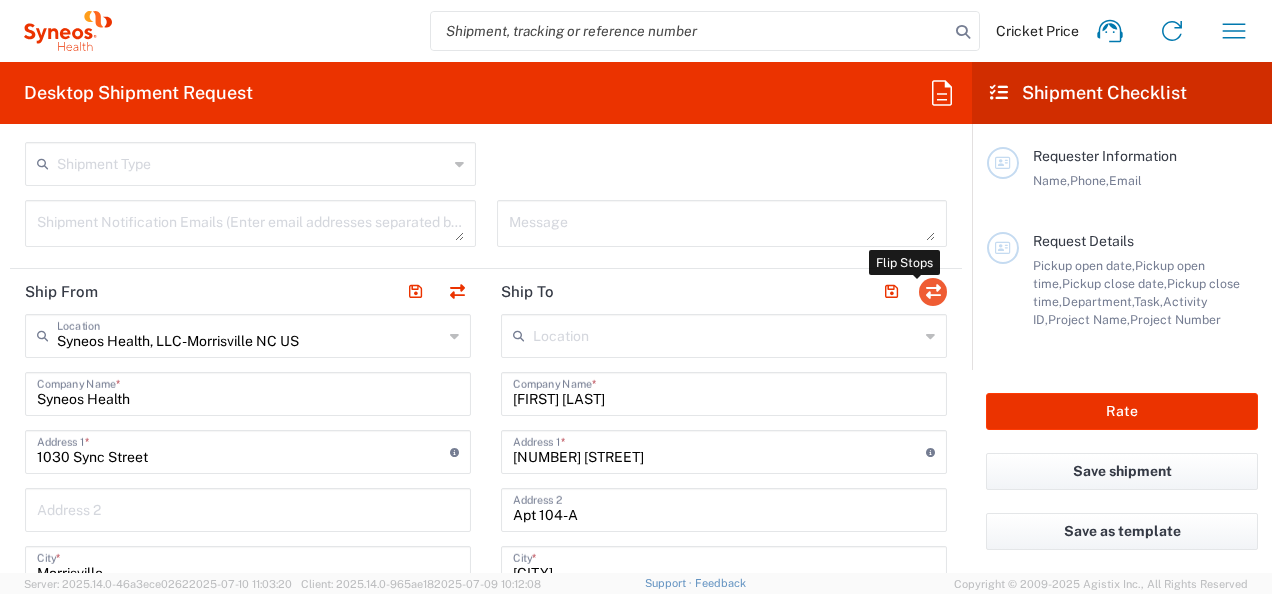 click 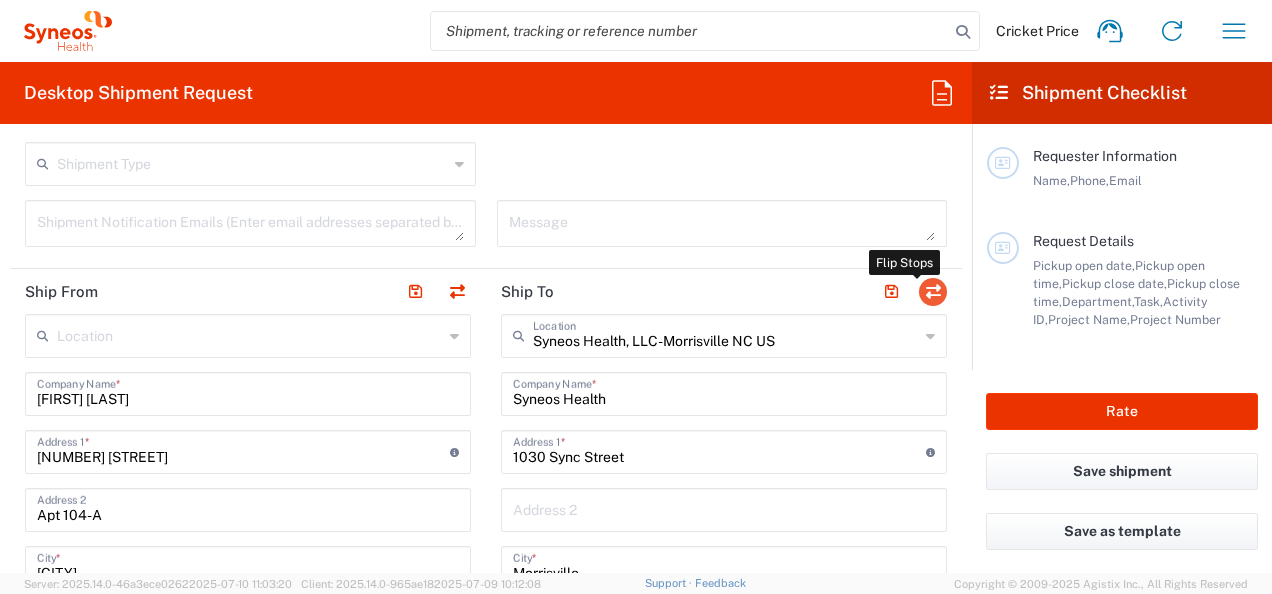 type on "North Carolina" 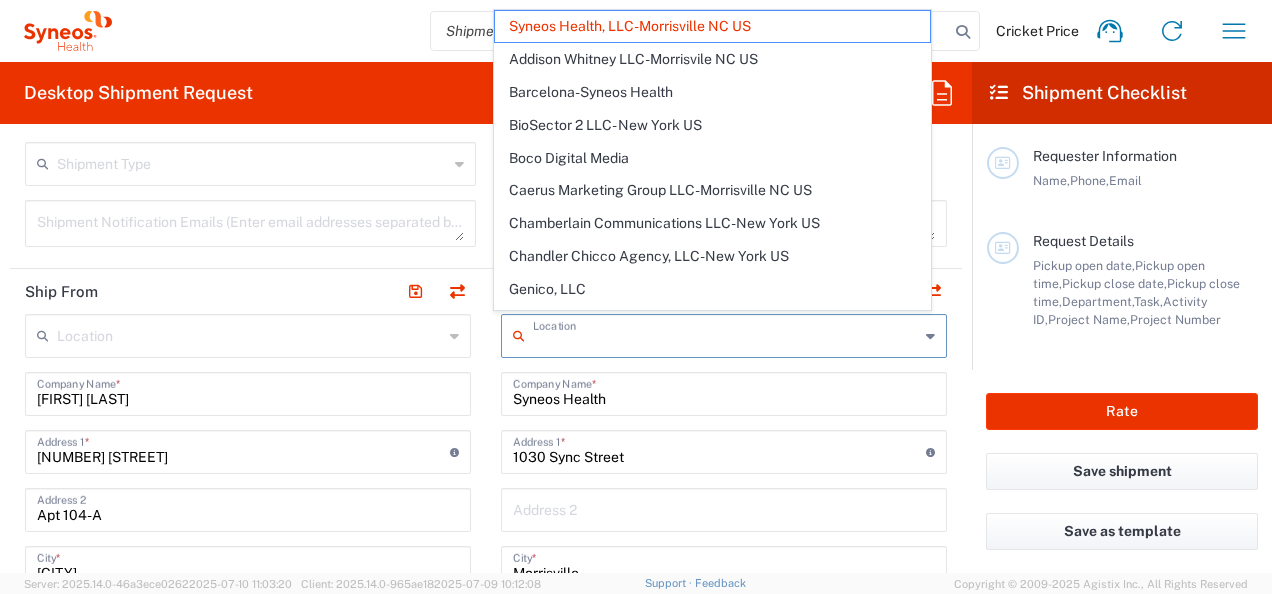 click at bounding box center [726, 334] 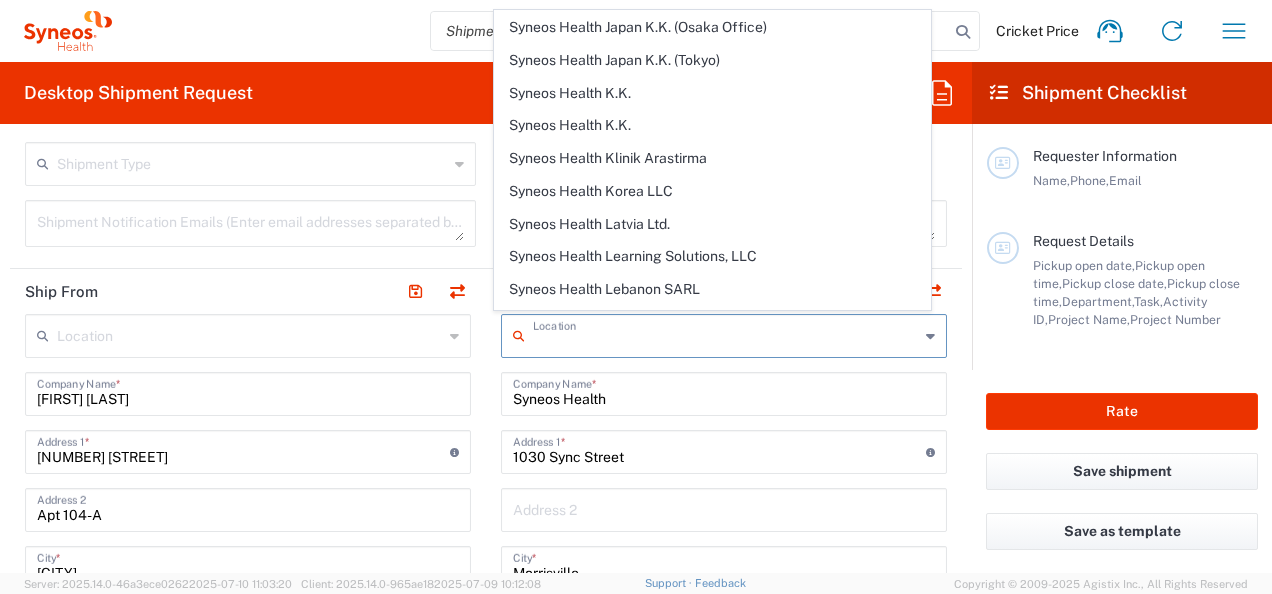 scroll, scrollTop: 2500, scrollLeft: 0, axis: vertical 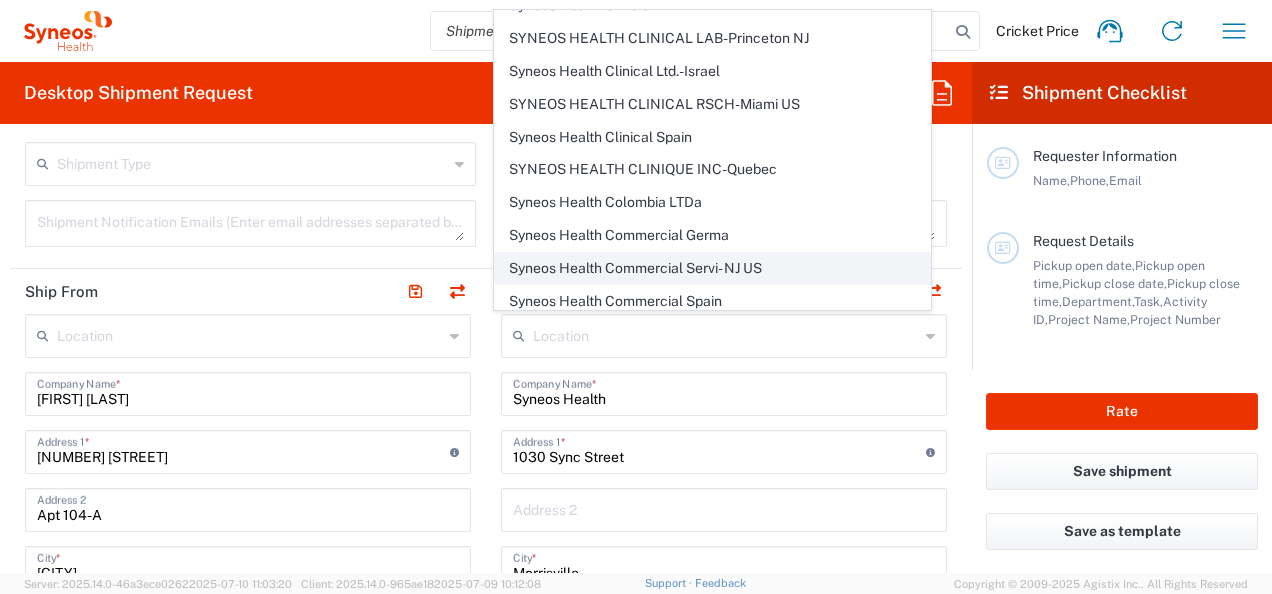 click on "Syneos Health Commercial Servi- NJ US" 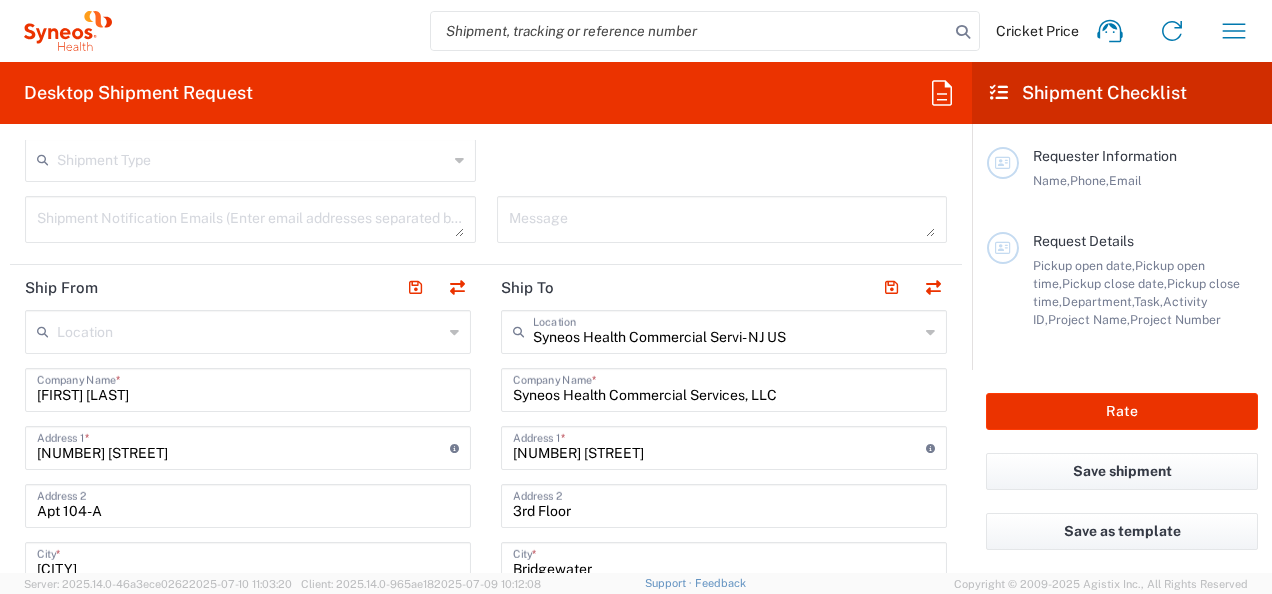 scroll, scrollTop: 656, scrollLeft: 0, axis: vertical 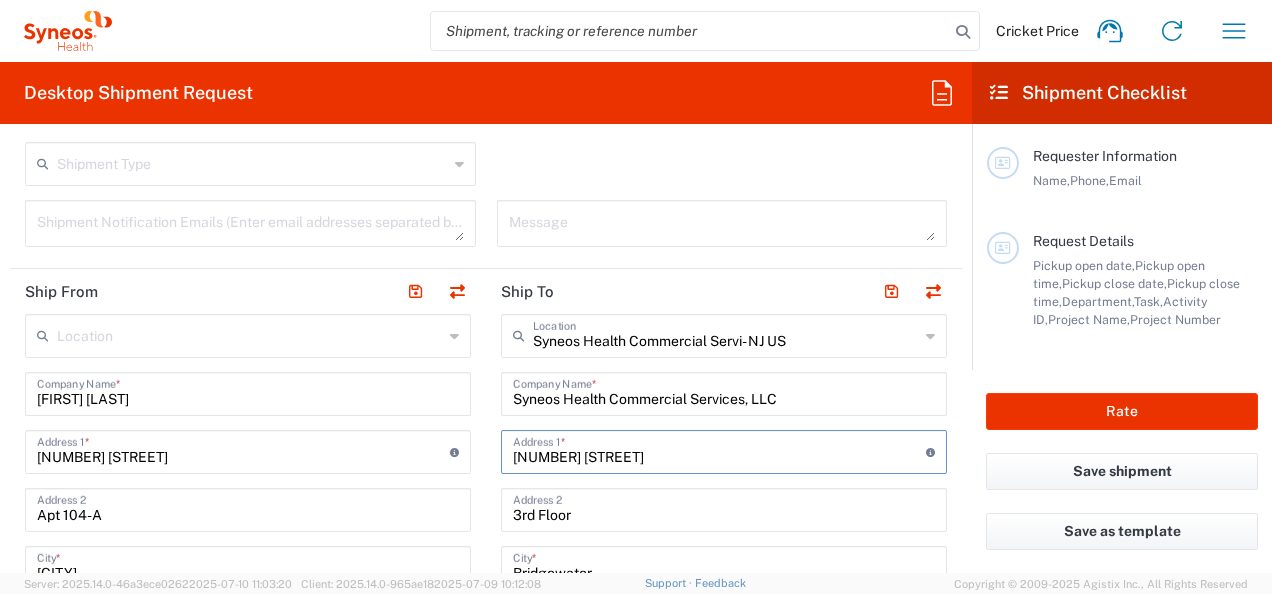 drag, startPoint x: 655, startPoint y: 453, endPoint x: 500, endPoint y: 447, distance: 155.11609 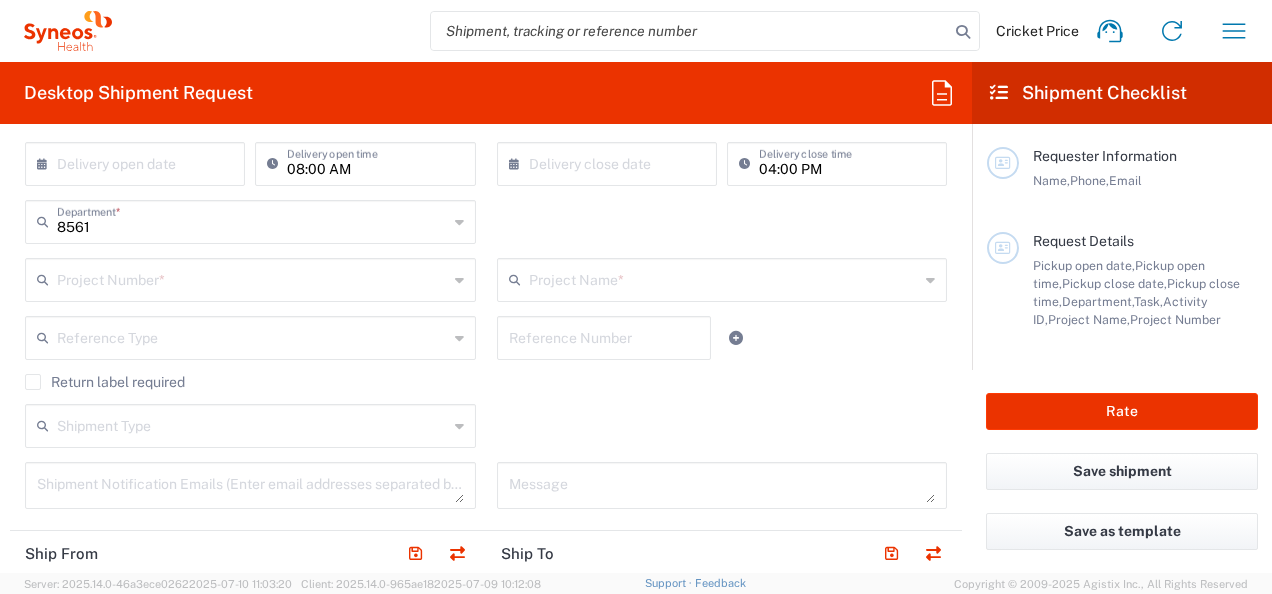 scroll, scrollTop: 156, scrollLeft: 0, axis: vertical 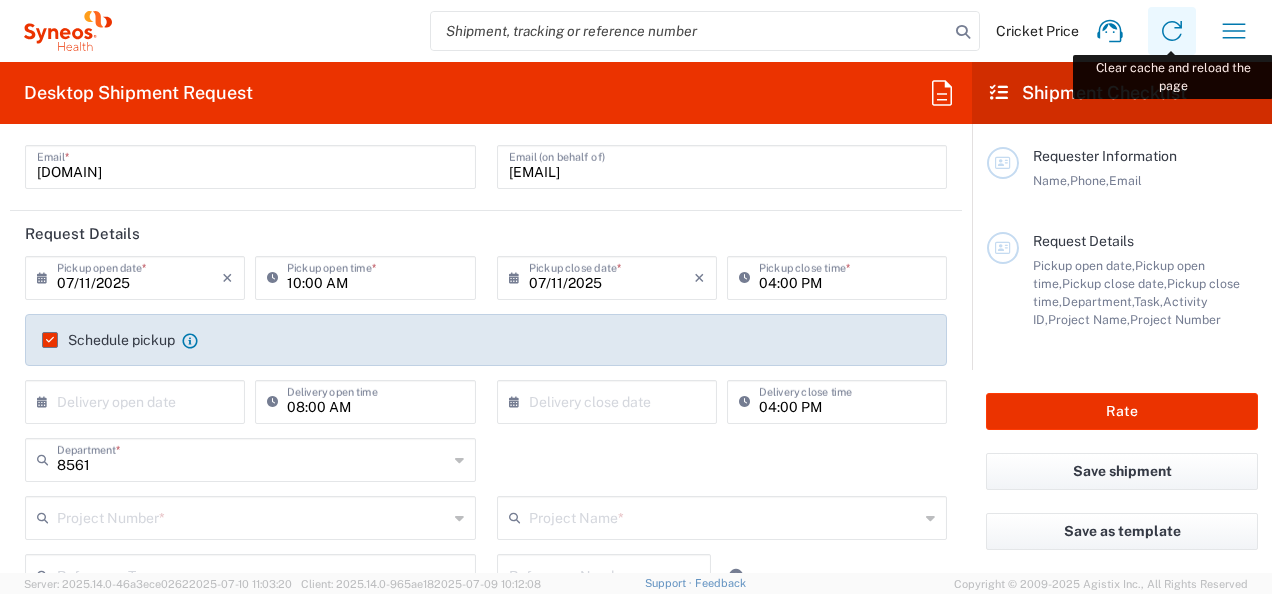 click 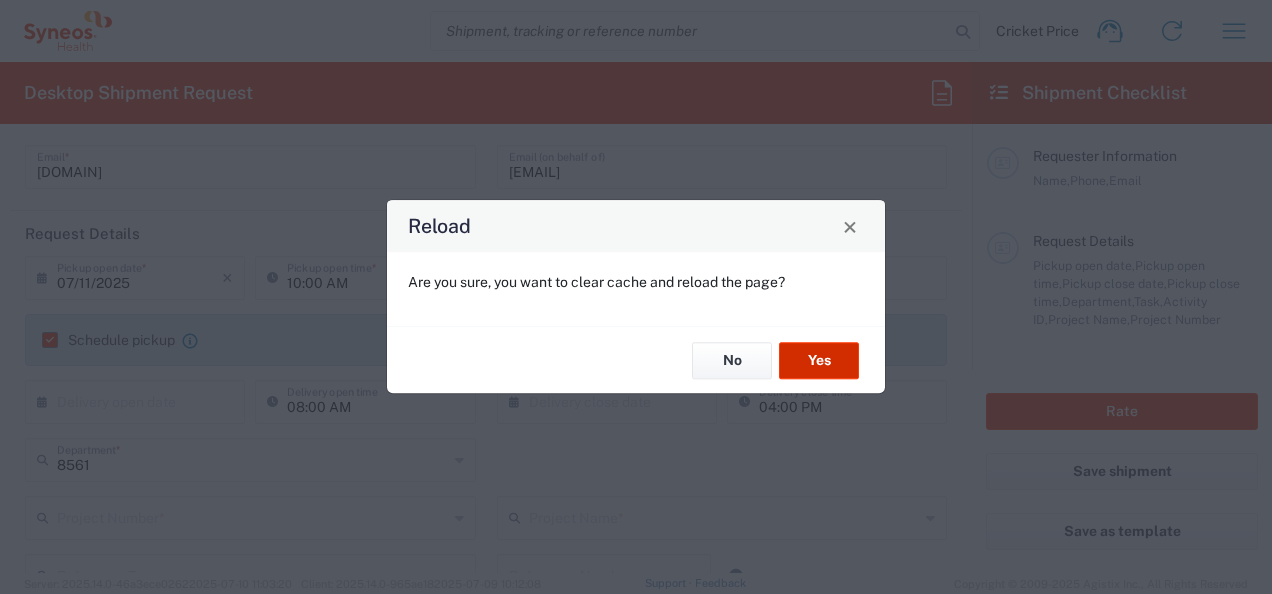 click on "Yes" 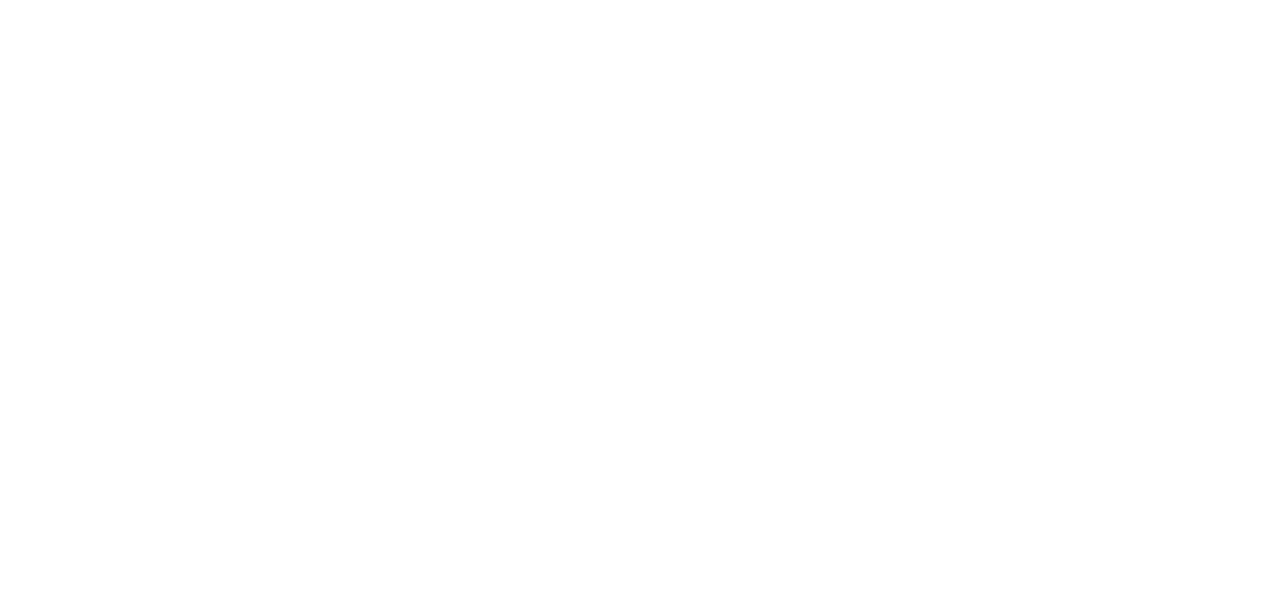 scroll, scrollTop: 0, scrollLeft: 0, axis: both 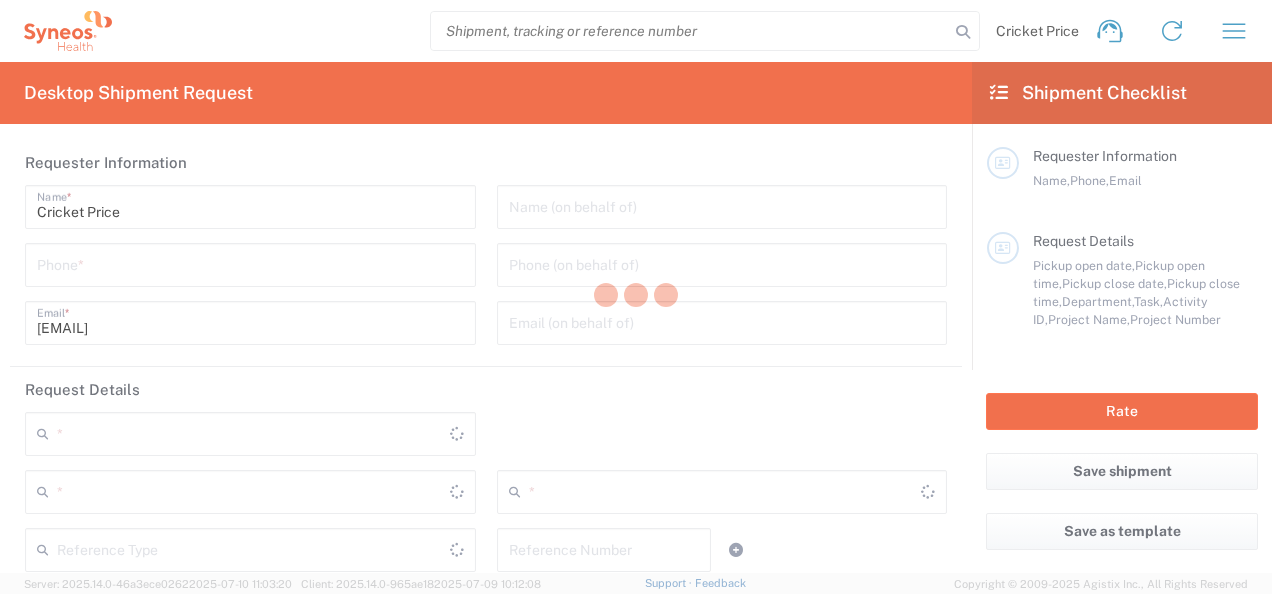 type on "North Carolina" 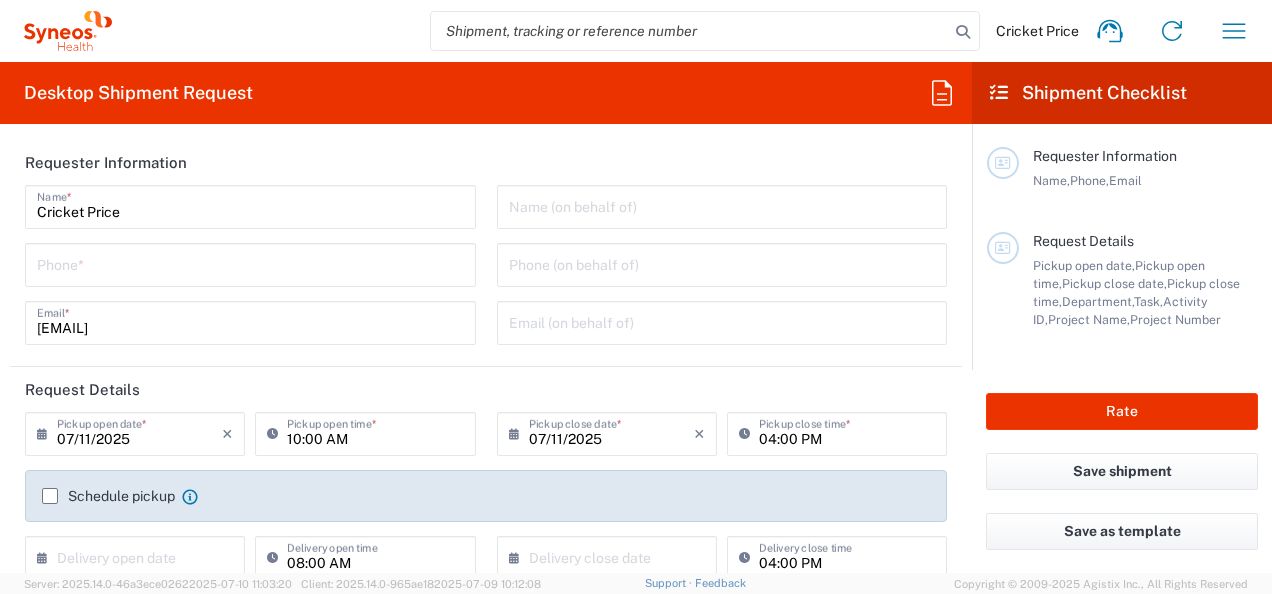 type on "United States" 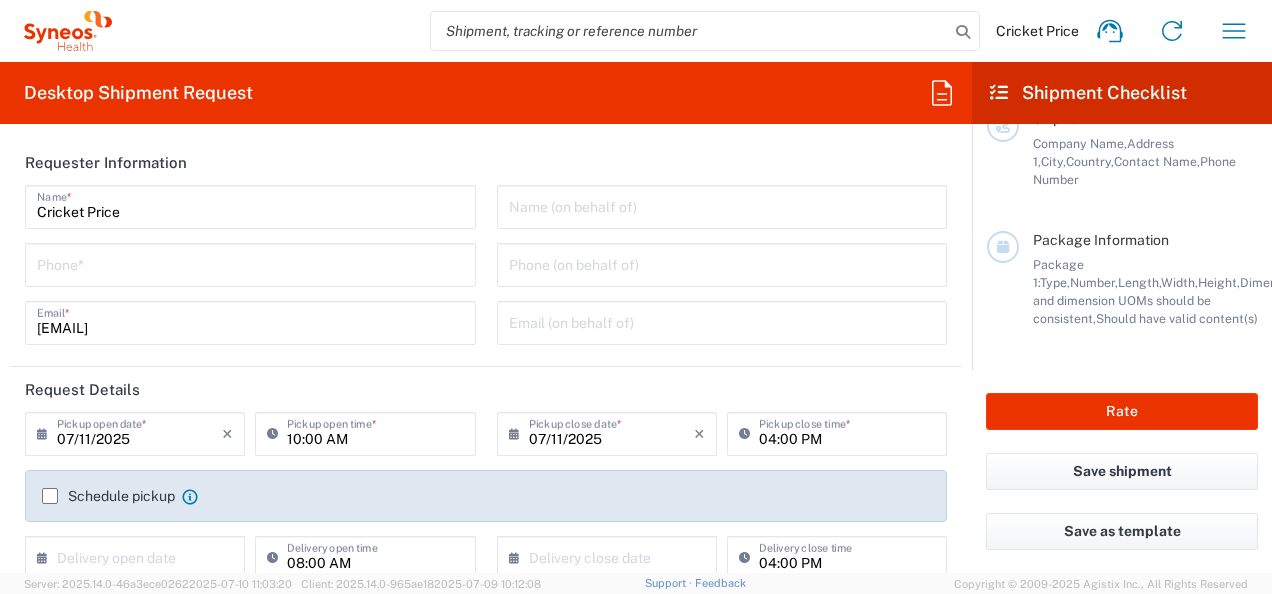 type on "Syneos Health, LLC-Morrisville NC US" 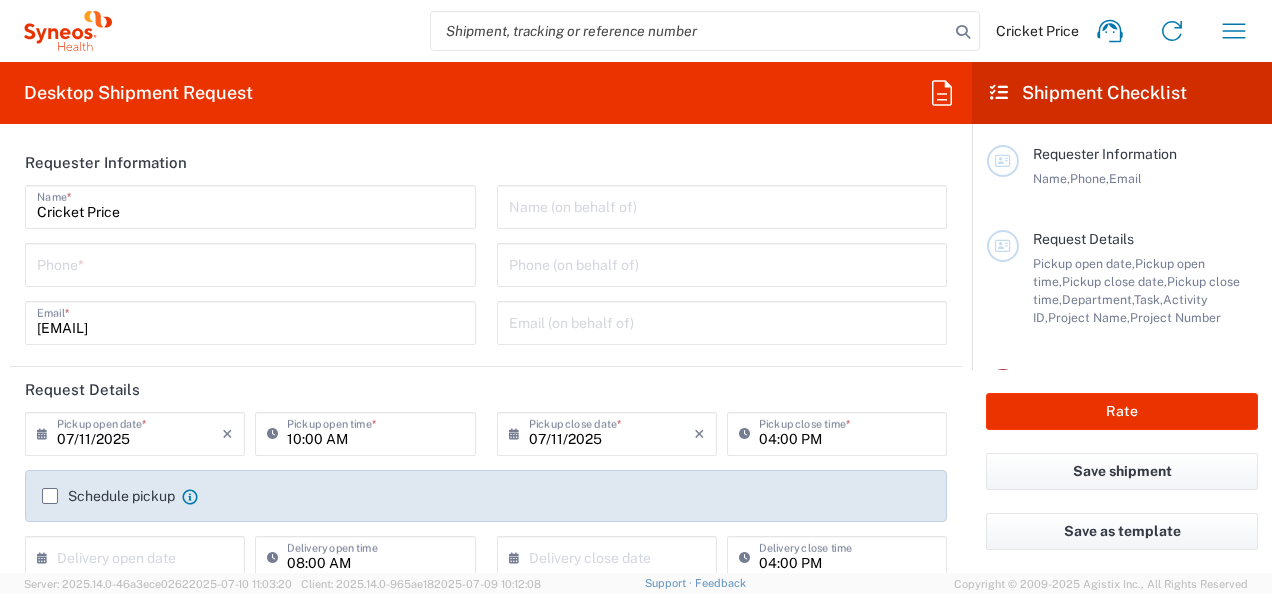 scroll, scrollTop: 0, scrollLeft: 0, axis: both 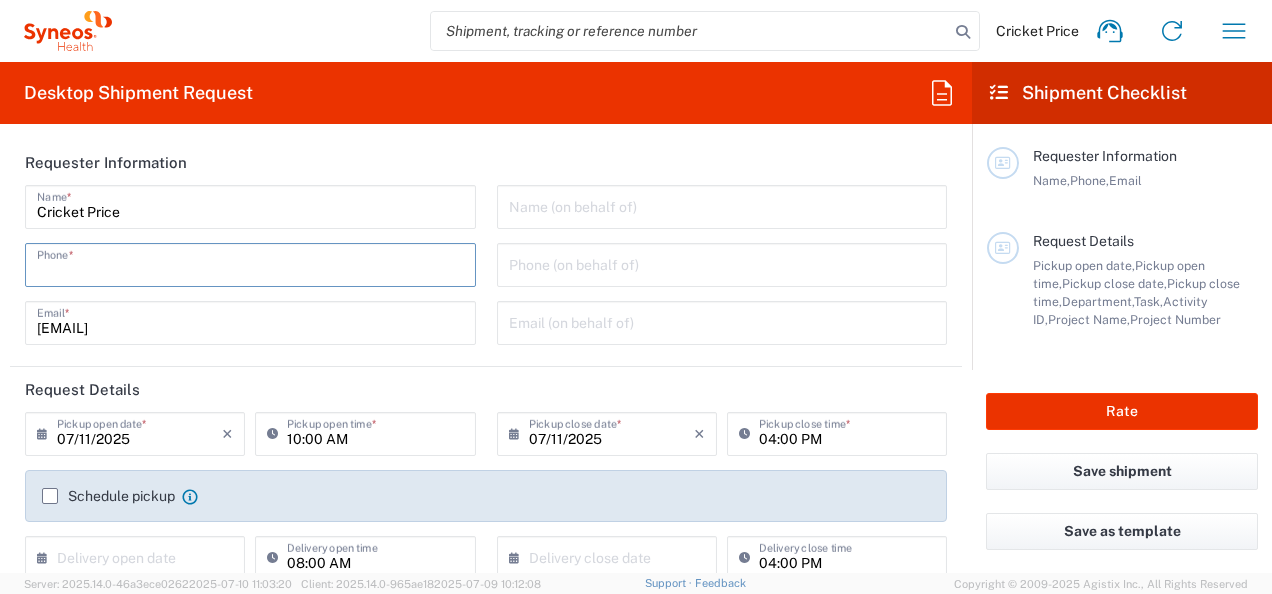 click at bounding box center [250, 263] 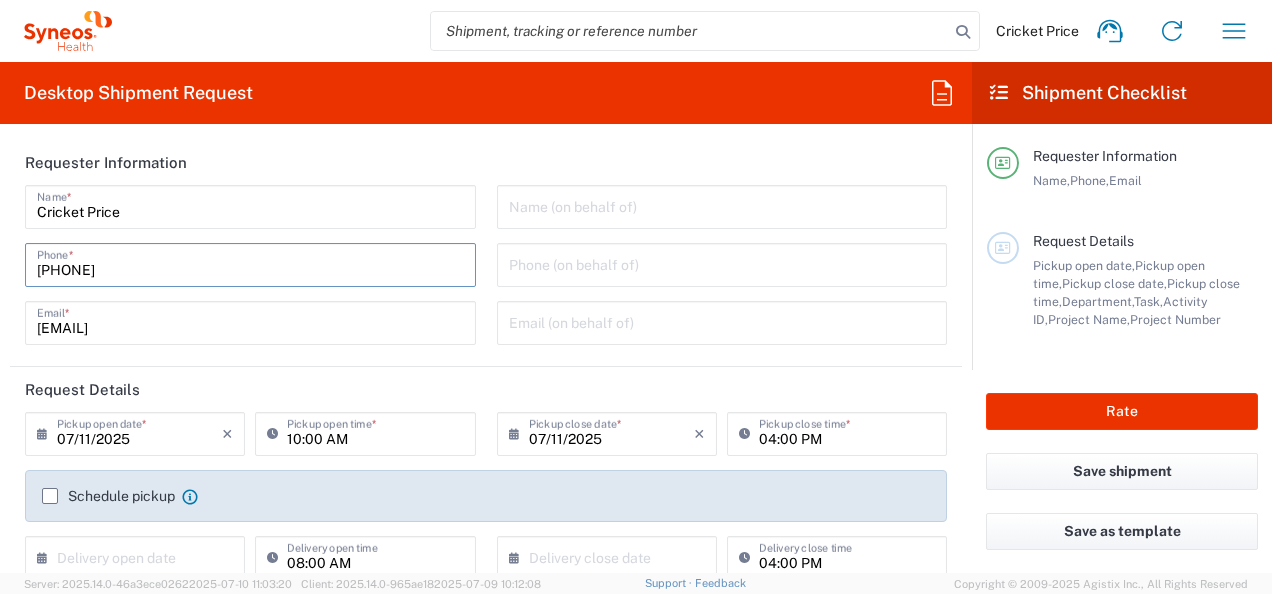 type on "[PHONE]" 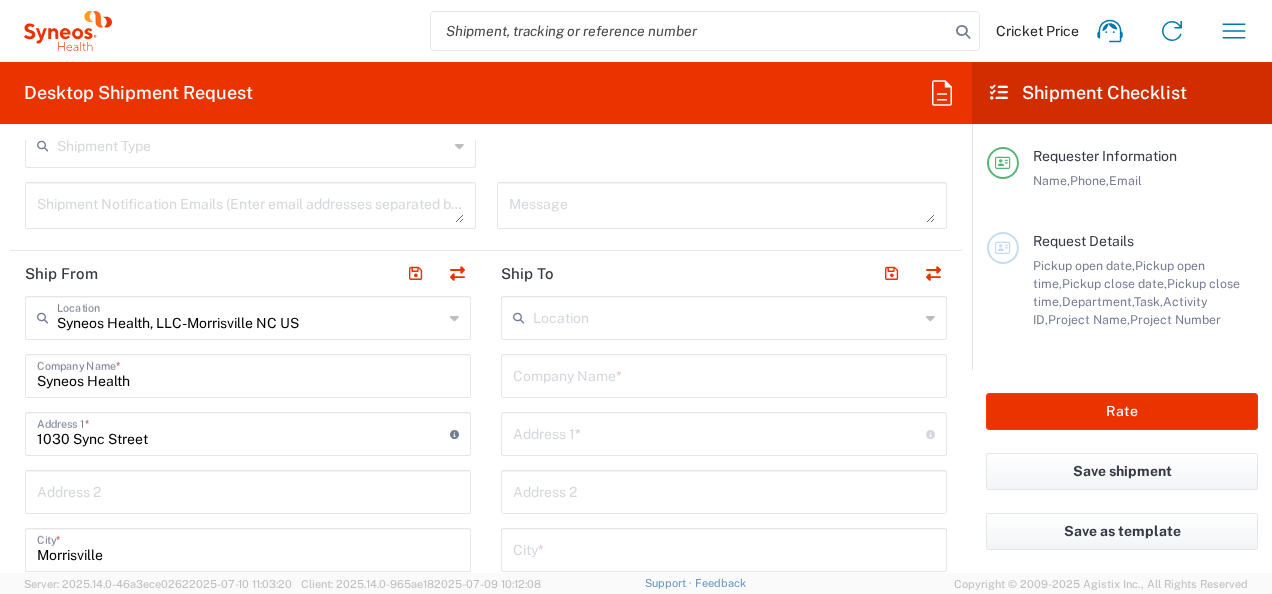 scroll, scrollTop: 700, scrollLeft: 0, axis: vertical 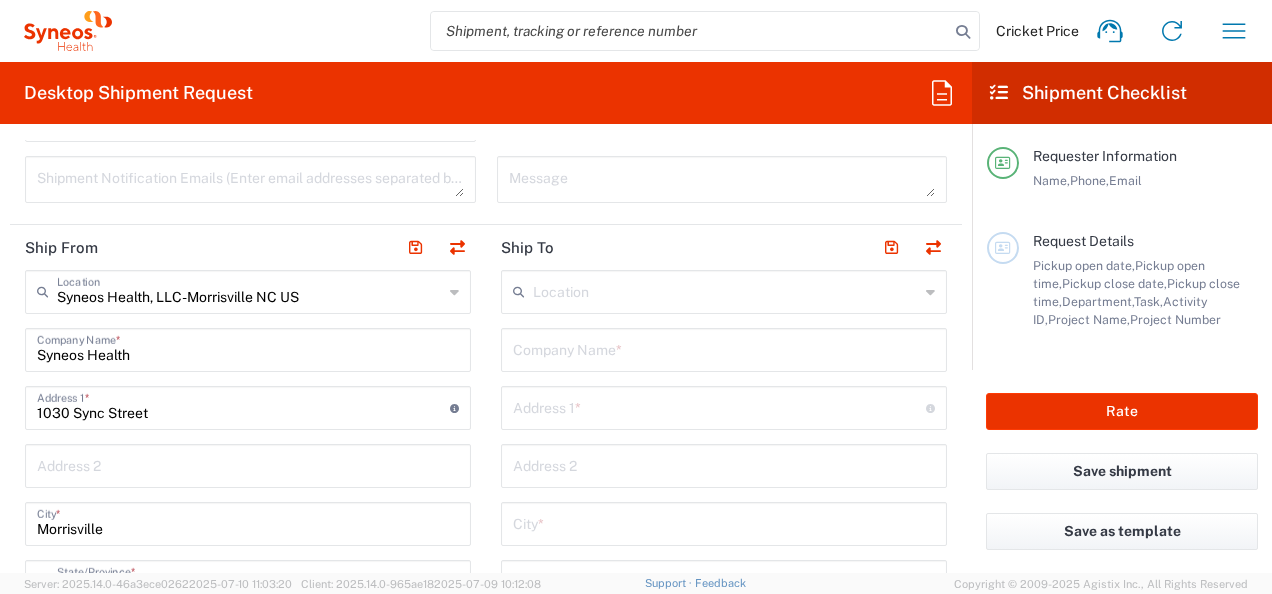 click 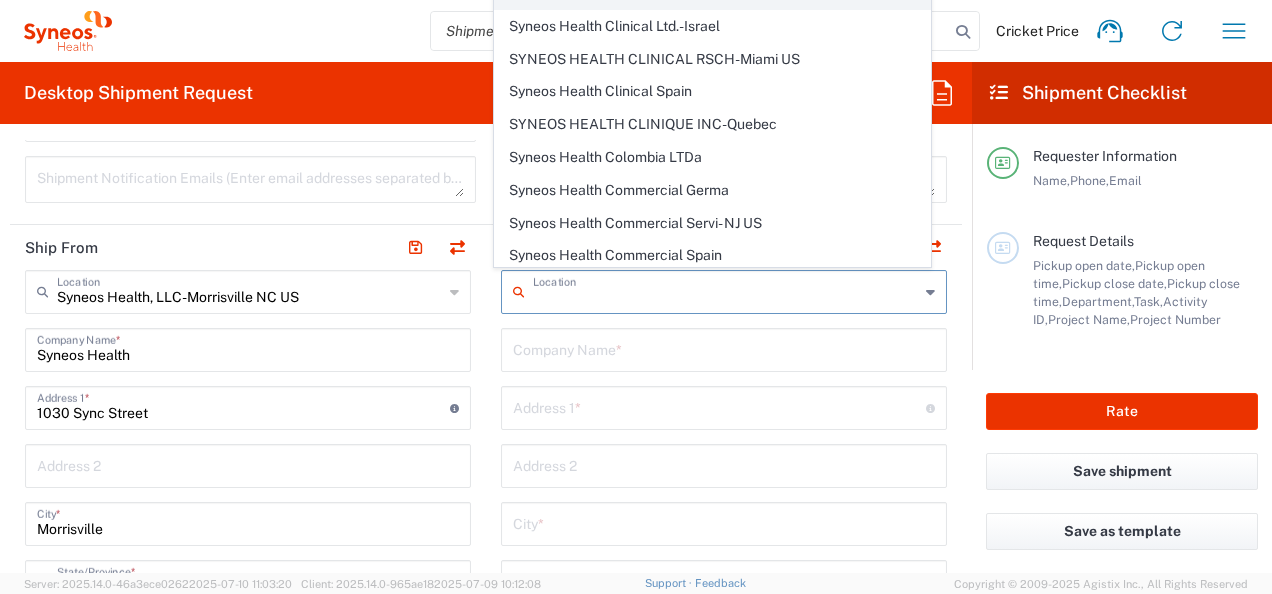 scroll, scrollTop: 1300, scrollLeft: 0, axis: vertical 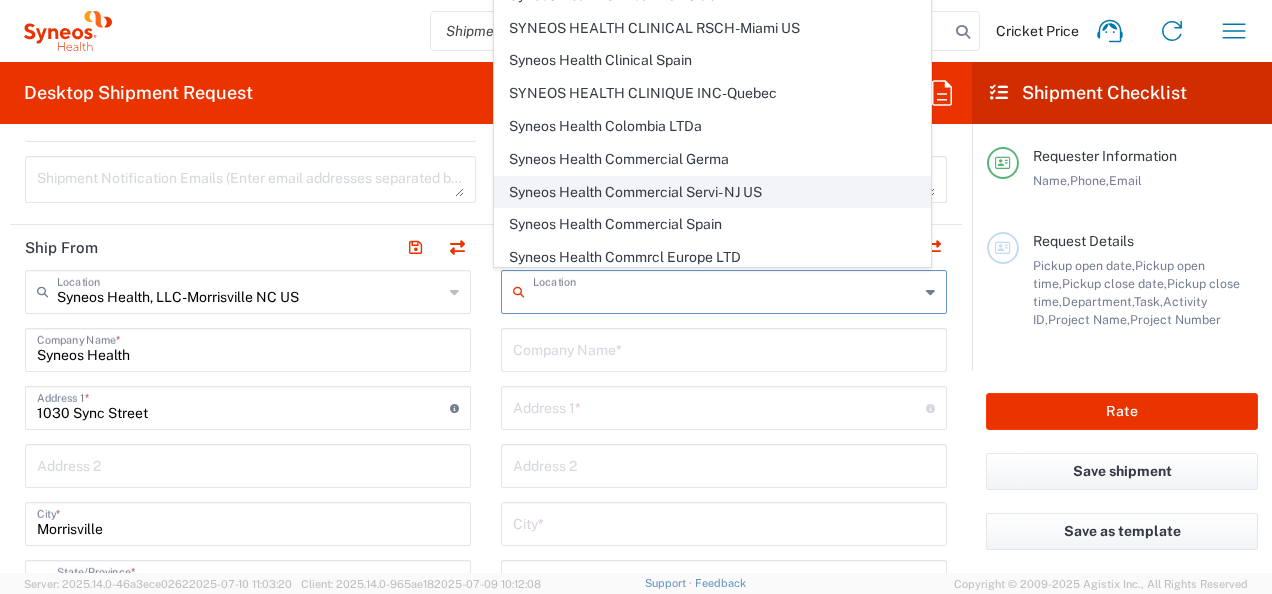 click on "Syneos Health Commercial Servi- NJ US" 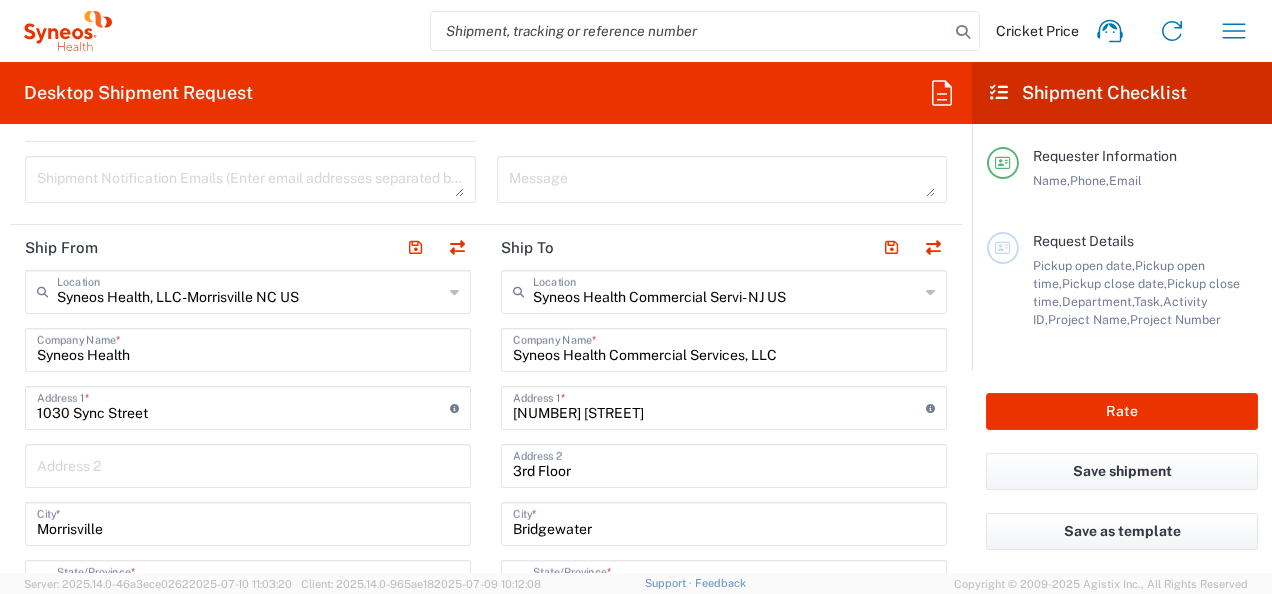 type on "New Jersey" 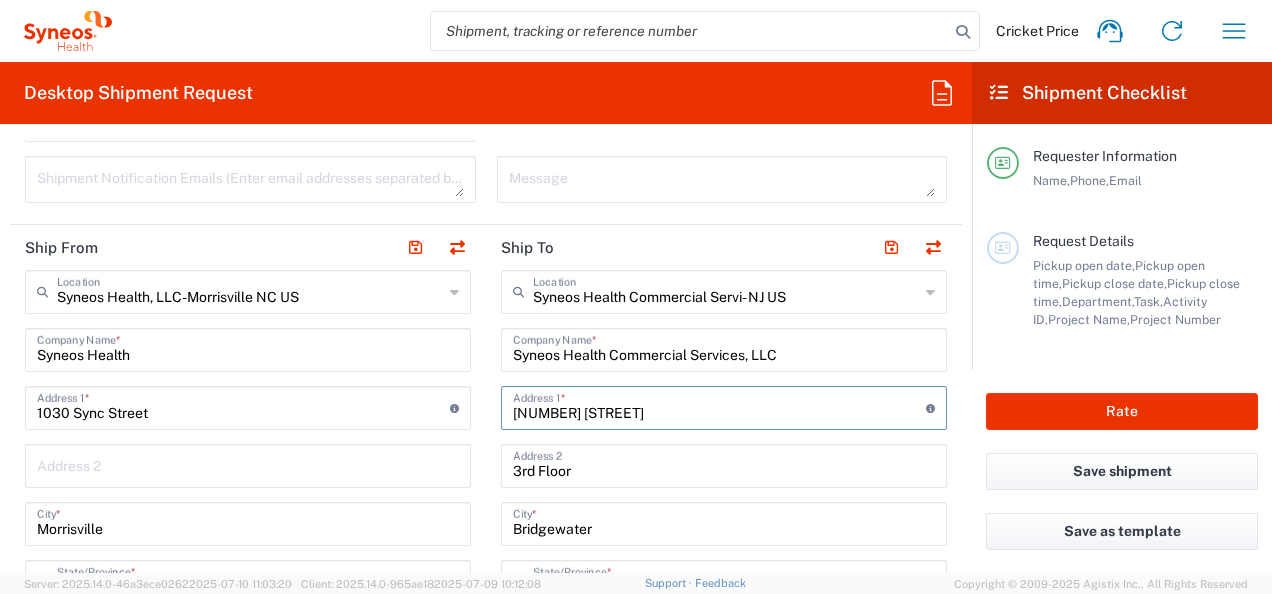 drag, startPoint x: 688, startPoint y: 406, endPoint x: 473, endPoint y: 405, distance: 215.00232 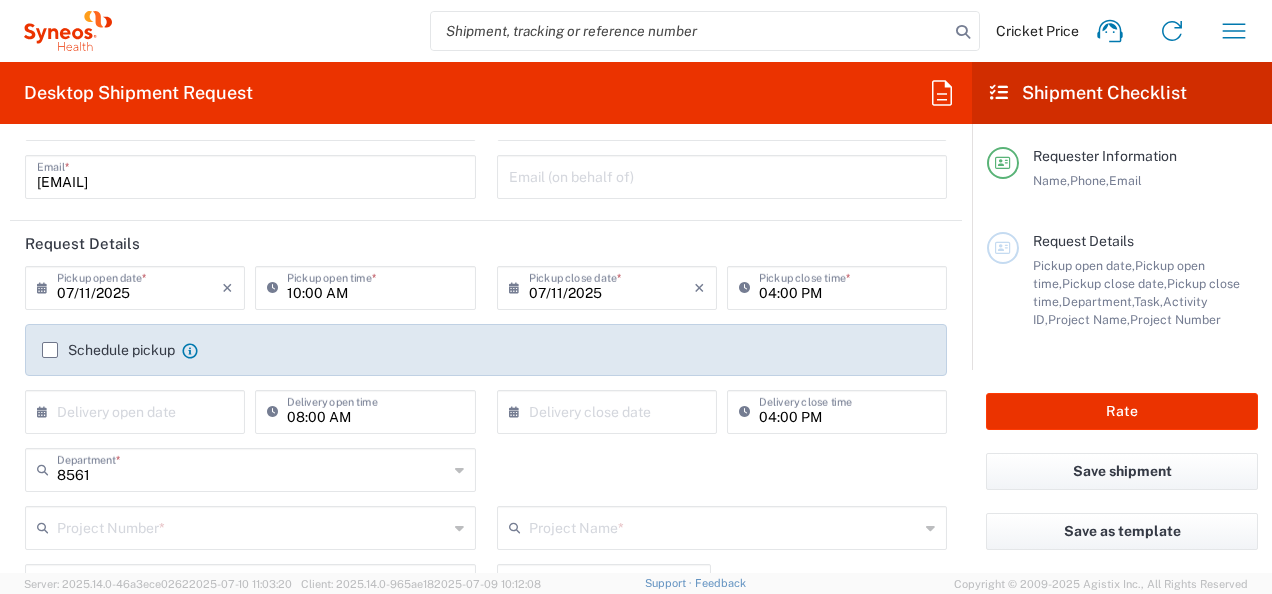 scroll, scrollTop: 0, scrollLeft: 0, axis: both 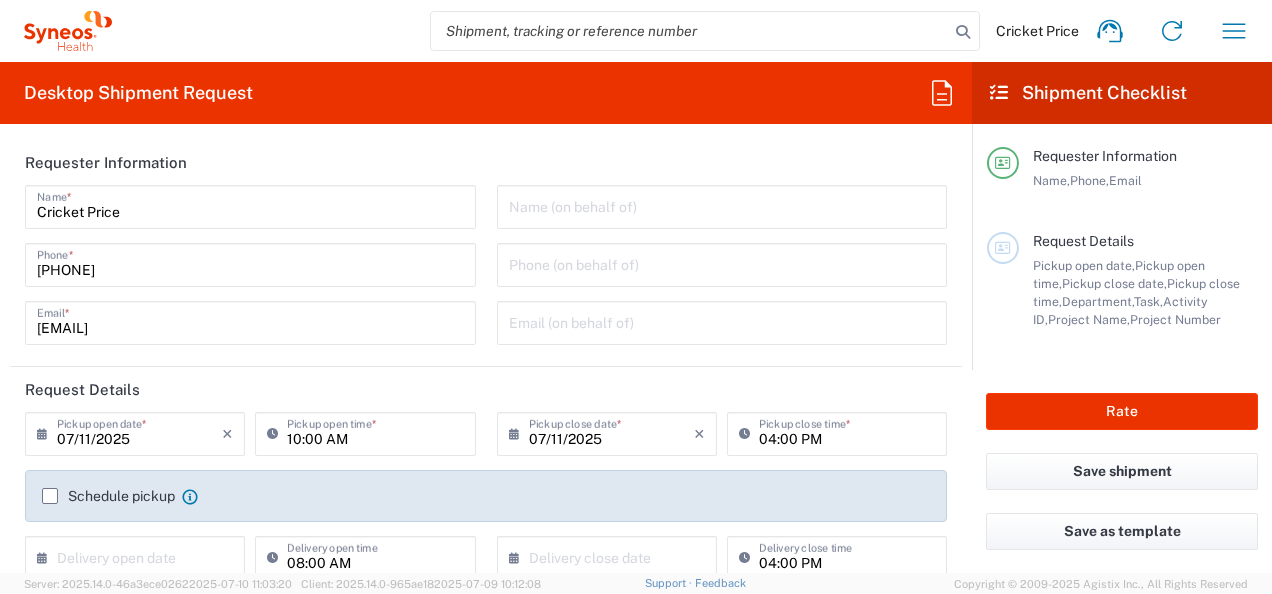 click 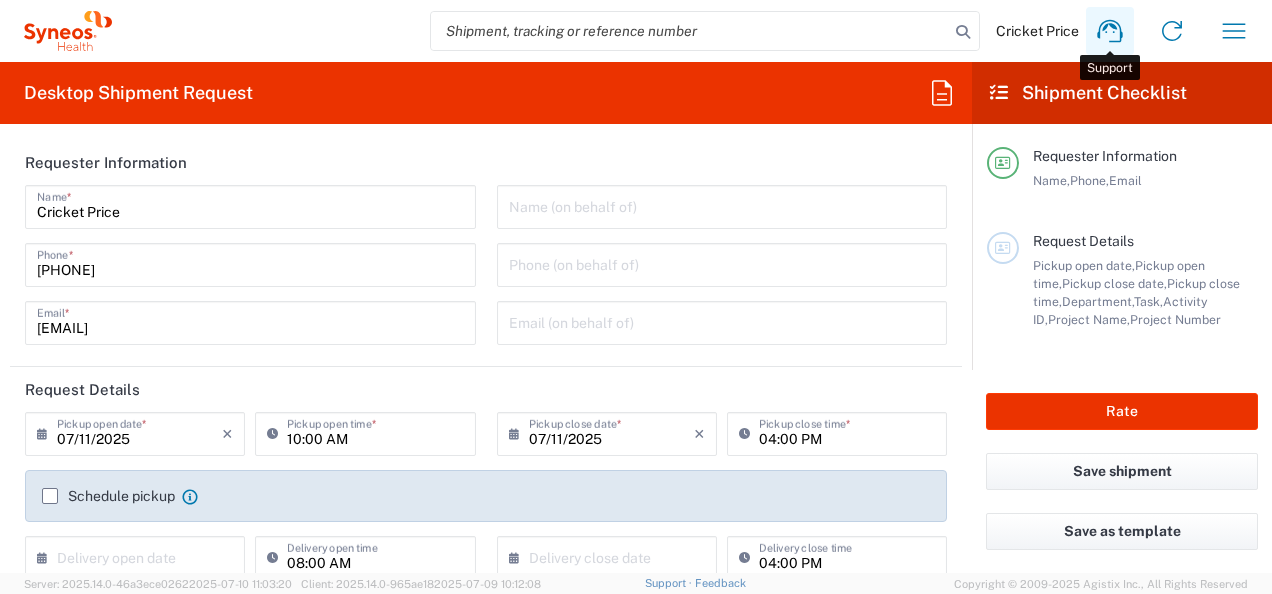 click 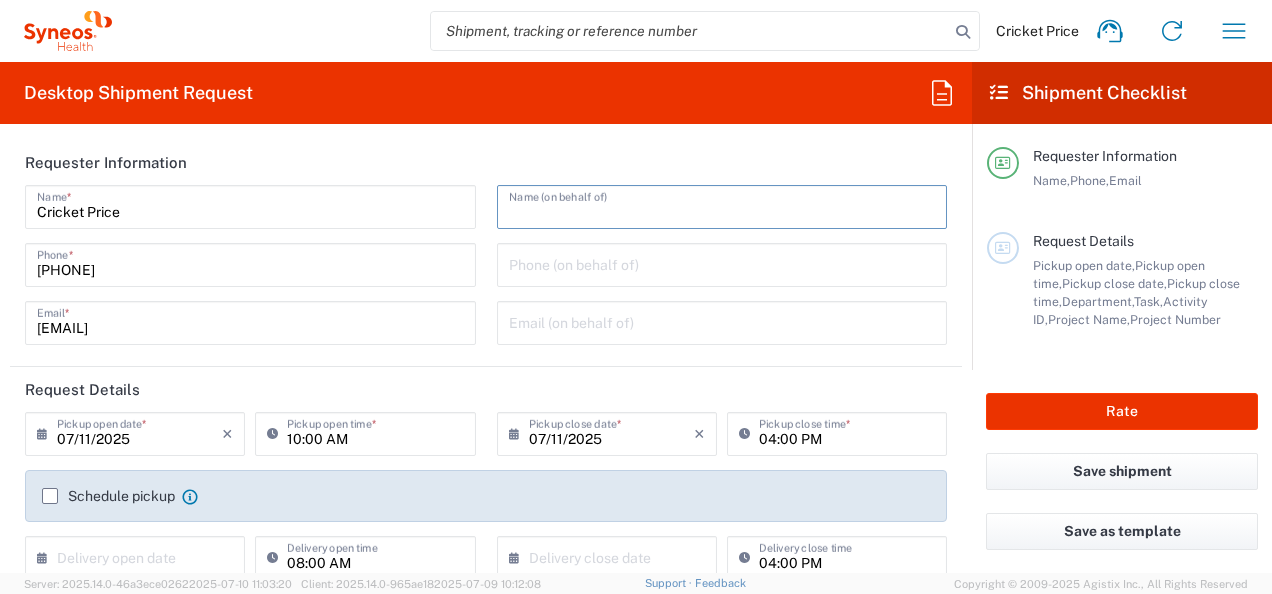 click at bounding box center [722, 205] 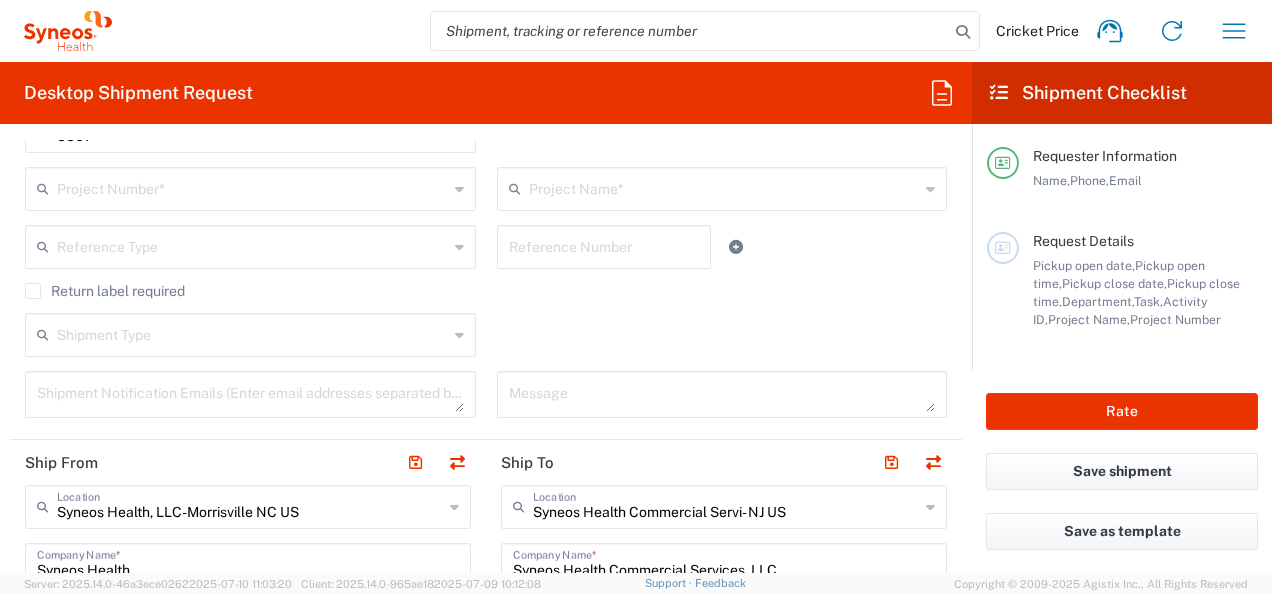 scroll, scrollTop: 500, scrollLeft: 0, axis: vertical 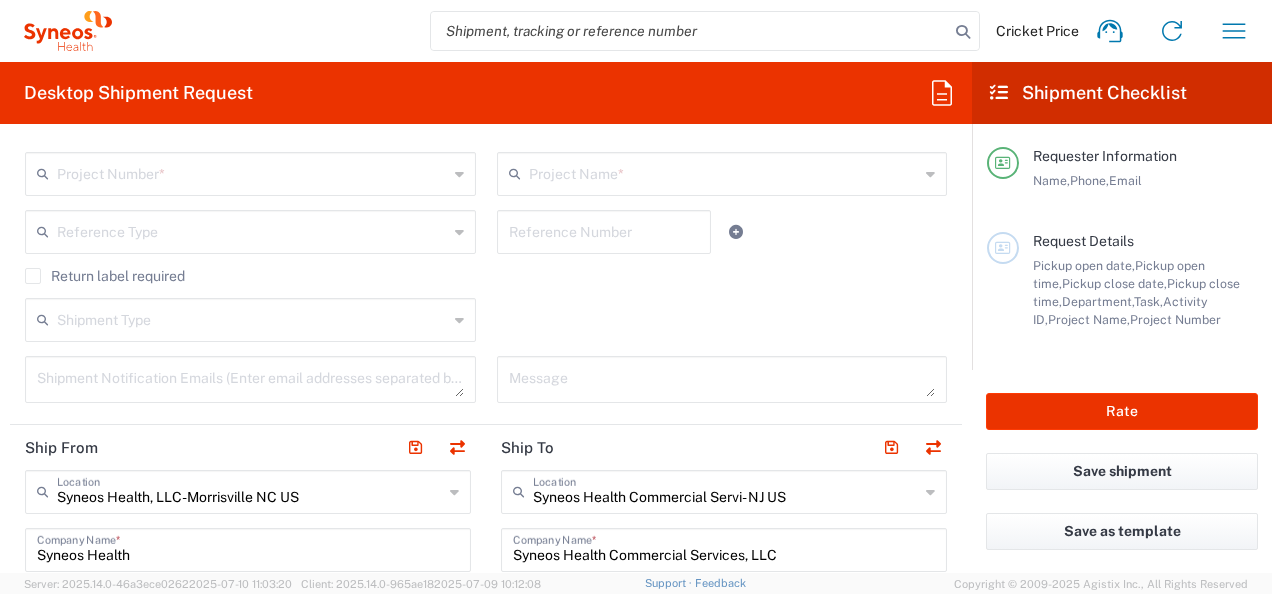click at bounding box center [722, 379] 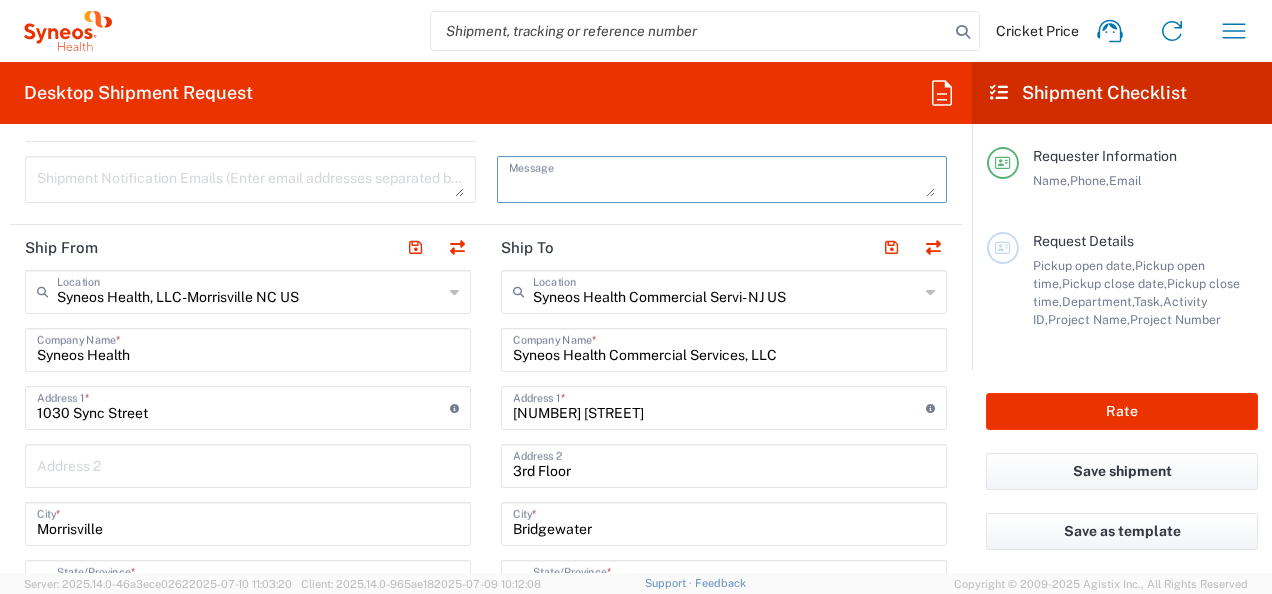 scroll, scrollTop: 600, scrollLeft: 0, axis: vertical 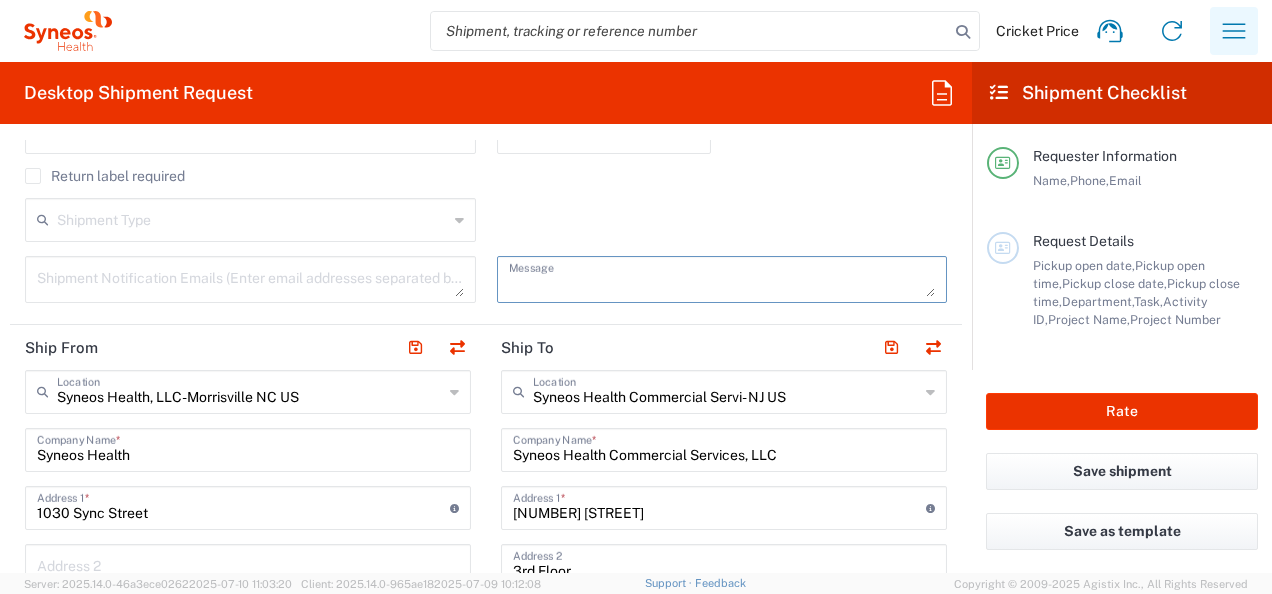 click 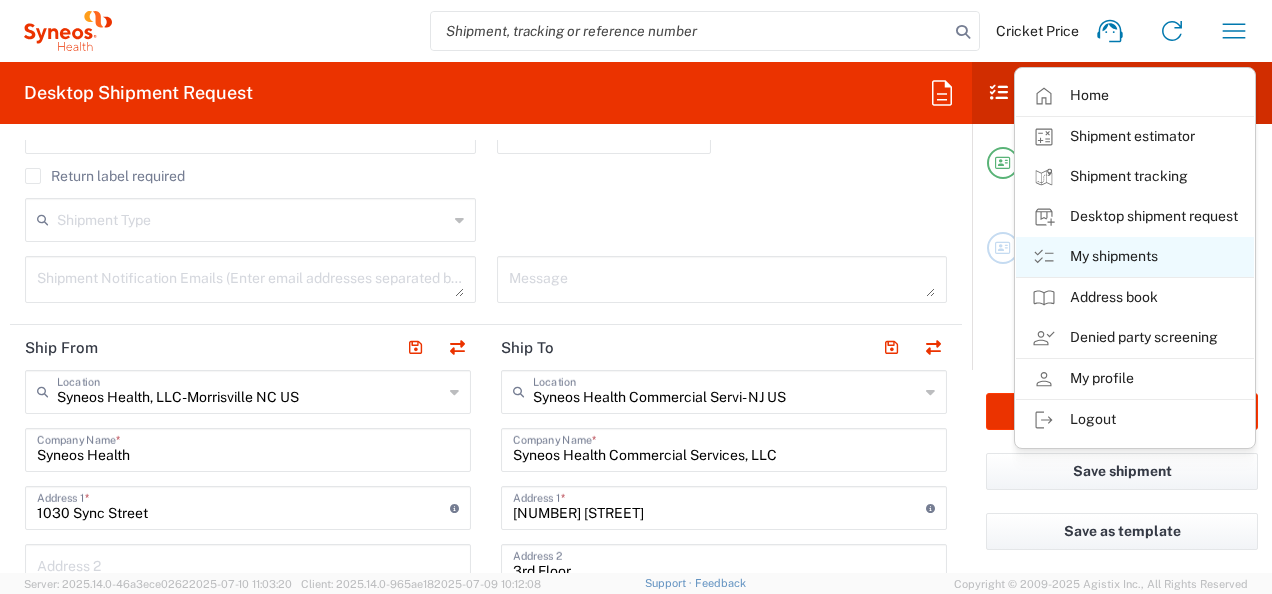 click on "My shipments" 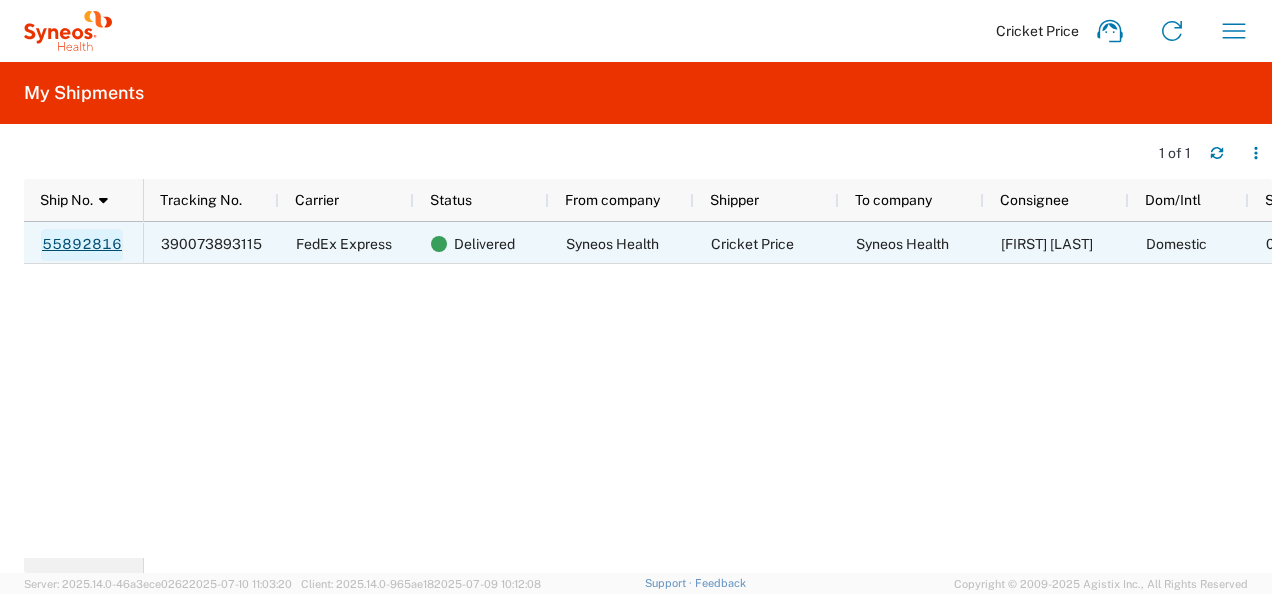 click on "55892816" 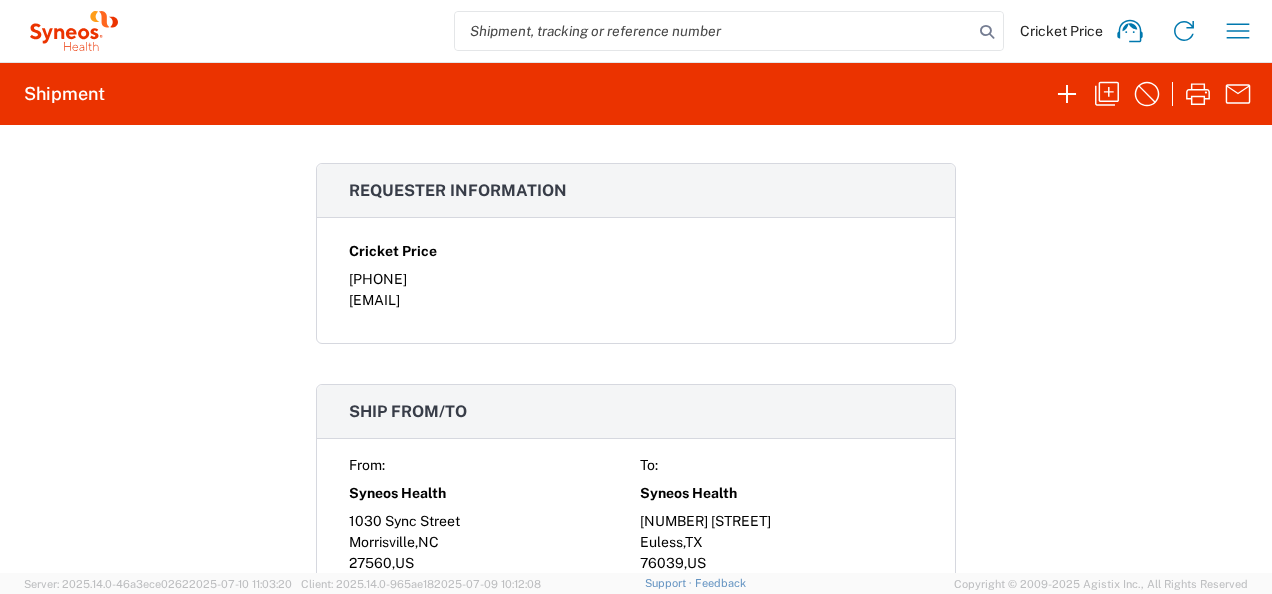 scroll, scrollTop: 500, scrollLeft: 0, axis: vertical 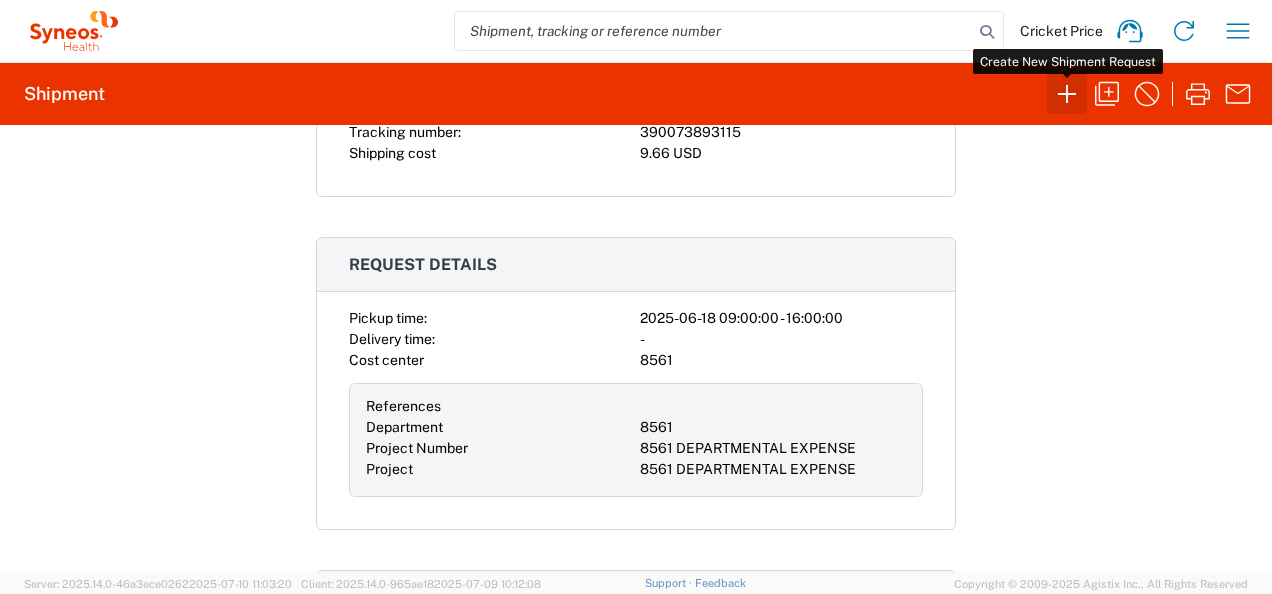 click 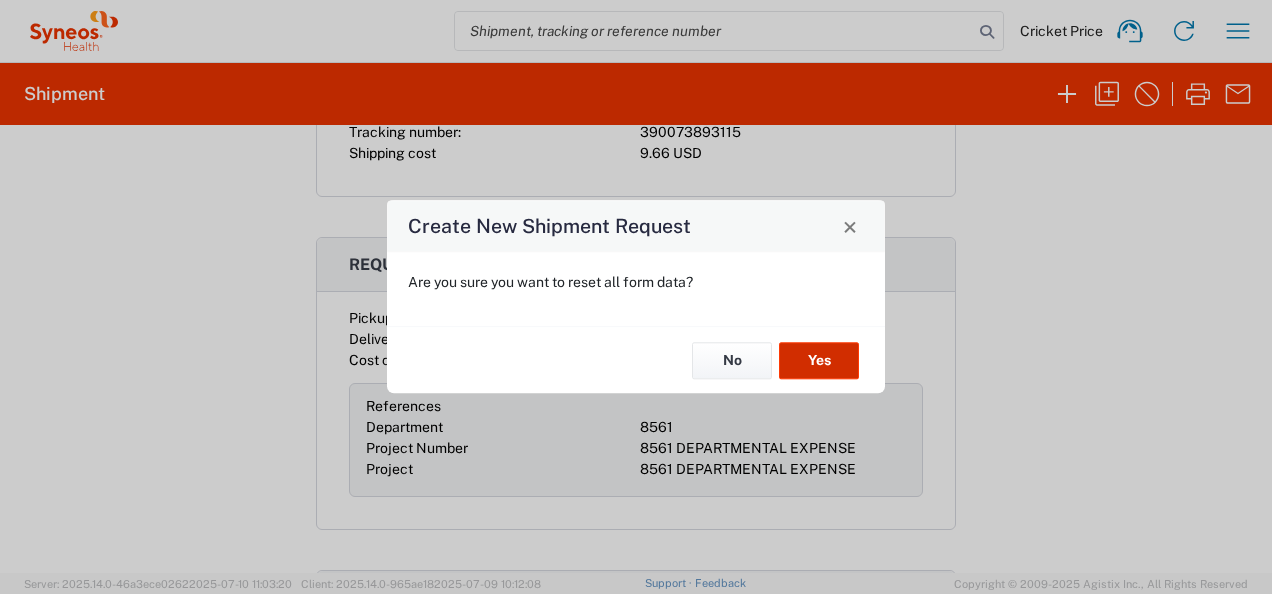 click on "Yes" 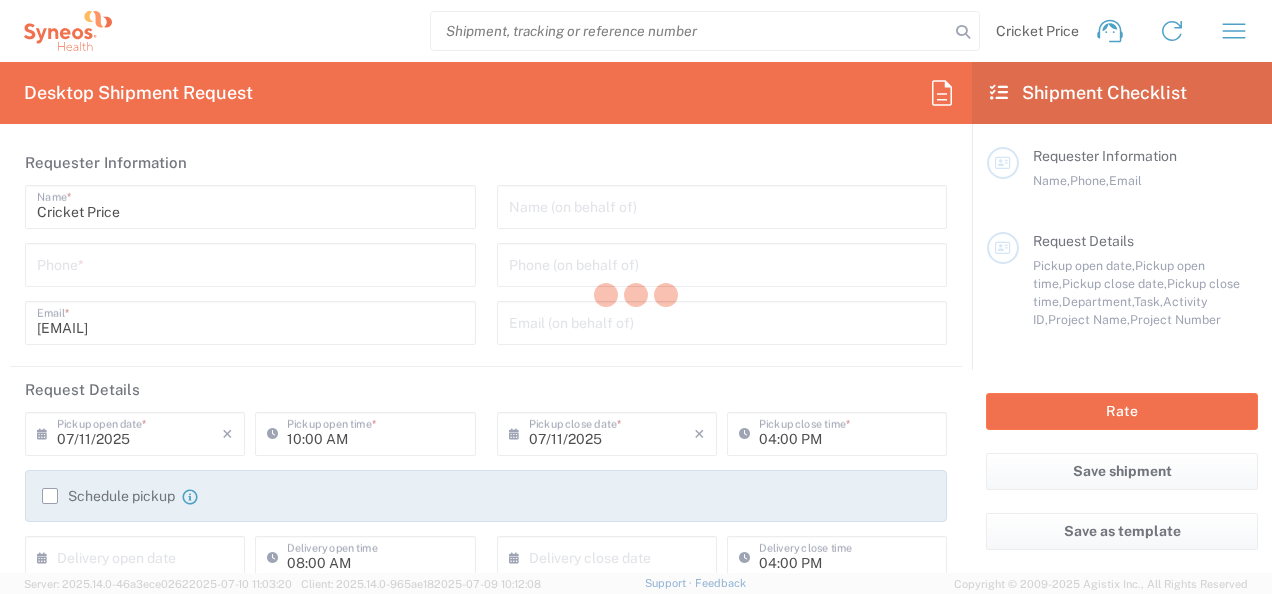 type on "North Carolina" 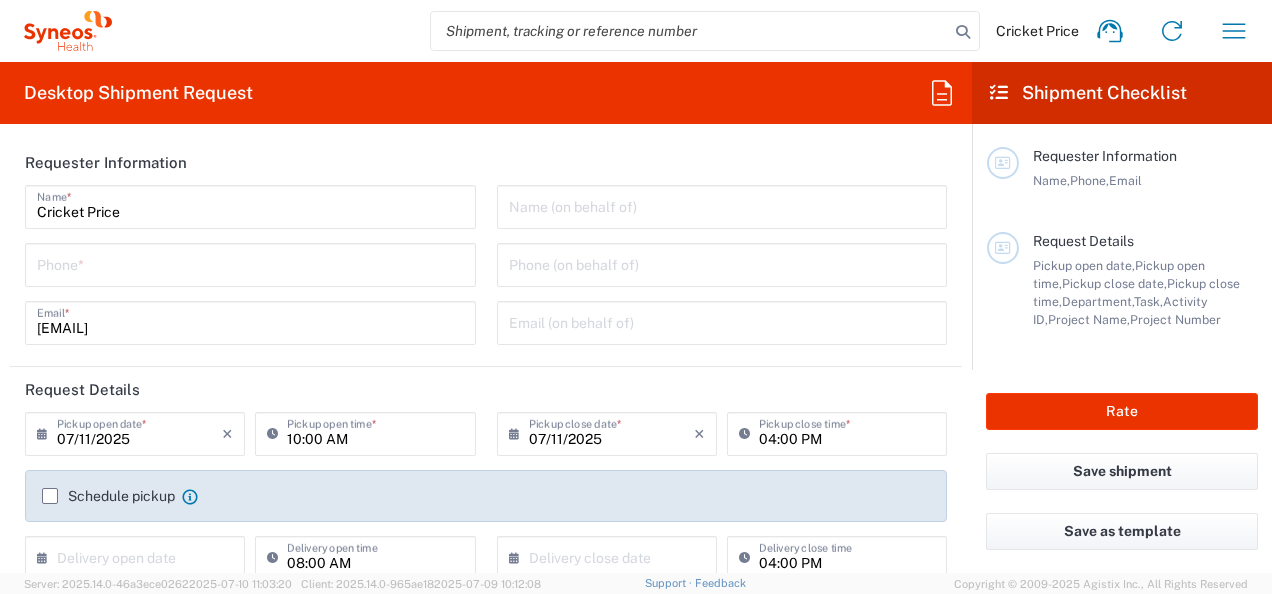 type on "8561" 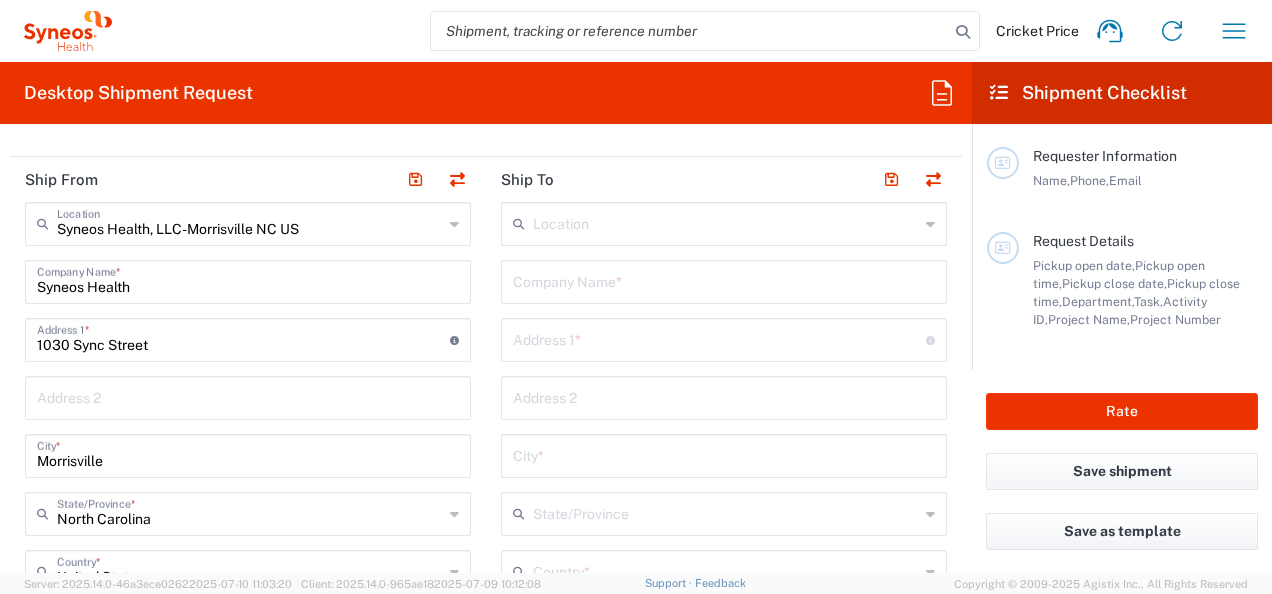 scroll, scrollTop: 700, scrollLeft: 0, axis: vertical 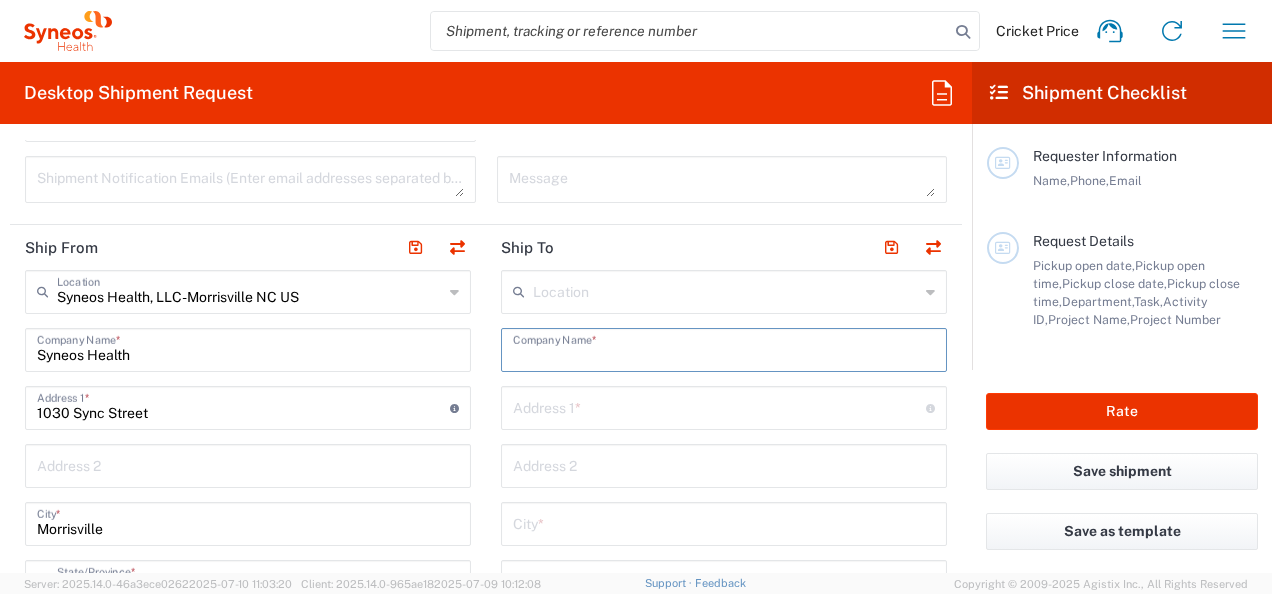 click at bounding box center [724, 348] 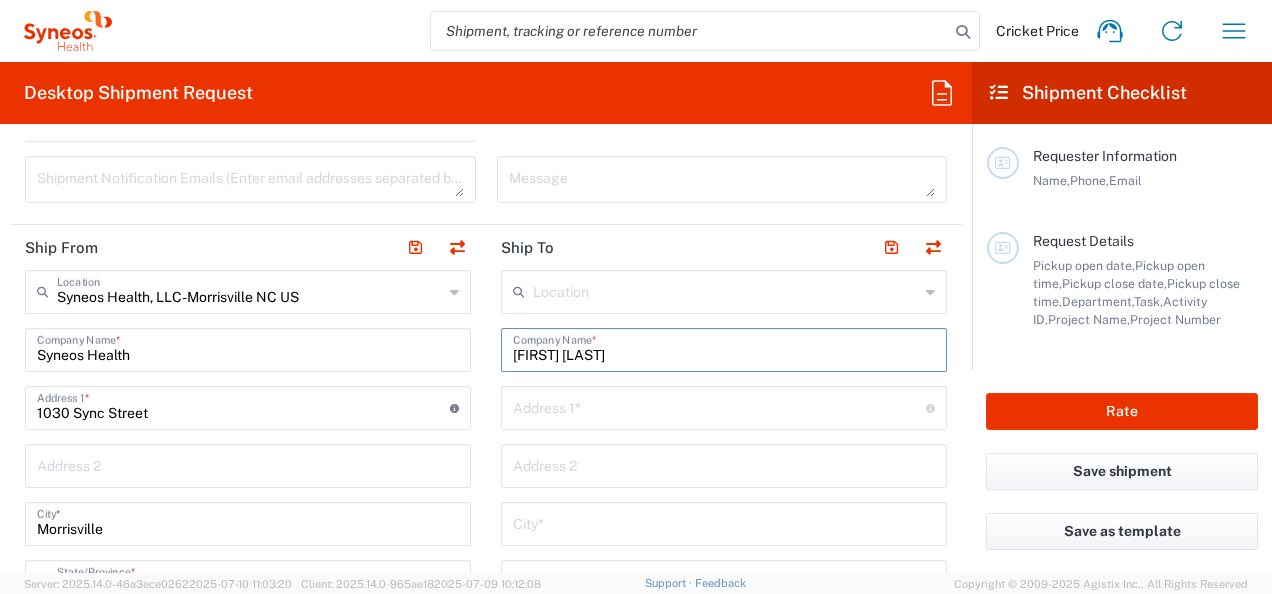 type on "Robin Jefferson" 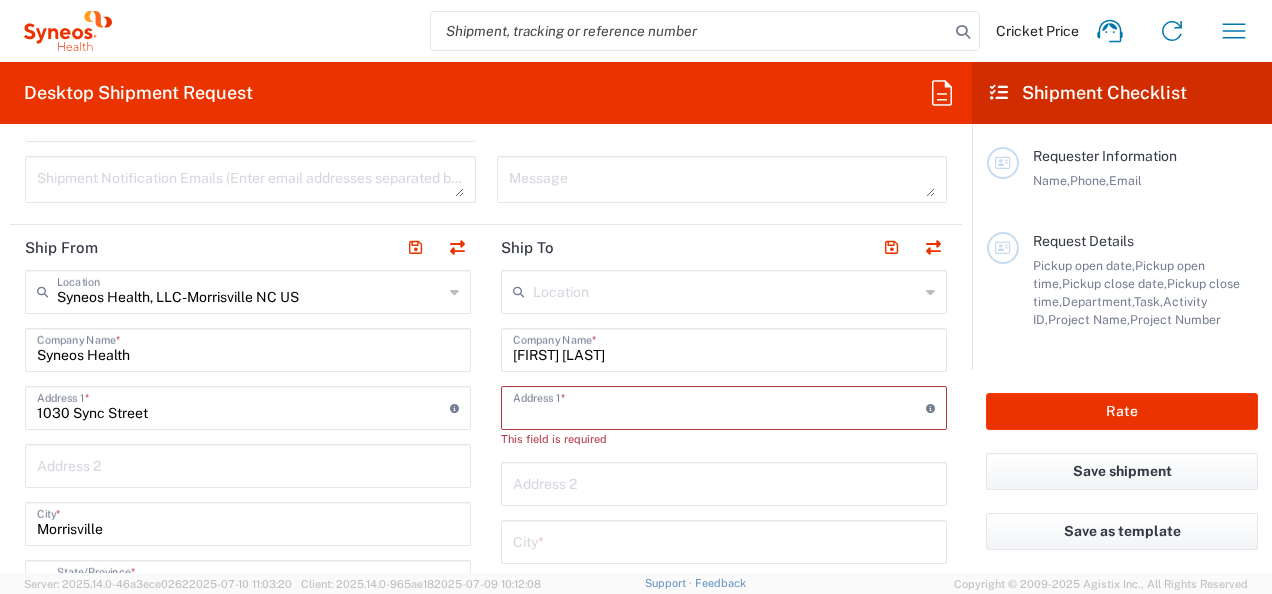 paste on "280 River Rd" 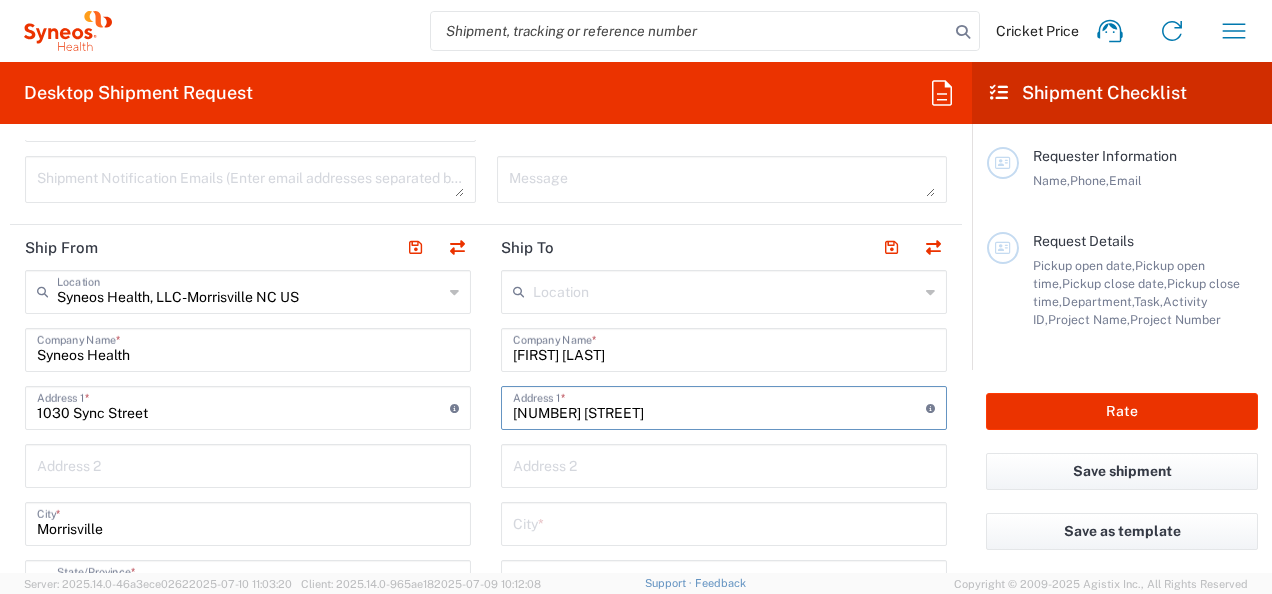 type on "280 River Rd" 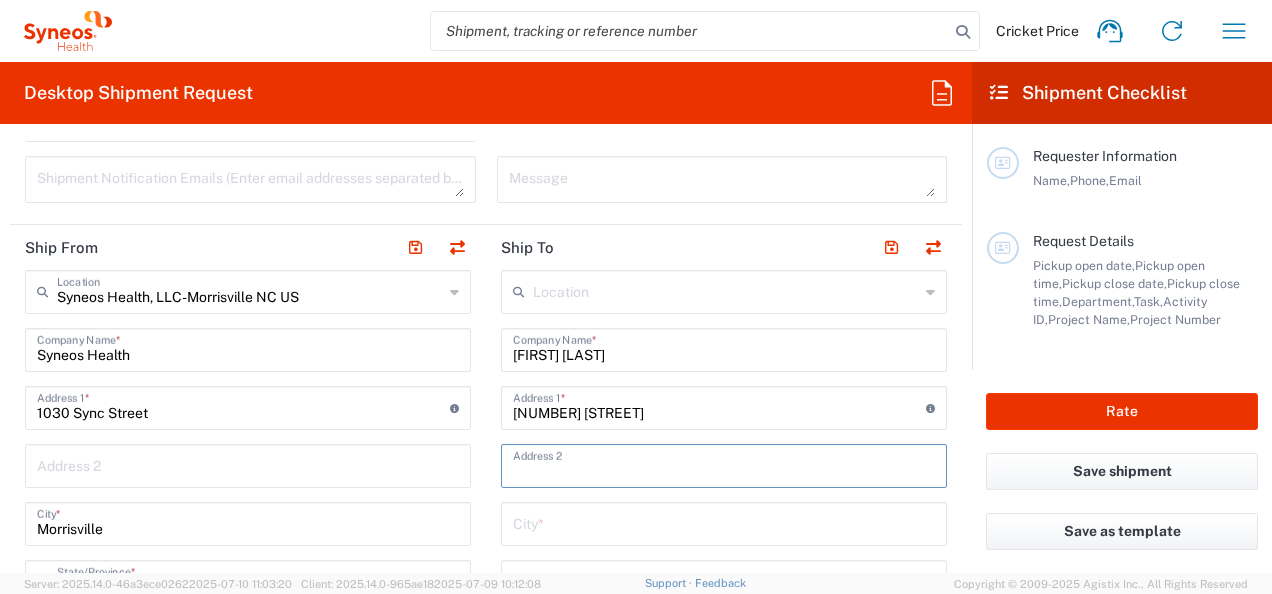 paste on "Apt 104-A" 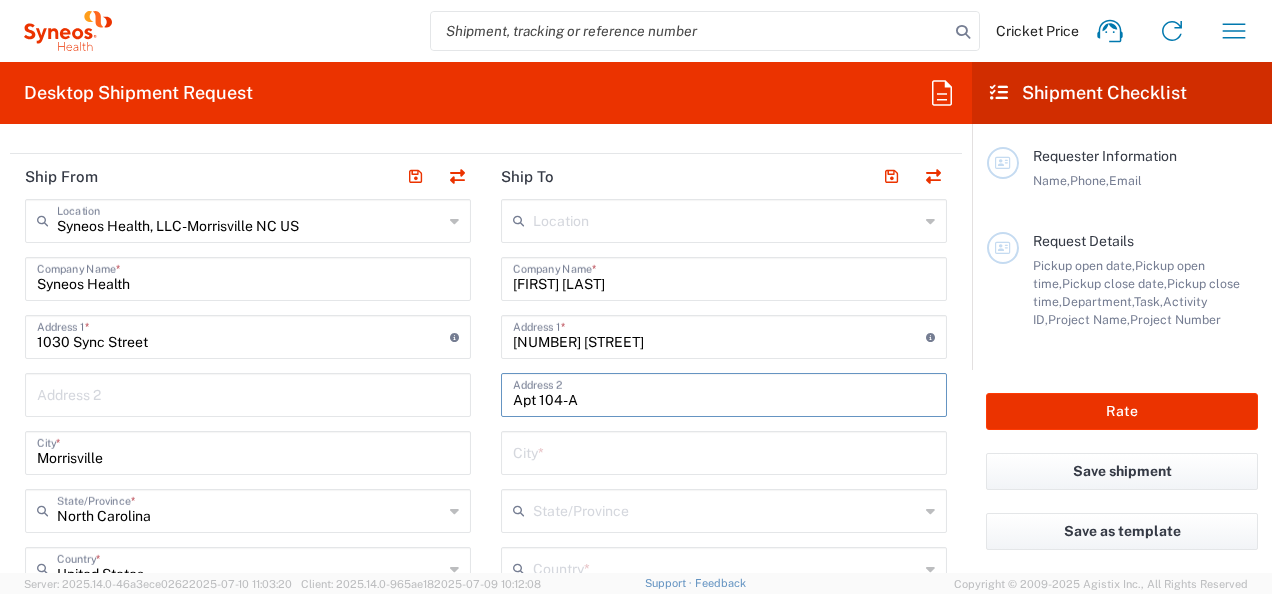 scroll, scrollTop: 800, scrollLeft: 0, axis: vertical 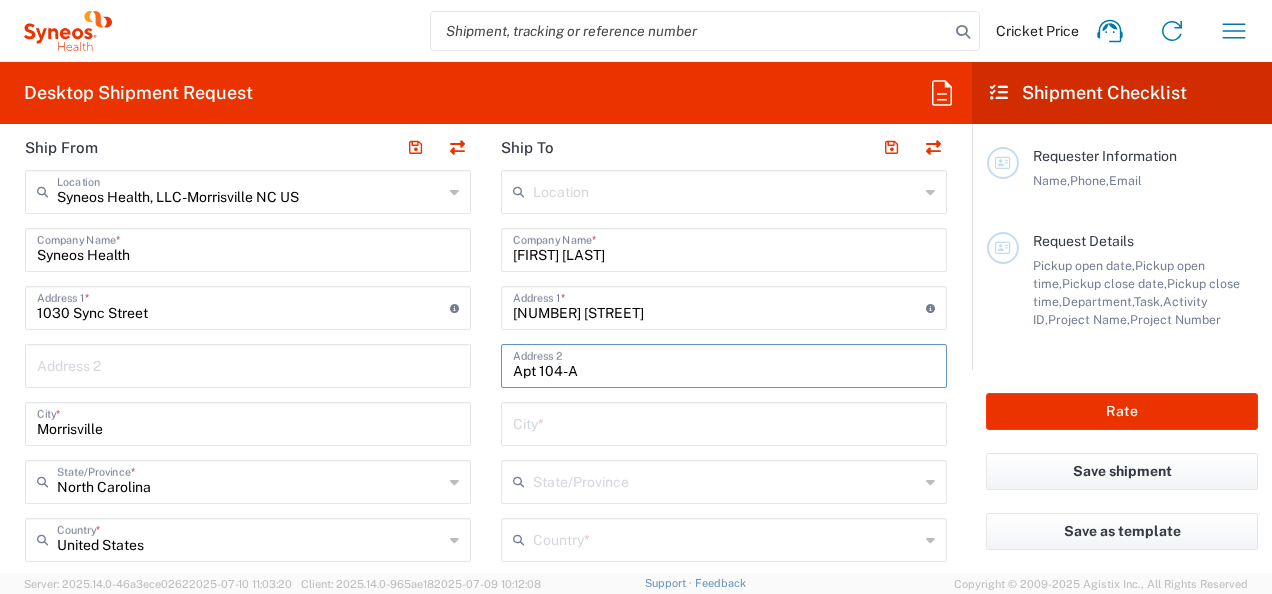 type on "Apt 104-A" 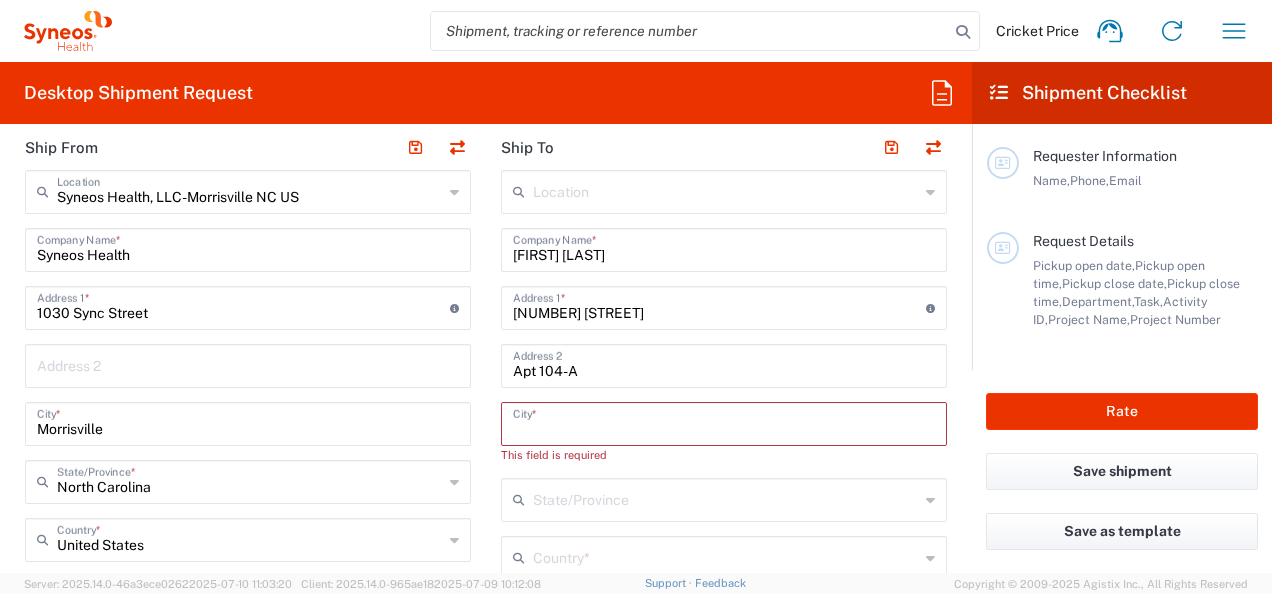 paste on "Piscataway" 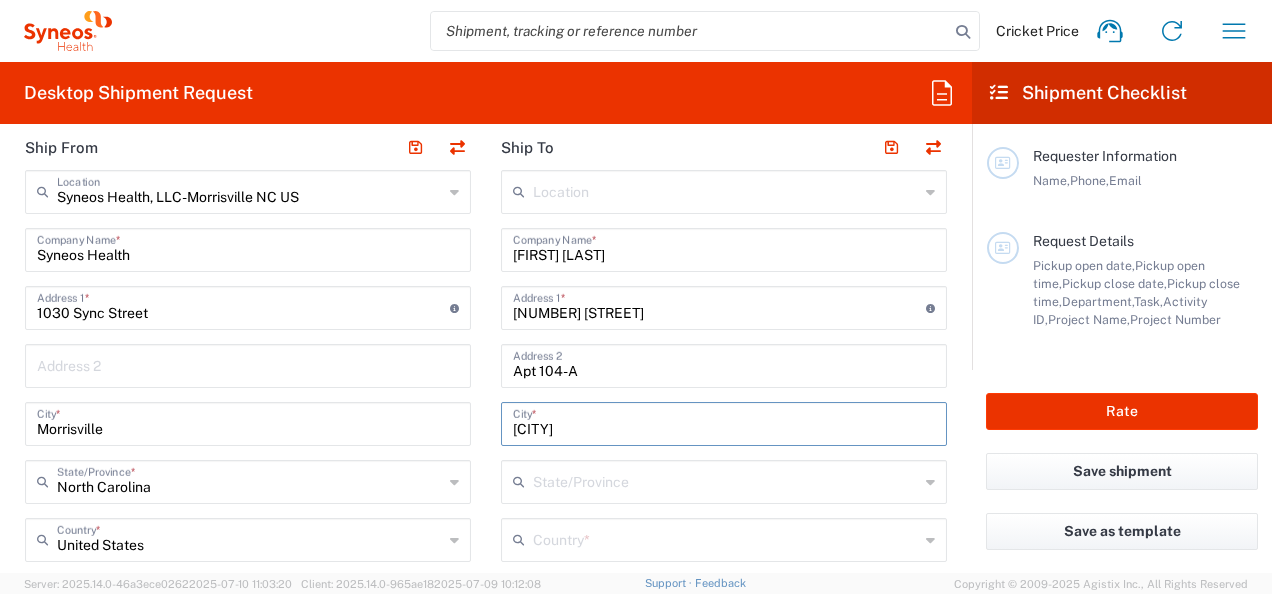 type on "Piscataway" 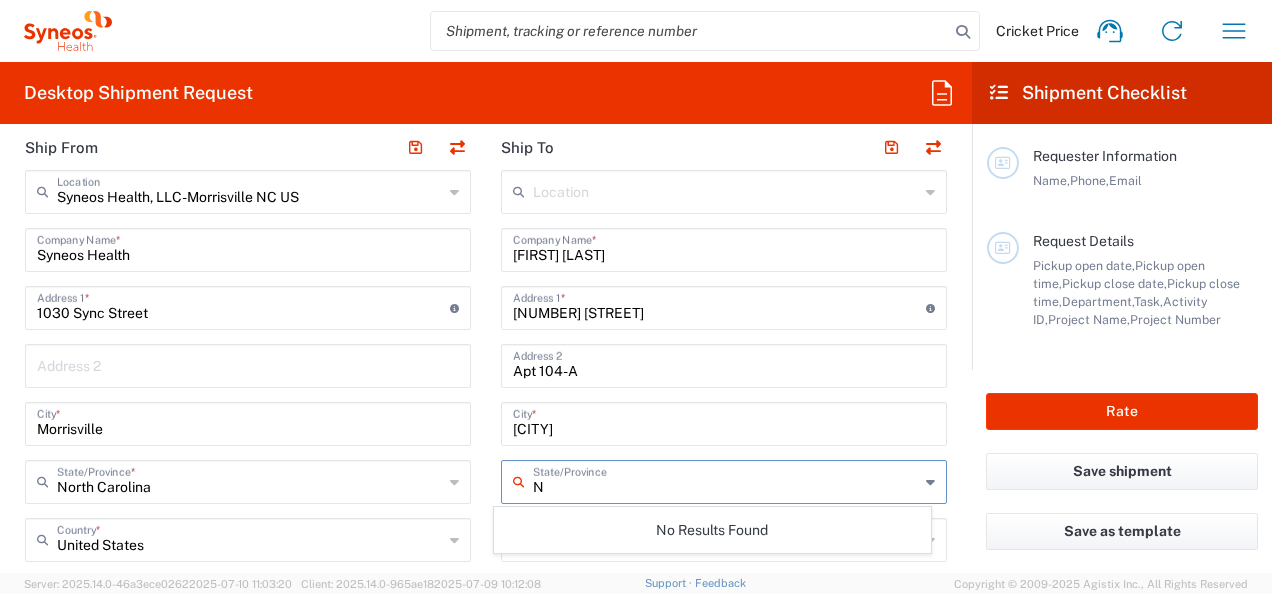 type on "N" 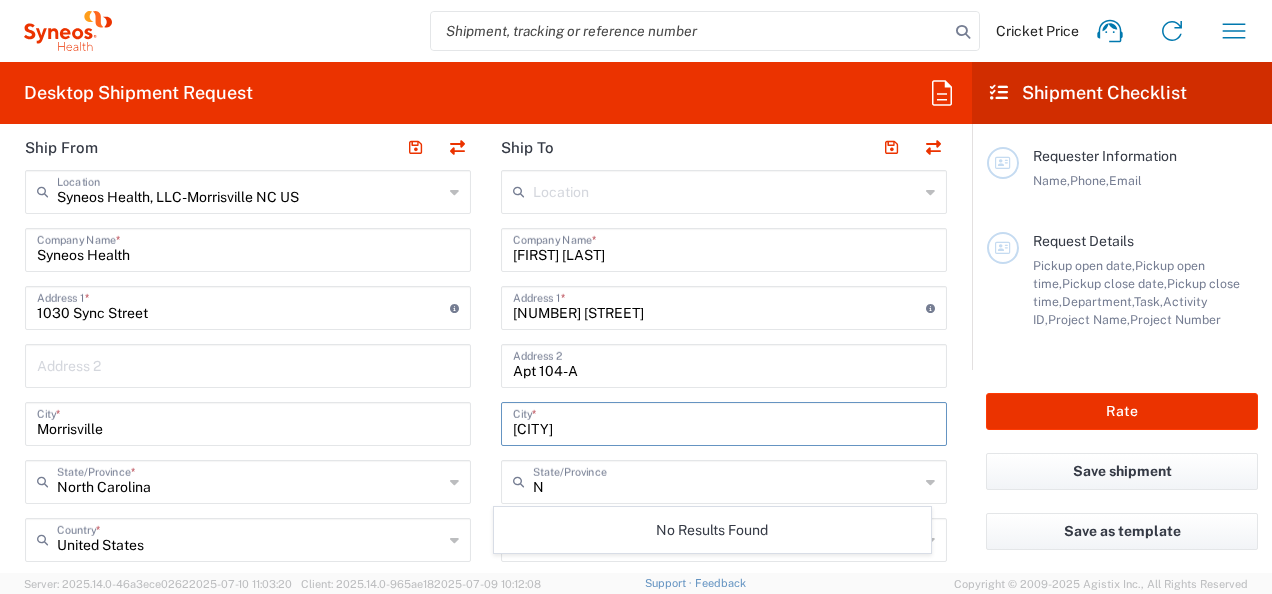 drag, startPoint x: 581, startPoint y: 432, endPoint x: 507, endPoint y: 435, distance: 74.06078 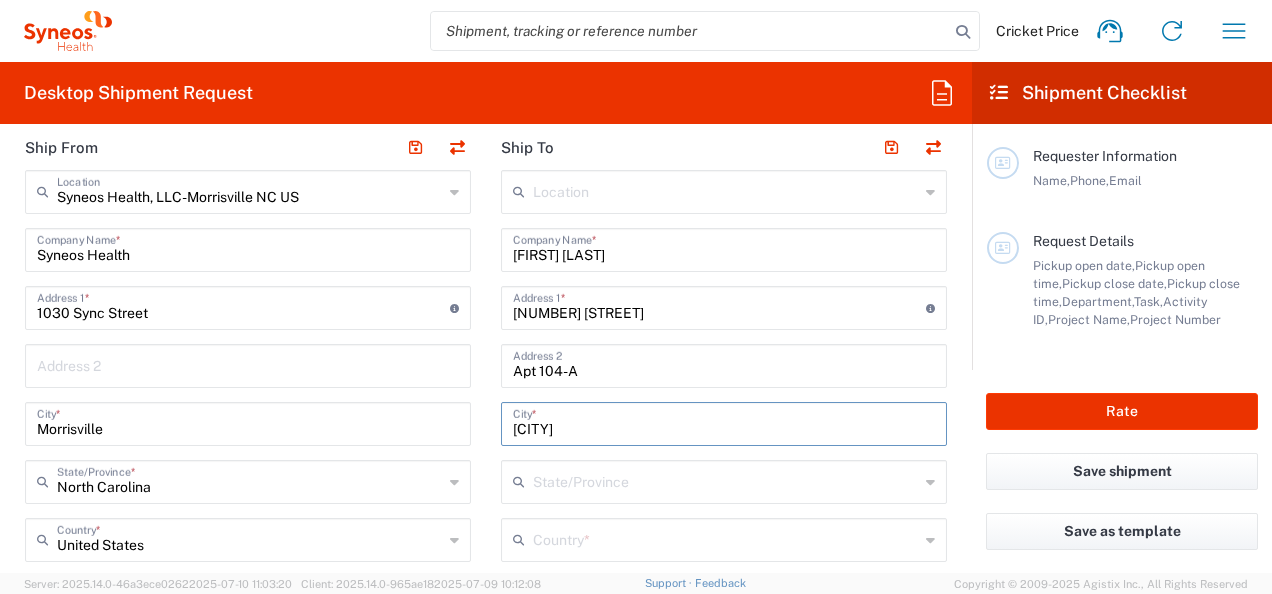 click at bounding box center (726, 480) 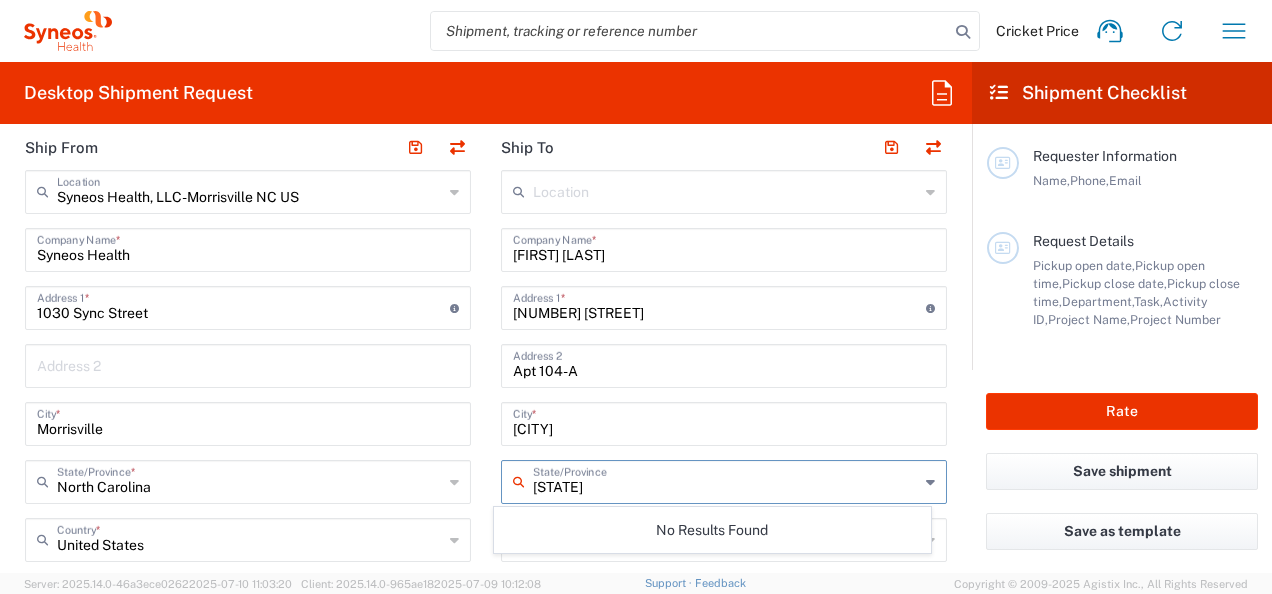 type on "New Jersey" 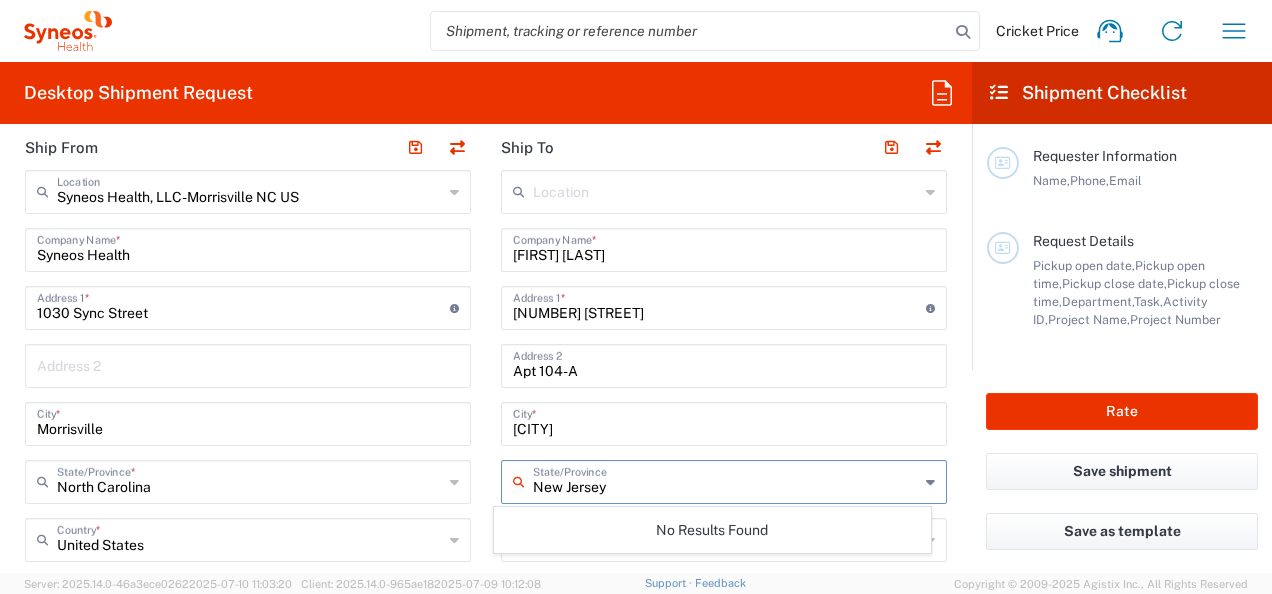type 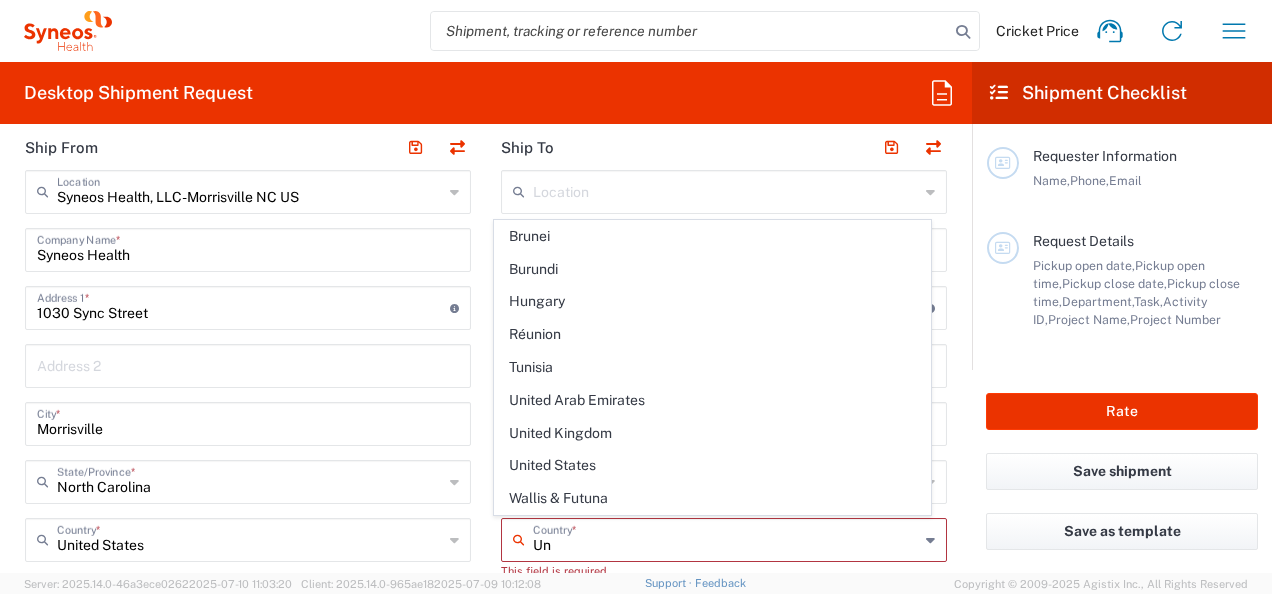 type on "United States" 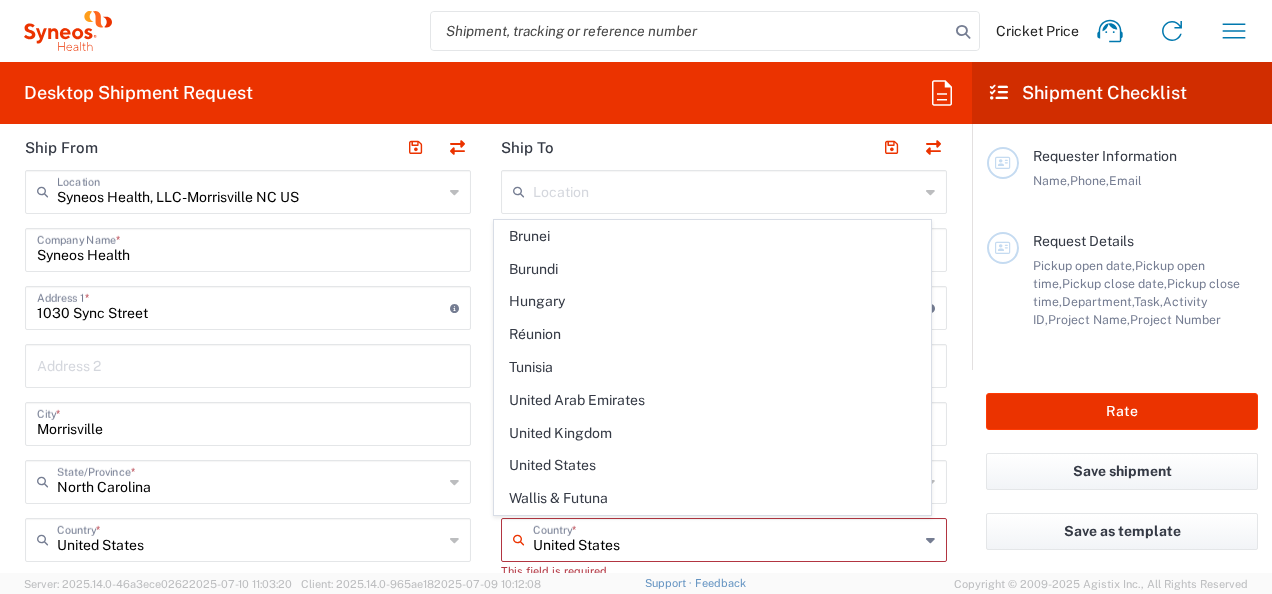 type on "Cricket.Price@syneoshealth.com" 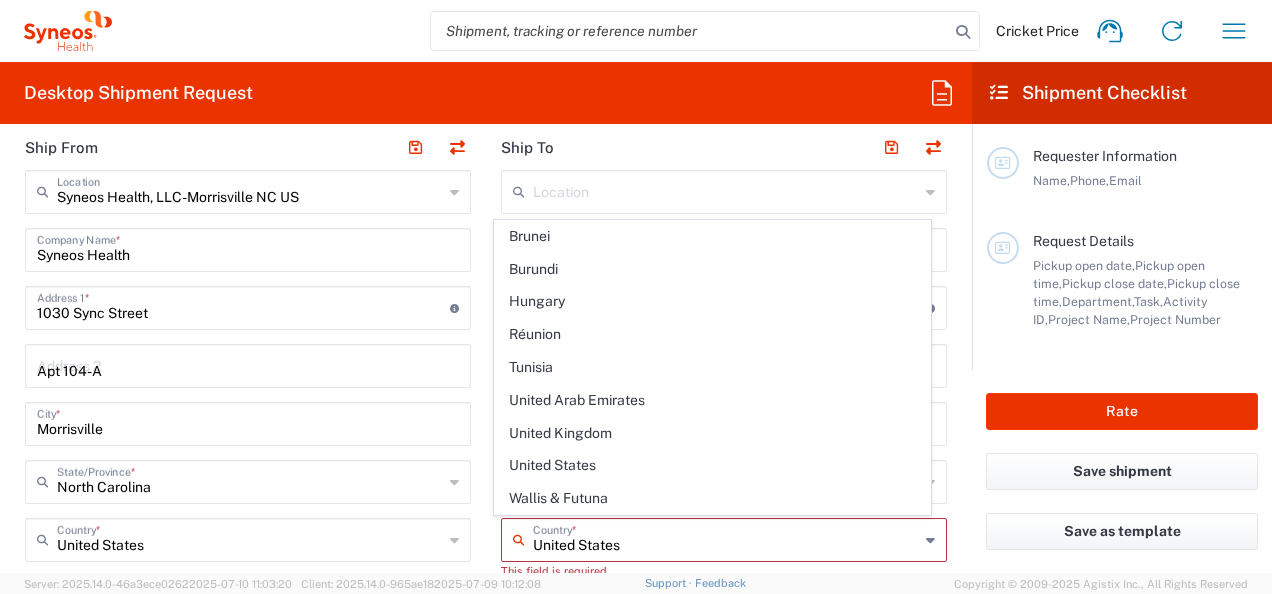 type on "Syneos Health Commercial Servi- NJ US" 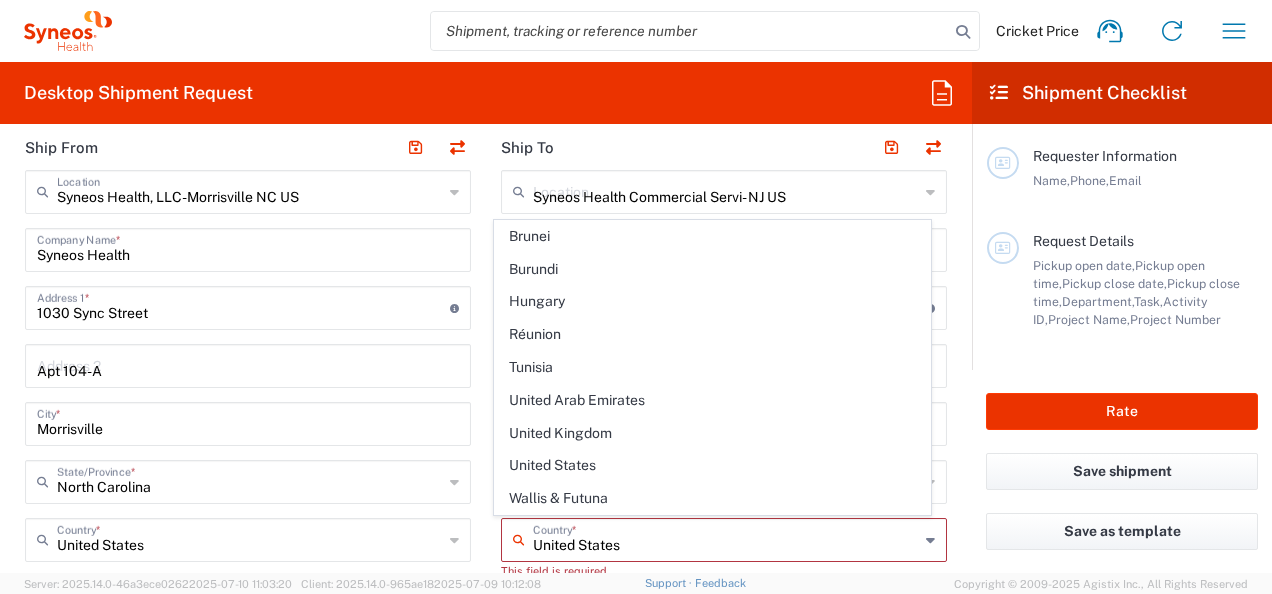 type on "08807" 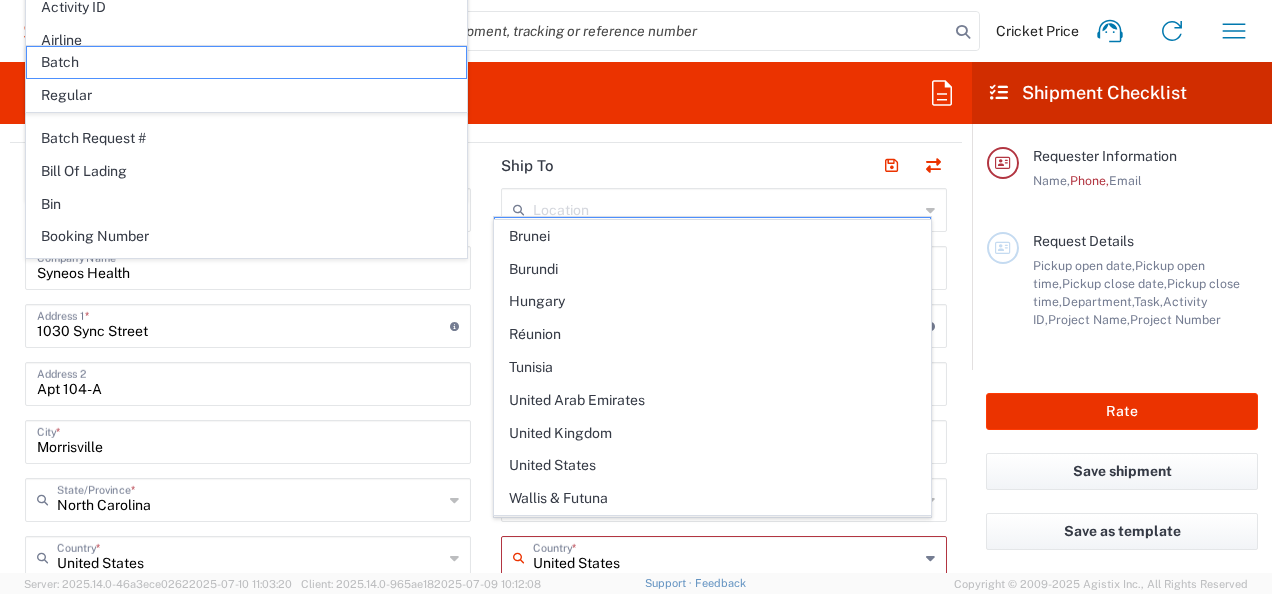 scroll, scrollTop: 1498, scrollLeft: 0, axis: vertical 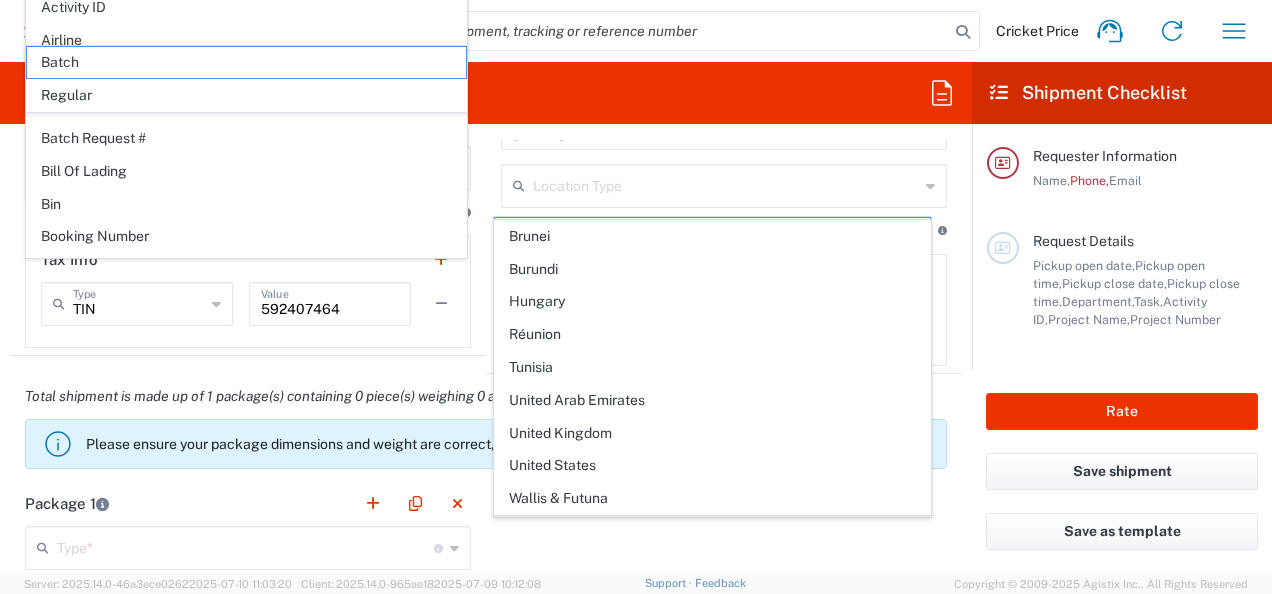 type on "Syneos Health Commercial Servi- NJ US" 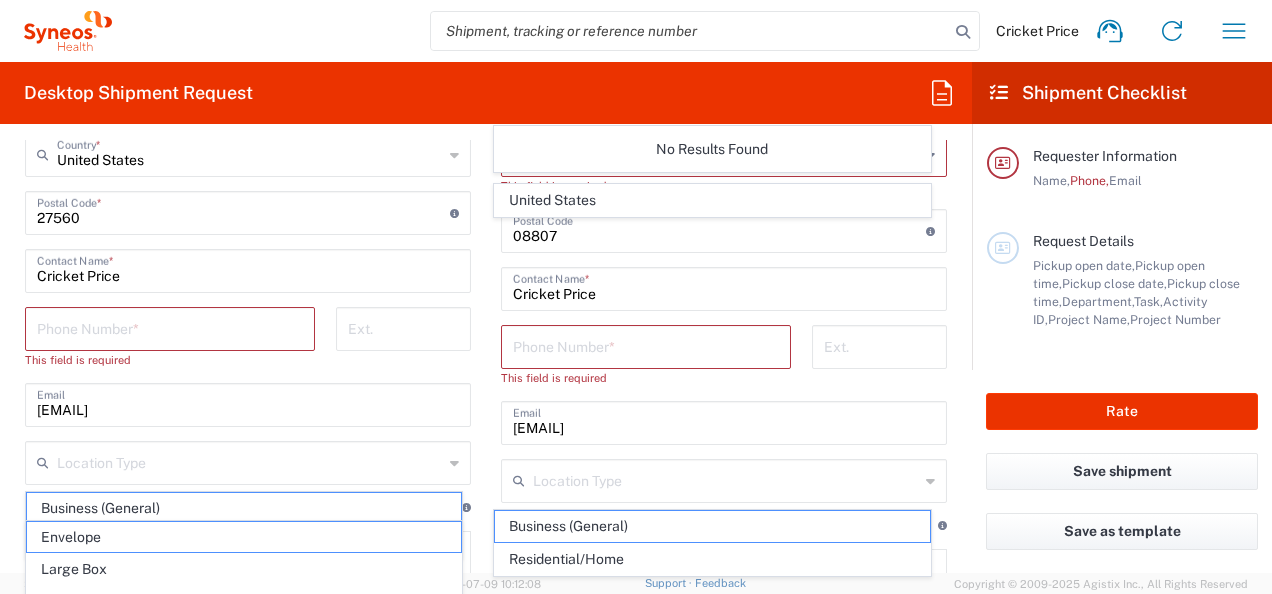 scroll, scrollTop: 1198, scrollLeft: 0, axis: vertical 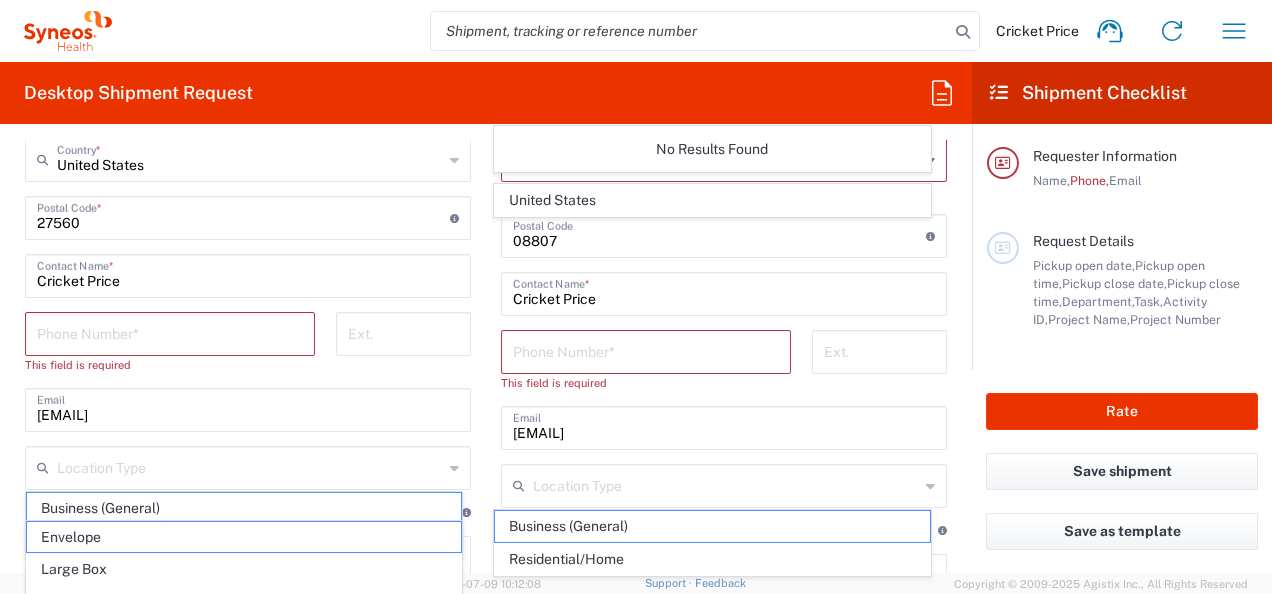 click at bounding box center [646, 350] 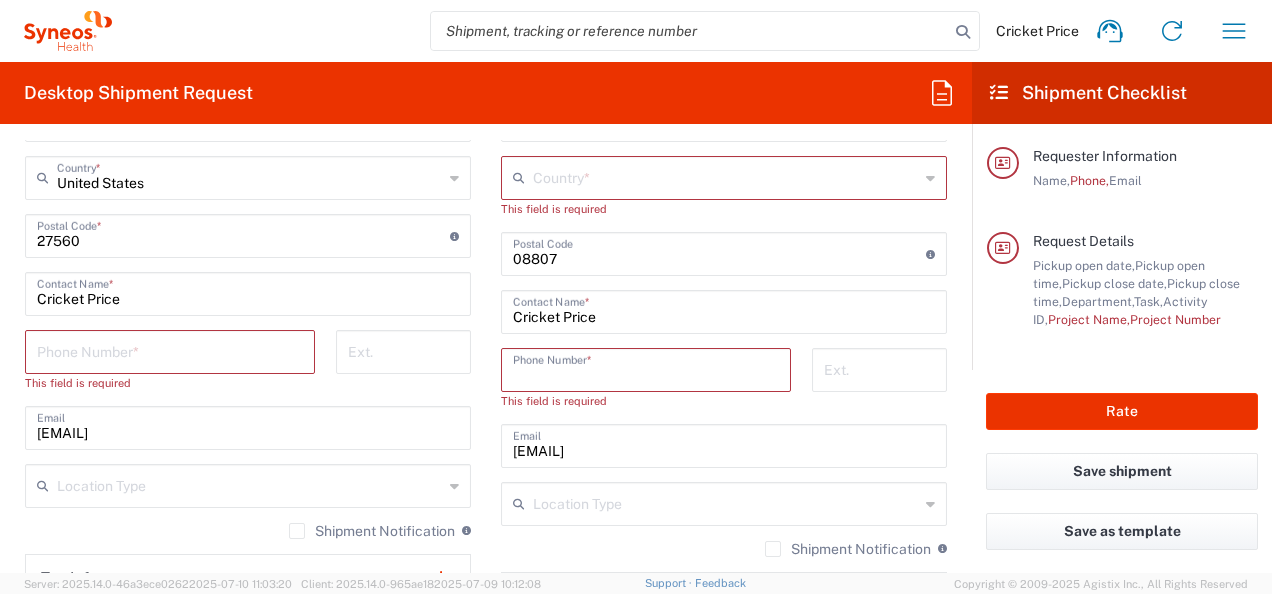 scroll, scrollTop: 1216, scrollLeft: 0, axis: vertical 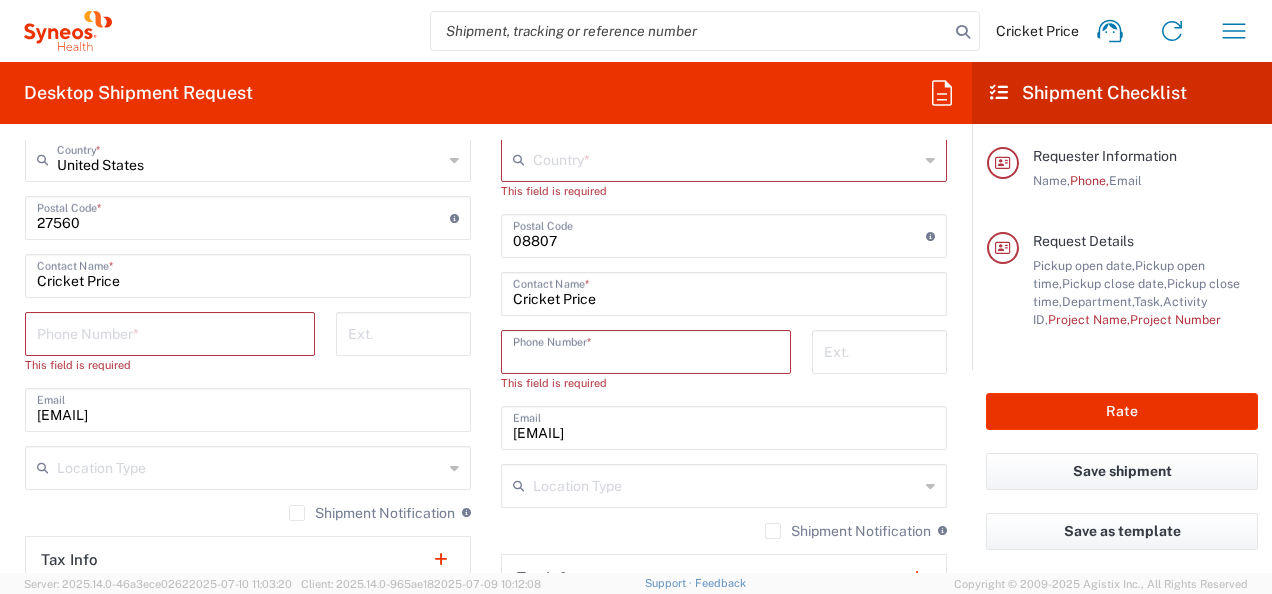 type on "9199265742" 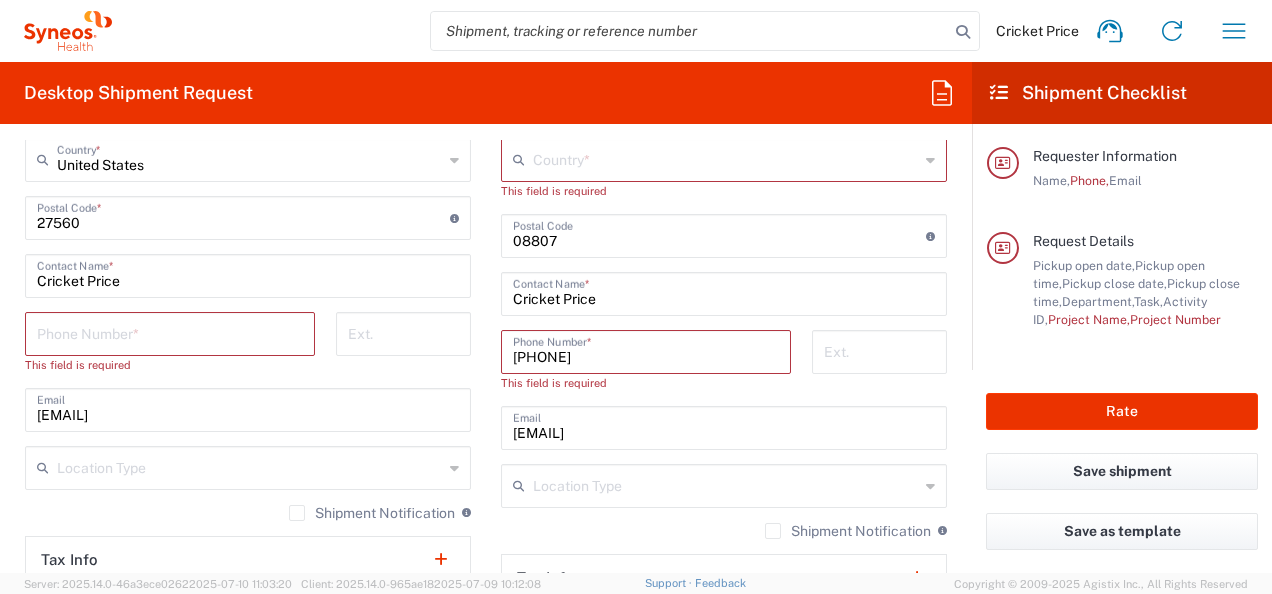 type on "9199265742" 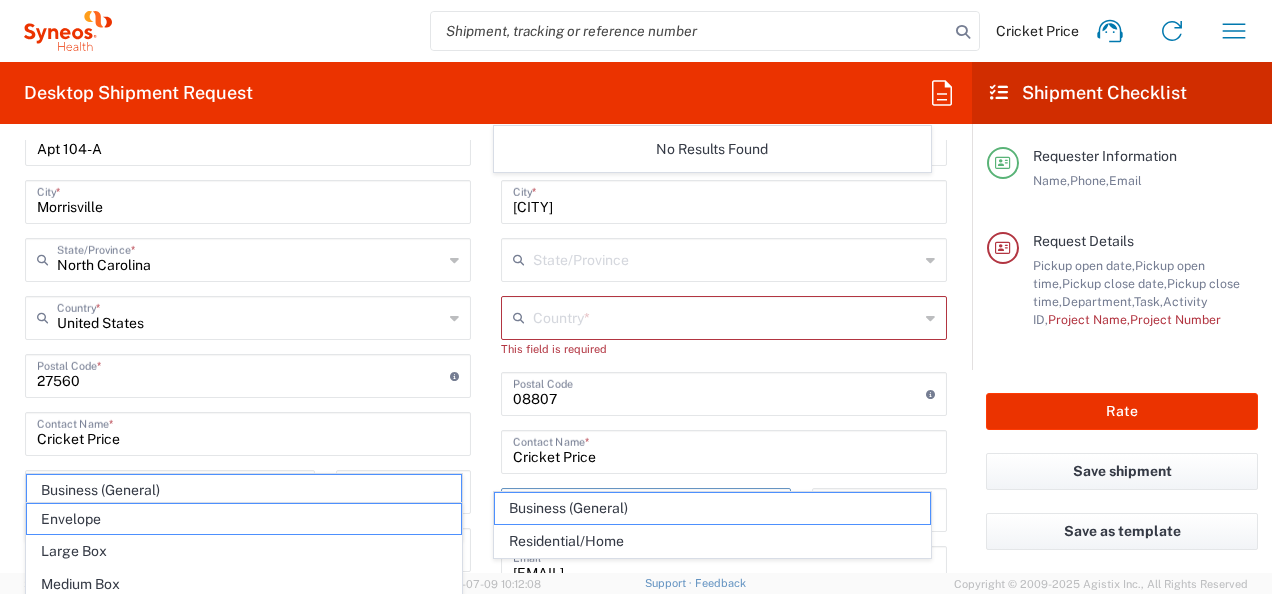 scroll, scrollTop: 998, scrollLeft: 0, axis: vertical 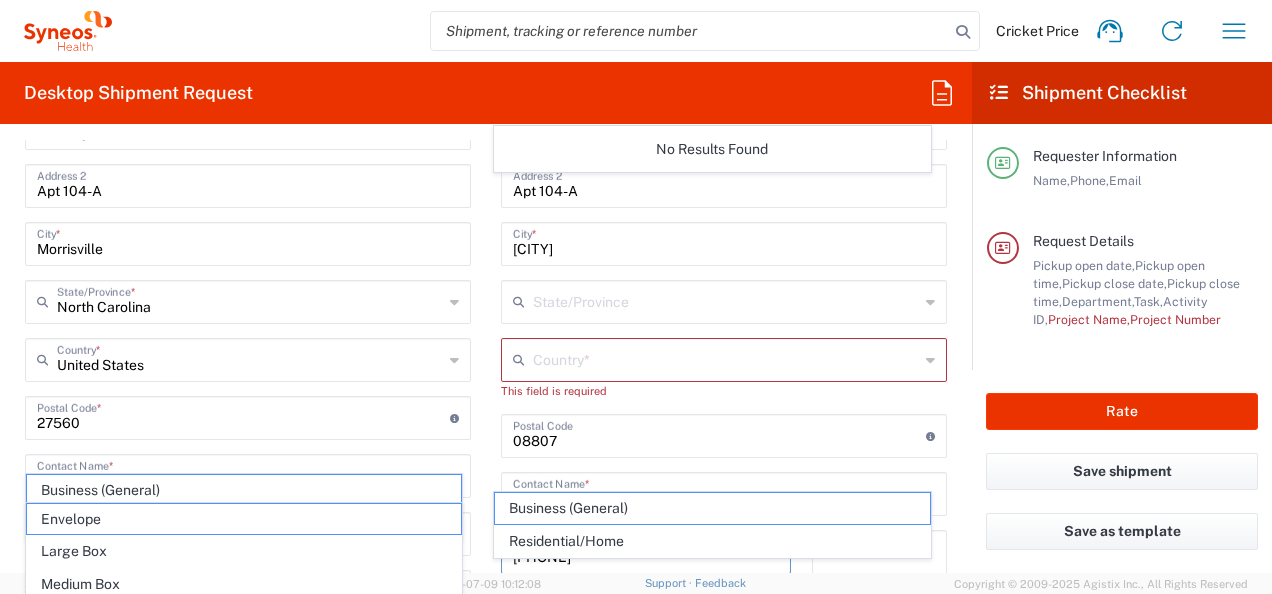 type on "United States" 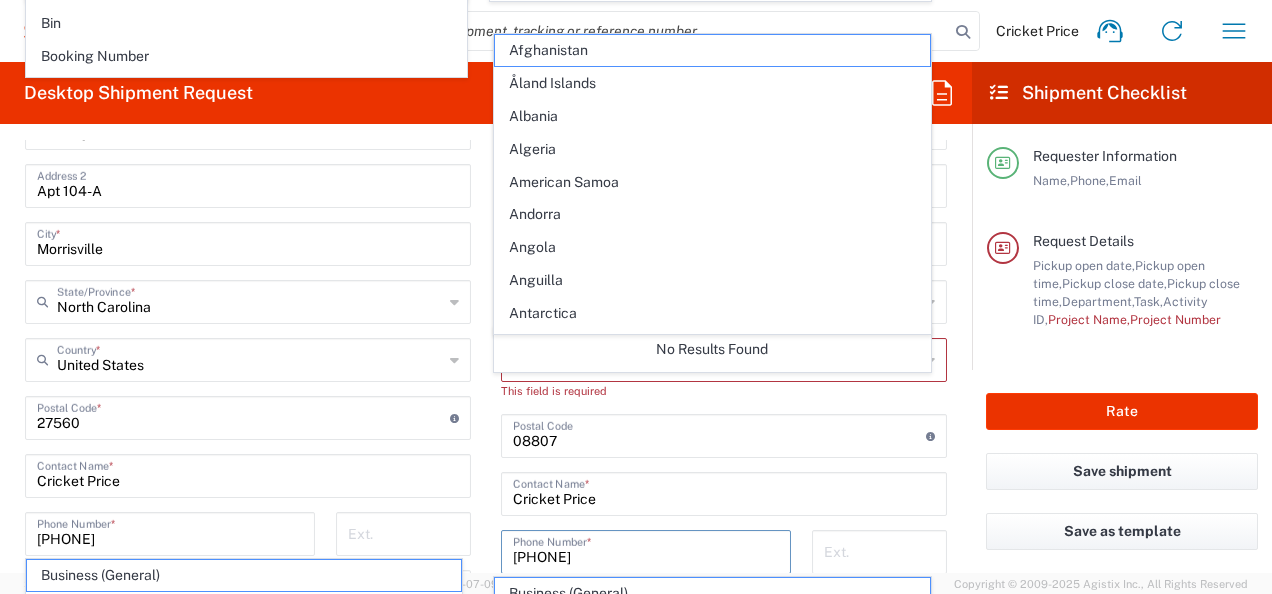 click on "Desktop Shipment Request
Requester Information  Cricket Price  Name  * 9199265742  Phone  * cricket.price@syneoshealth.com  Email  *  Name (on behalf of)   Phone (on behalf of)  Cricket.Price@syneoshealth.com  Email (on behalf of)   Request Details  07/11/2025 ×  Pickup open date  * Cancel Apply 10:00 AM  Pickup open time  * 07/11/2025 ×  Pickup close date  * Cancel Apply 04:00 PM  Pickup close time  *  Schedule pickup  When scheduling a pickup please be sure to meet the following criteria:
1. Pickup window should start at least 2 hours after current time.
2.Pickup window needs to be at least 2 hours.
3.Pickup close time should not exceed business hours.
×  Delivery open date  Cancel Apply 08:00 AM  Delivery open time  ×  Delivery close date  Cancel Apply 04:00 PM  Delivery close time  8561  Department  * 8561 3000 3100 3109 3110 3111 3112 3125 3130 3135 3136 3150 3155 3165 3171 3172 3190 3191 3192 3193 3194 3200 3201 3202 3210 3211 Dept 3212 3213 3214 3215 3216 3218 3220 3221 3222 3223 3225 * *" 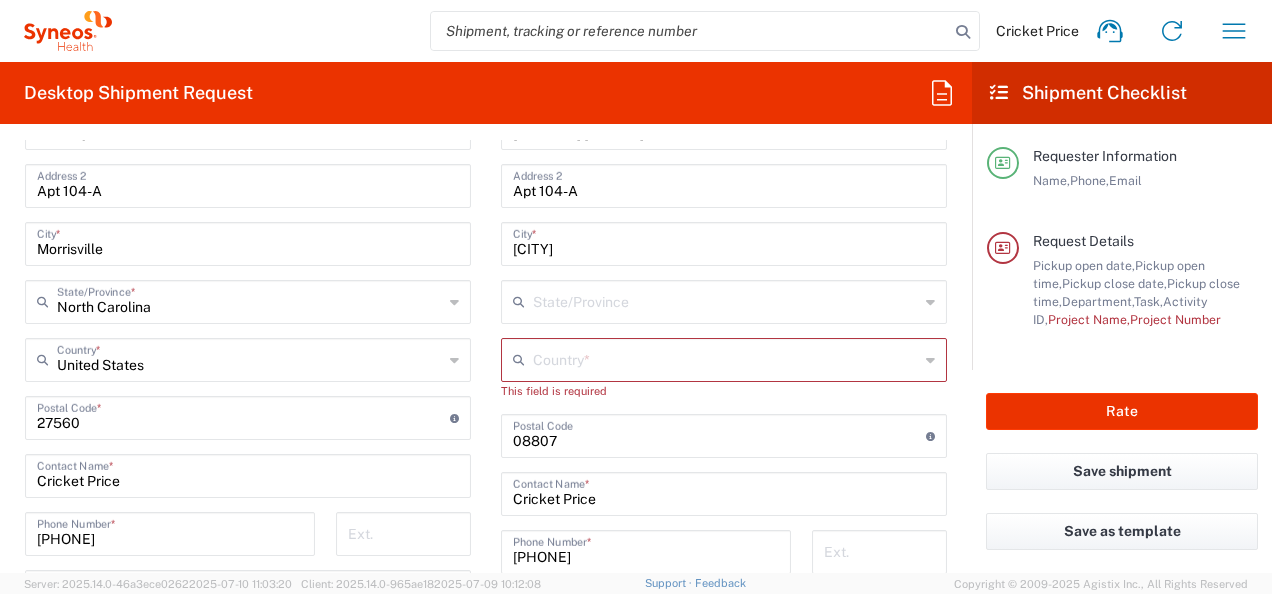 scroll, scrollTop: 898, scrollLeft: 0, axis: vertical 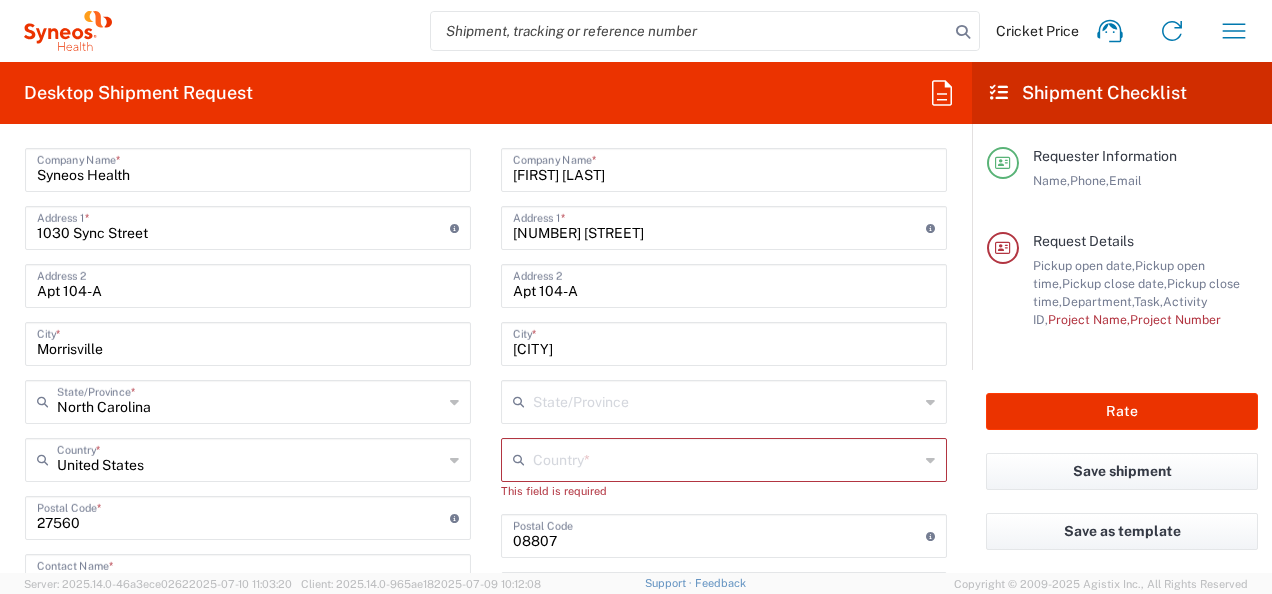 click at bounding box center (726, 400) 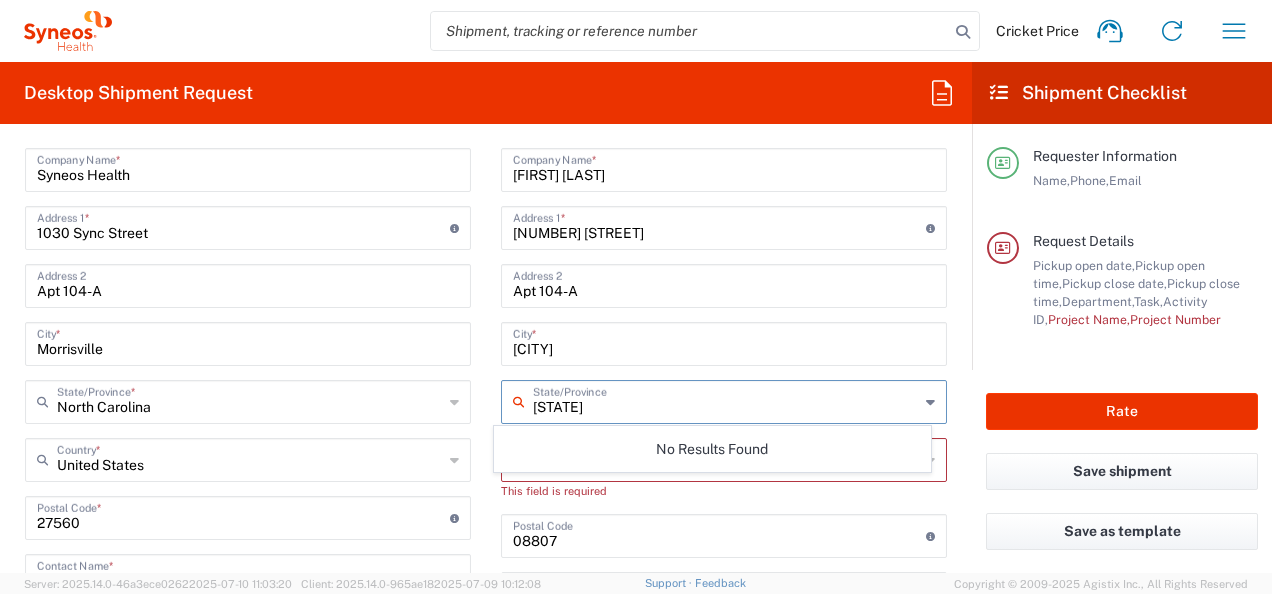 type on "New Jersey" 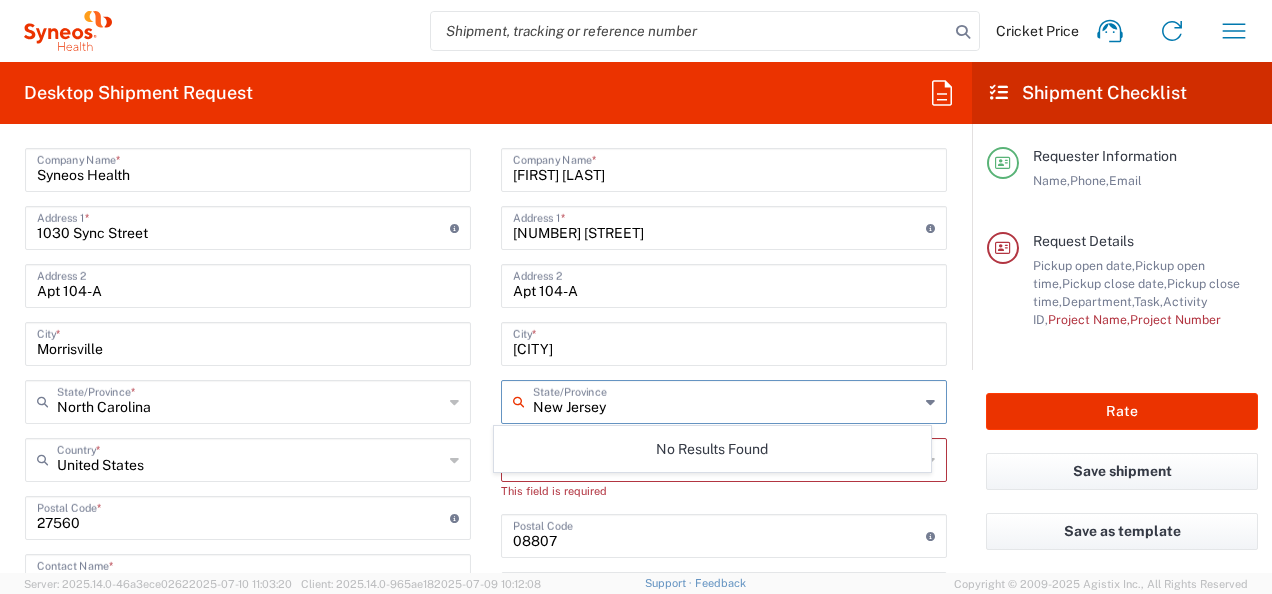 type 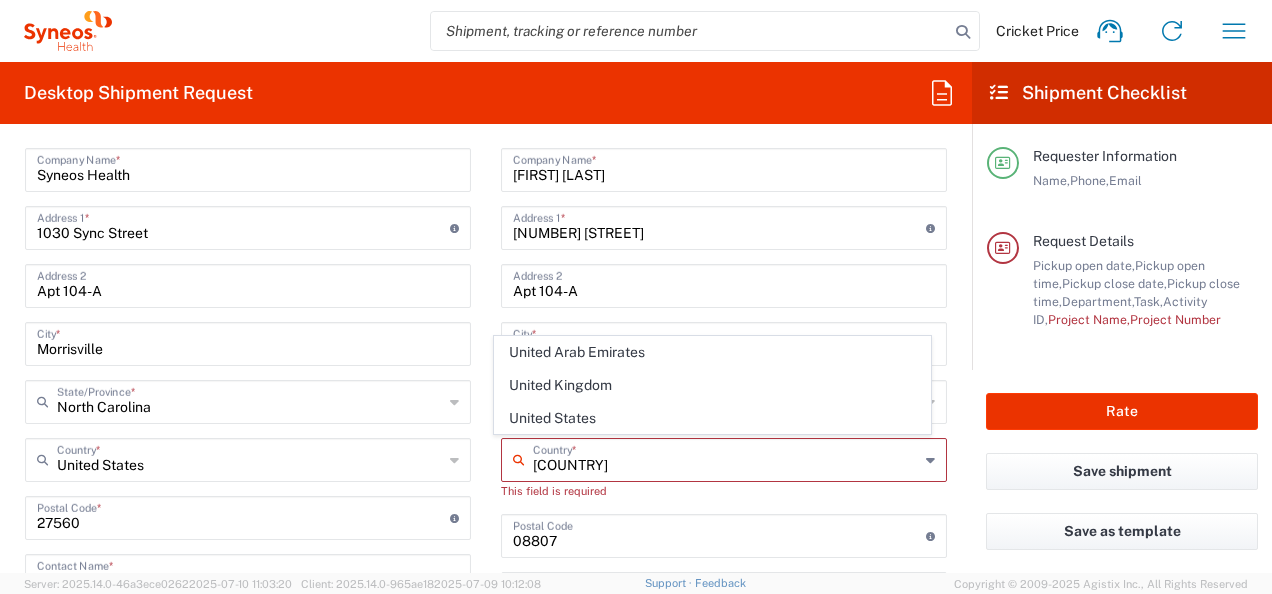 type on "United State" 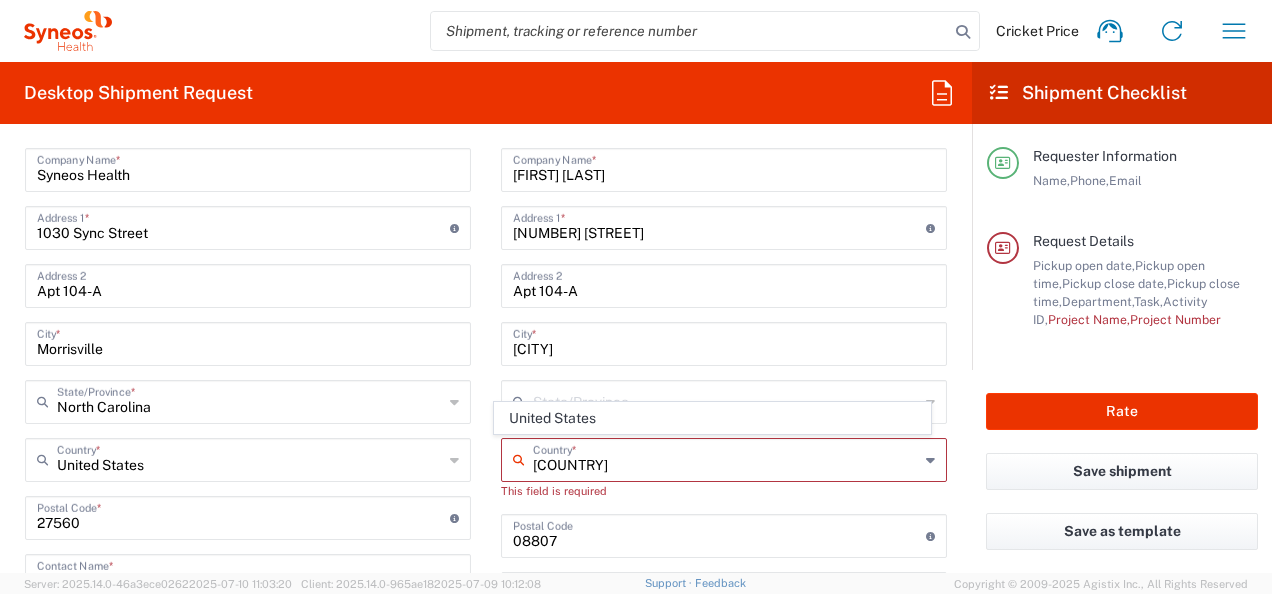 type 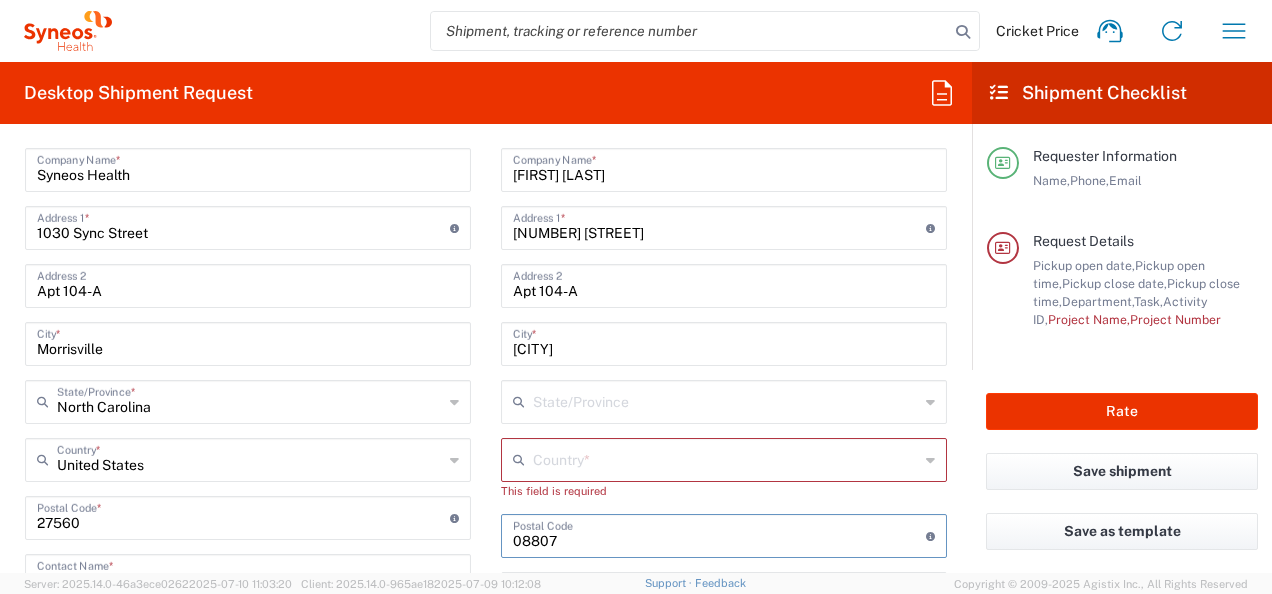 paste on "8854" 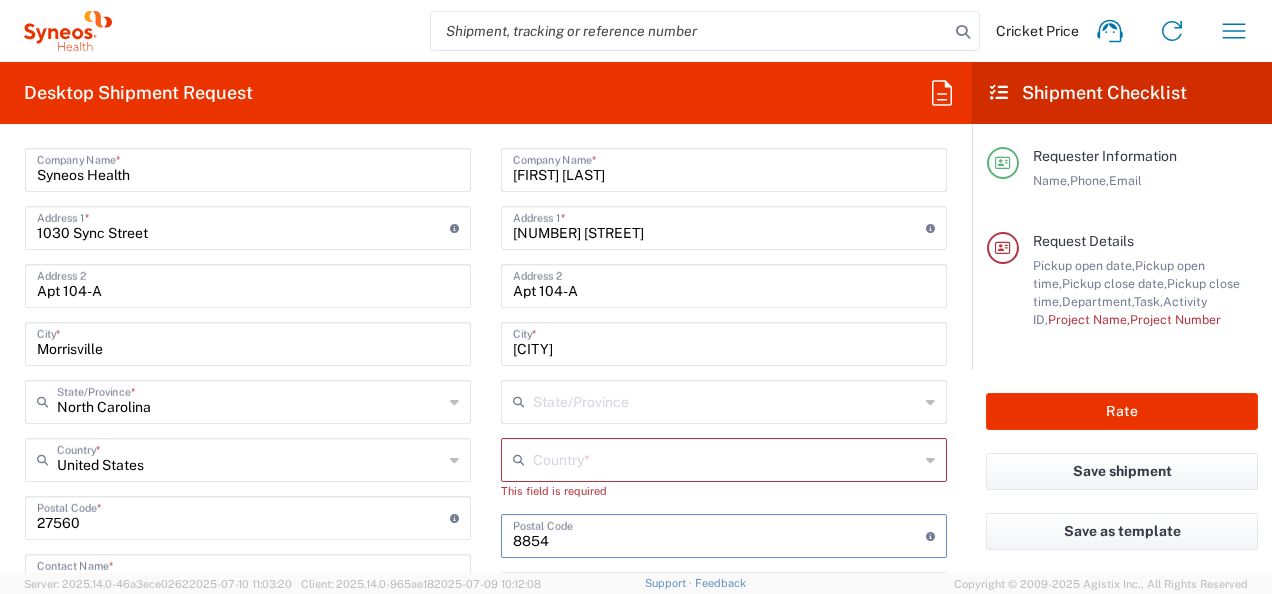 click at bounding box center [719, 534] 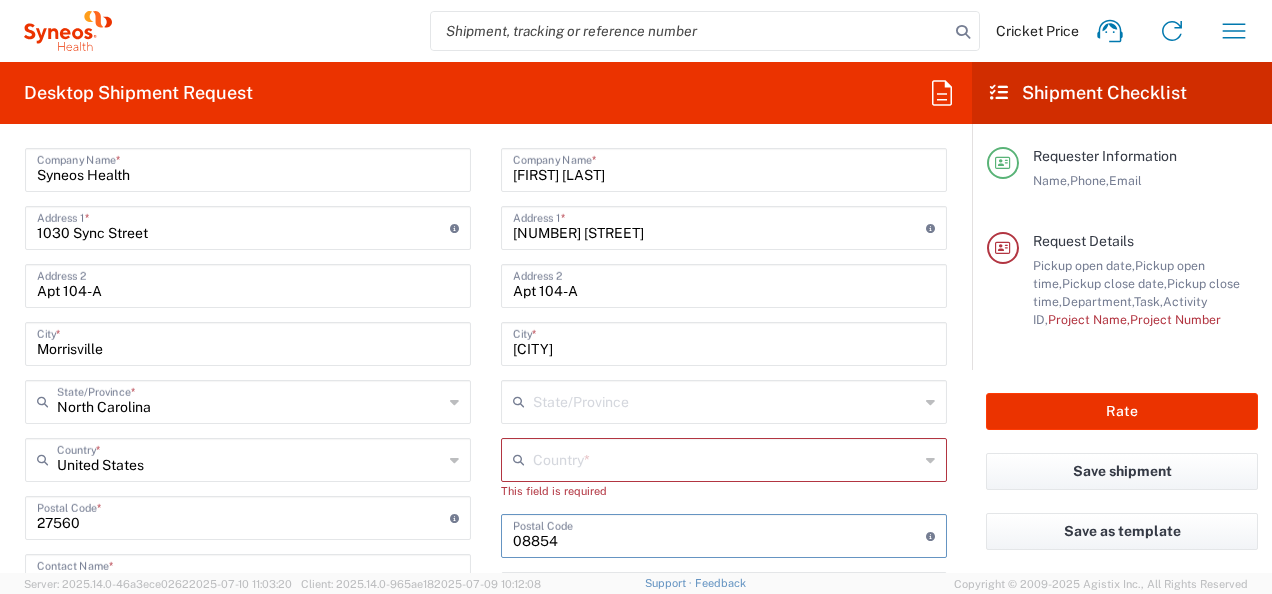 type on "08854" 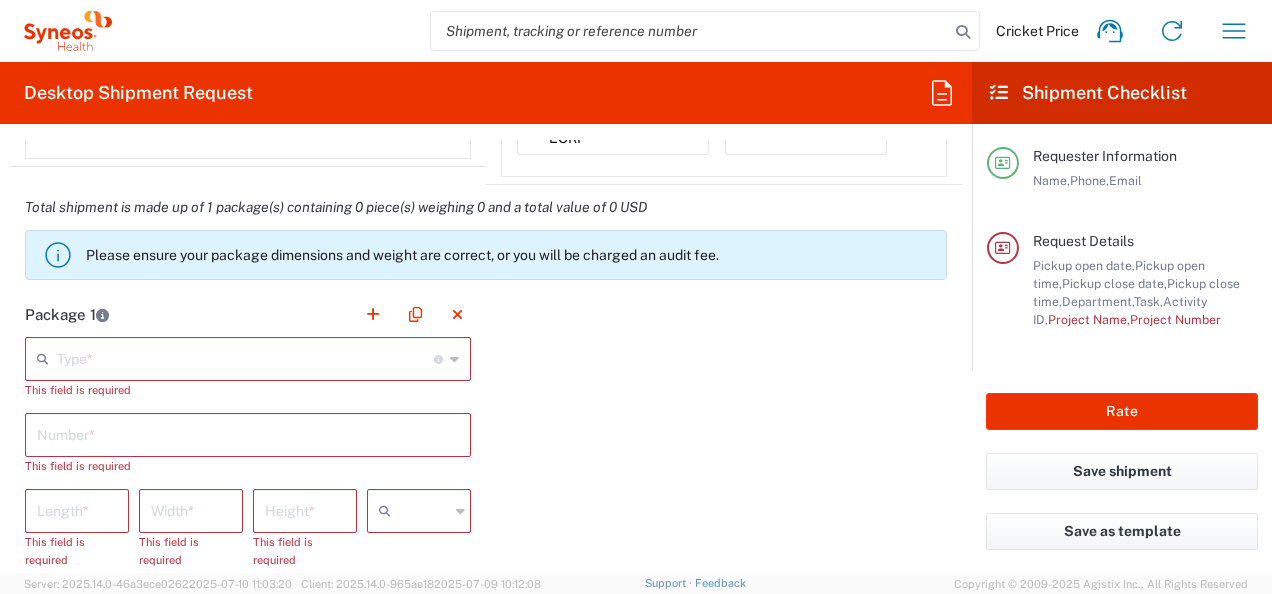 scroll, scrollTop: 1690, scrollLeft: 0, axis: vertical 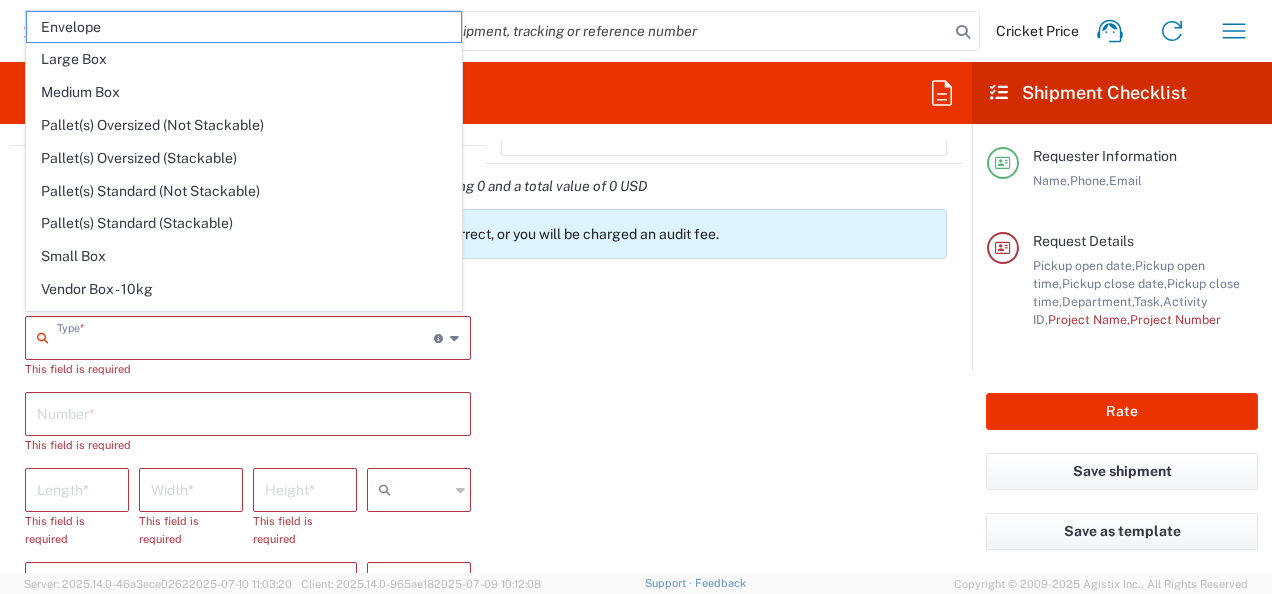 click at bounding box center [245, 336] 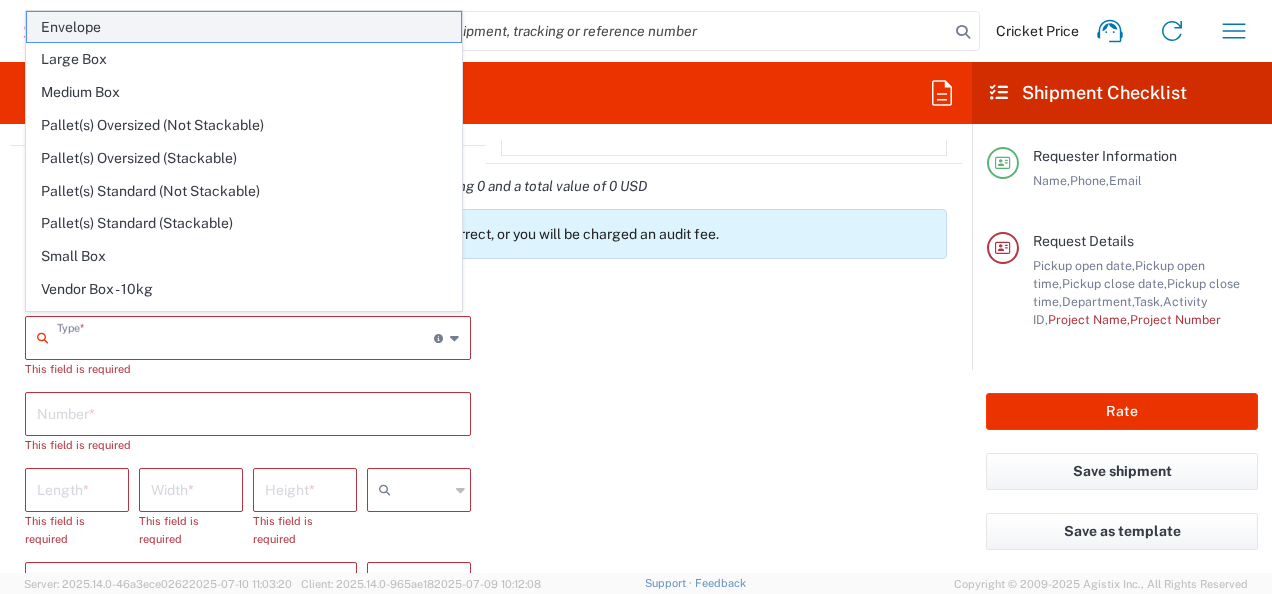 click on "Envelope" 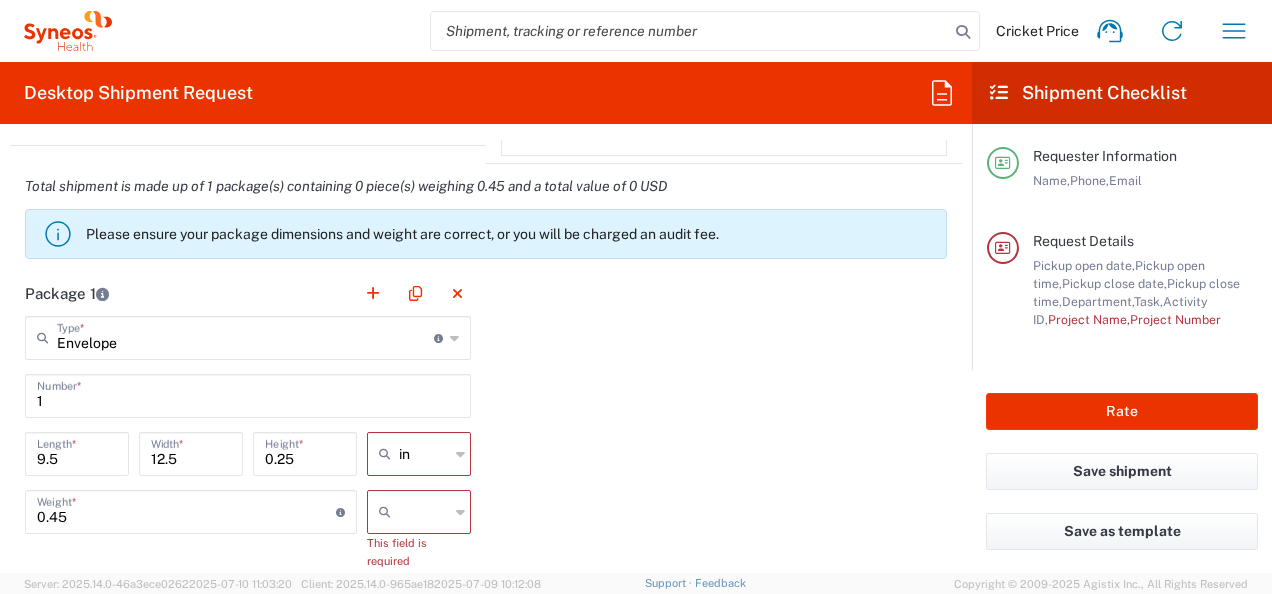 scroll, scrollTop: 1790, scrollLeft: 0, axis: vertical 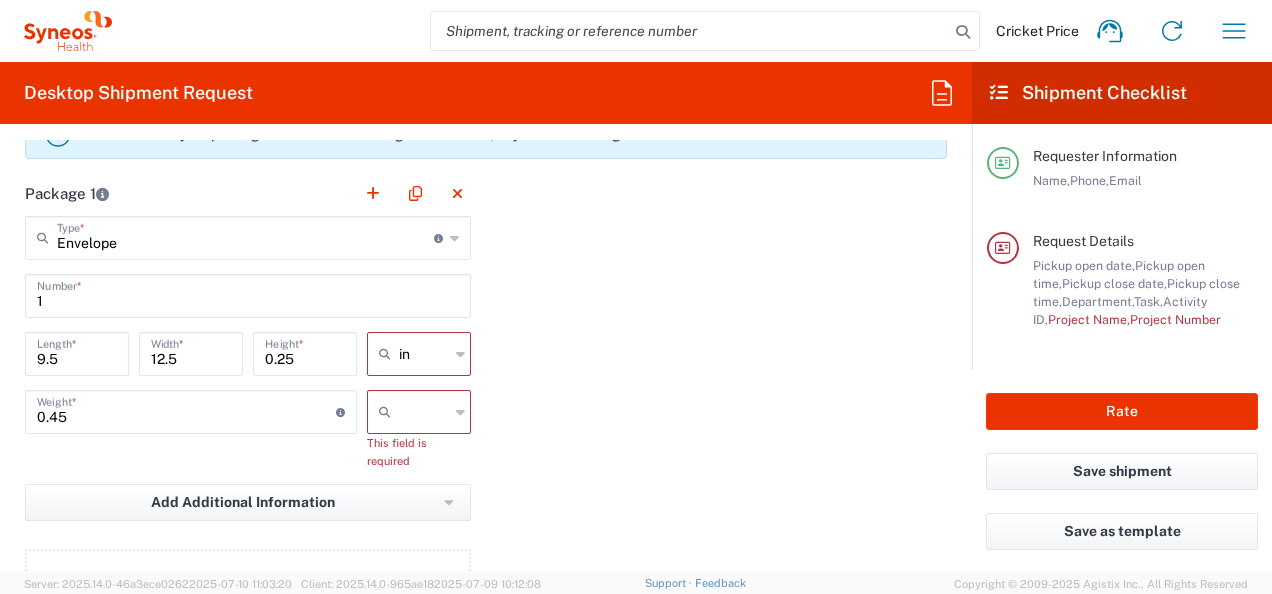 click 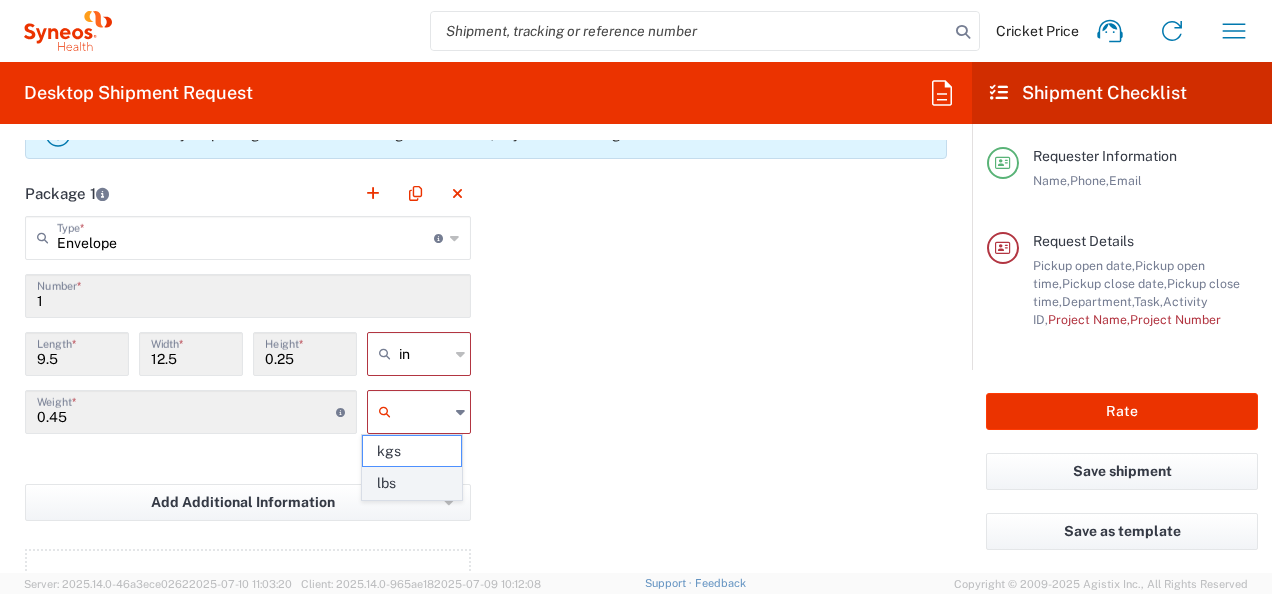 click on "lbs" 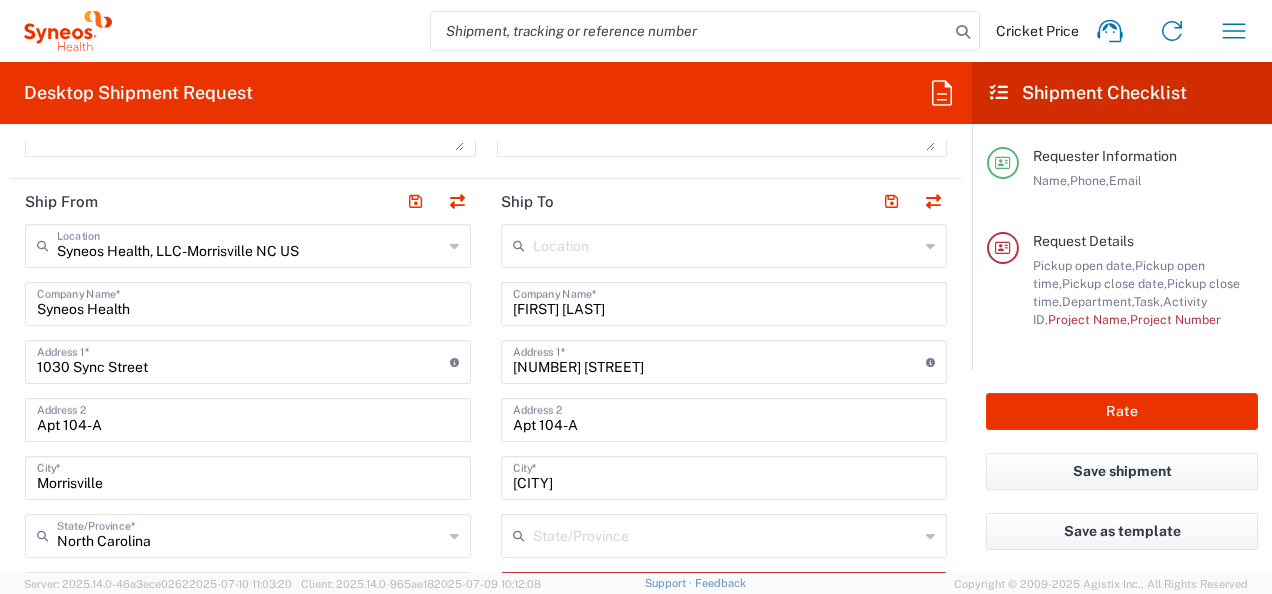 scroll, scrollTop: 890, scrollLeft: 0, axis: vertical 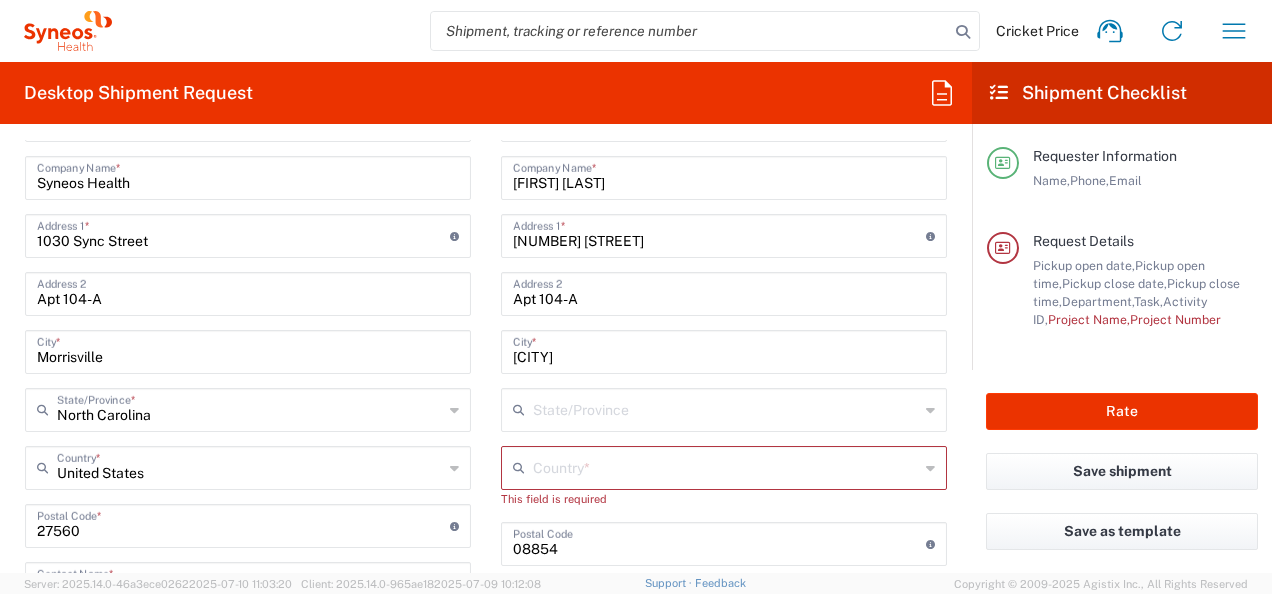 click on "Country  *" 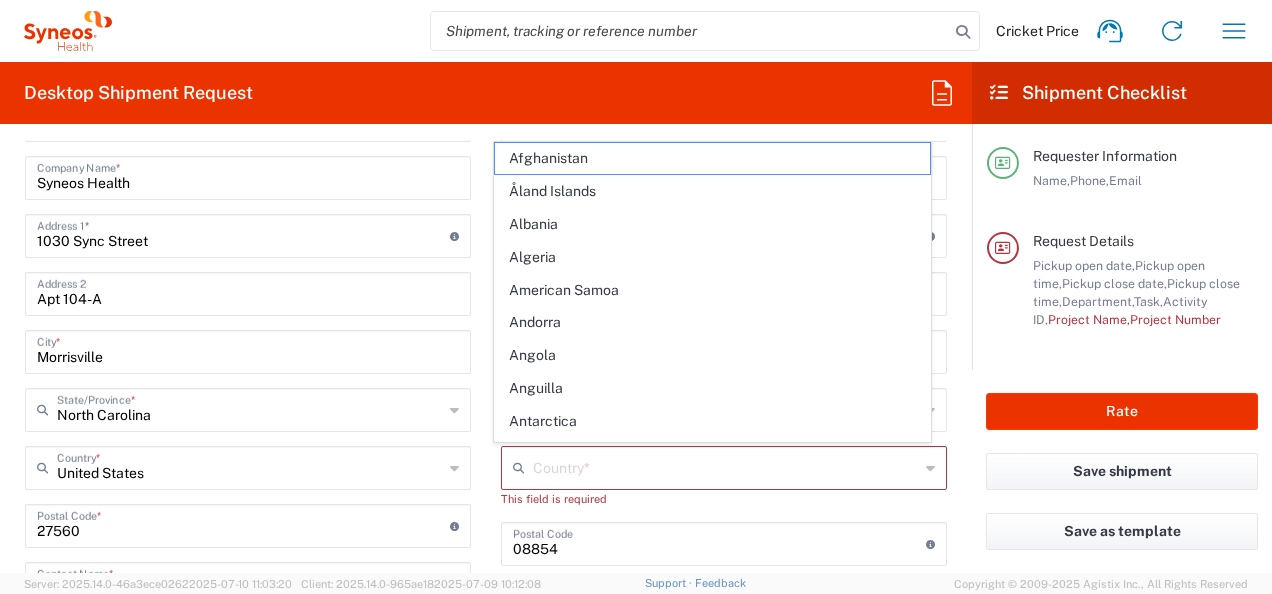 click 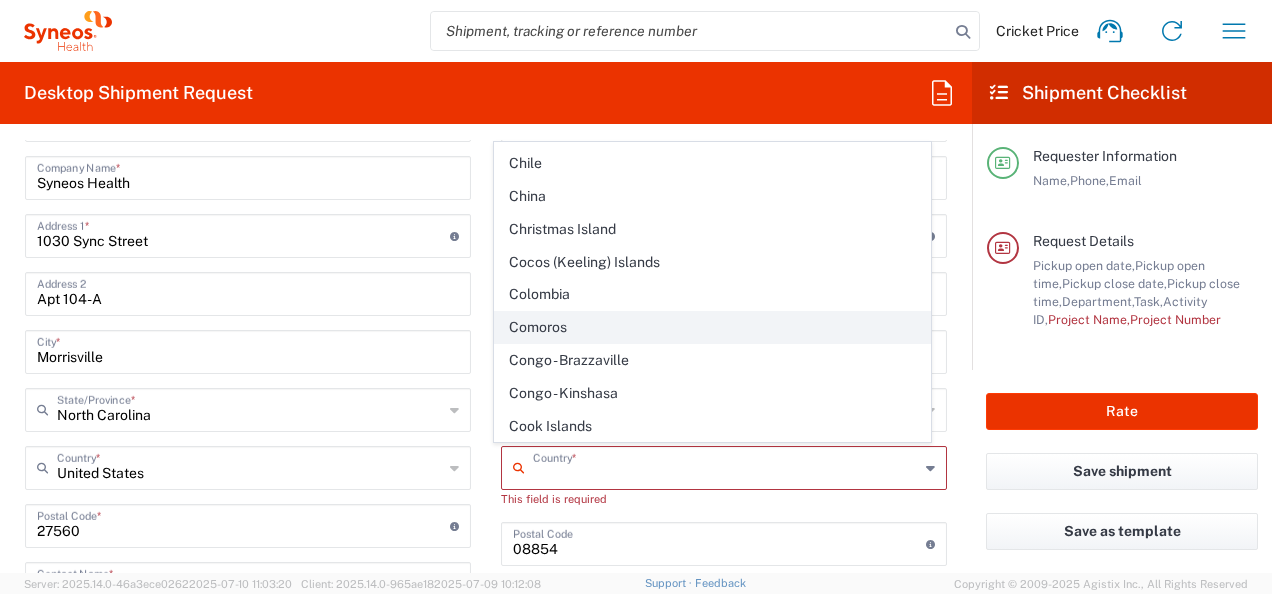scroll, scrollTop: 1500, scrollLeft: 0, axis: vertical 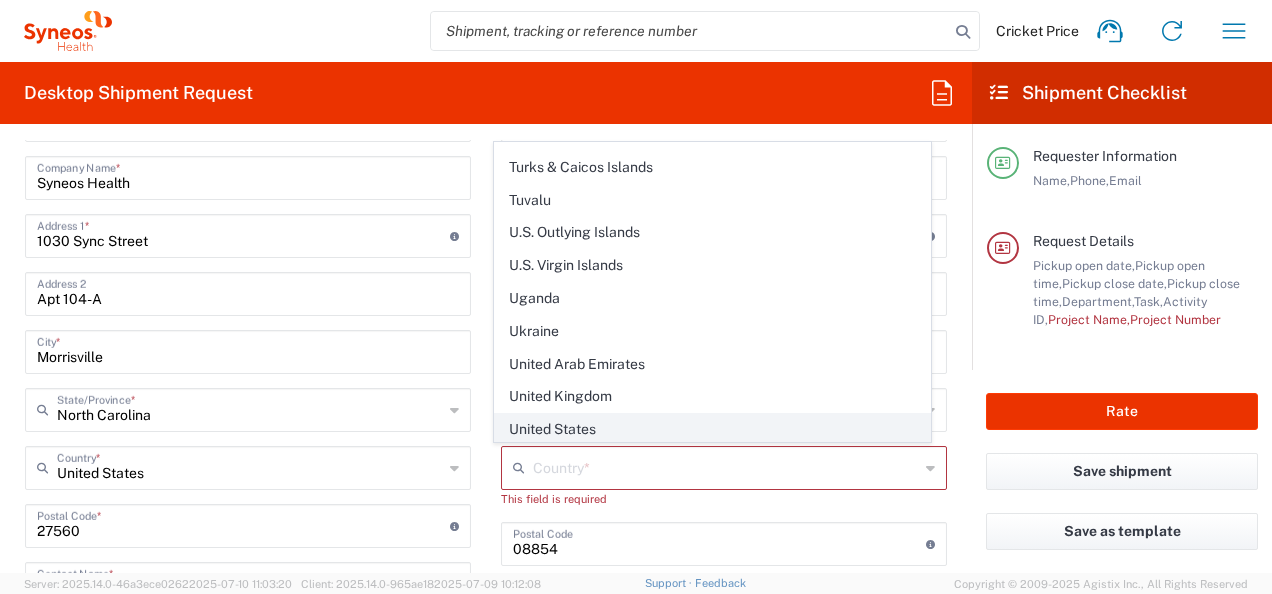 click on "United States" 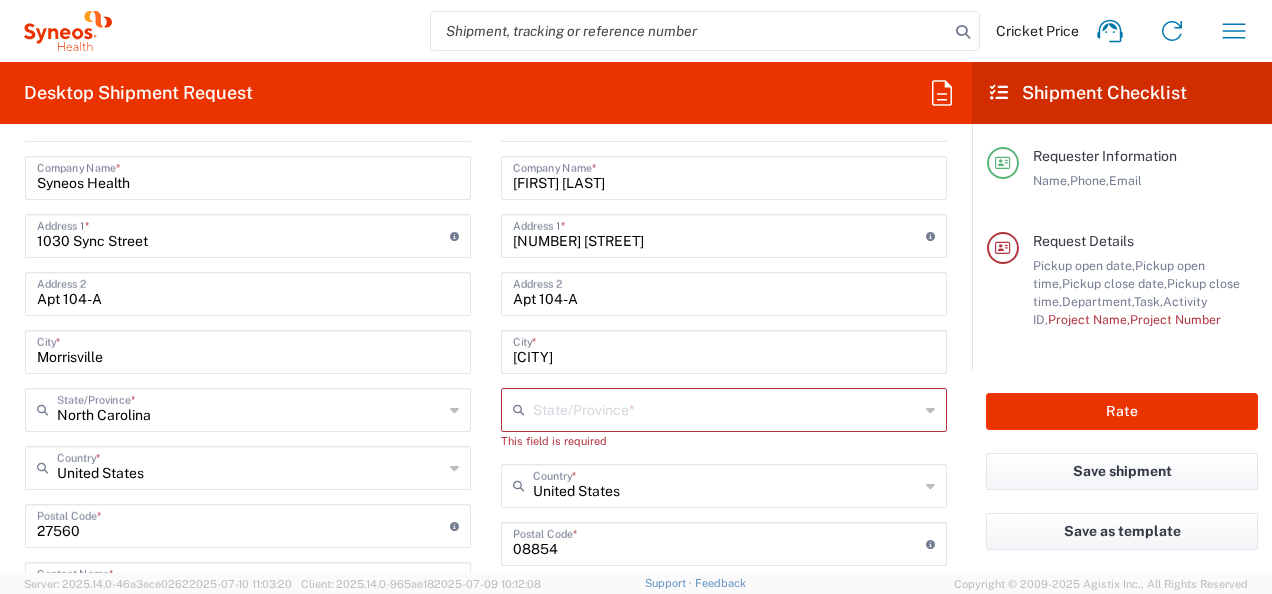 click at bounding box center [726, 408] 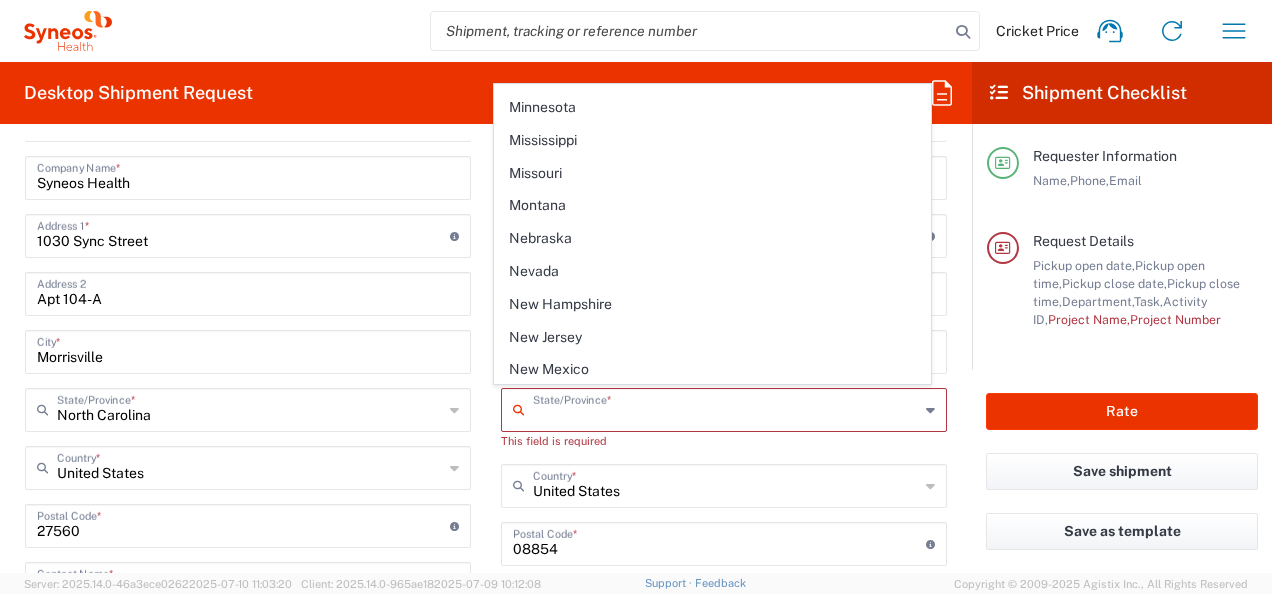 scroll, scrollTop: 993, scrollLeft: 0, axis: vertical 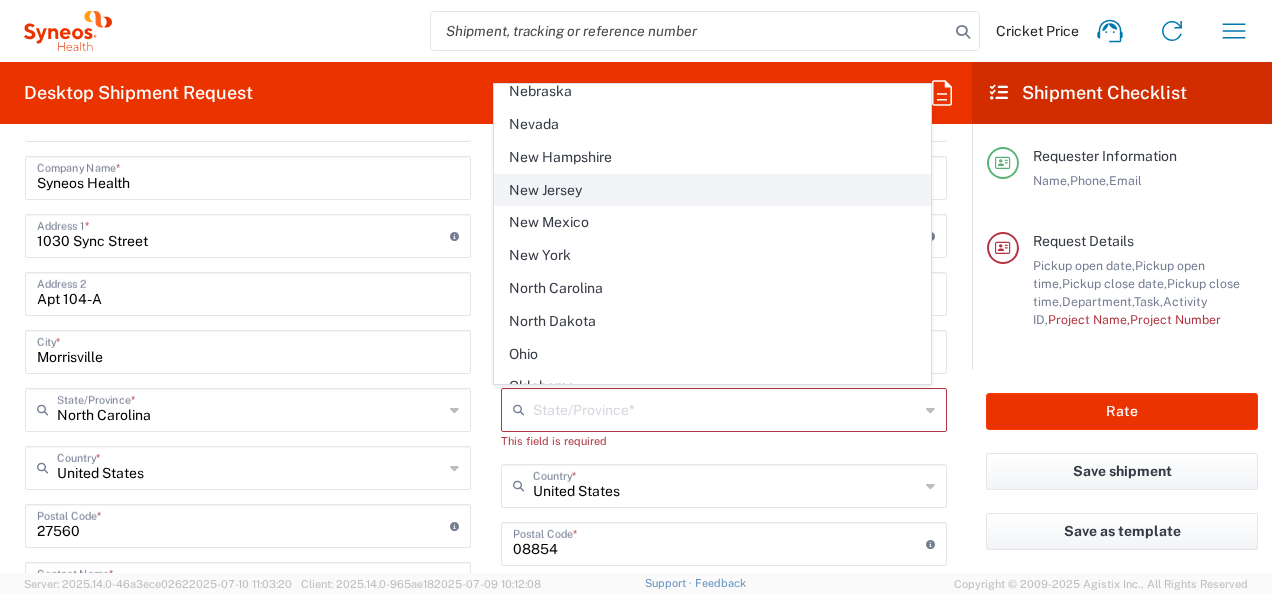 click on "New Jersey" 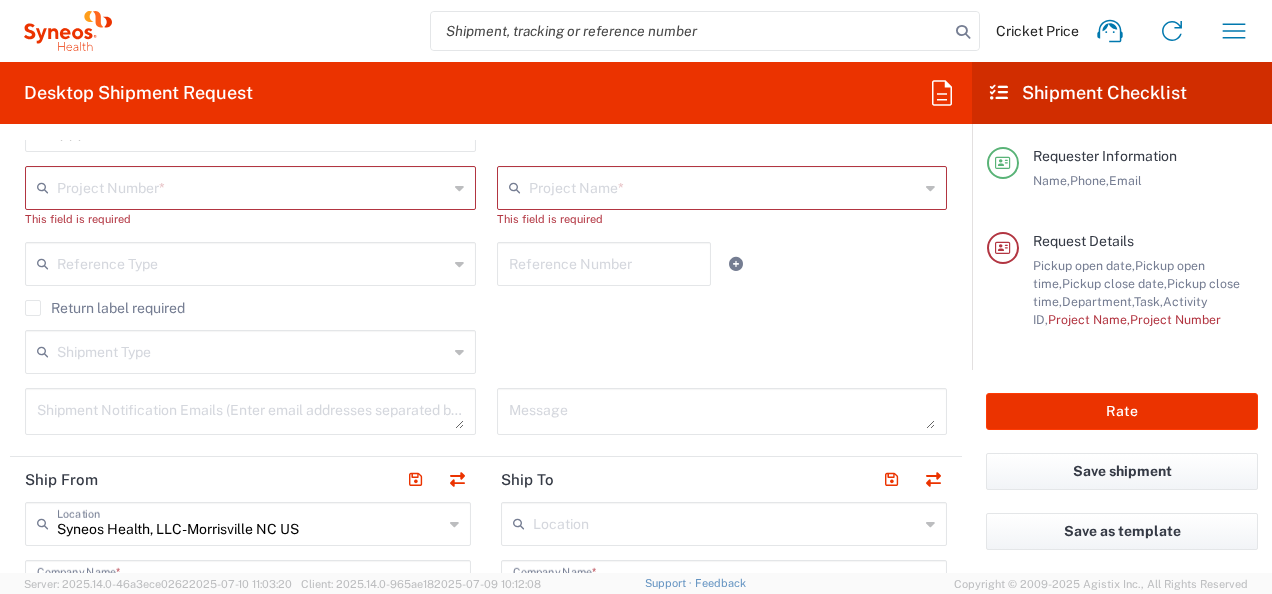 scroll, scrollTop: 290, scrollLeft: 0, axis: vertical 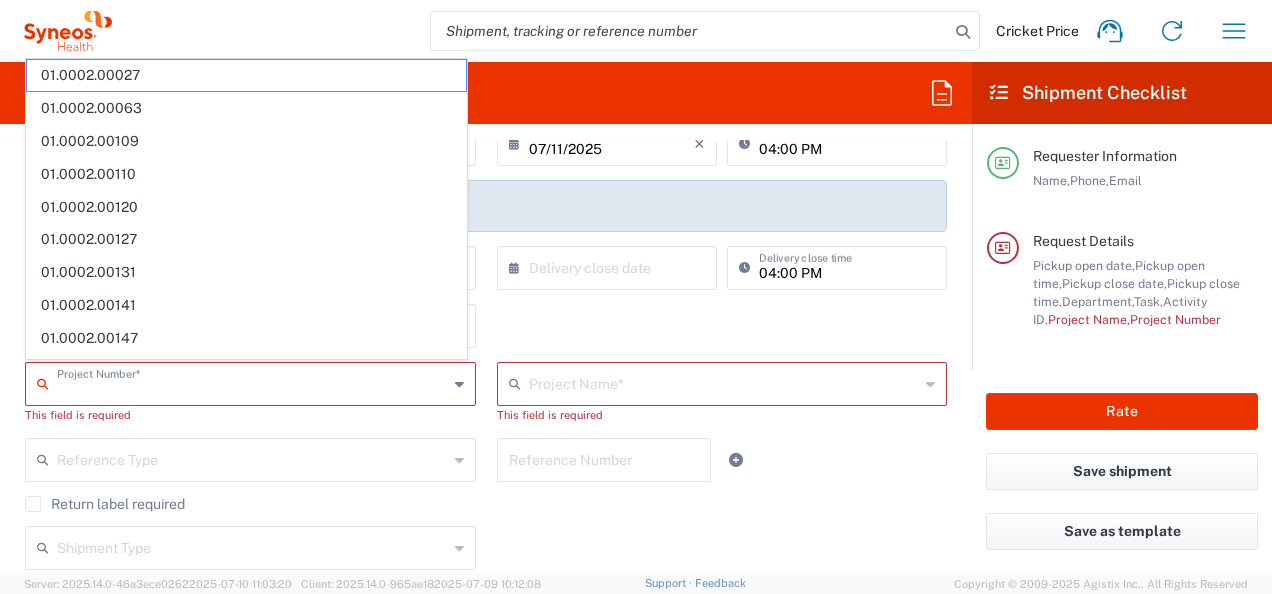 click at bounding box center (252, 382) 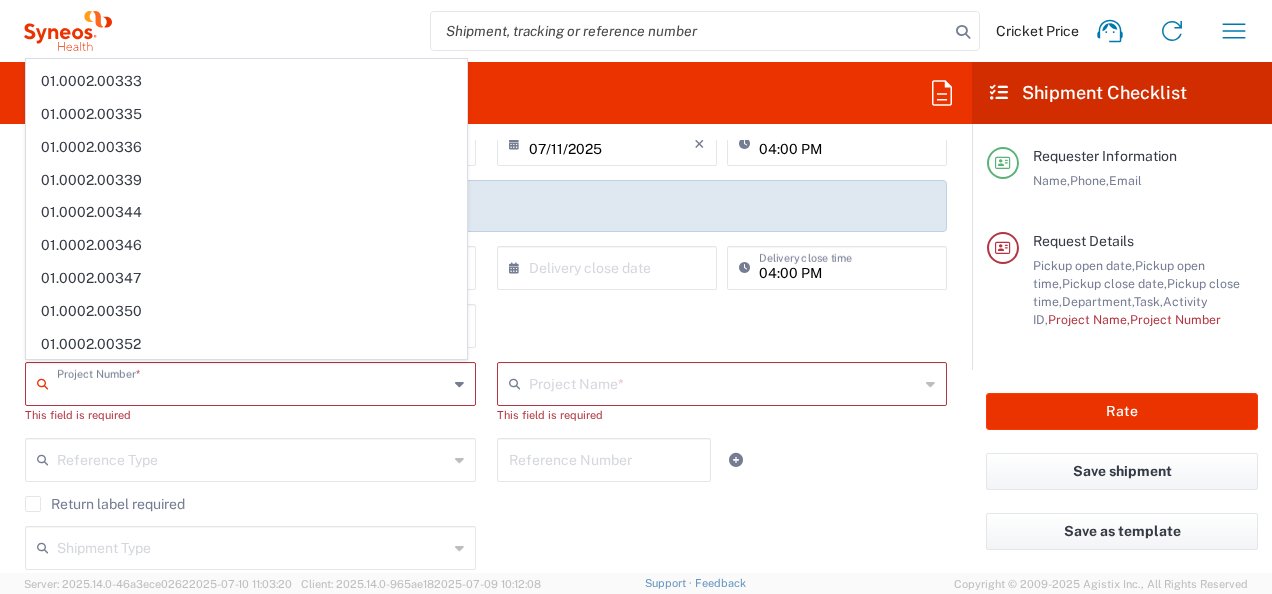 scroll, scrollTop: 0, scrollLeft: 0, axis: both 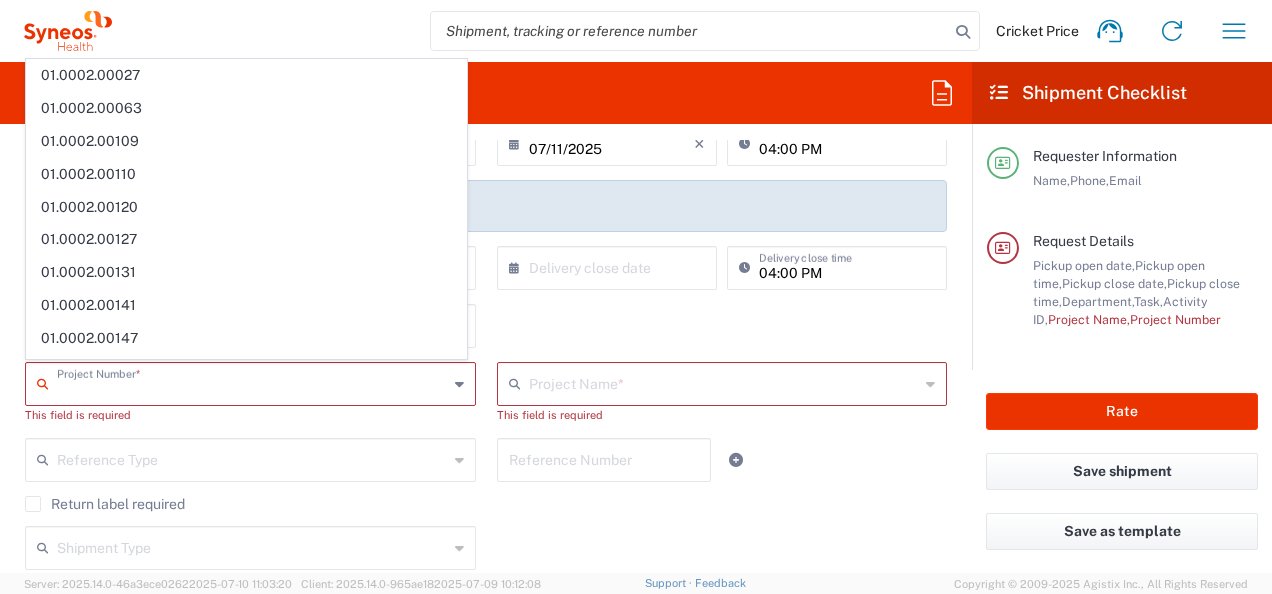 click at bounding box center (252, 382) 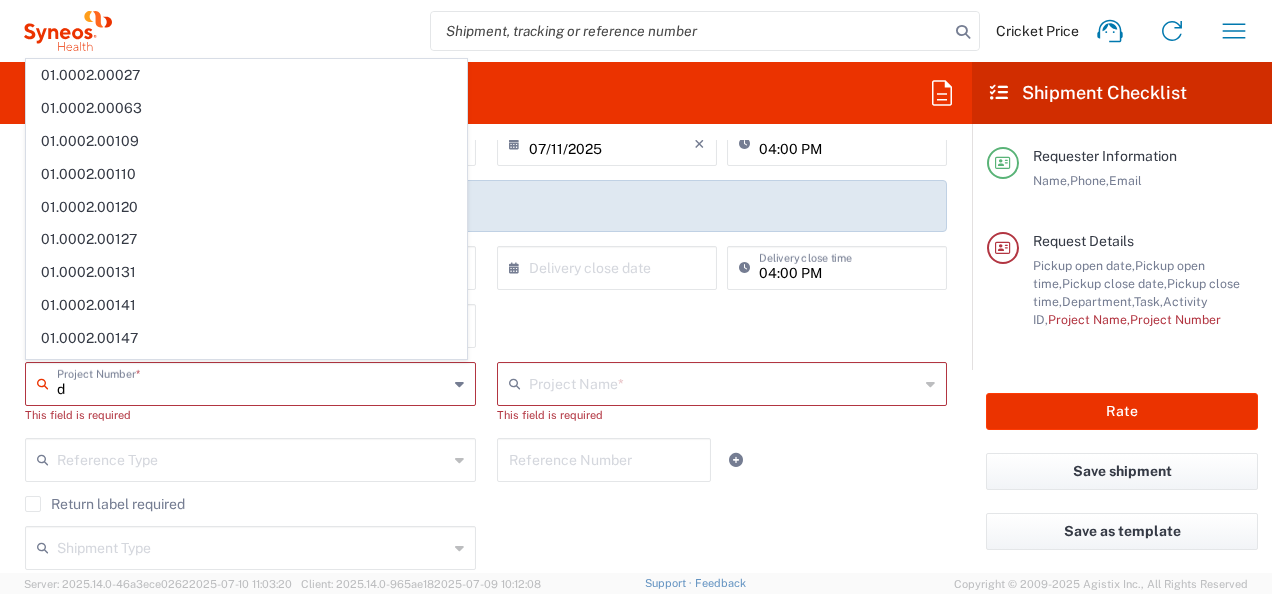 type on "de" 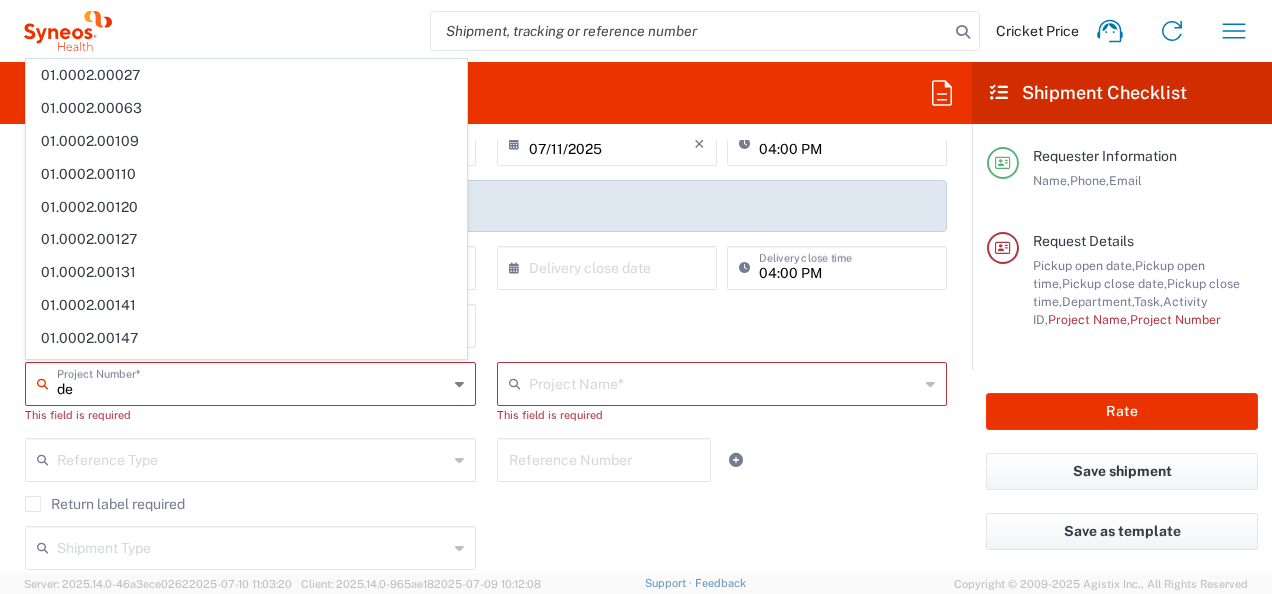 type 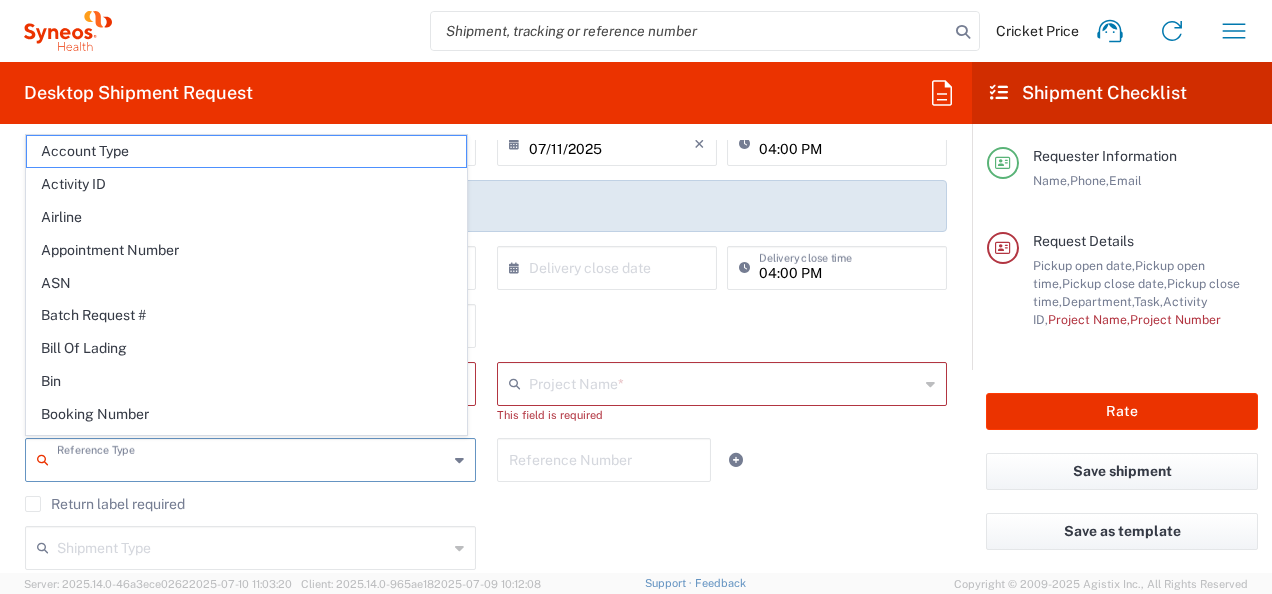 click at bounding box center (252, 458) 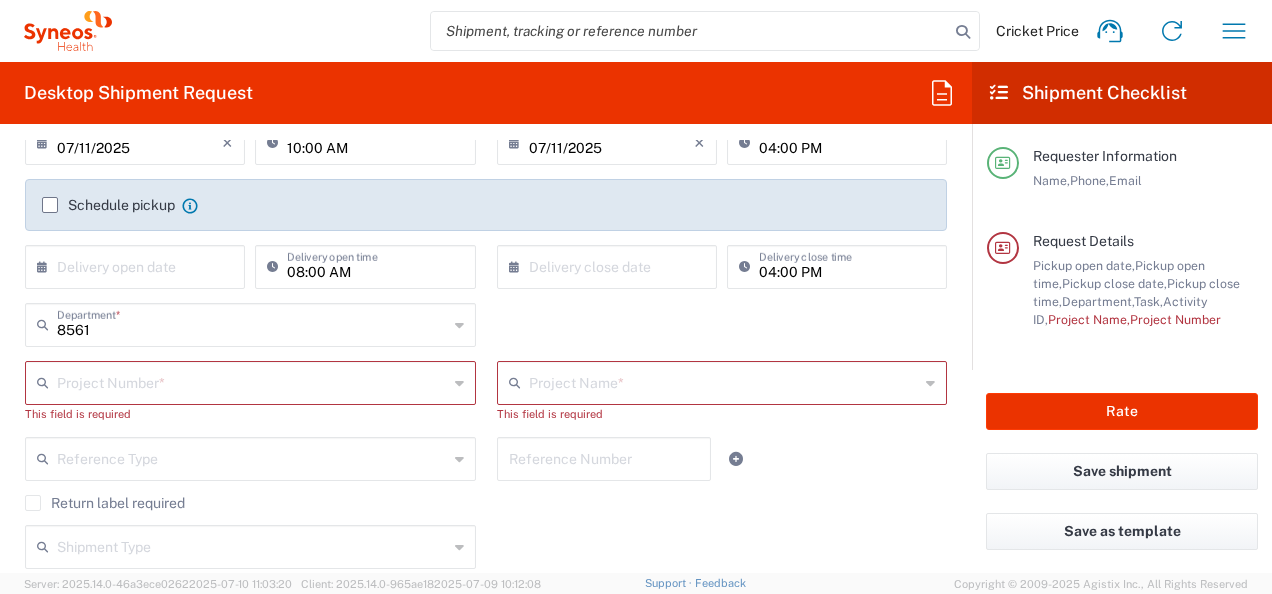 scroll, scrollTop: 300, scrollLeft: 0, axis: vertical 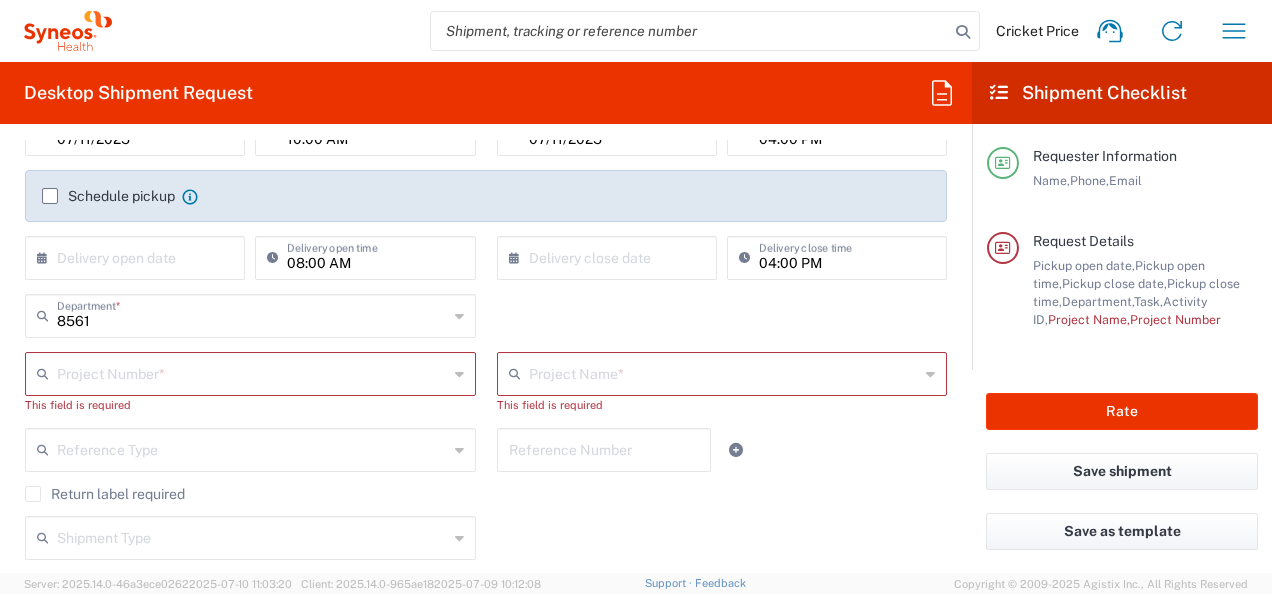 click at bounding box center (252, 372) 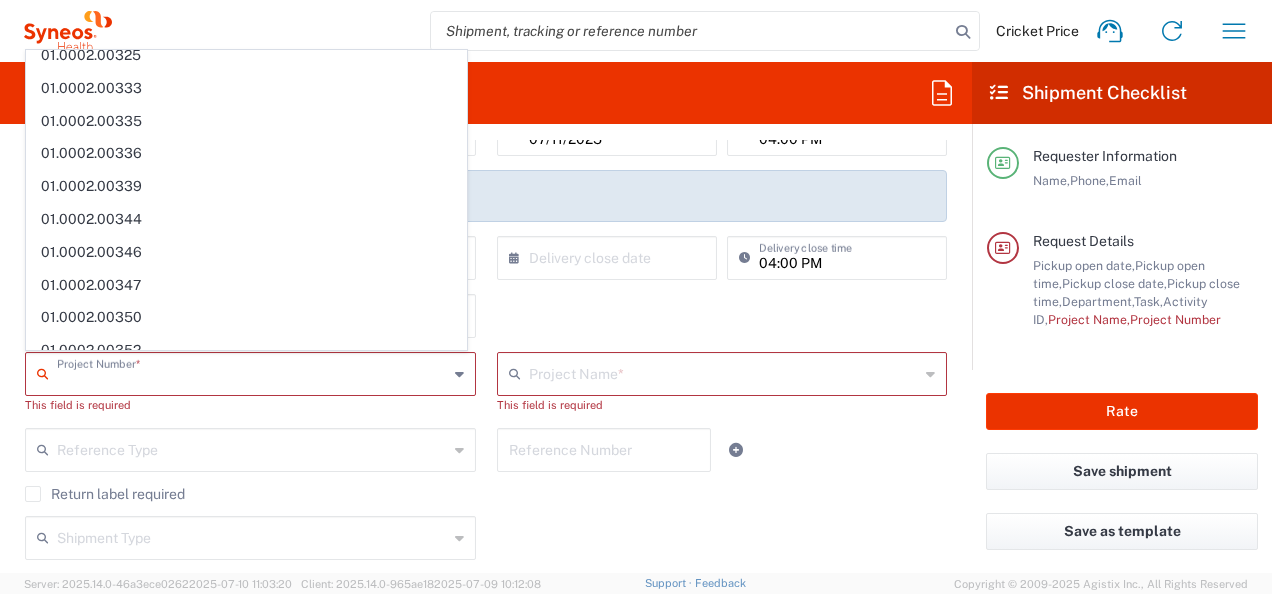 scroll, scrollTop: 1306, scrollLeft: 0, axis: vertical 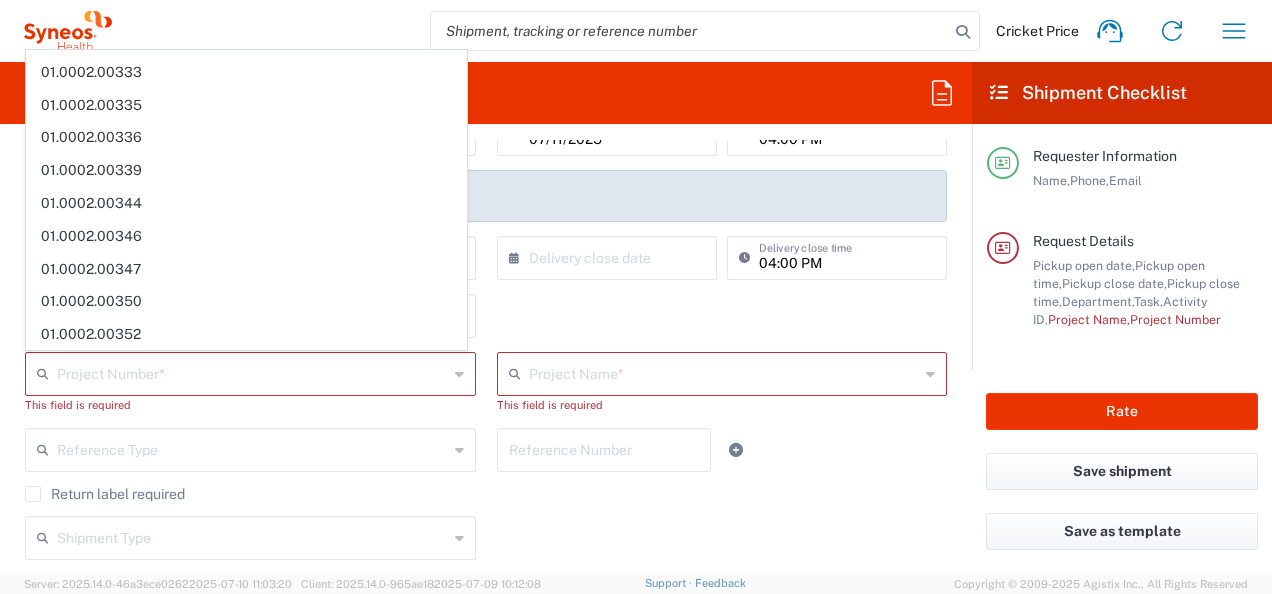 click on "Shipment Type  Batch Regular" 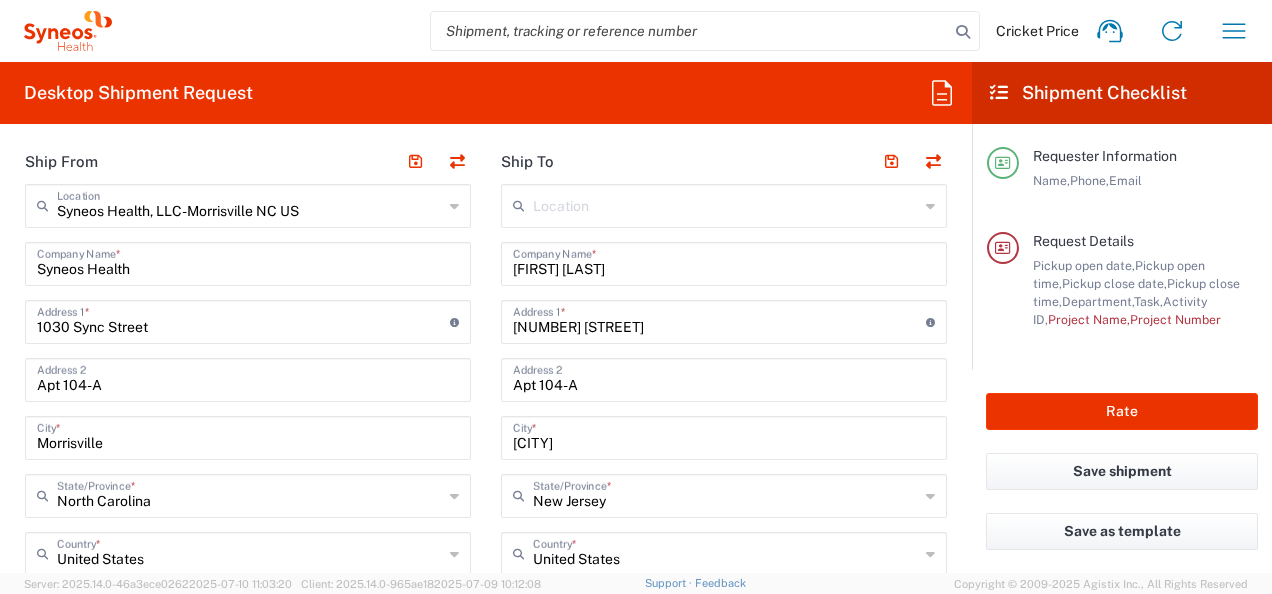 scroll, scrollTop: 690, scrollLeft: 0, axis: vertical 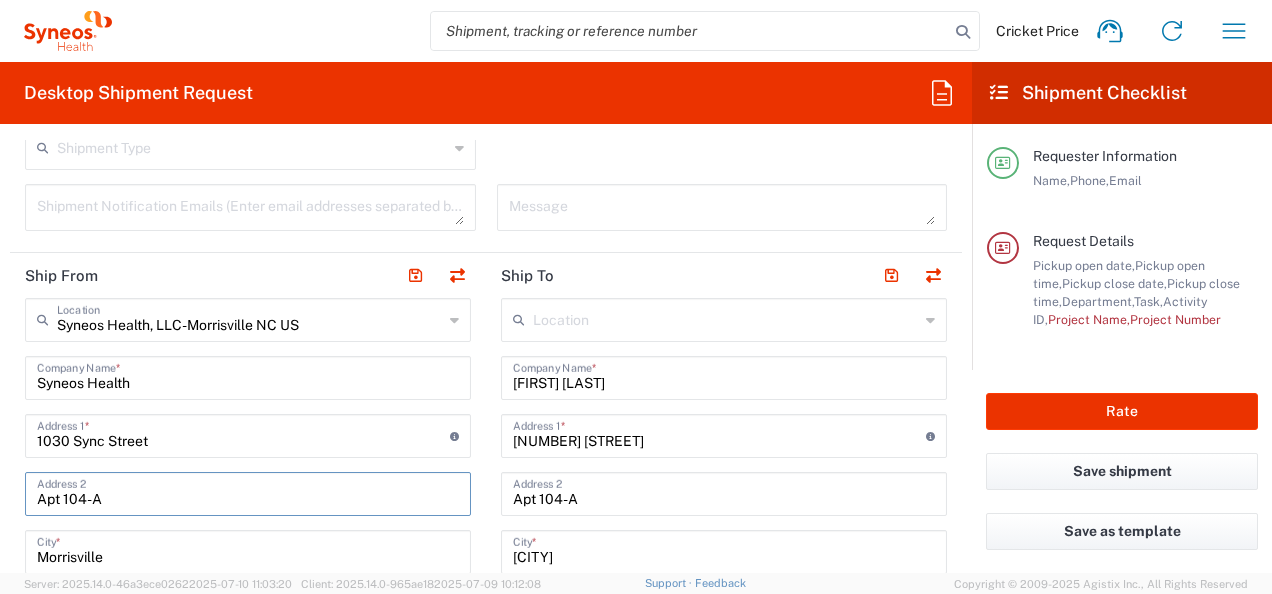 drag, startPoint x: 106, startPoint y: 496, endPoint x: 12, endPoint y: 495, distance: 94.00532 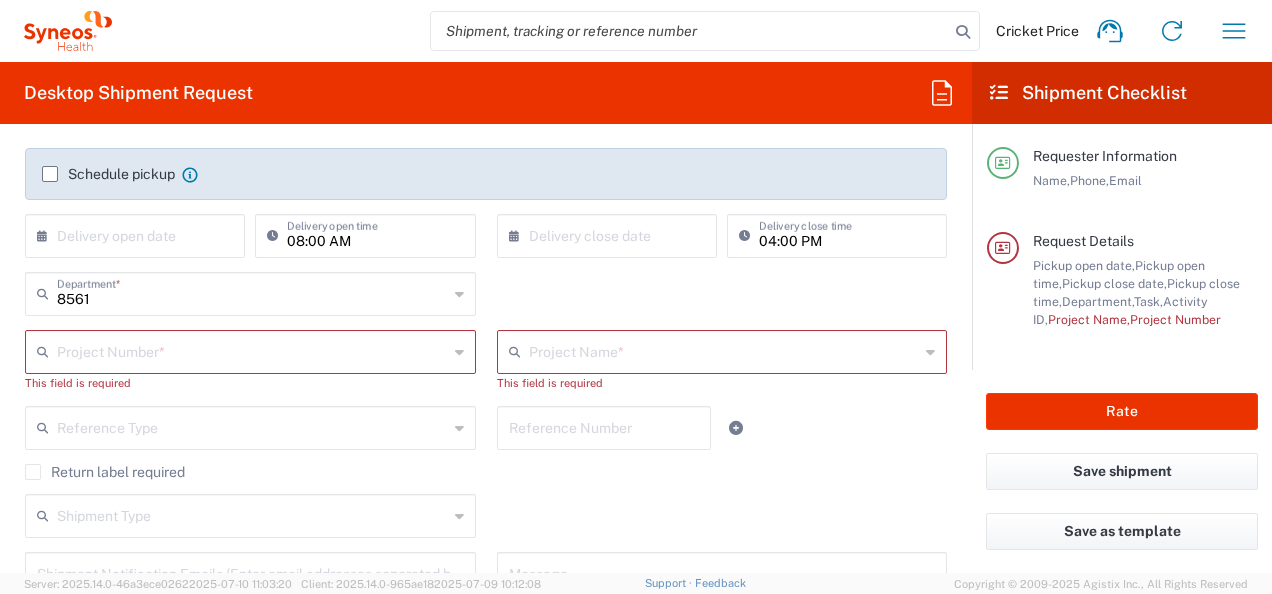 scroll, scrollTop: 290, scrollLeft: 0, axis: vertical 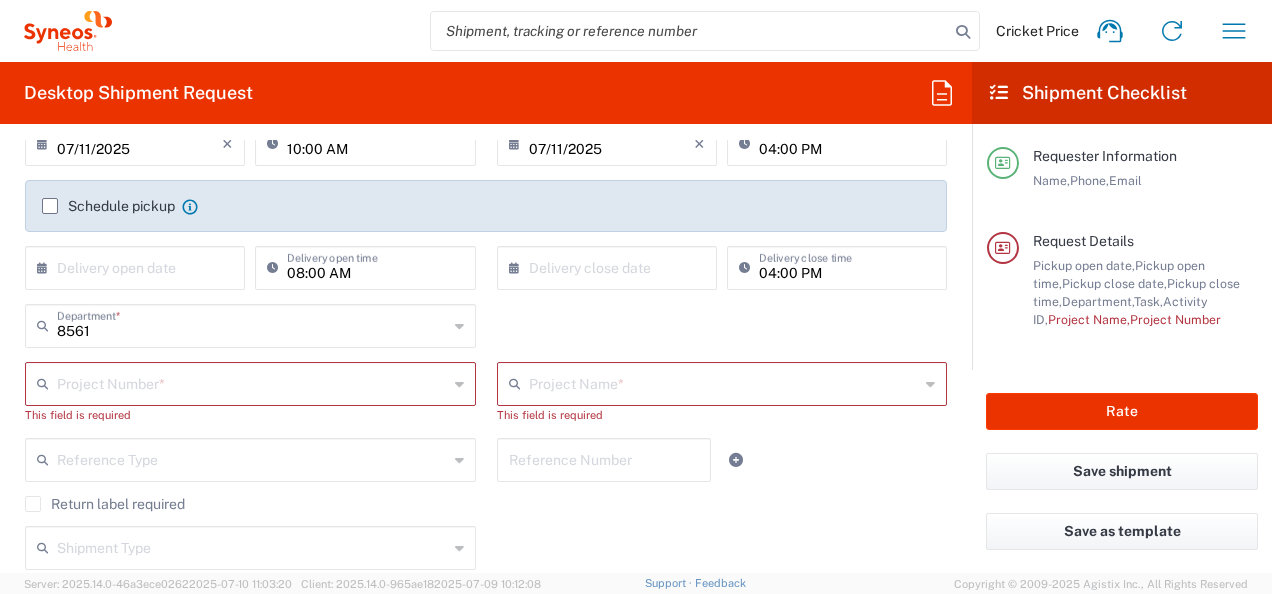 type 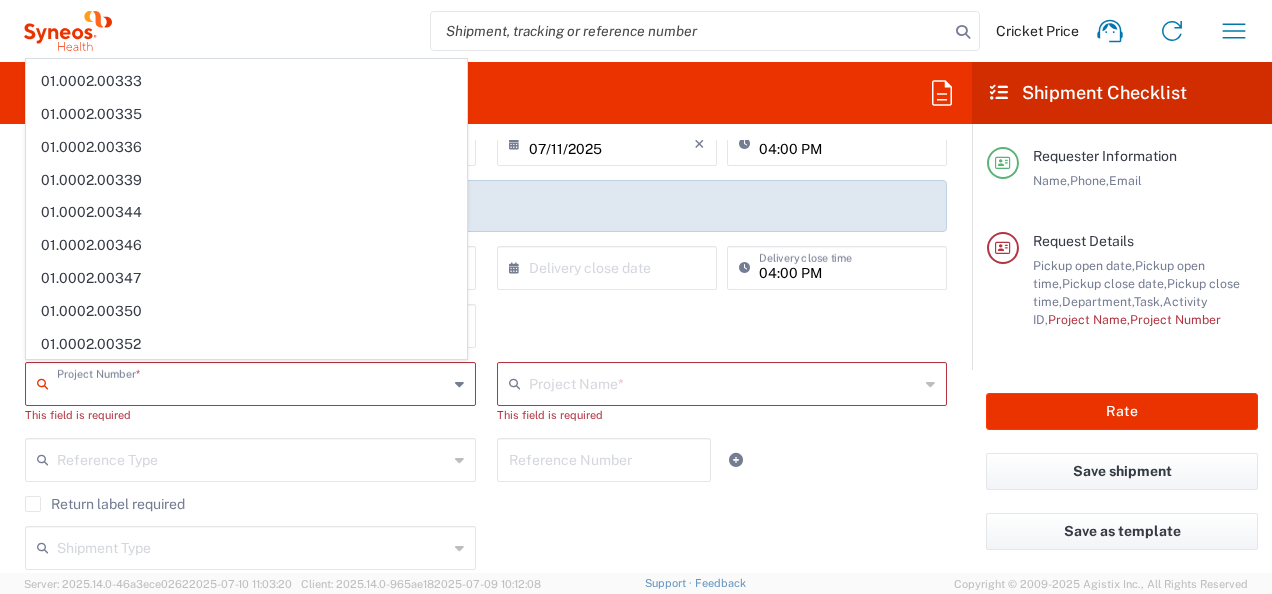 scroll, scrollTop: 0, scrollLeft: 0, axis: both 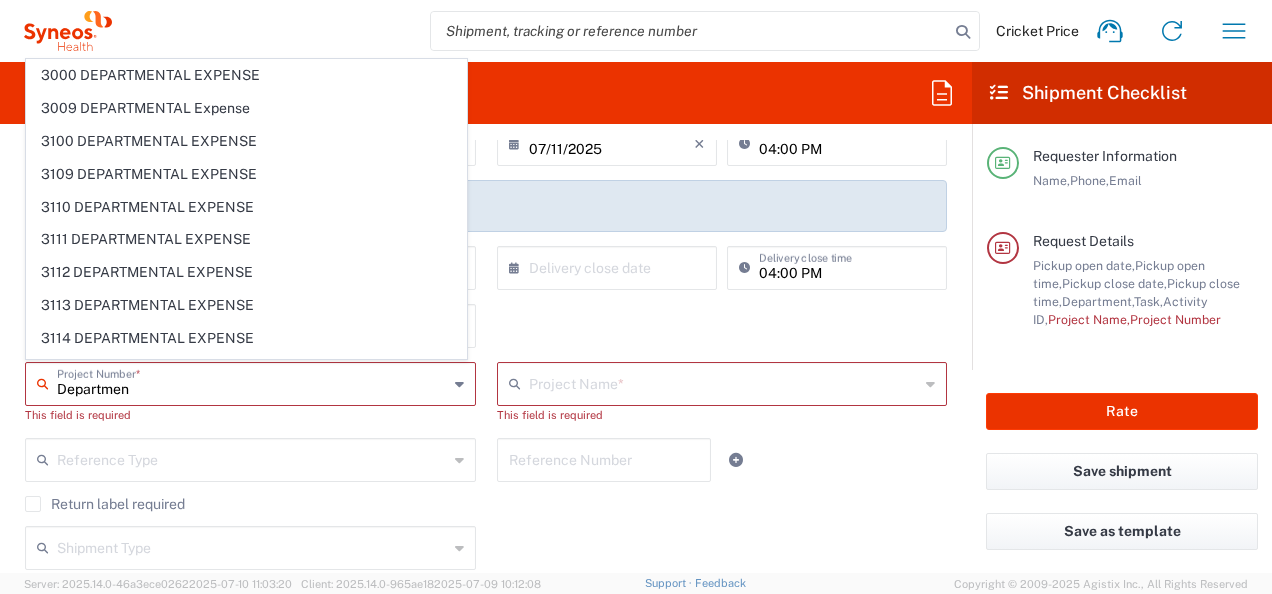 type on "Department" 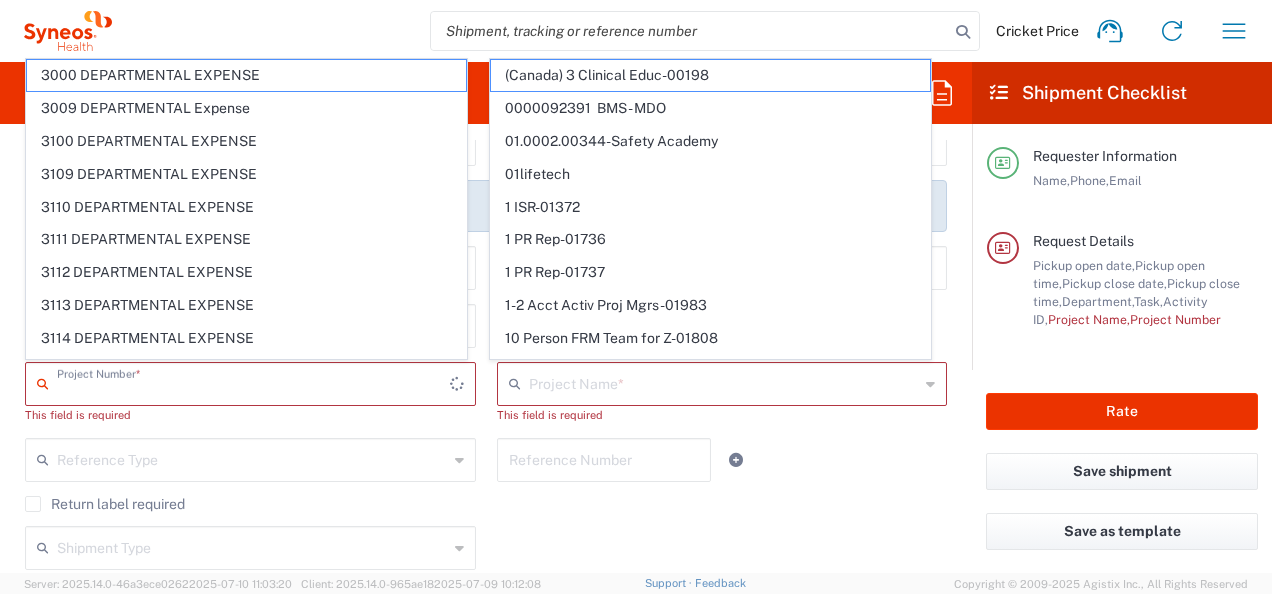click at bounding box center (253, 382) 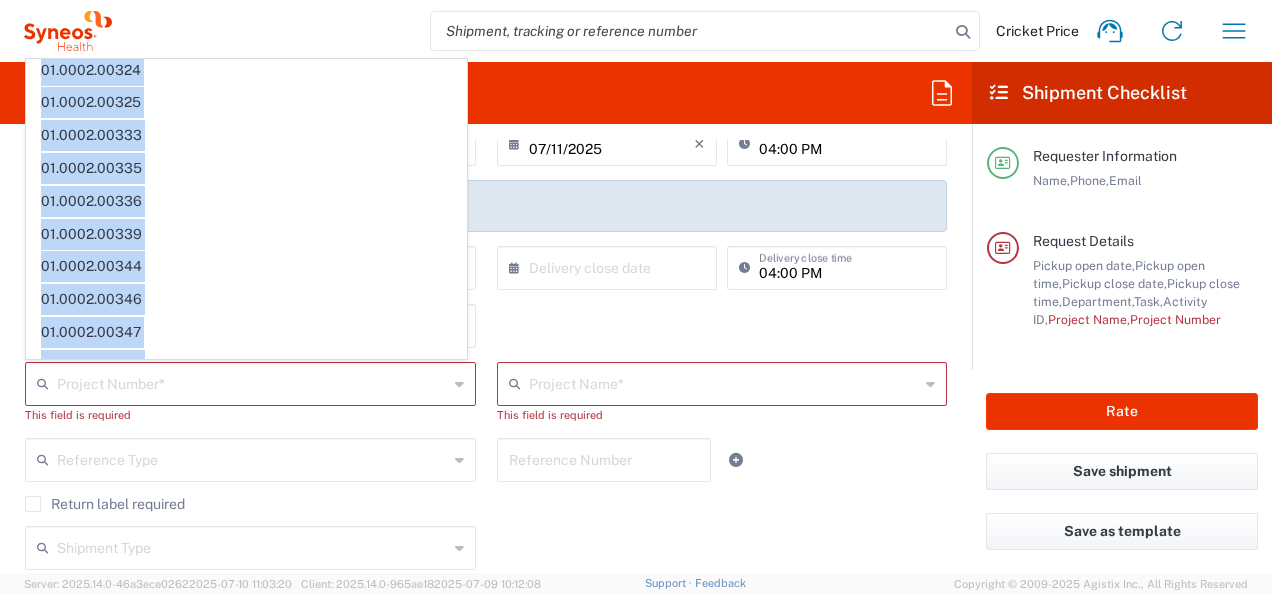 scroll, scrollTop: 1306, scrollLeft: 0, axis: vertical 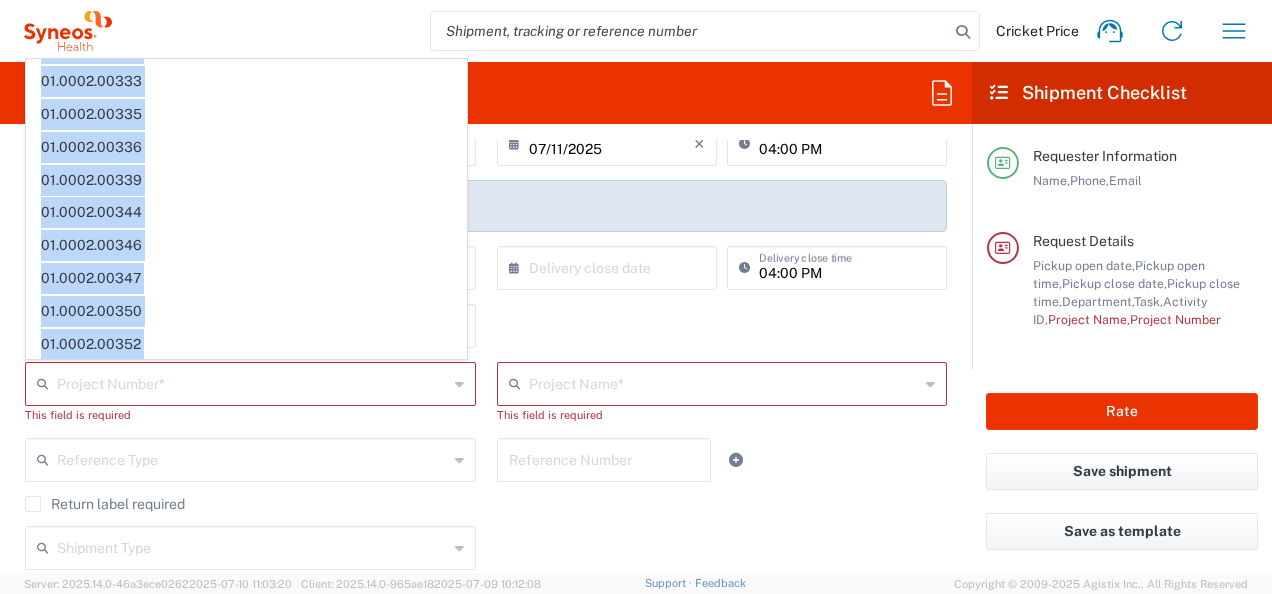 drag, startPoint x: 466, startPoint y: 101, endPoint x: 441, endPoint y: 338, distance: 238.31491 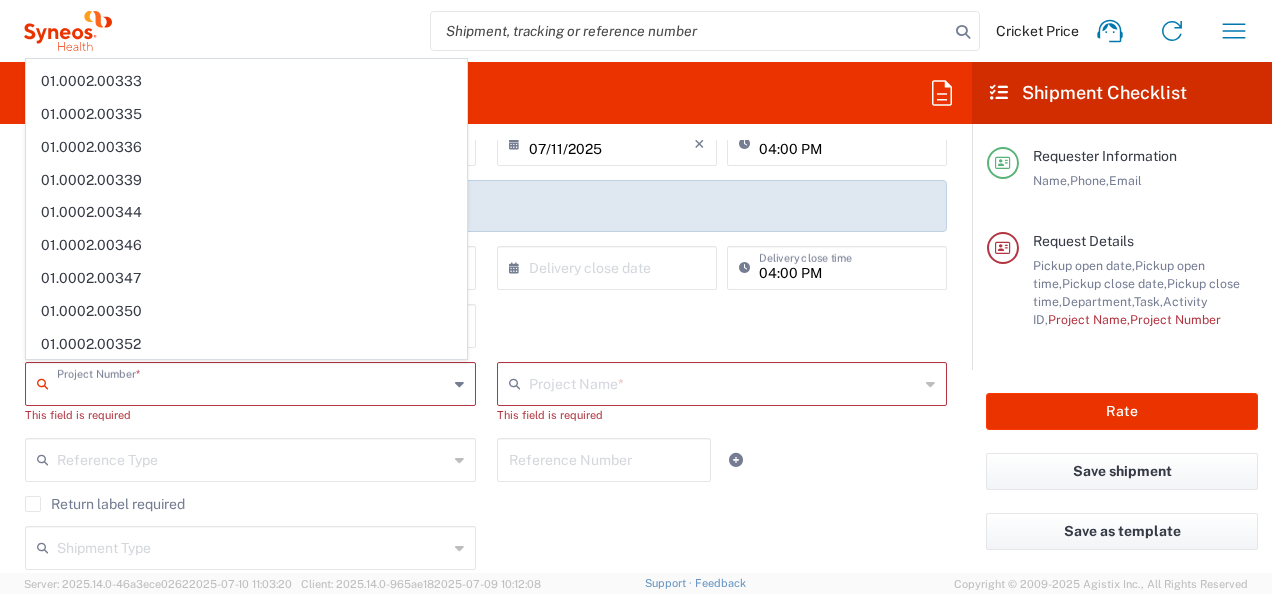 drag, startPoint x: 441, startPoint y: 338, endPoint x: 316, endPoint y: 366, distance: 128.09763 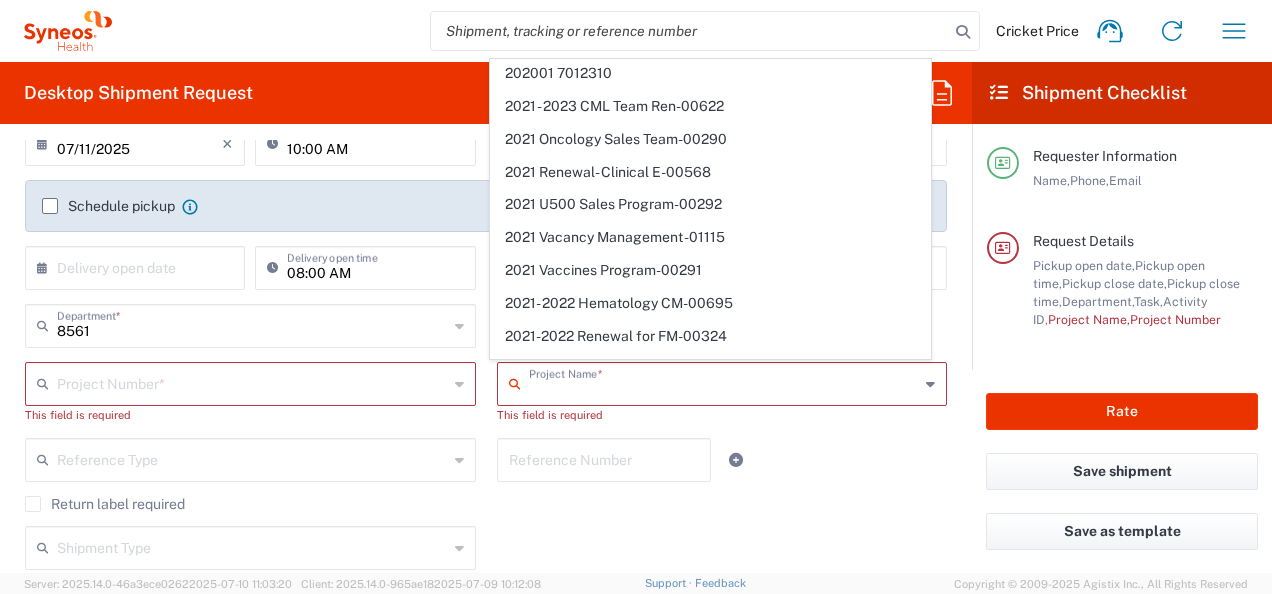 scroll, scrollTop: 2306, scrollLeft: 0, axis: vertical 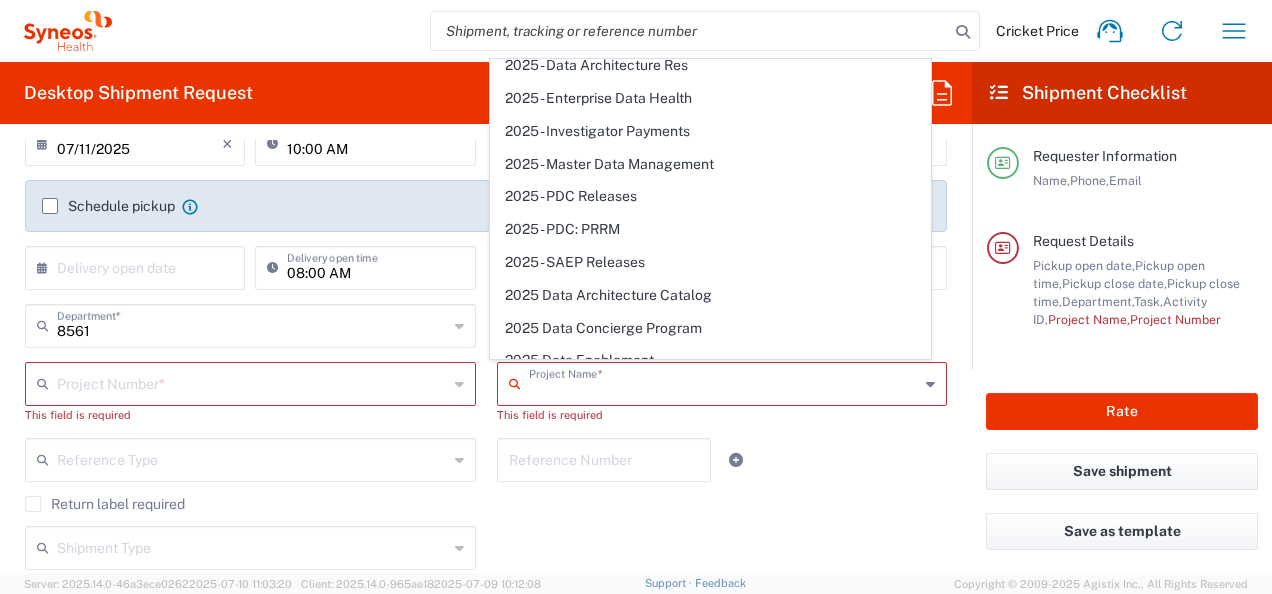 click at bounding box center [724, 382] 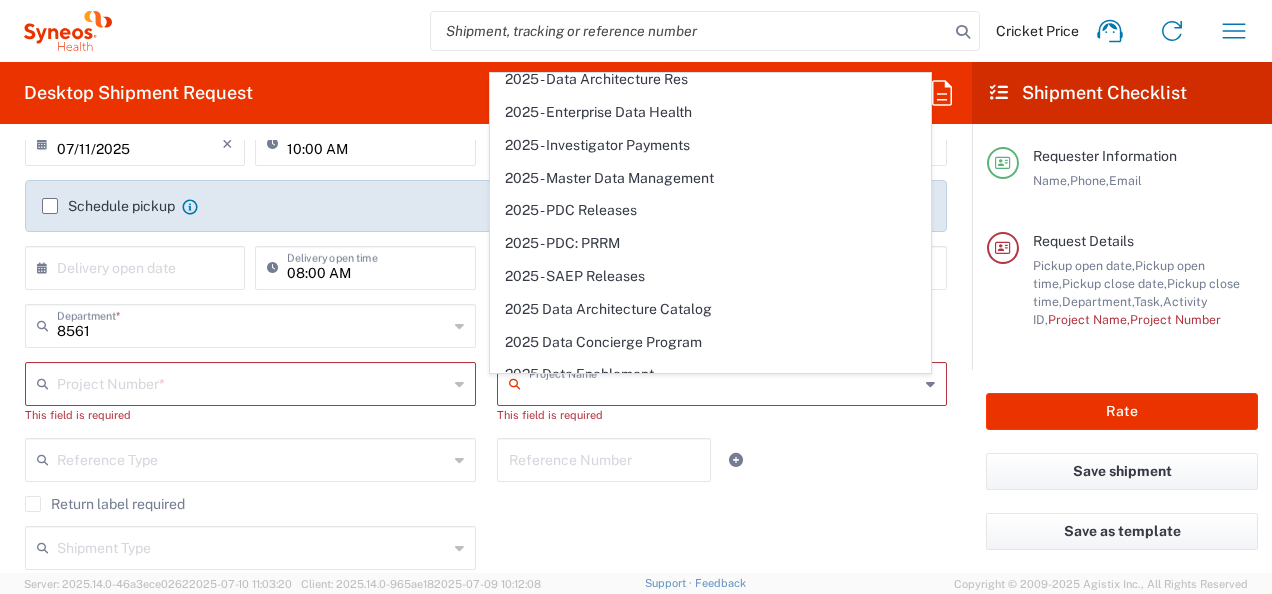 scroll, scrollTop: 0, scrollLeft: 0, axis: both 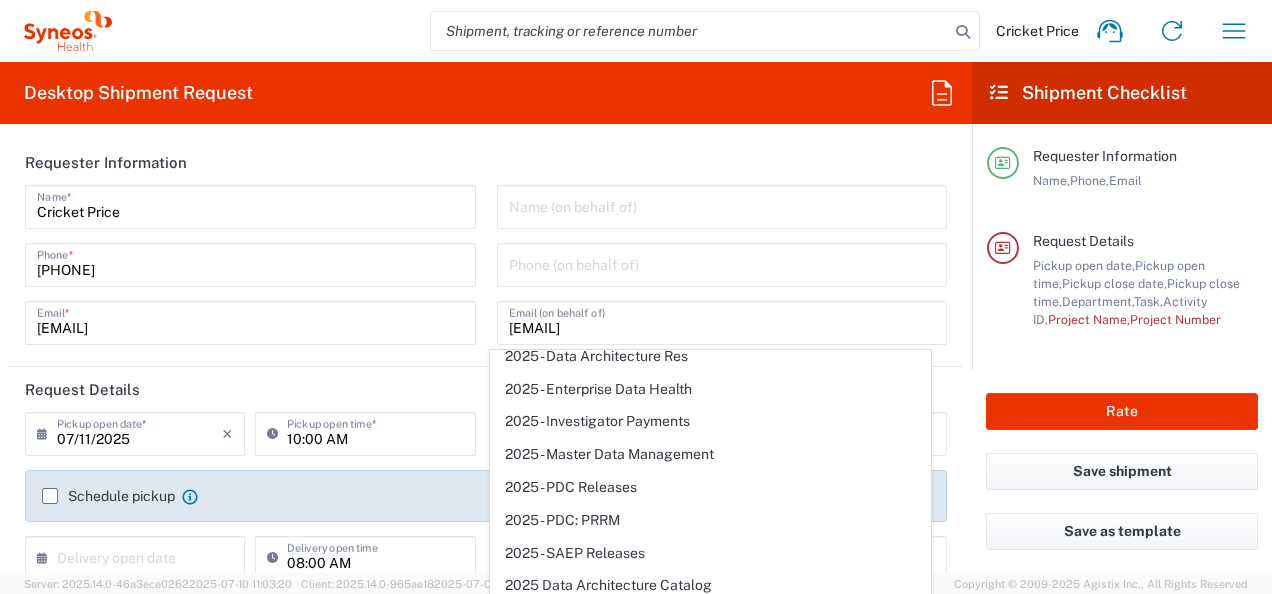 click on "Schedule pickup" 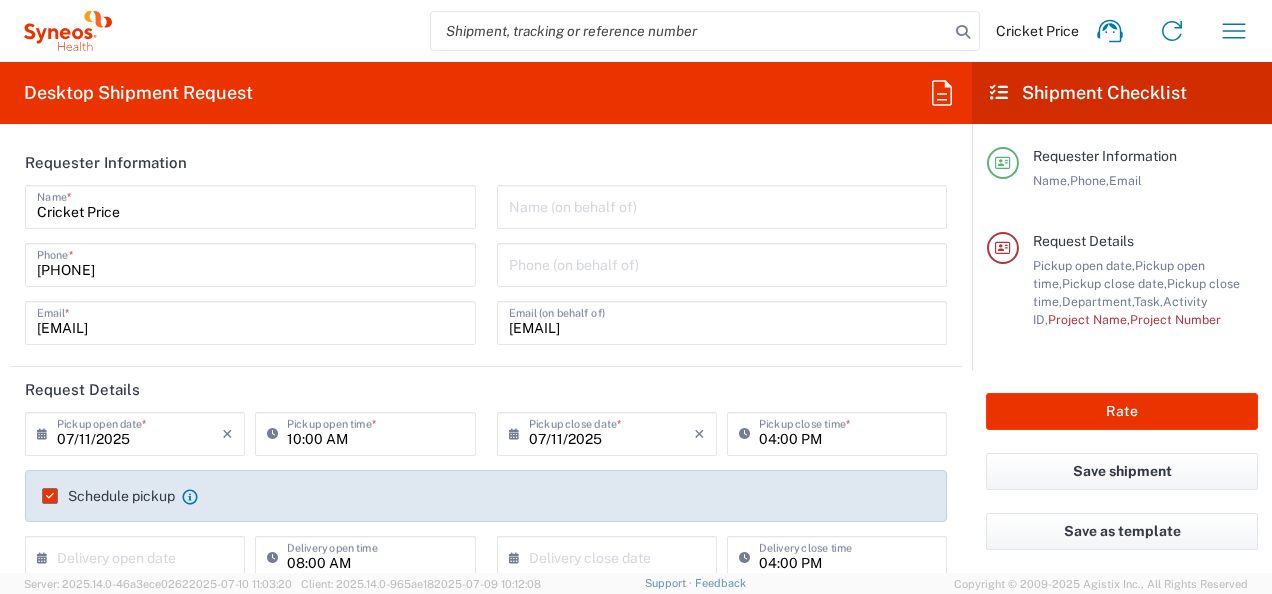 scroll, scrollTop: 200, scrollLeft: 0, axis: vertical 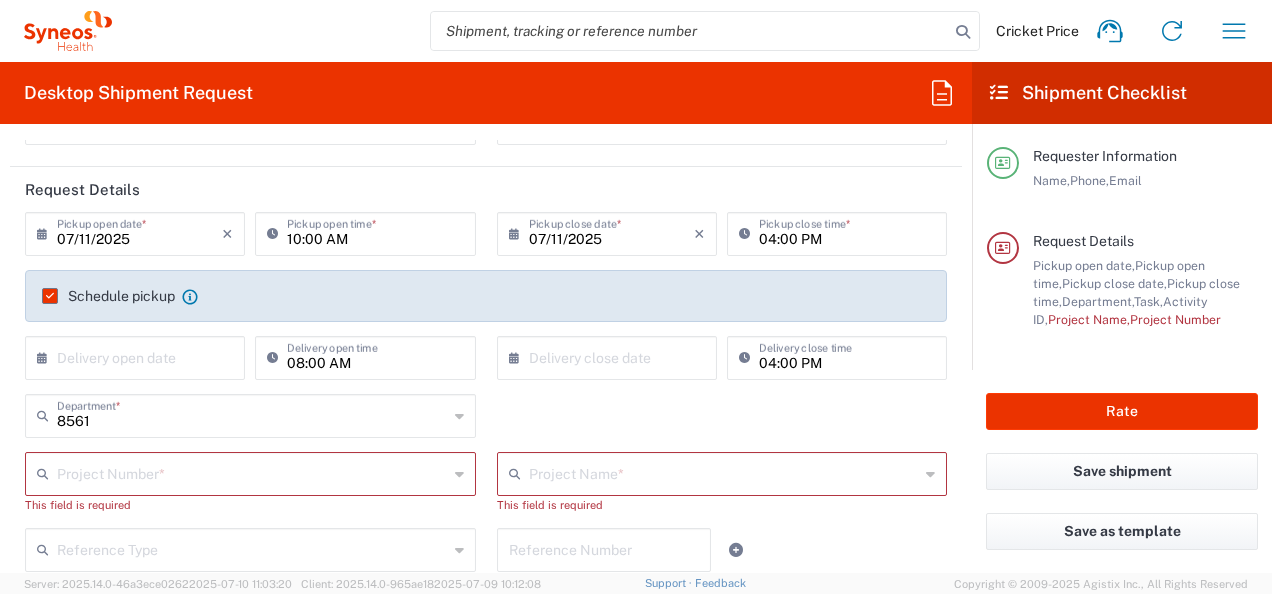 click at bounding box center (252, 472) 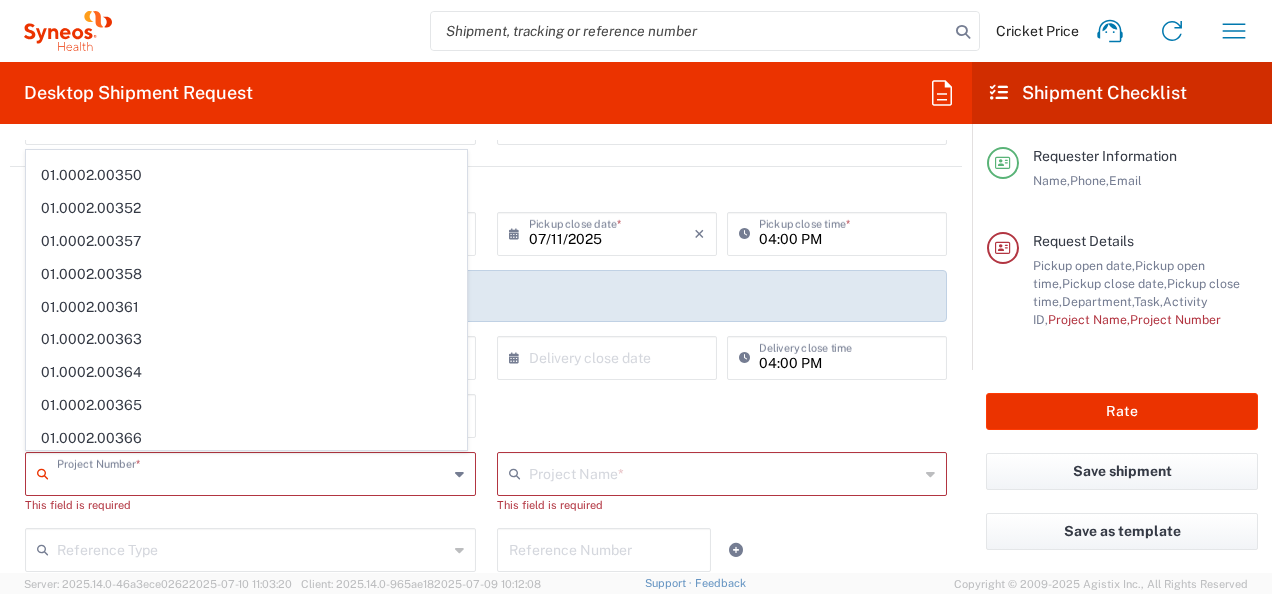 scroll, scrollTop: 1900, scrollLeft: 0, axis: vertical 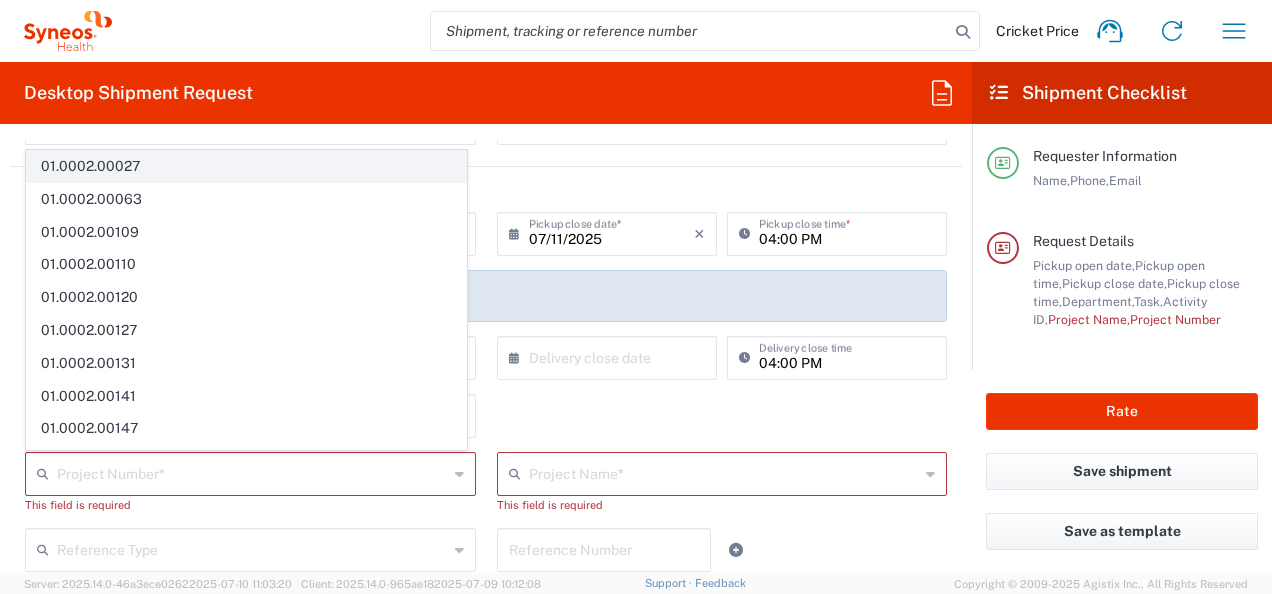 click on "01.0002.00027" 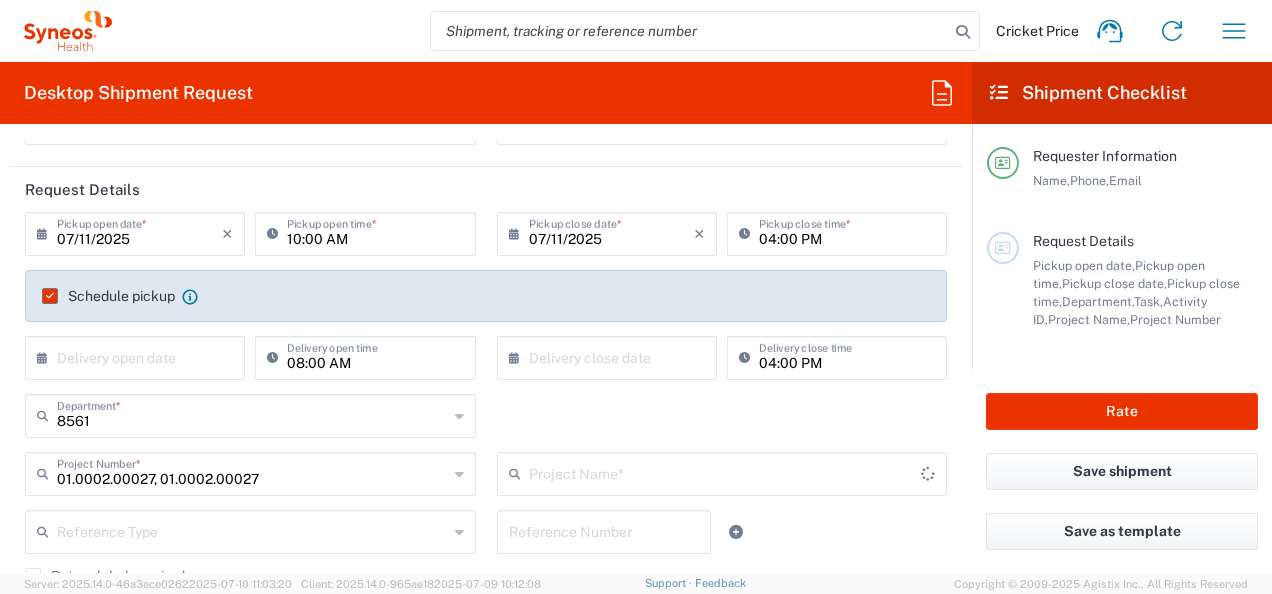 type on "Global Site Head Activities" 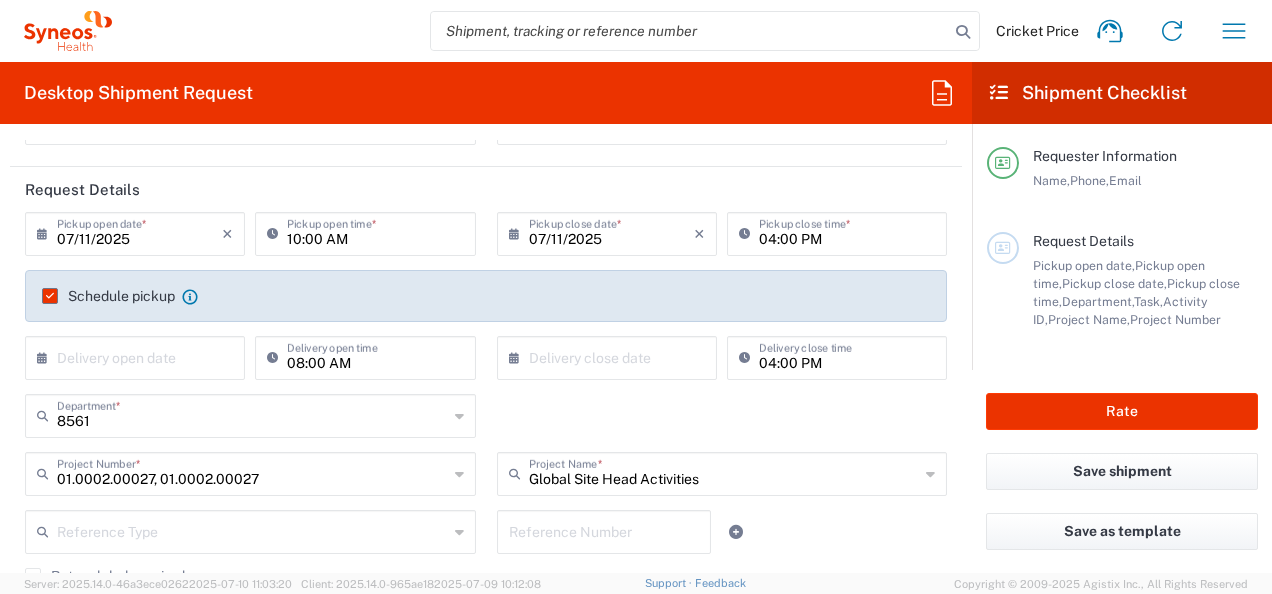 click on "01.0002.00027, 01.0002.00027  Project Number  *" 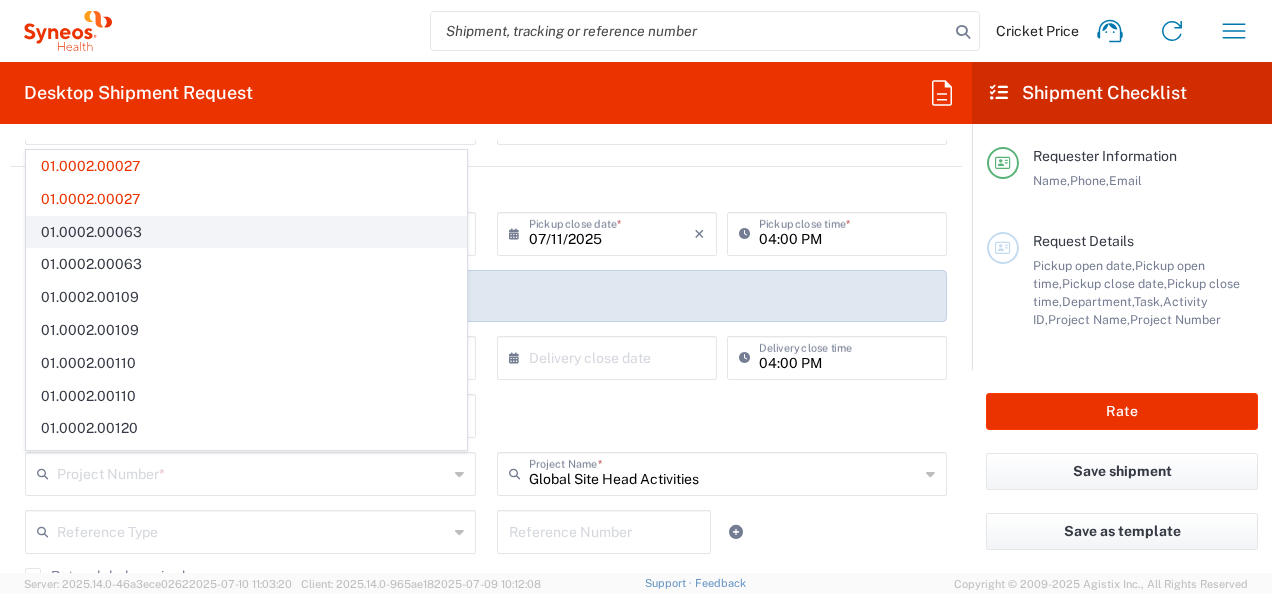 click on "01.0002.00063" 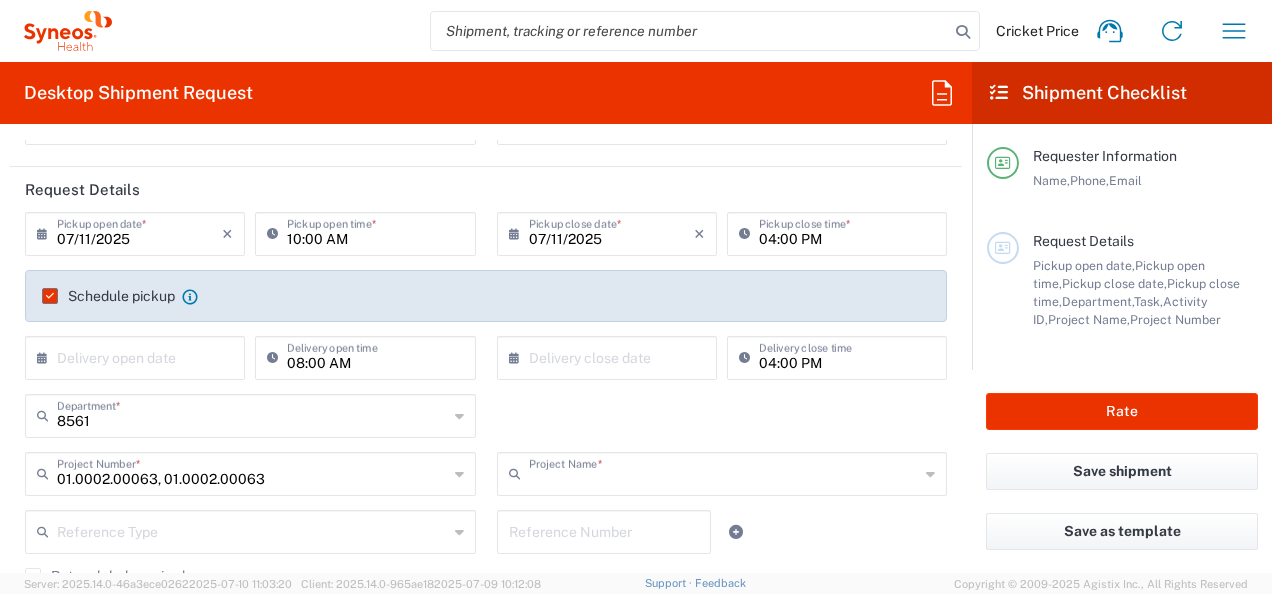 type on "Resource Analytics" 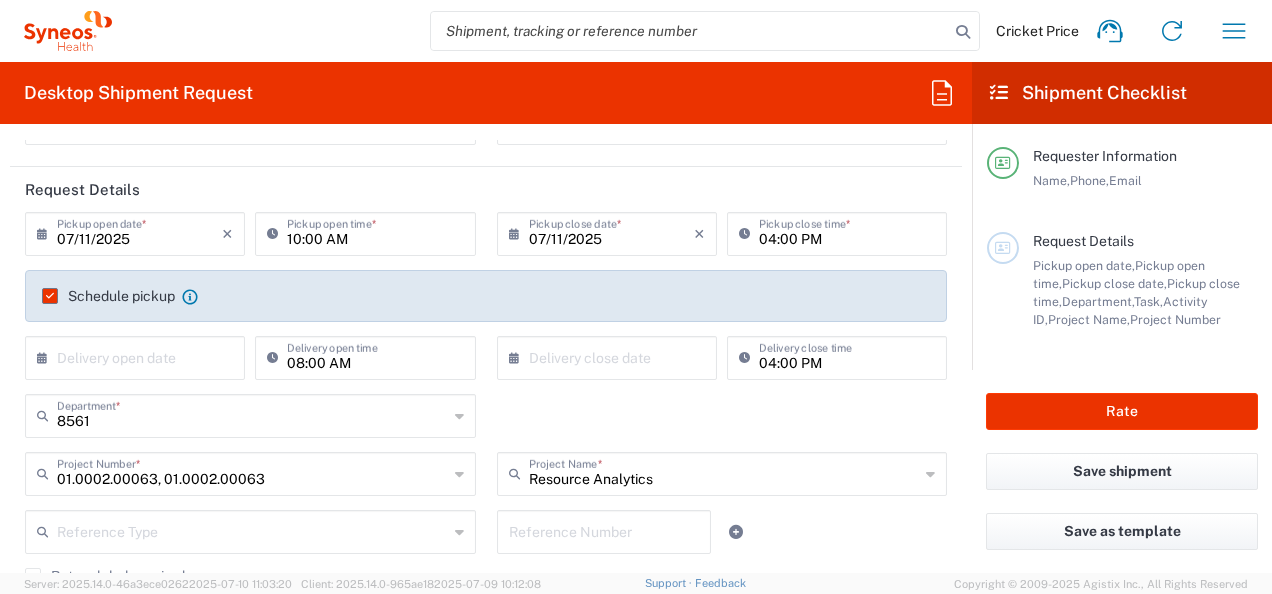 click 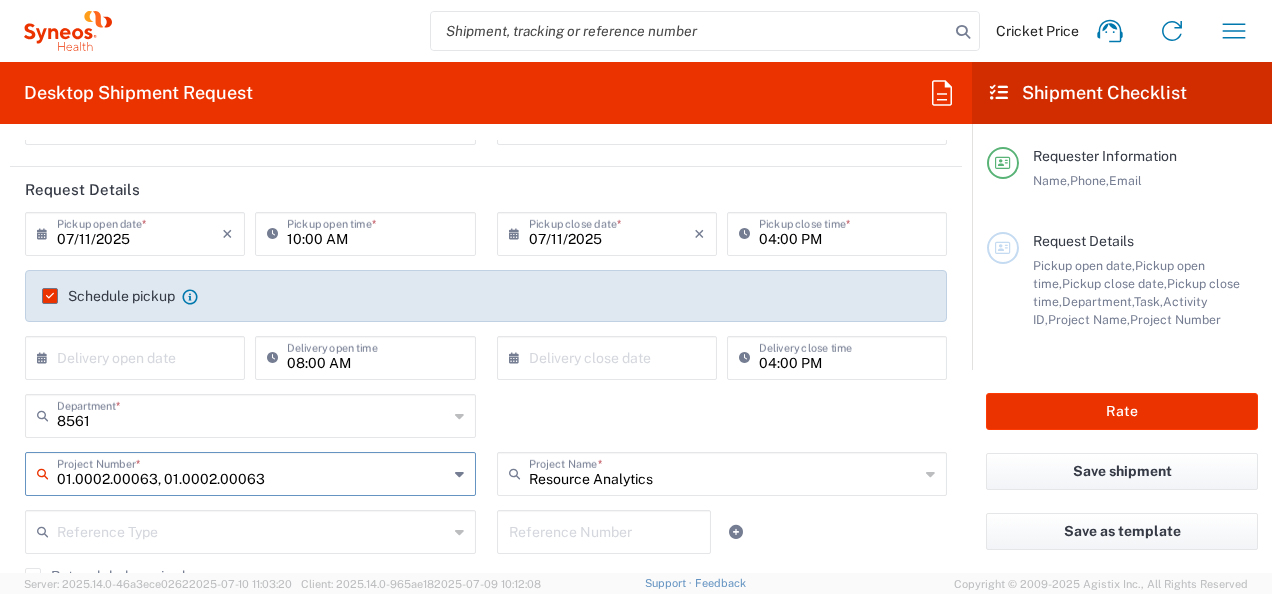 drag, startPoint x: 303, startPoint y: 476, endPoint x: 59, endPoint y: 473, distance: 244.01845 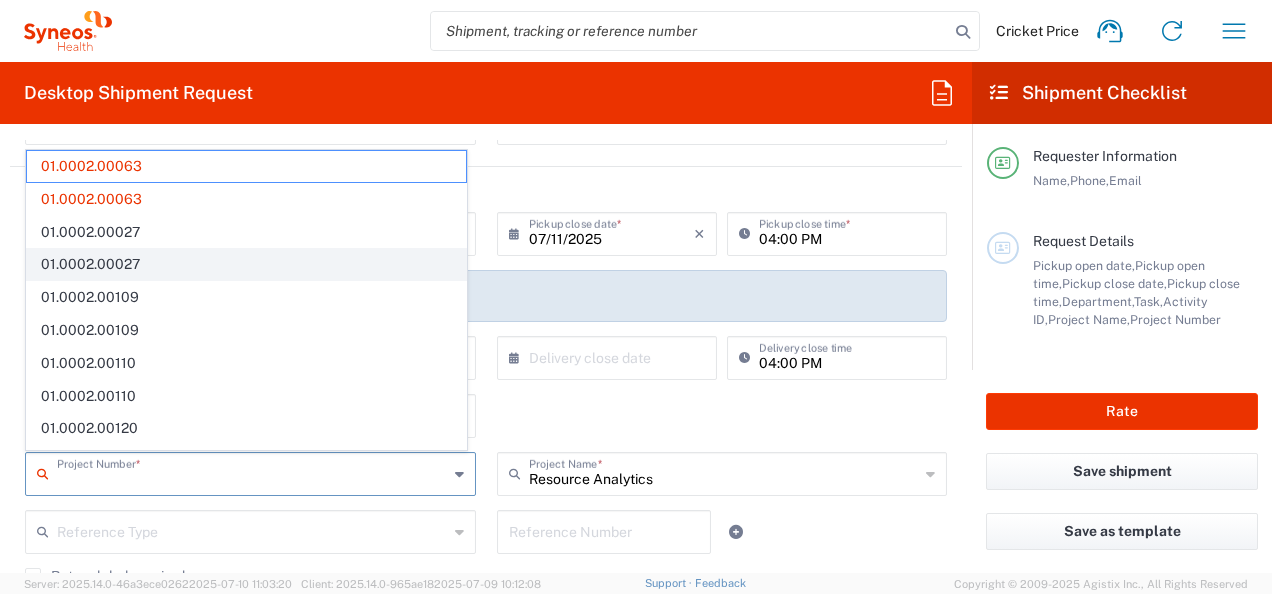click on "01.0002.00027" 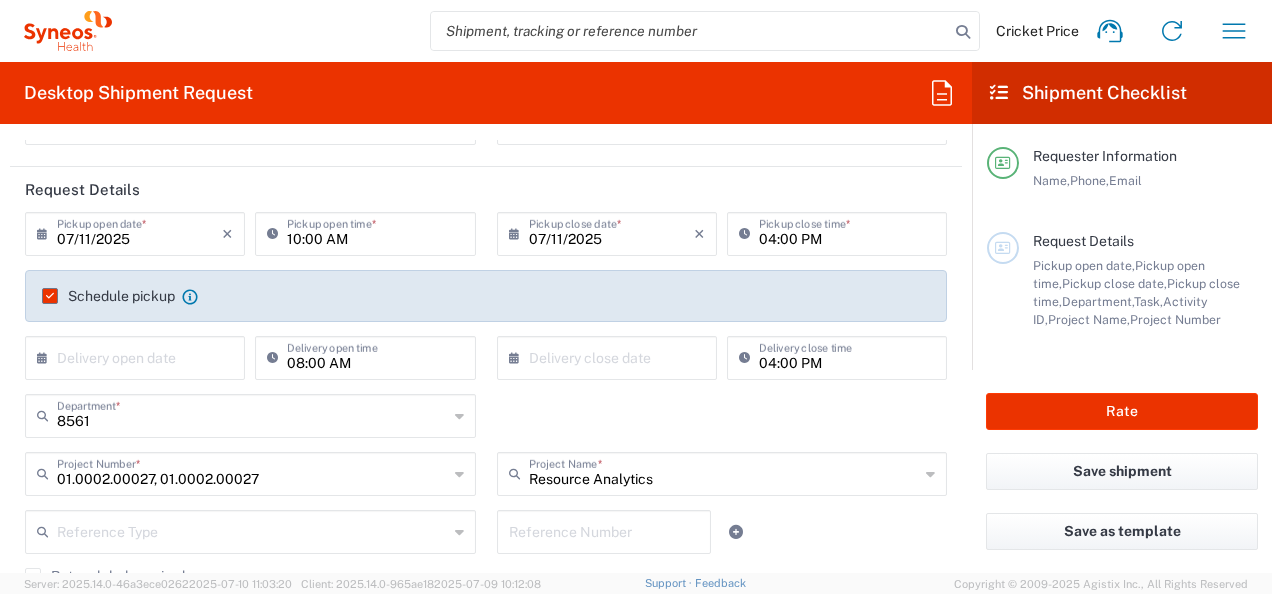 type on "Global Site Head Activities" 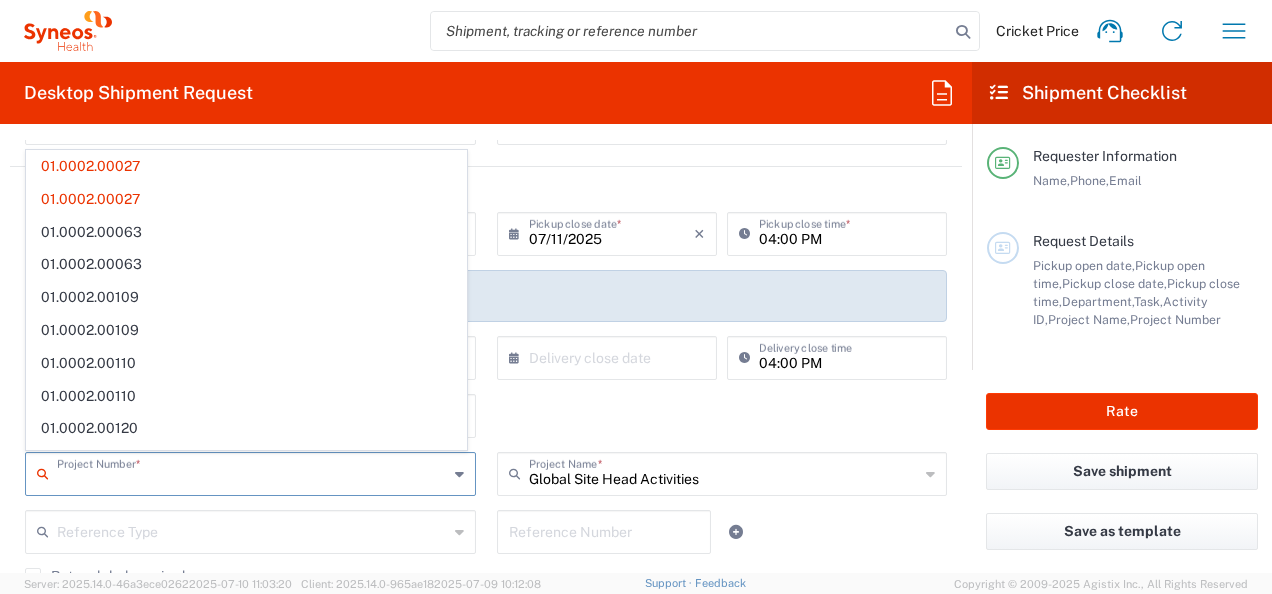 drag, startPoint x: 272, startPoint y: 483, endPoint x: 20, endPoint y: 483, distance: 252 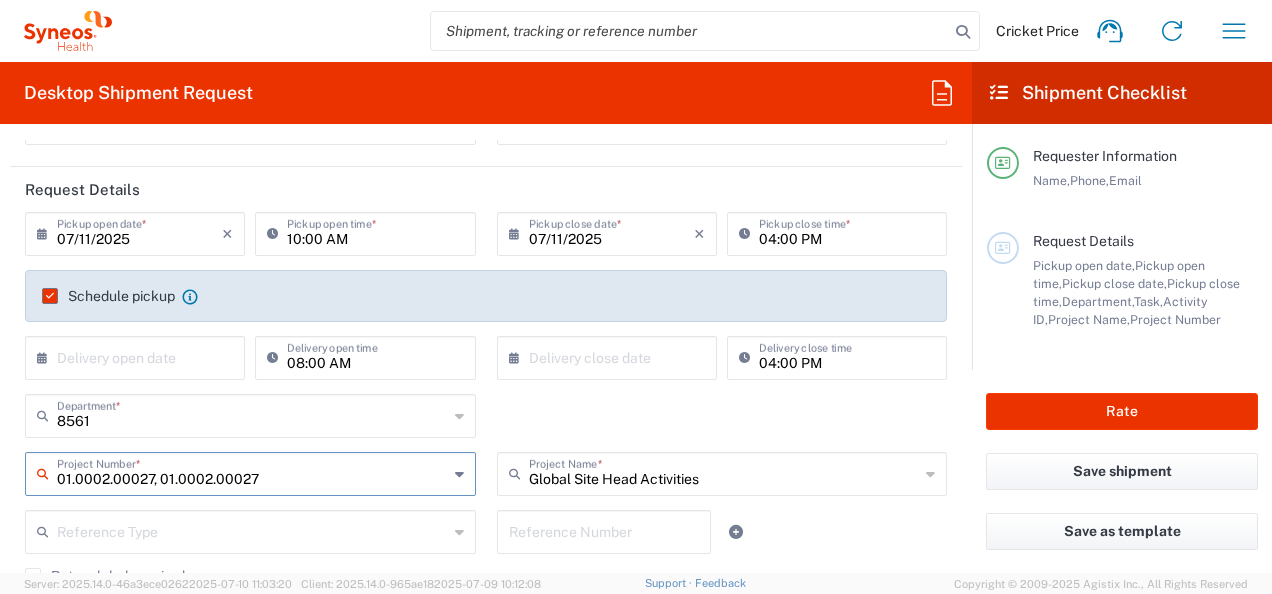 drag, startPoint x: 262, startPoint y: 480, endPoint x: 25, endPoint y: 485, distance: 237.05273 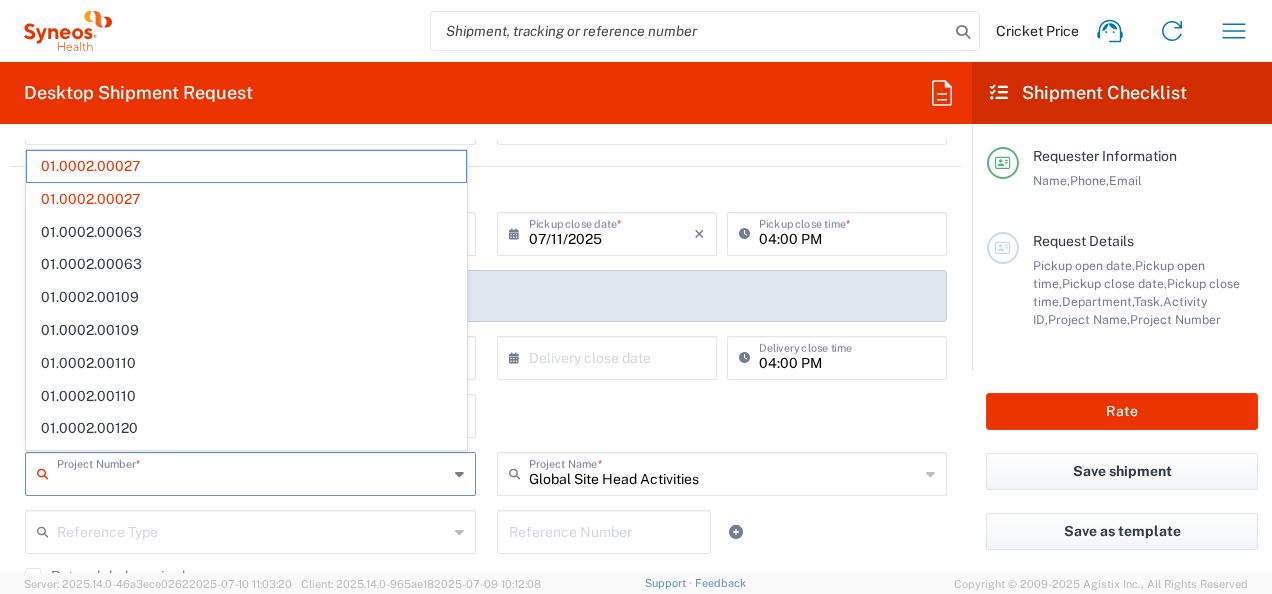 type 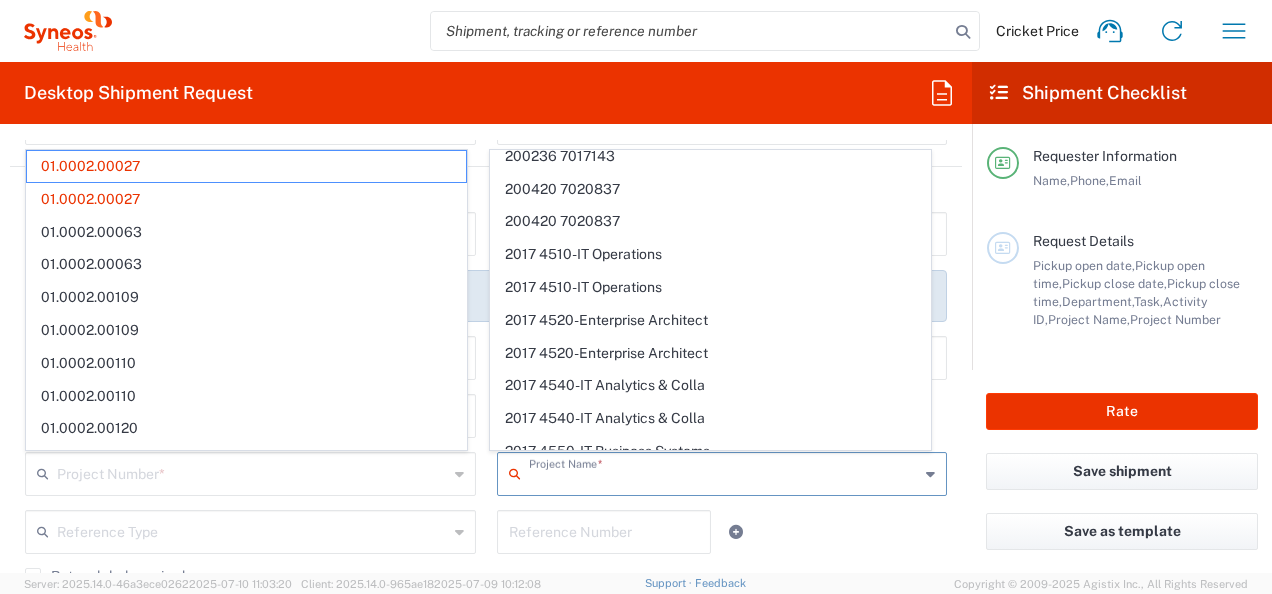 click at bounding box center [724, 472] 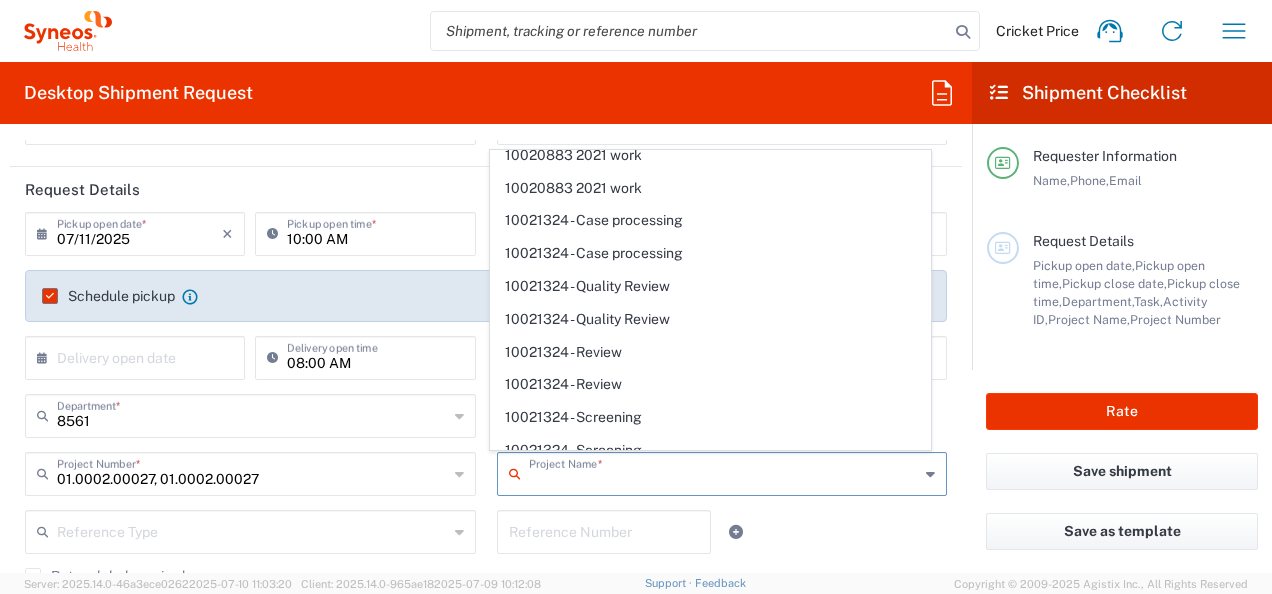 scroll, scrollTop: 900, scrollLeft: 0, axis: vertical 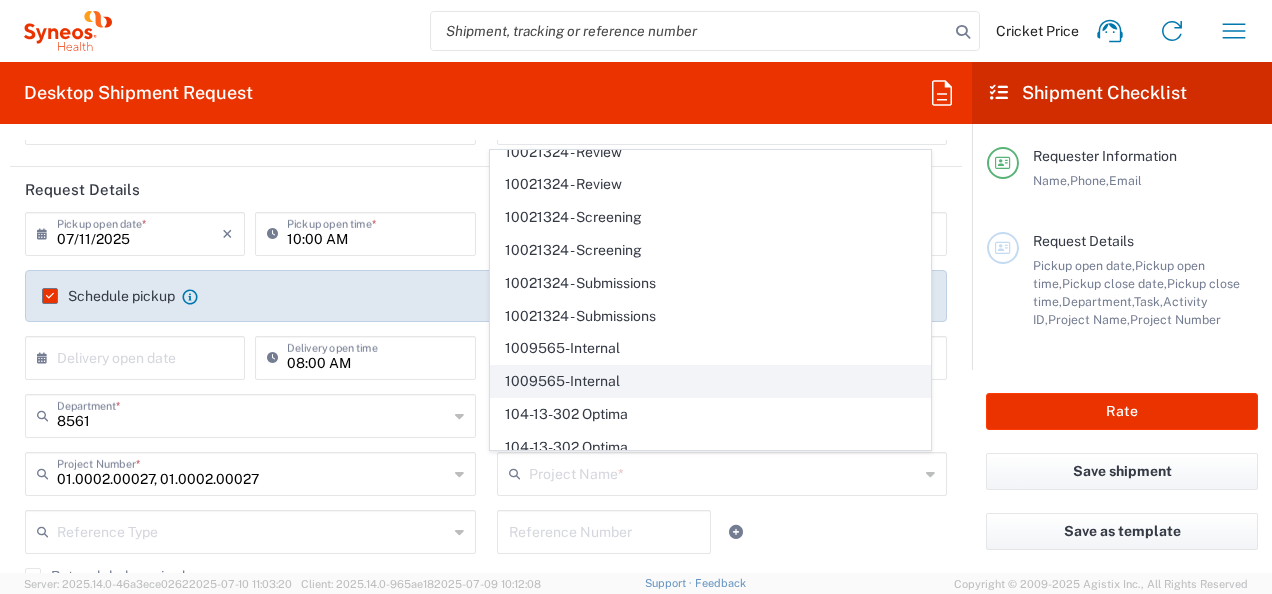 click on "1009565-Internal" 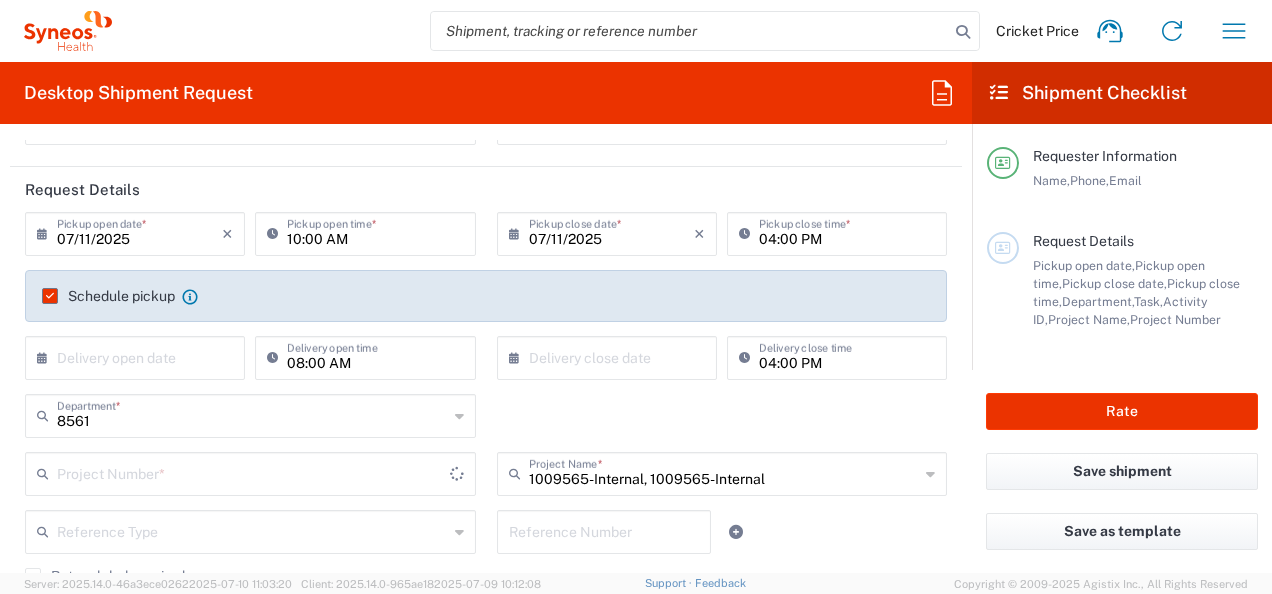 type on "1009565-Internal" 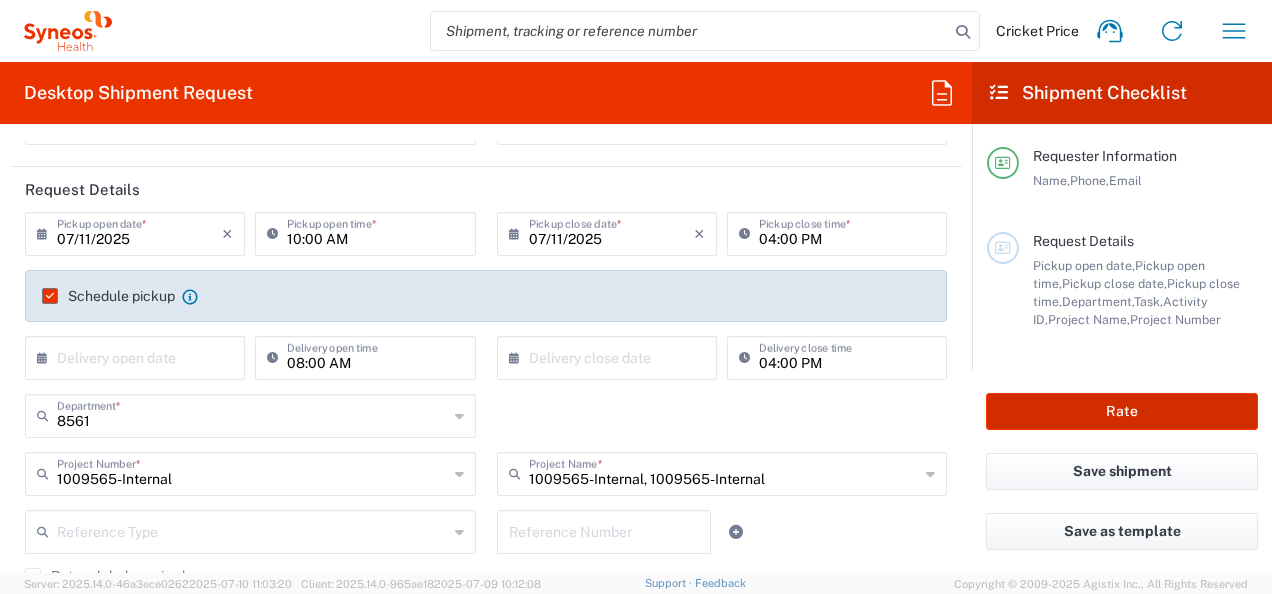 click on "Rate" 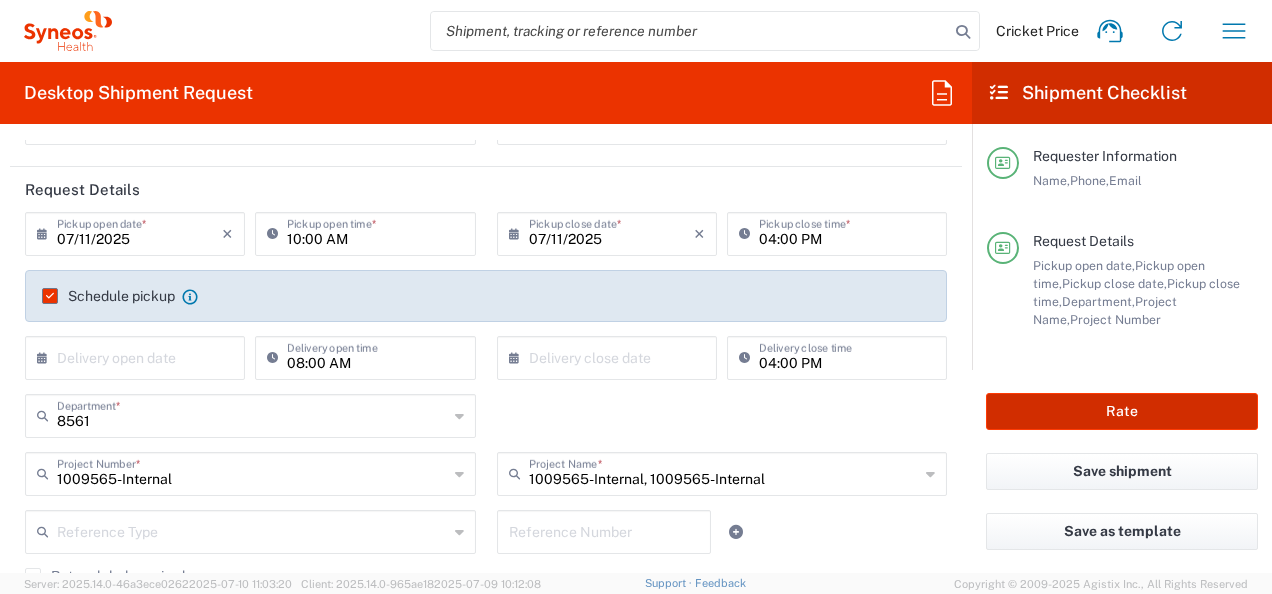 type on "1009565-Internal, 1009565-Internal" 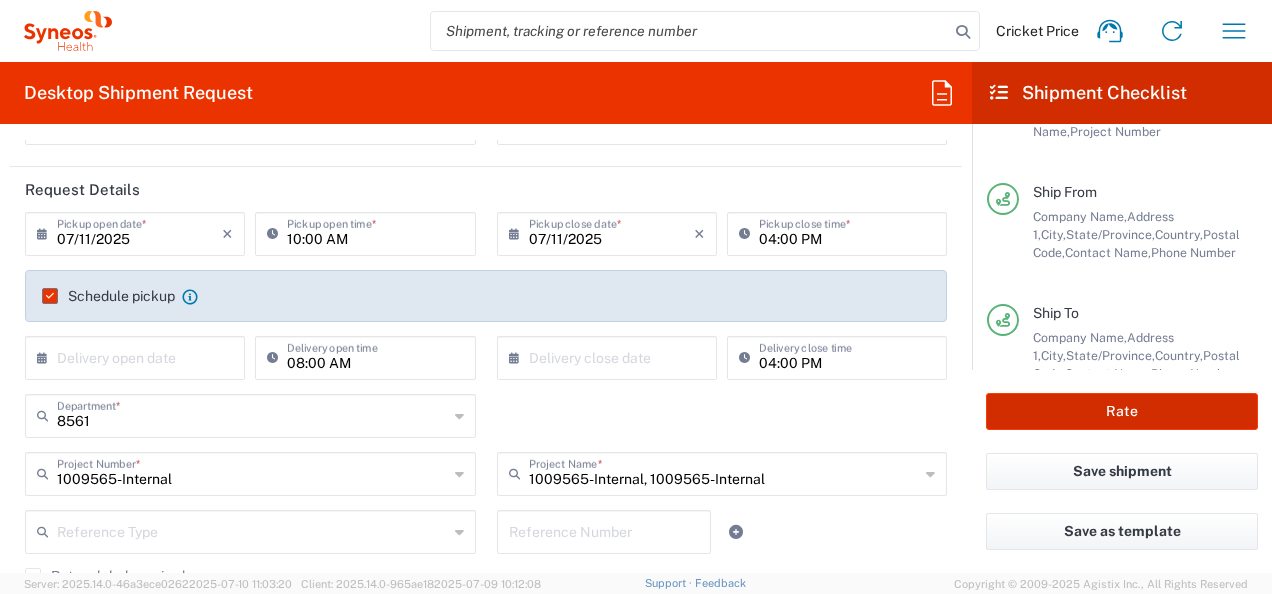 scroll, scrollTop: 300, scrollLeft: 0, axis: vertical 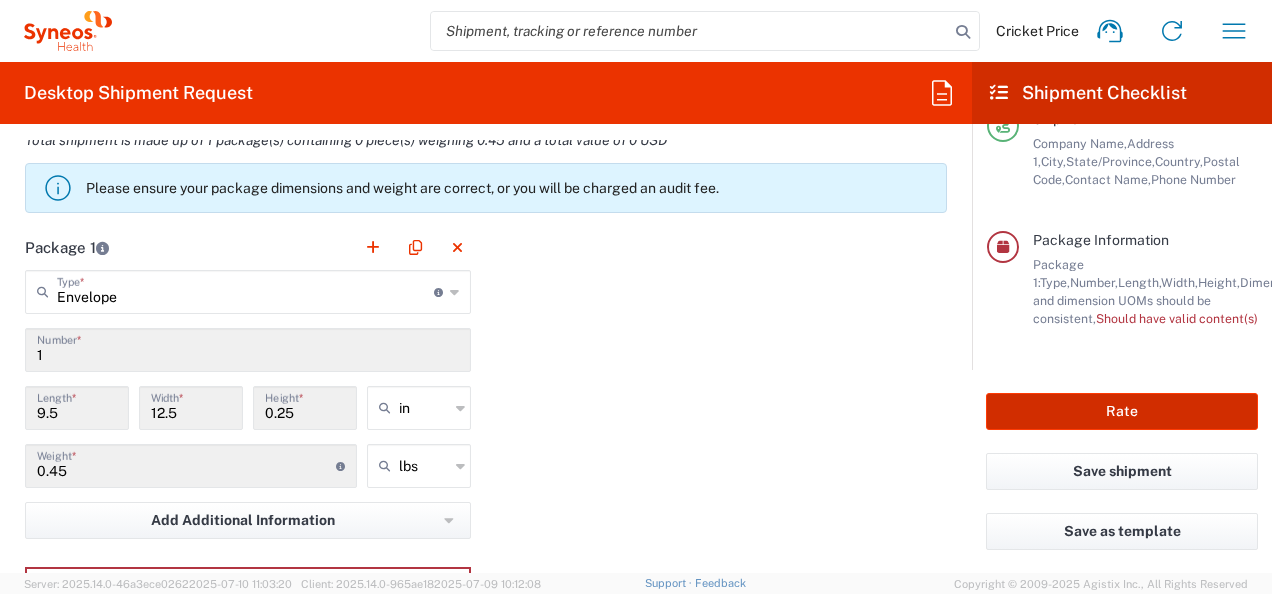 click on "Rate" 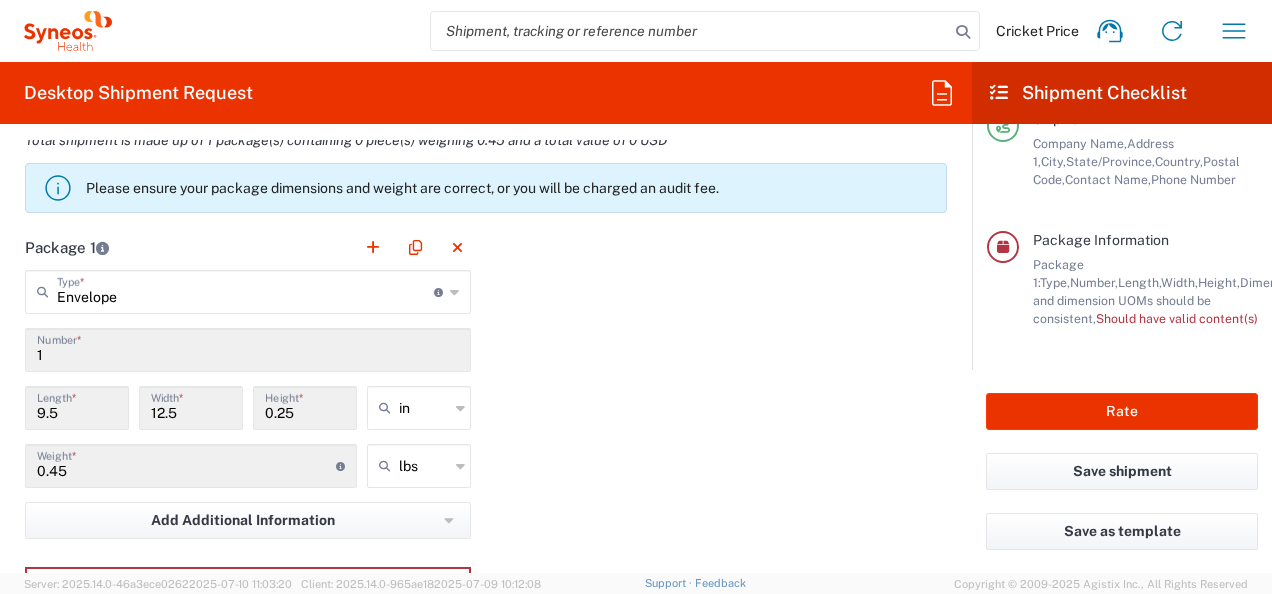 click 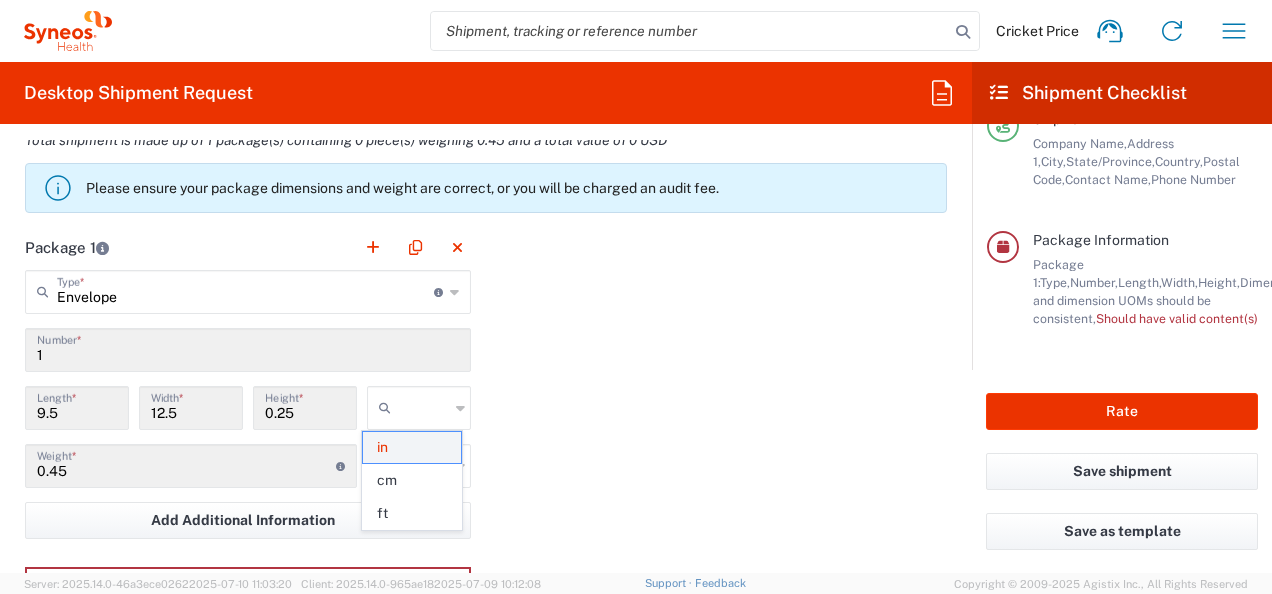 click on "in" 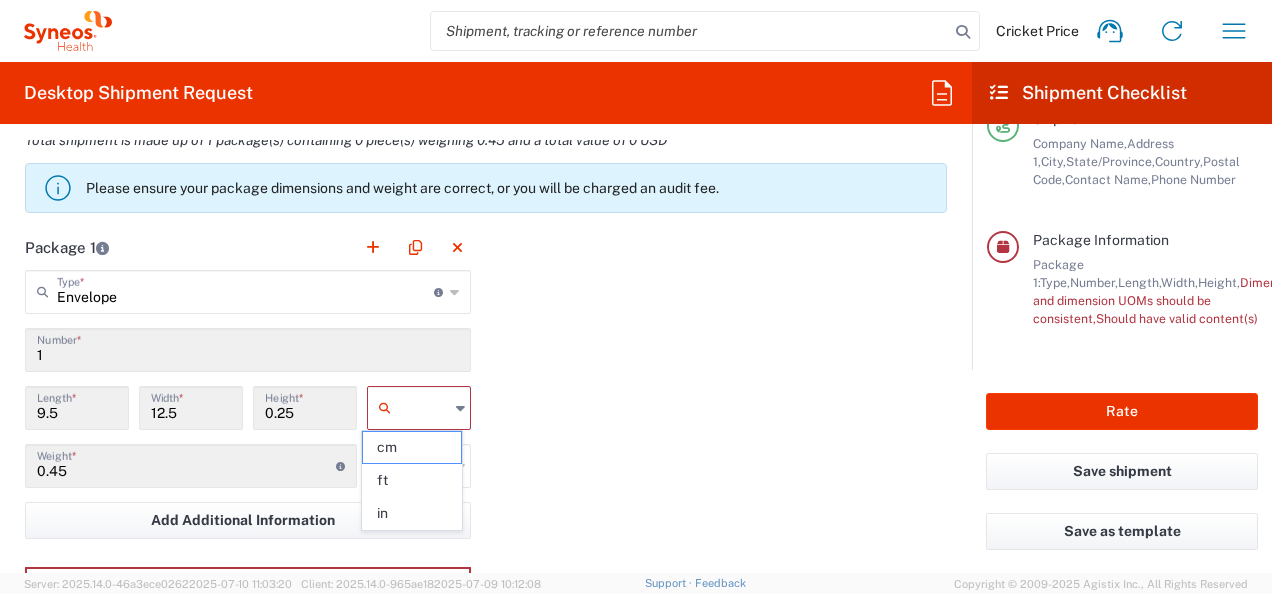 click at bounding box center [424, 408] 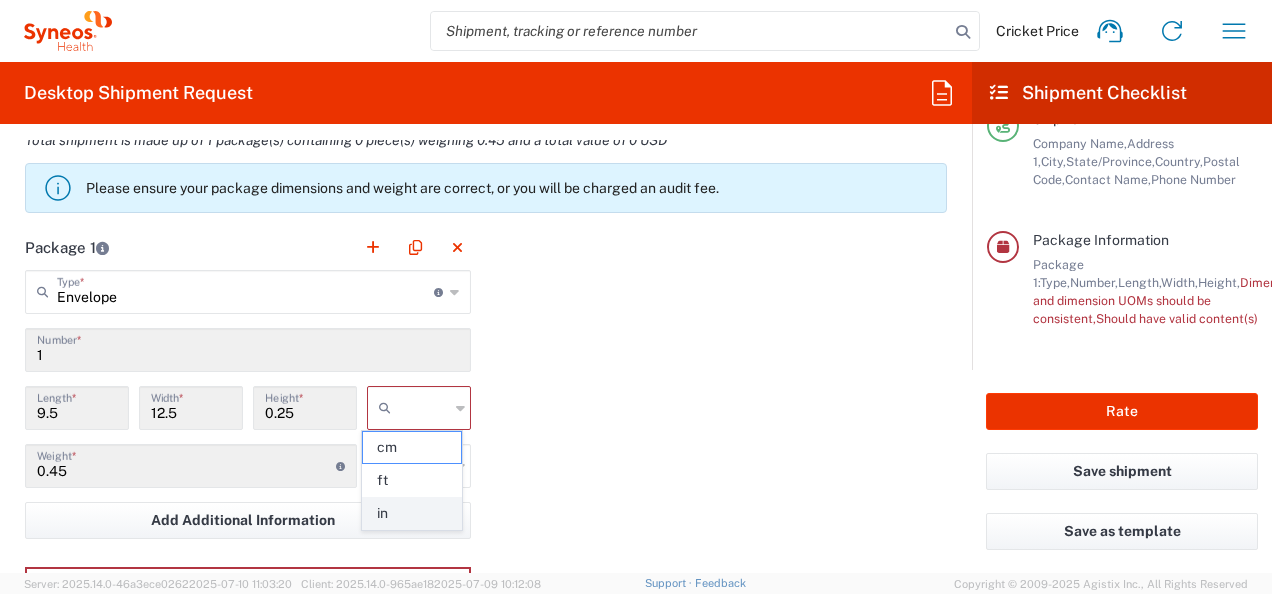 click on "in" 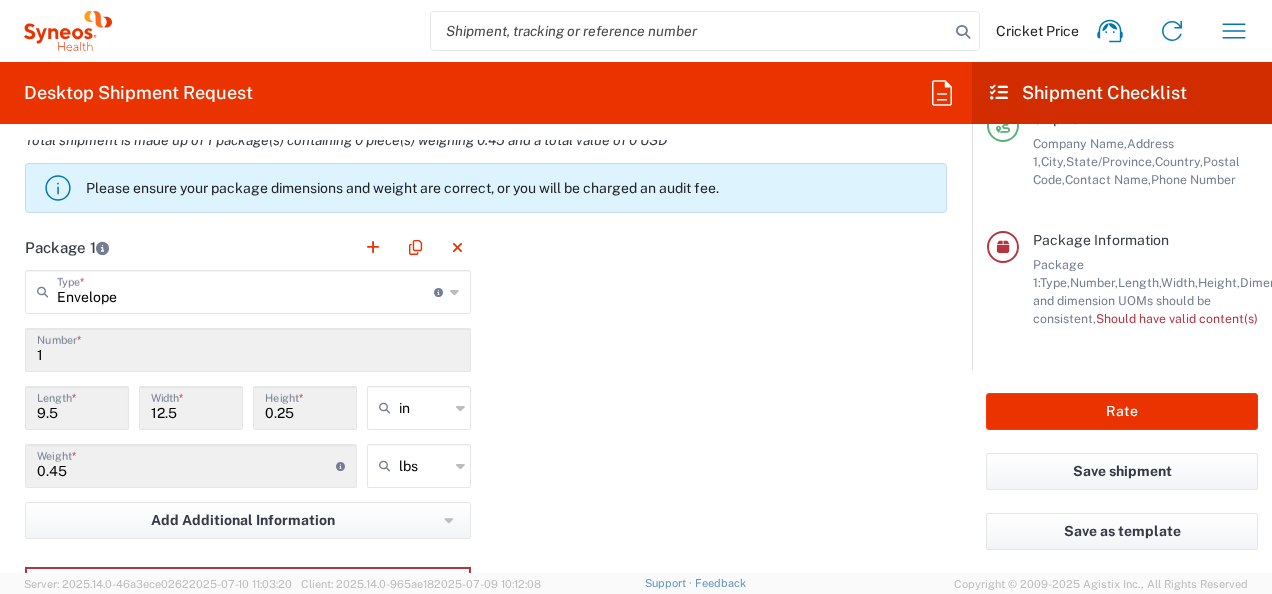 click 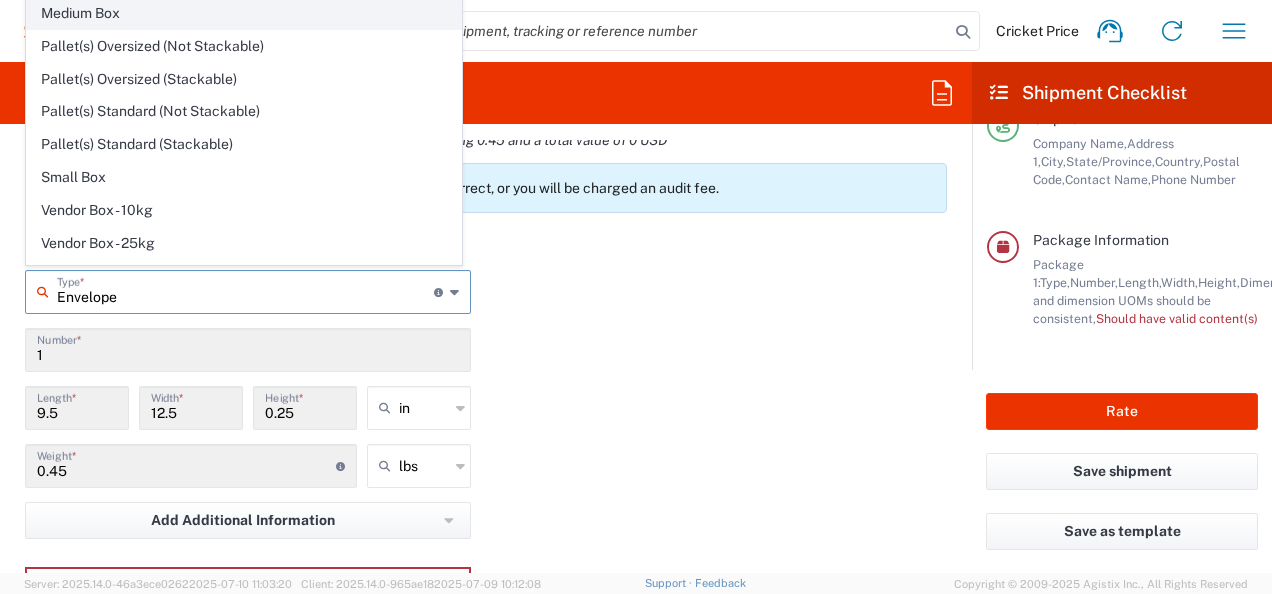 scroll, scrollTop: 0, scrollLeft: 0, axis: both 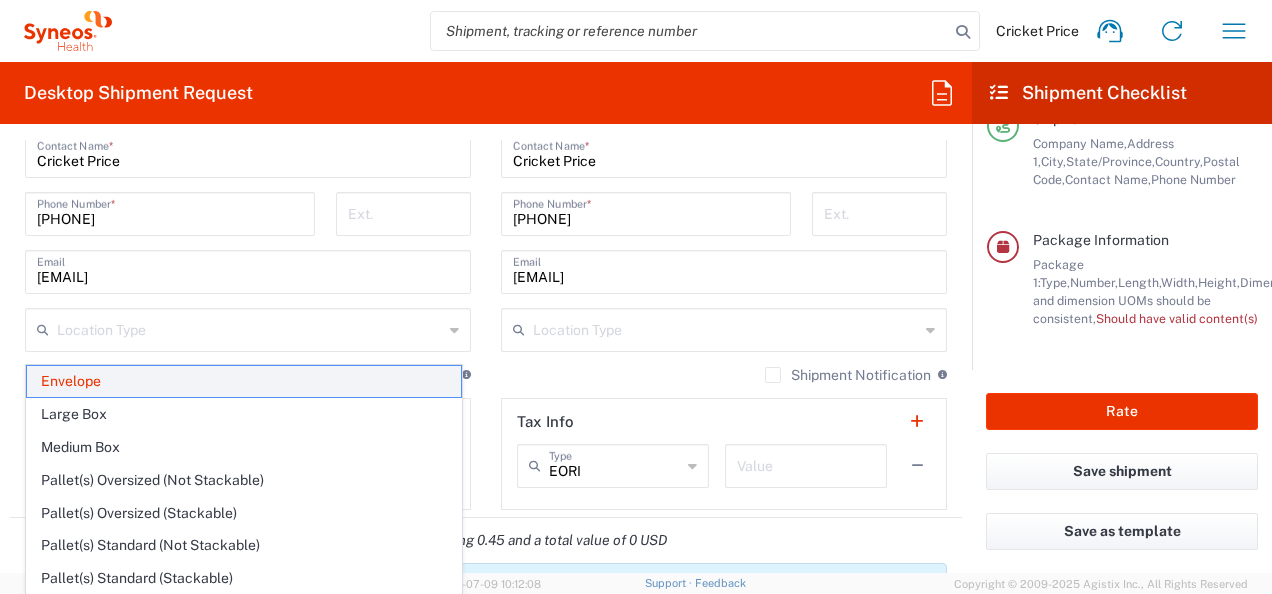 click on "Envelope" 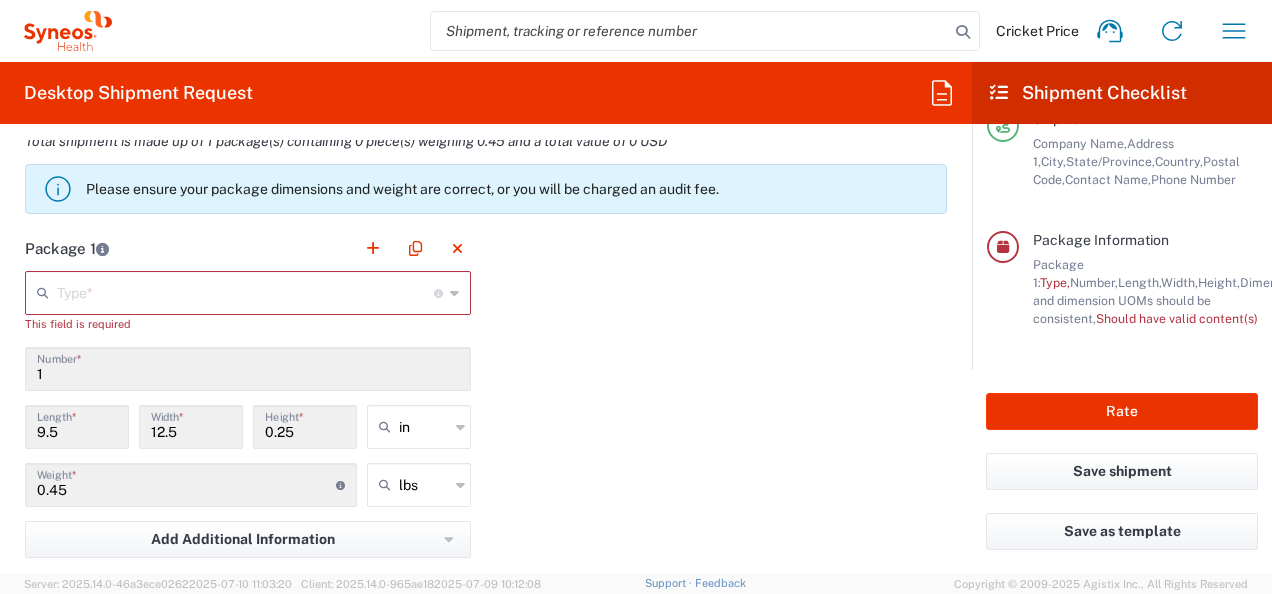 scroll, scrollTop: 1700, scrollLeft: 0, axis: vertical 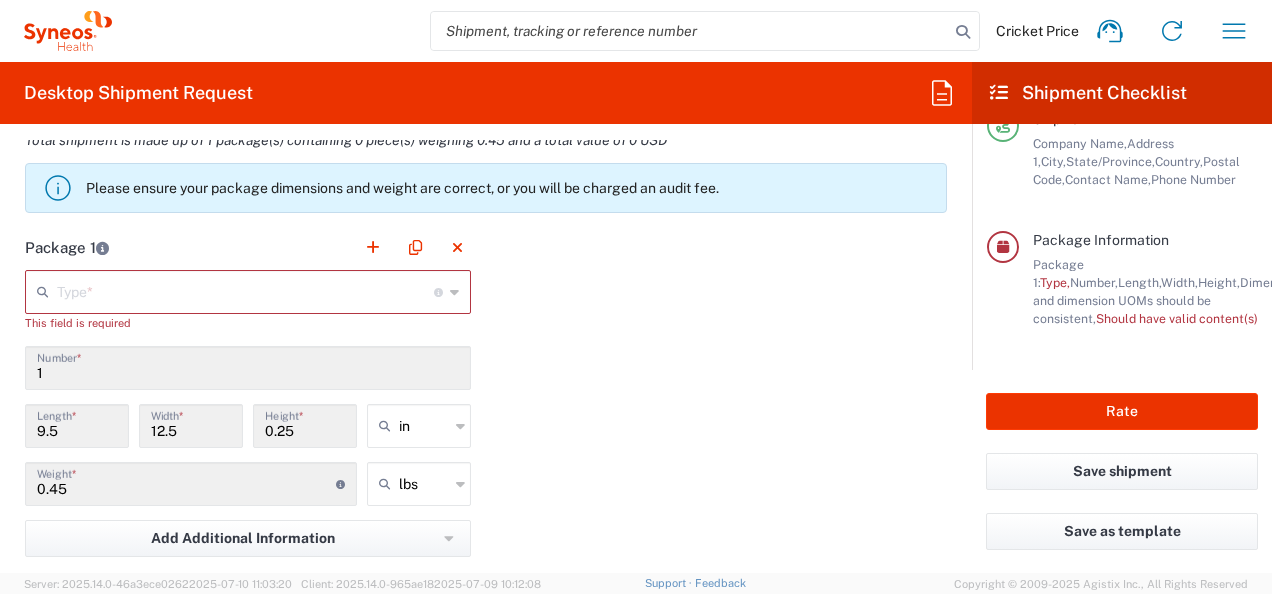 click at bounding box center (245, 290) 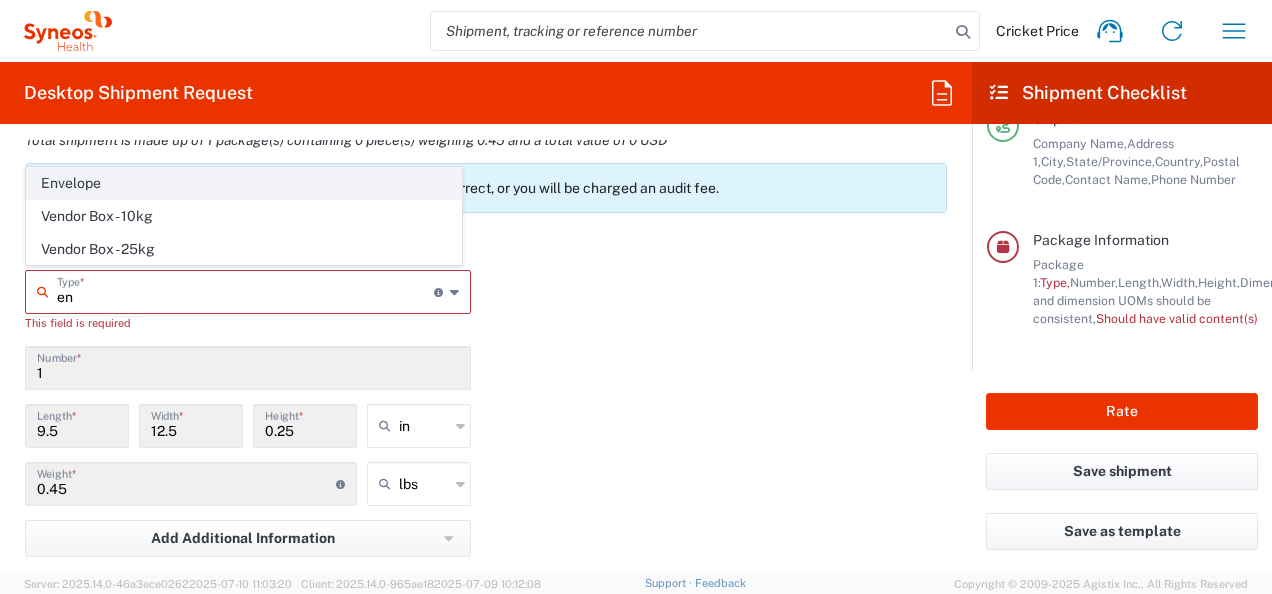 click on "Envelope" 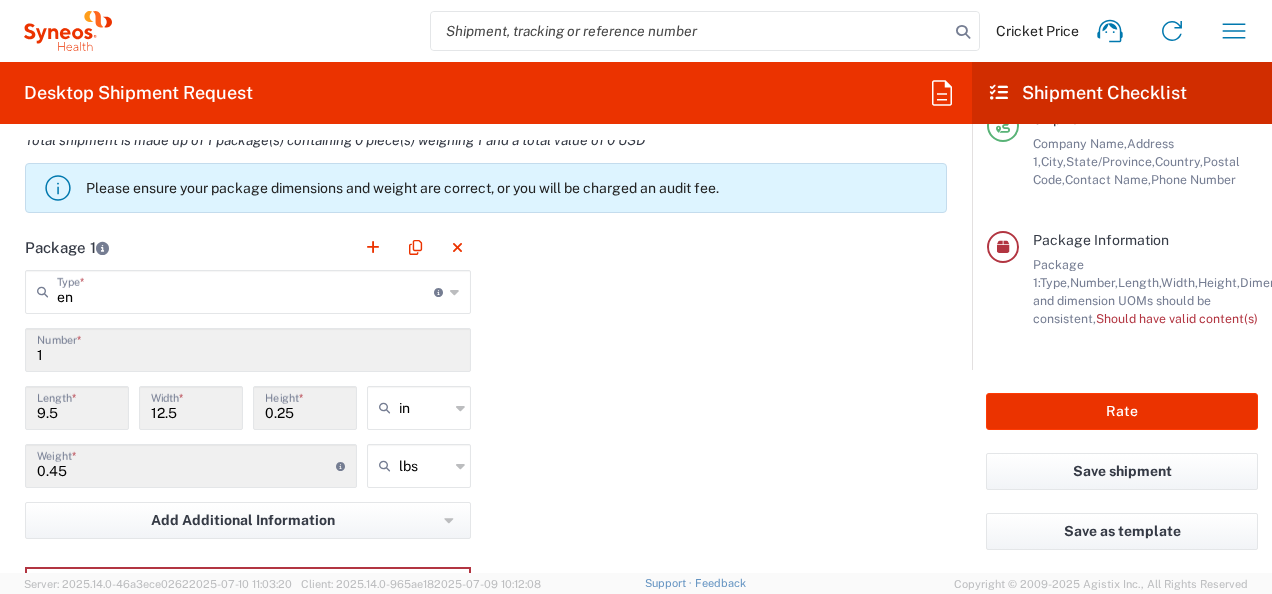 type on "Envelope" 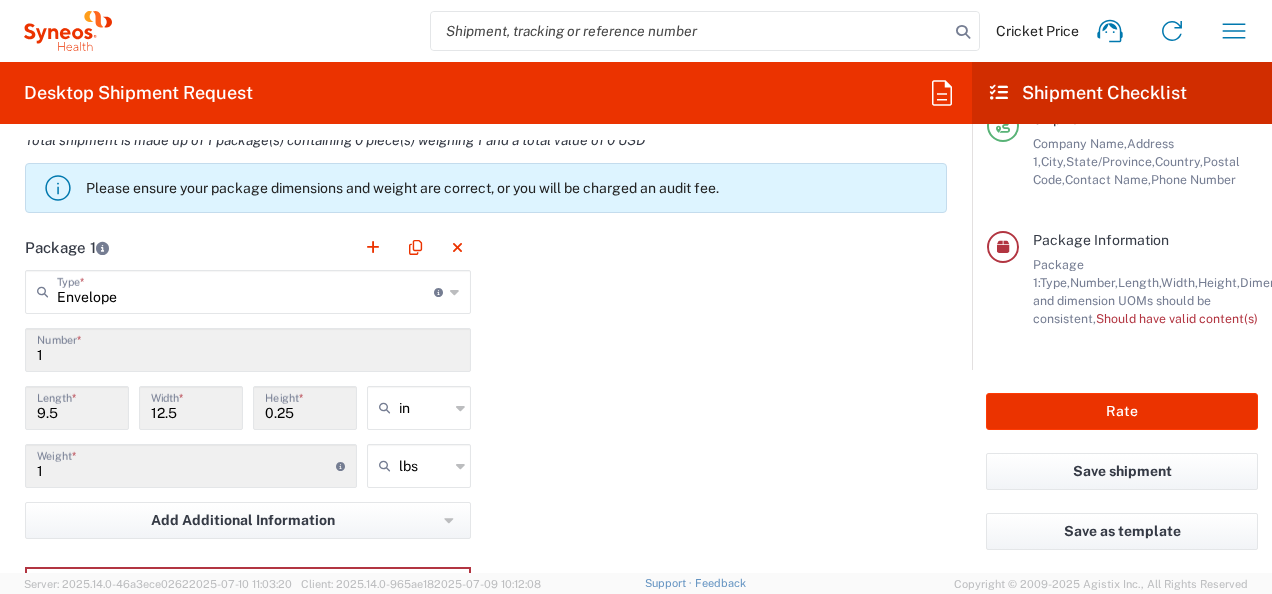 click on "1" at bounding box center (186, 464) 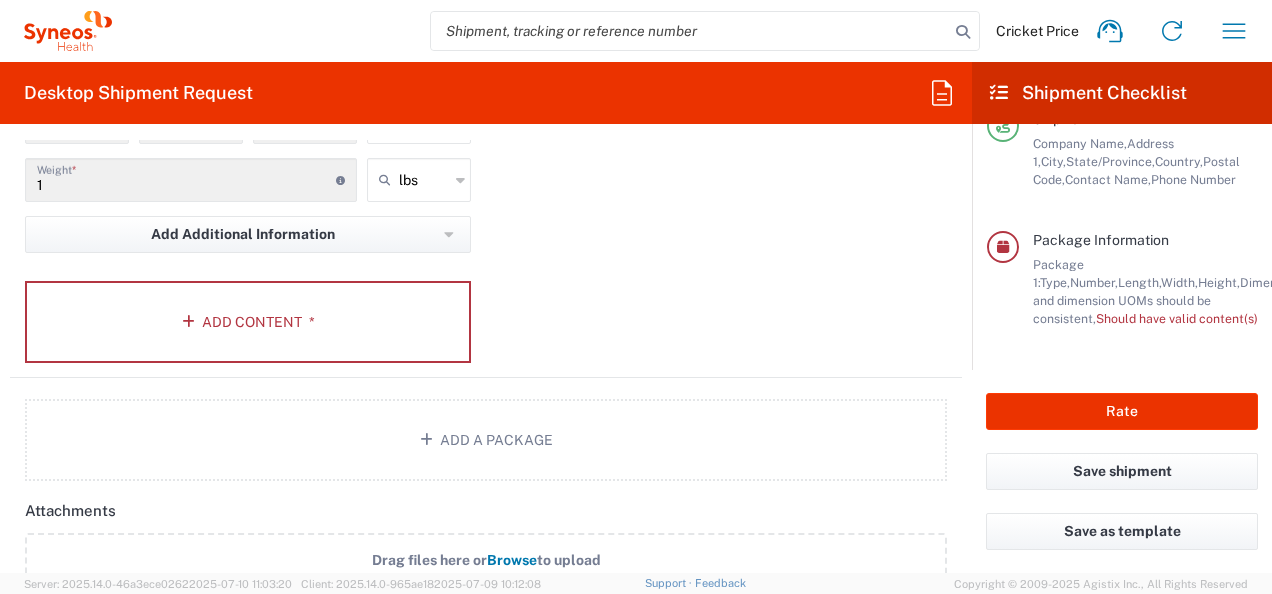 scroll, scrollTop: 2000, scrollLeft: 0, axis: vertical 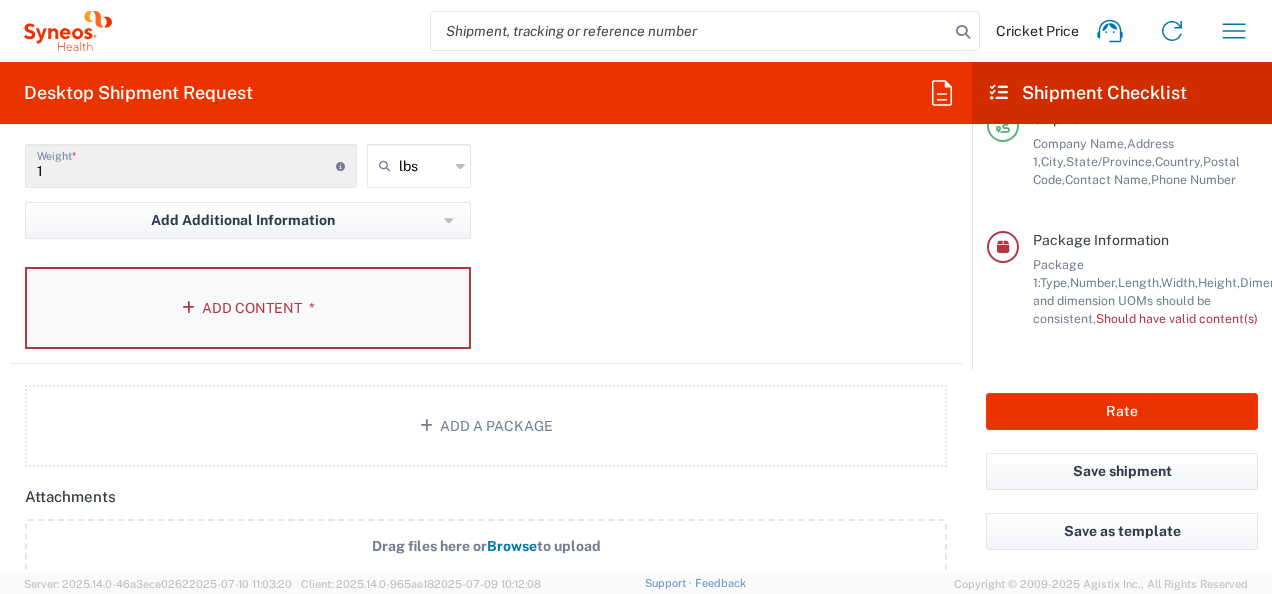 click on "Add Content *" 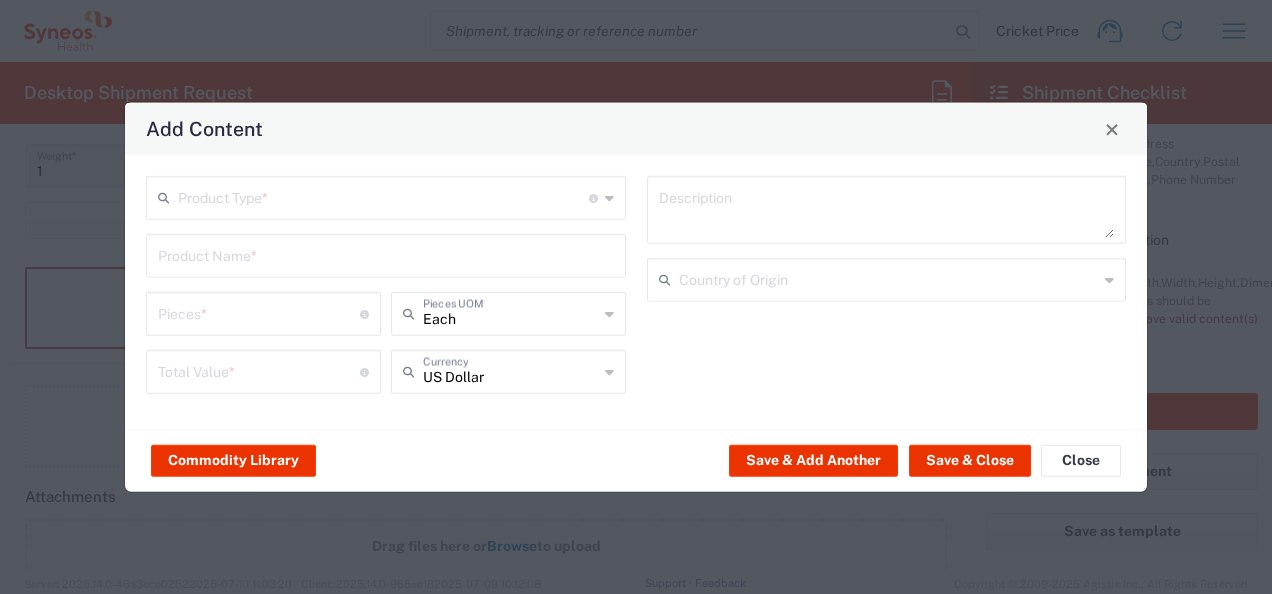 click 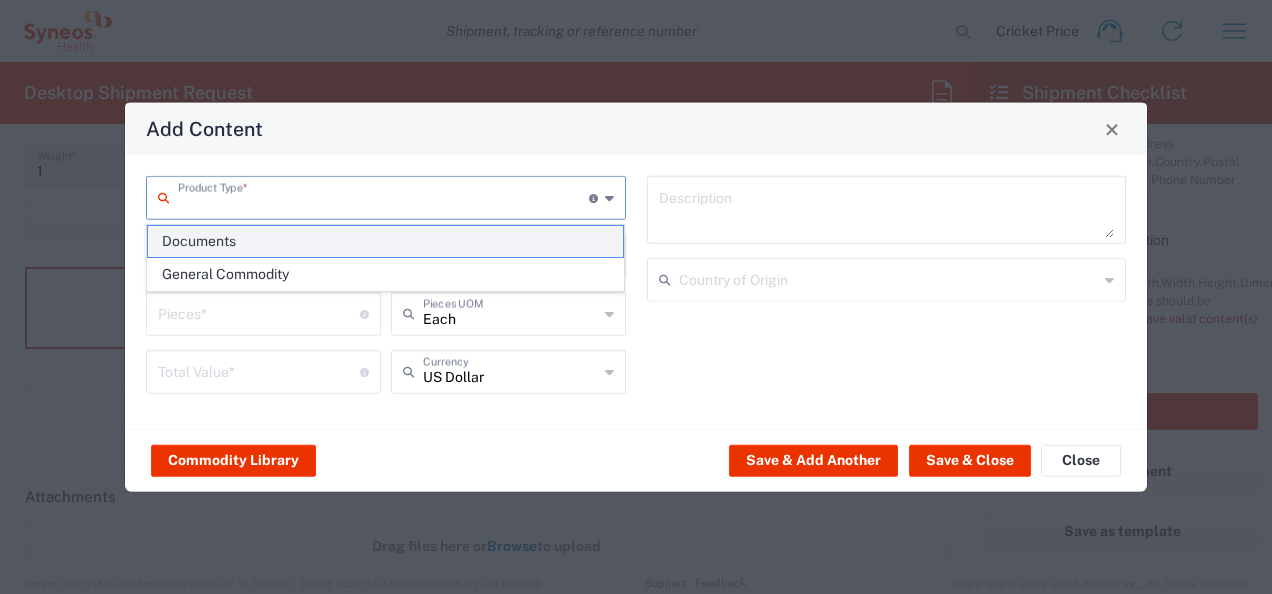 click on "Documents" 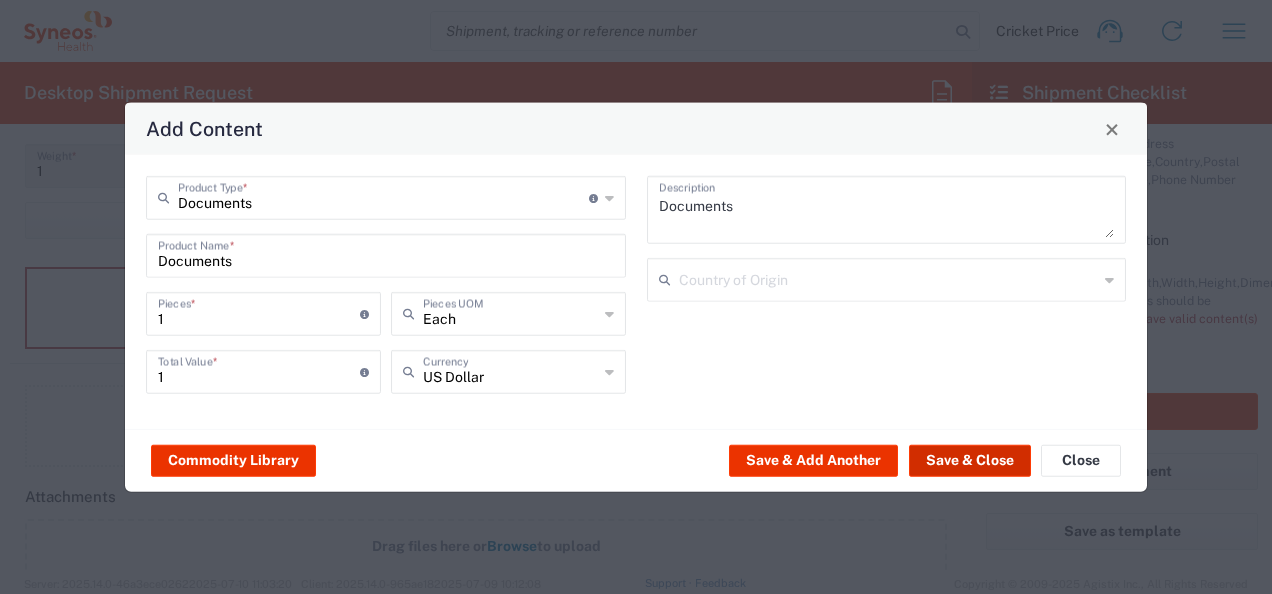 click on "Save & Close" 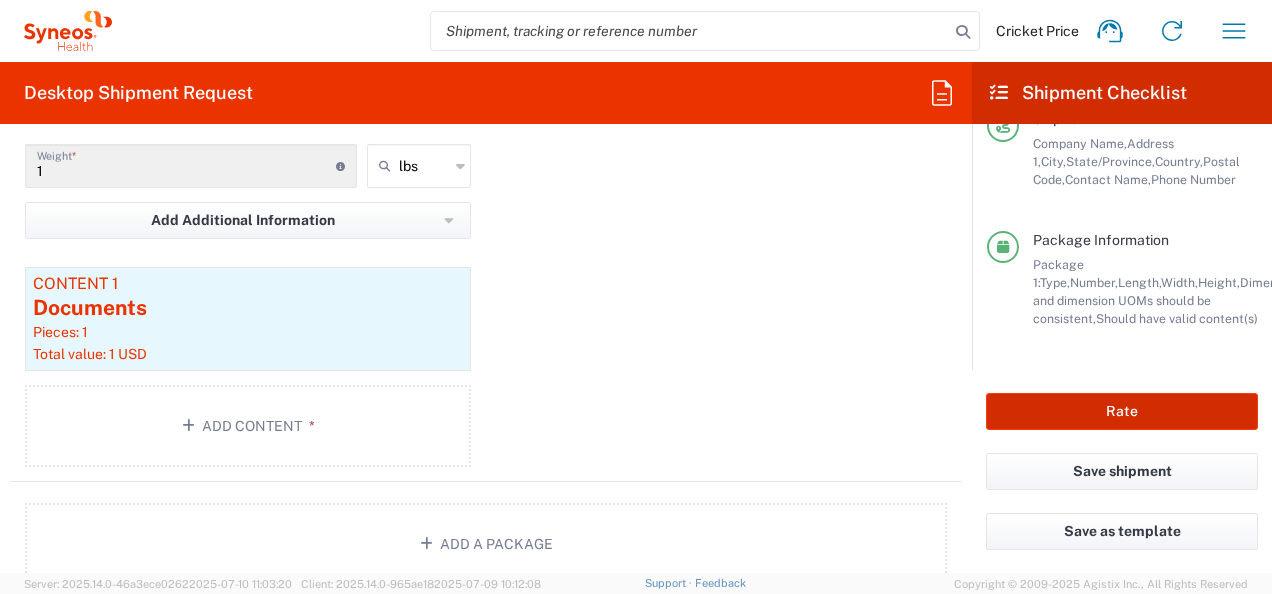 click on "Rate" 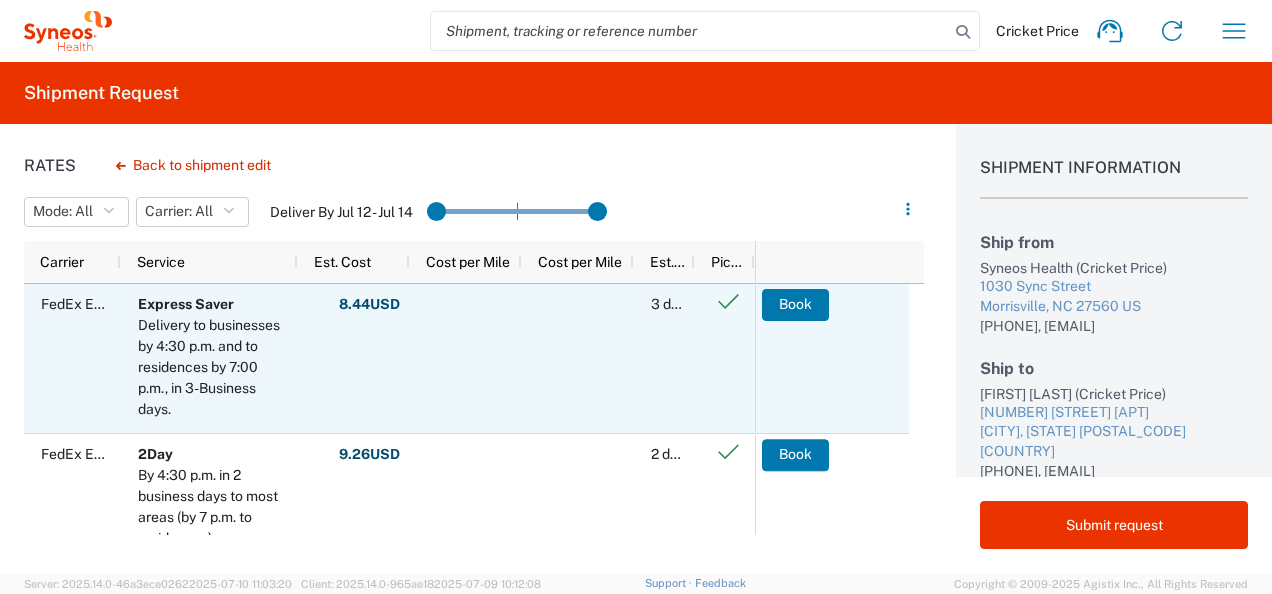 scroll, scrollTop: 70, scrollLeft: 0, axis: vertical 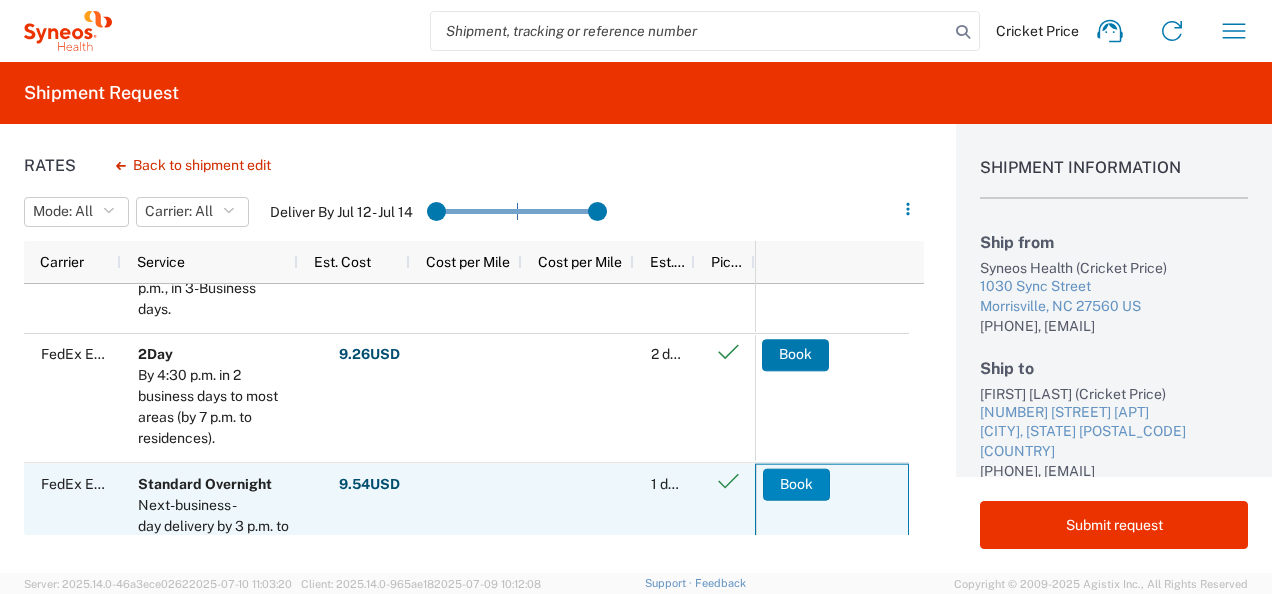 click on "Book" 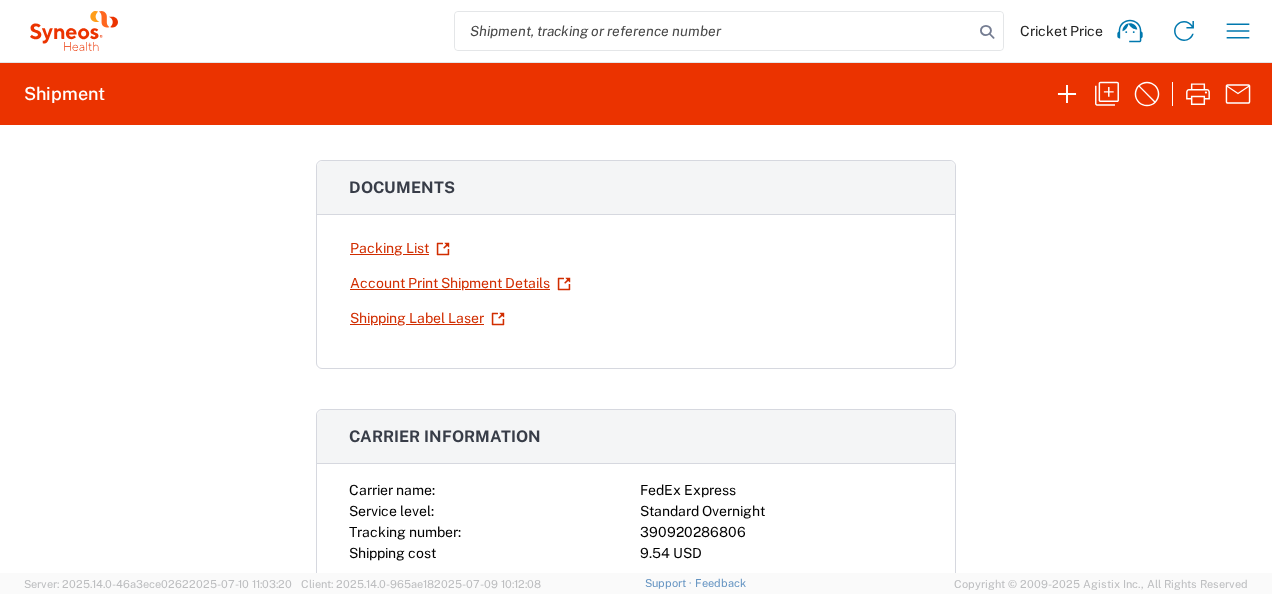 scroll, scrollTop: 0, scrollLeft: 0, axis: both 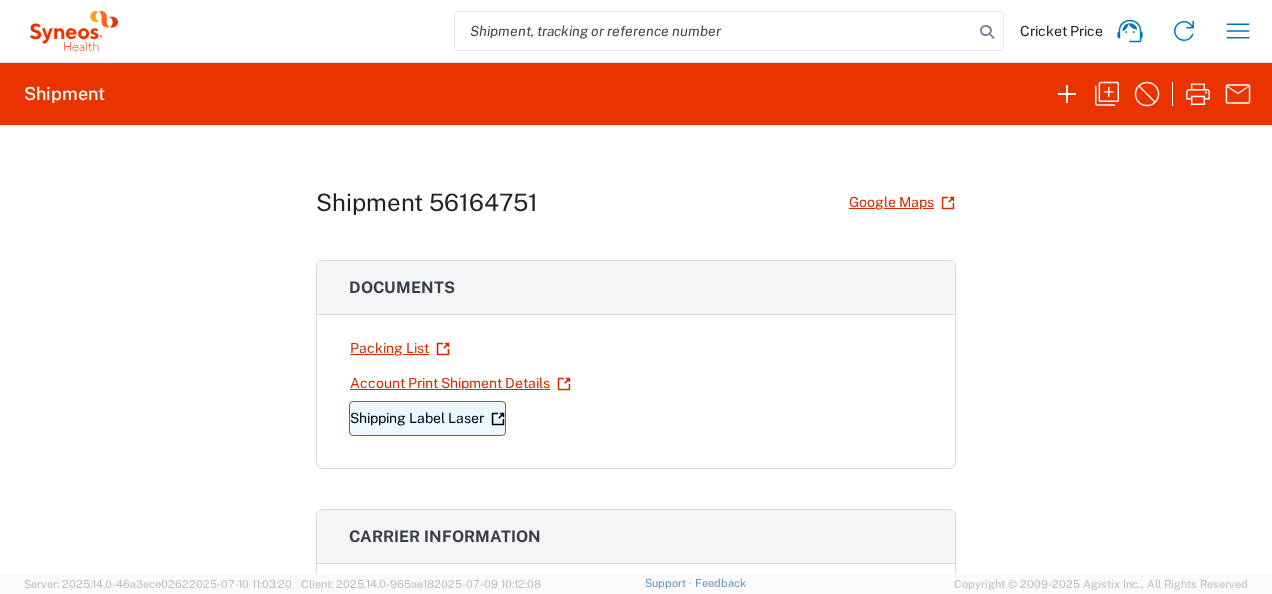 click on "Shipping Label Laser" 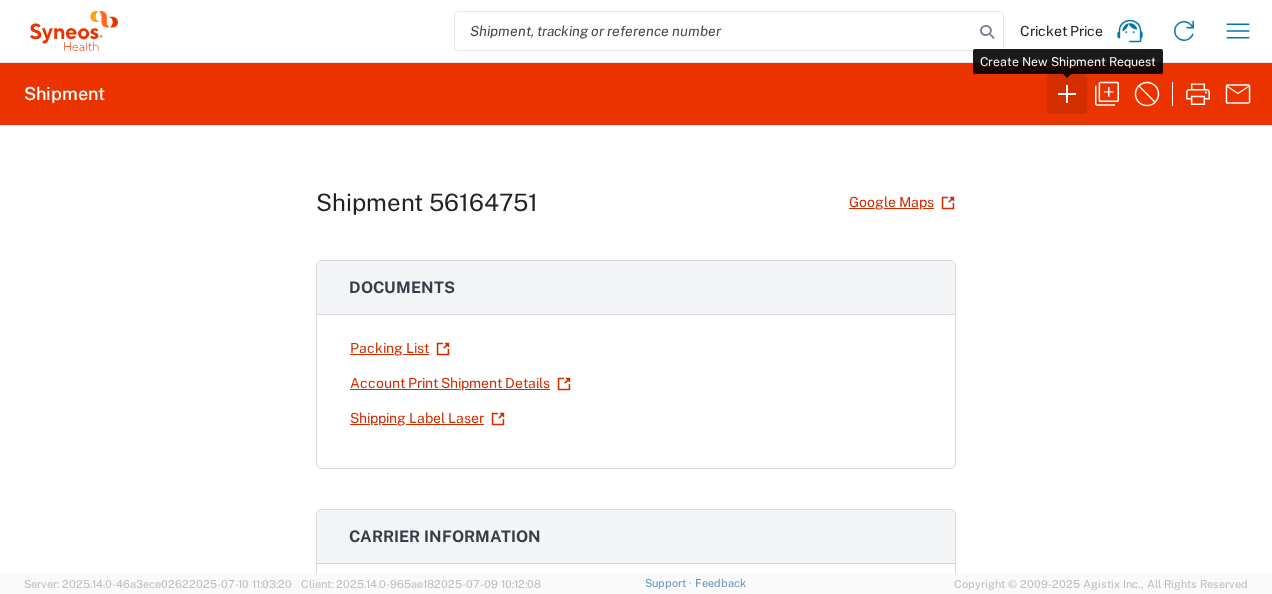 click 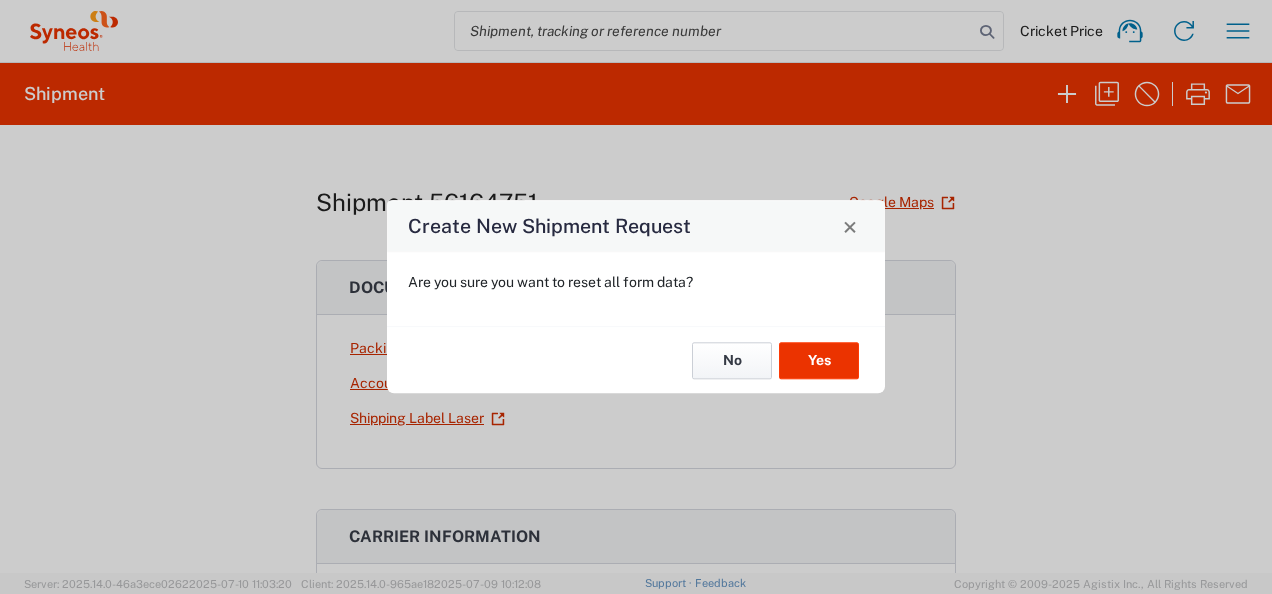 click on "No" 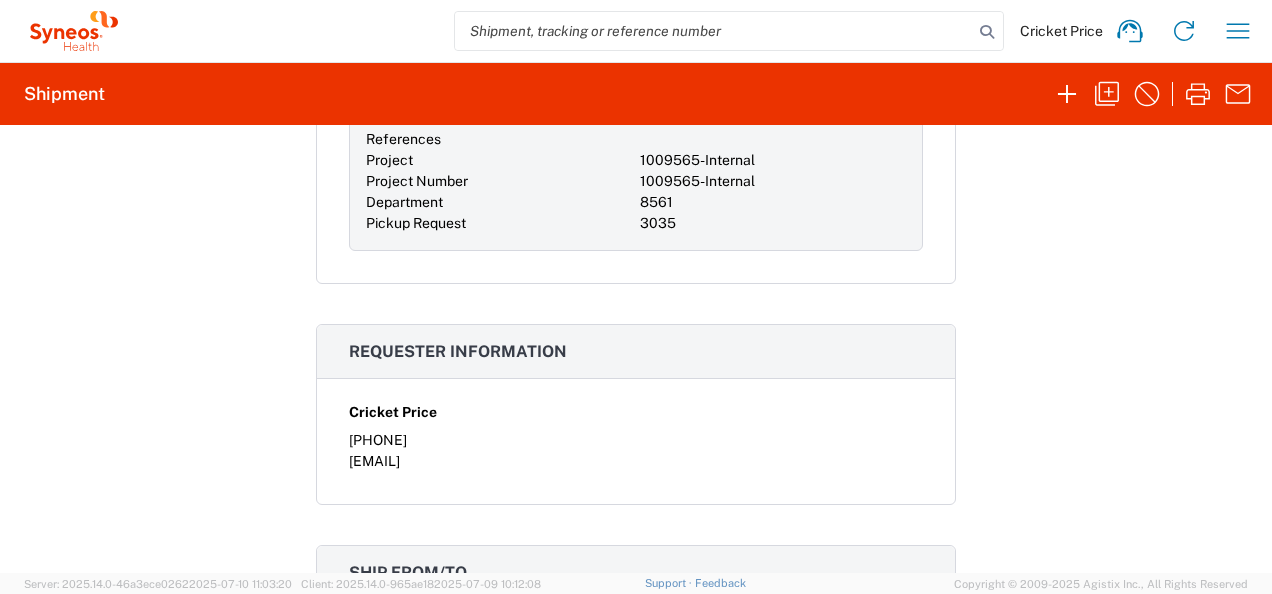 scroll, scrollTop: 800, scrollLeft: 0, axis: vertical 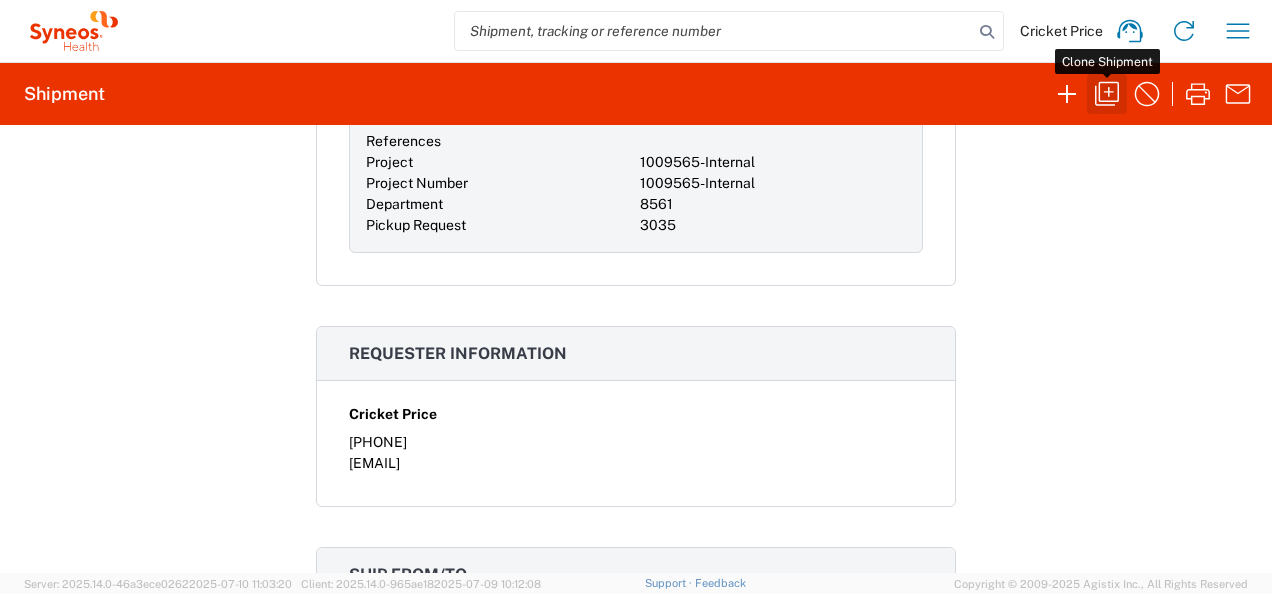 click 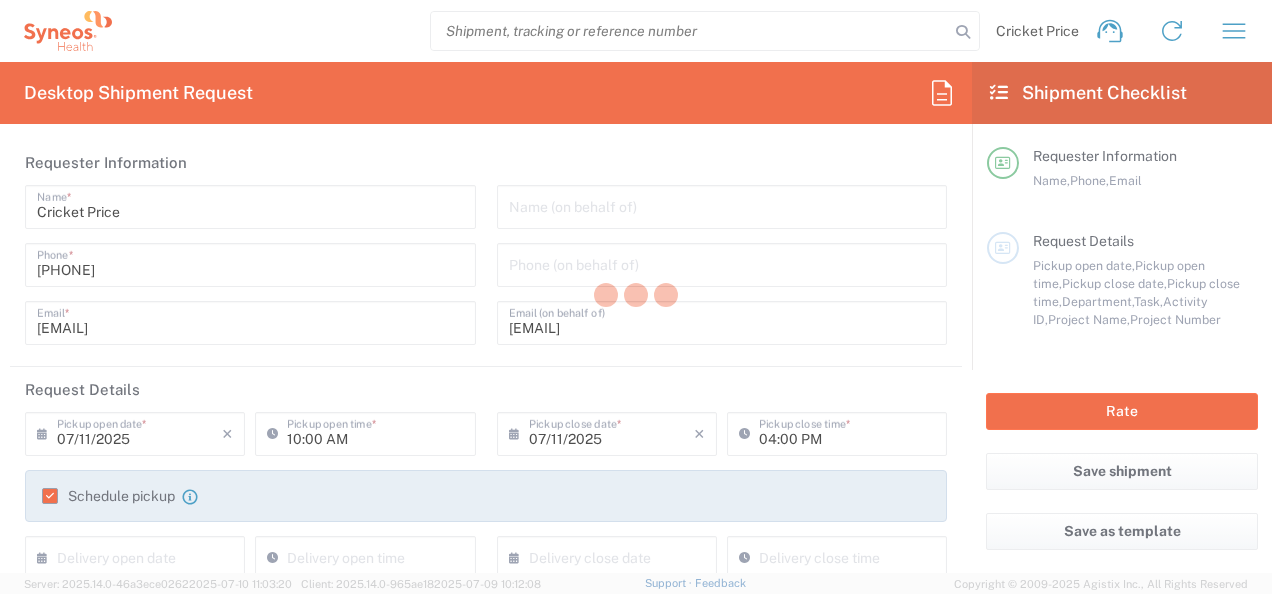 type on "1009565-Internal" 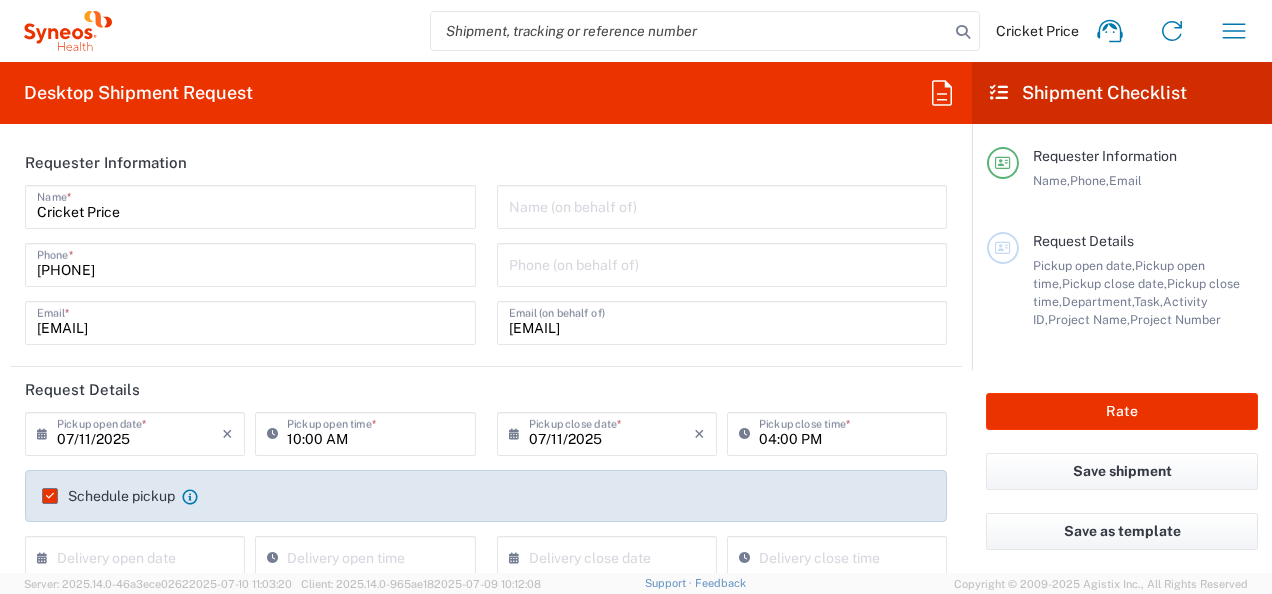 type on "8561" 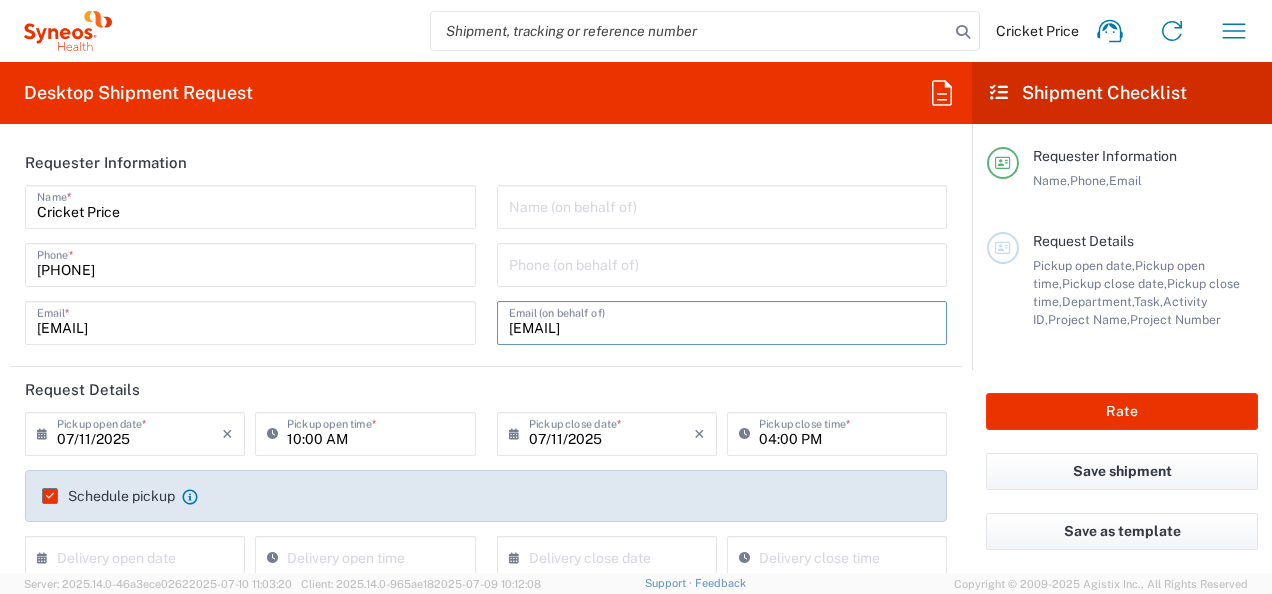 drag, startPoint x: 738, startPoint y: 328, endPoint x: 428, endPoint y: 322, distance: 310.05804 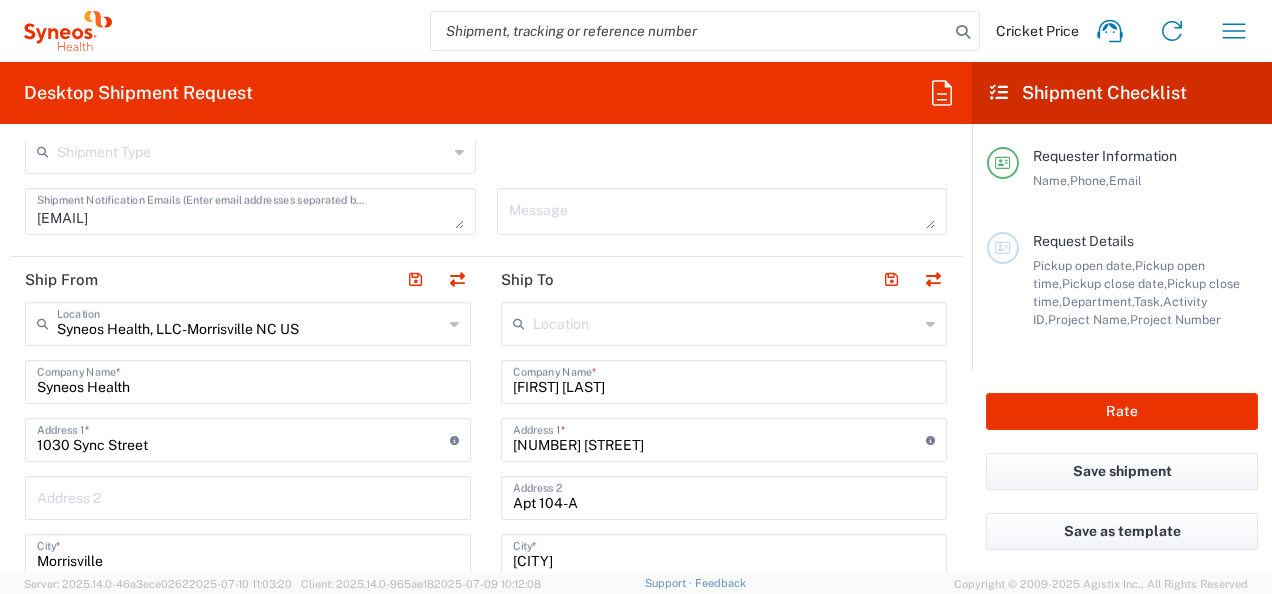 scroll, scrollTop: 700, scrollLeft: 0, axis: vertical 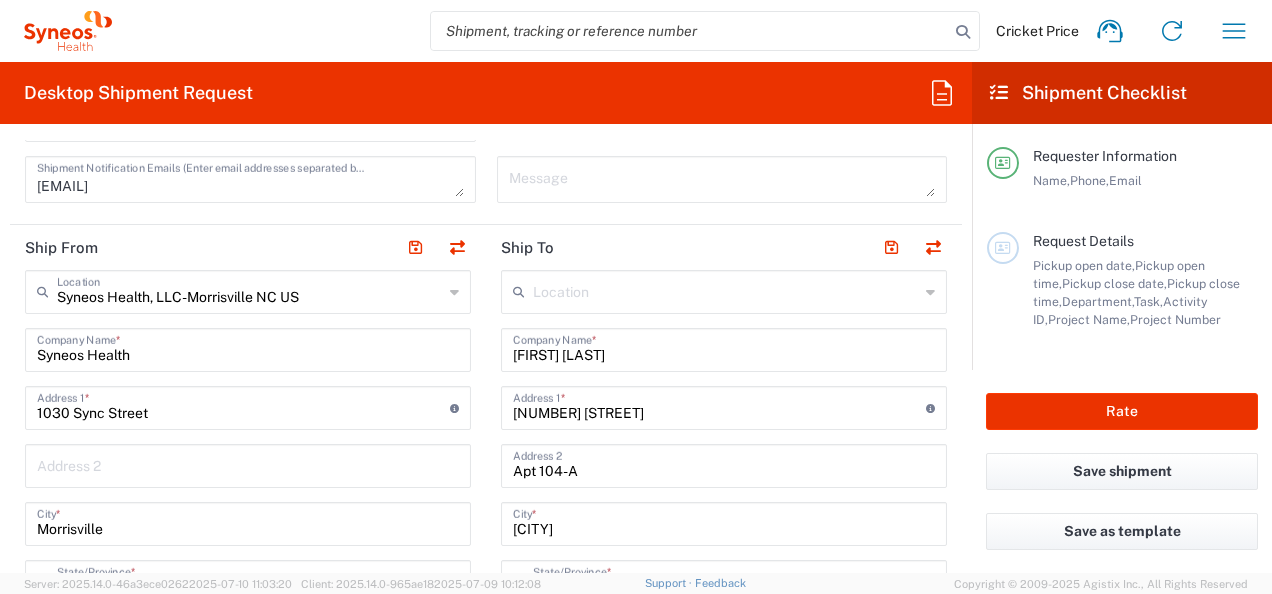 type 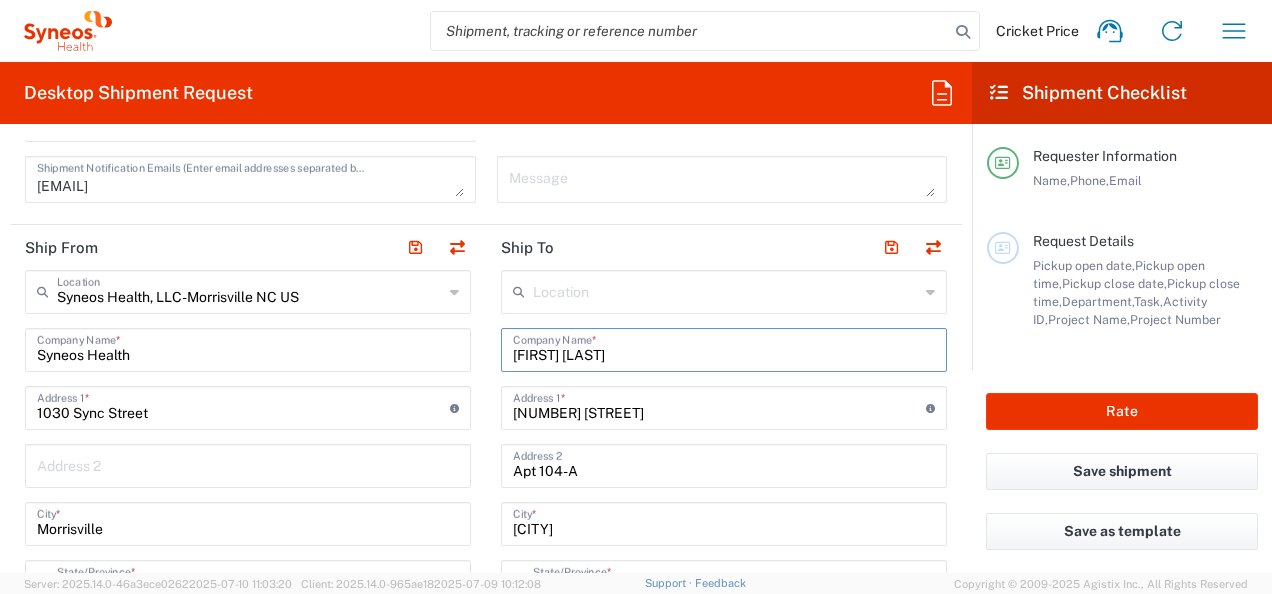 drag, startPoint x: 612, startPoint y: 358, endPoint x: 384, endPoint y: 354, distance: 228.03508 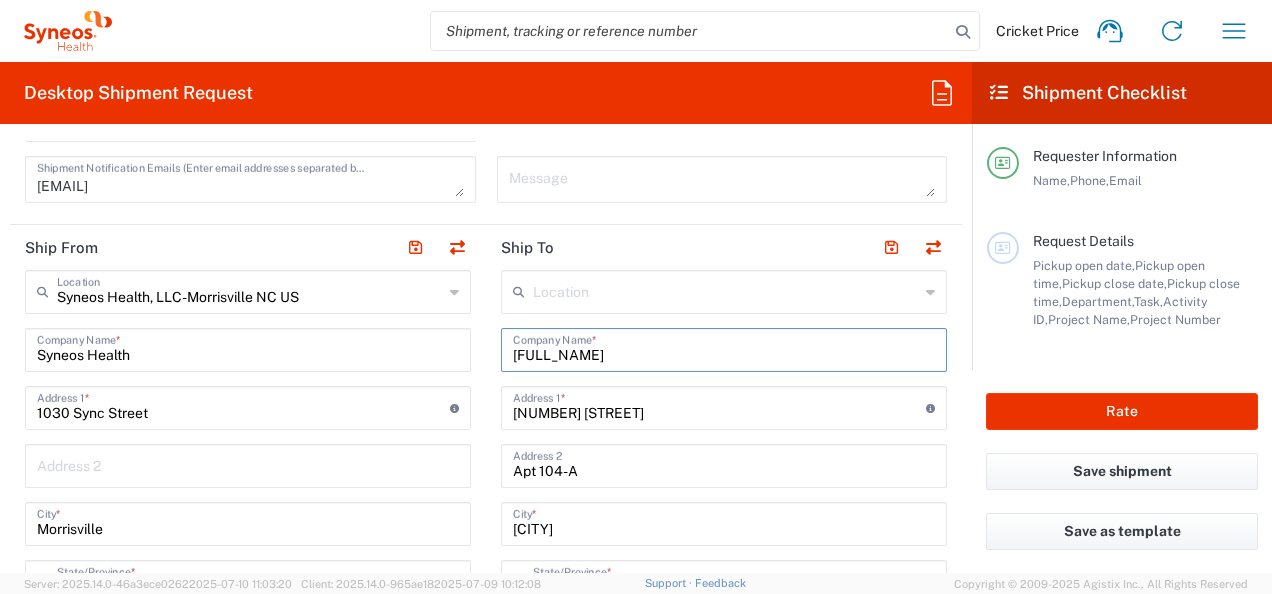 type on "QUINN DIPENTINO" 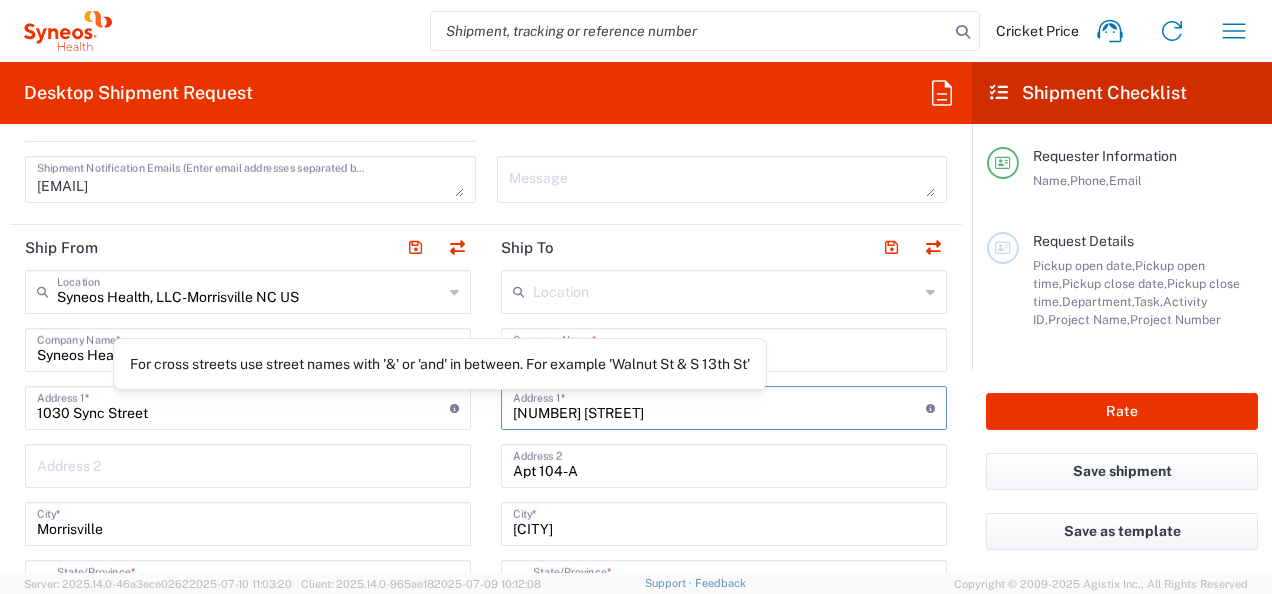 drag, startPoint x: 648, startPoint y: 406, endPoint x: 446, endPoint y: 404, distance: 202.0099 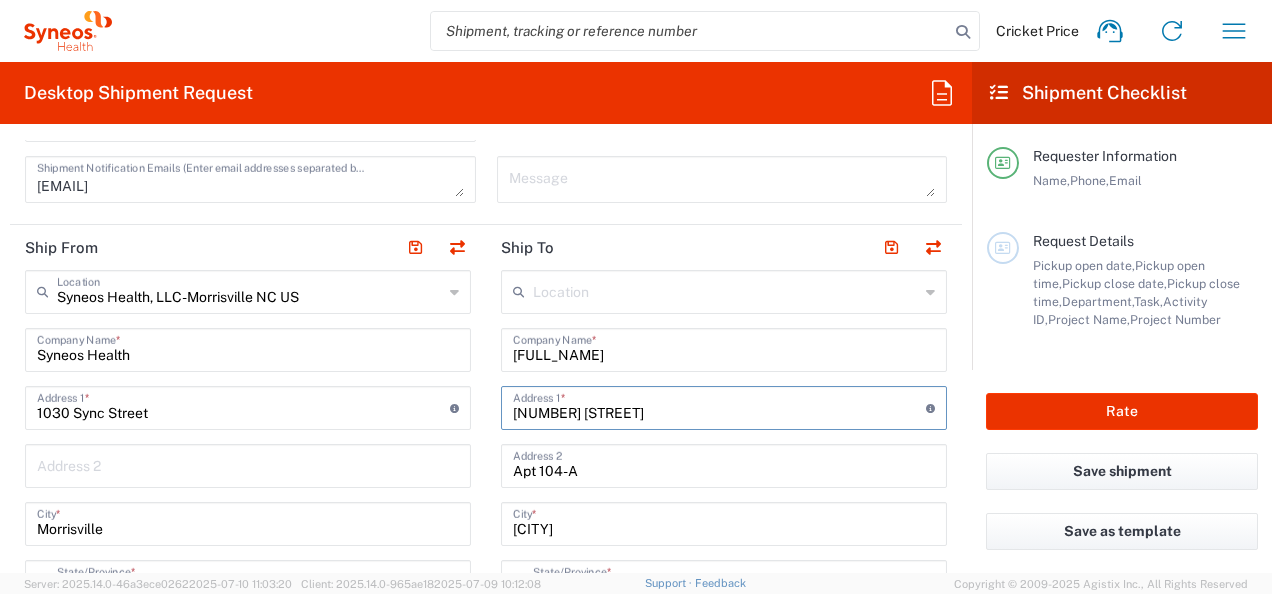 paste on "7132 Chew Ave" 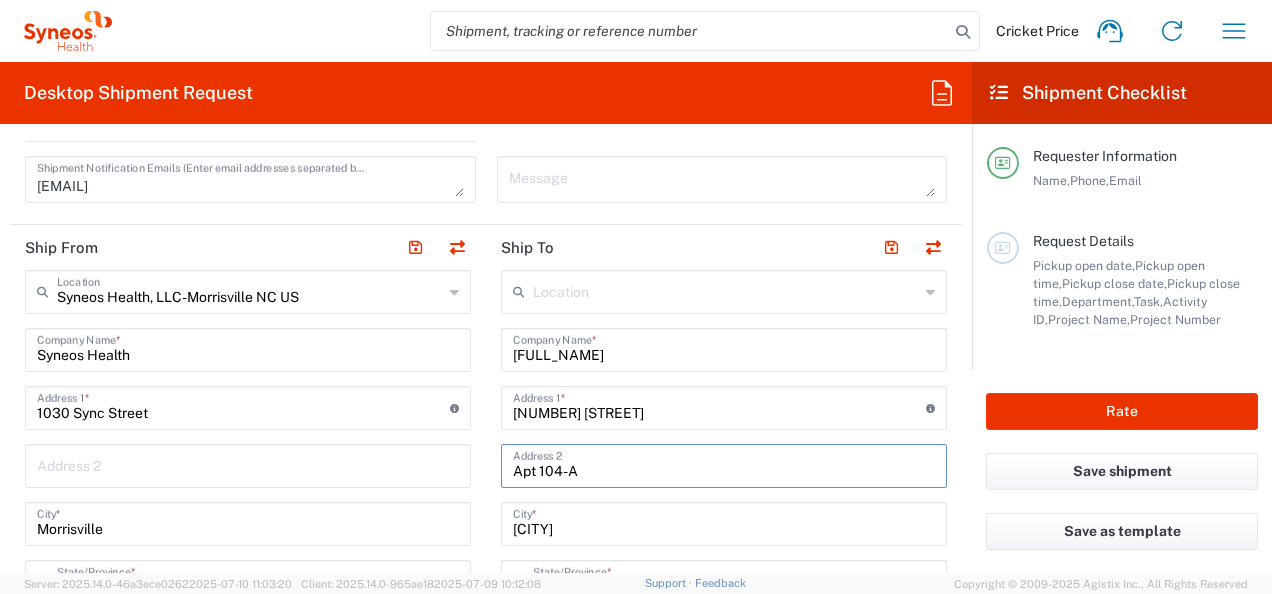 drag, startPoint x: 591, startPoint y: 474, endPoint x: 500, endPoint y: 463, distance: 91.66242 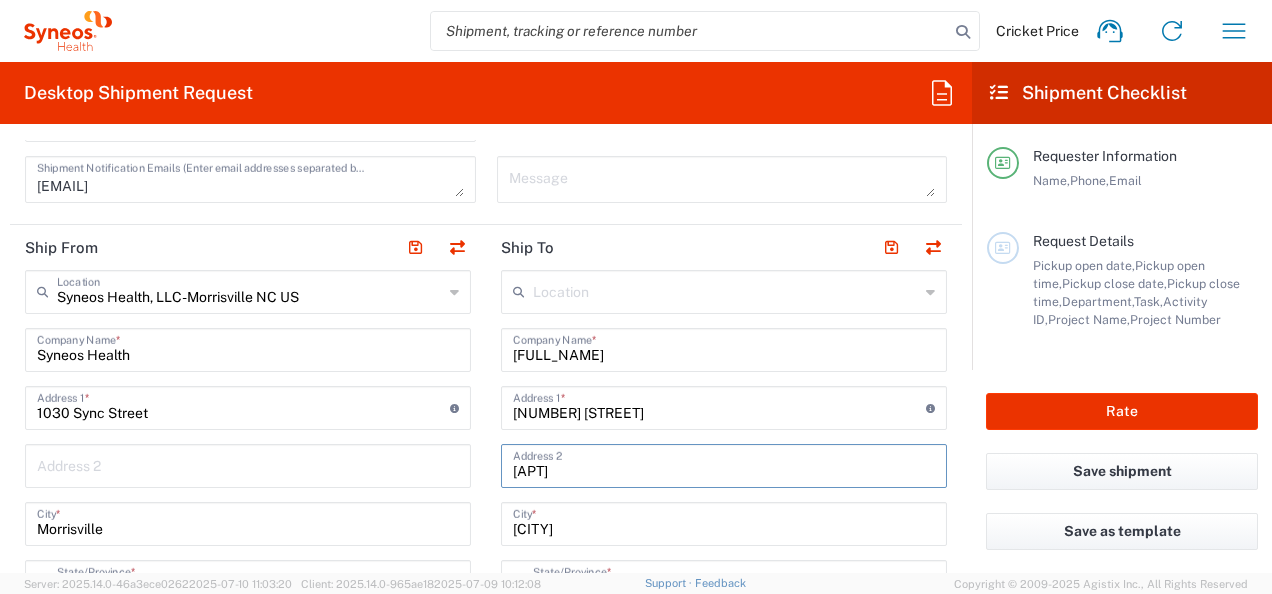 type on "Apt 2" 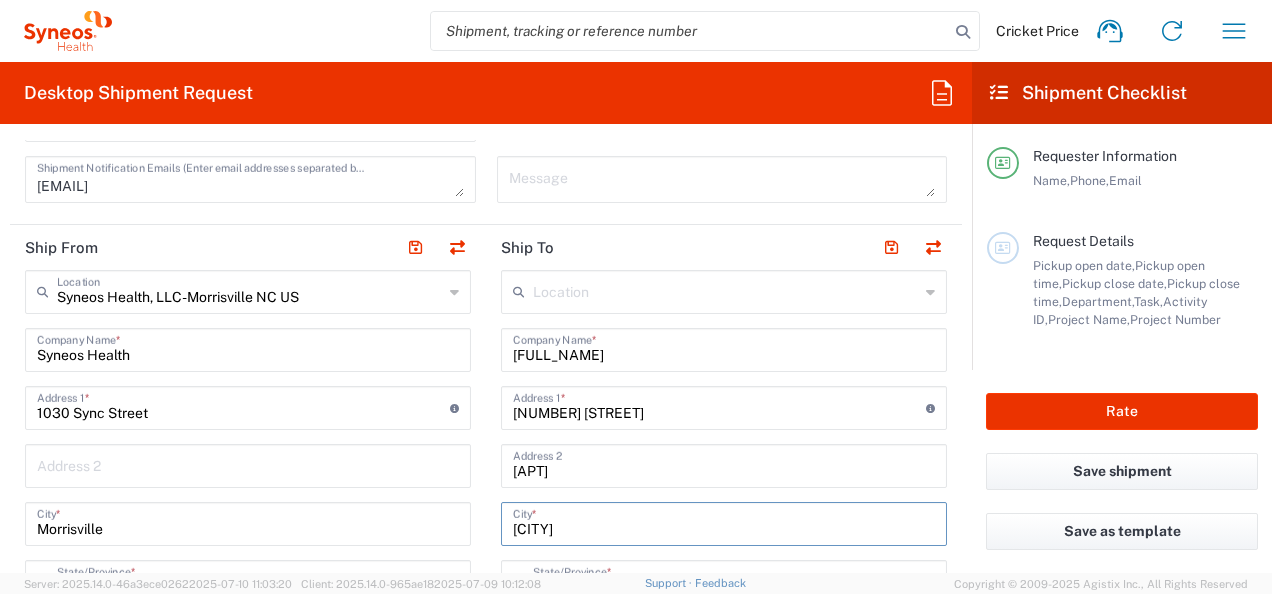 drag, startPoint x: 600, startPoint y: 531, endPoint x: 441, endPoint y: 521, distance: 159.31415 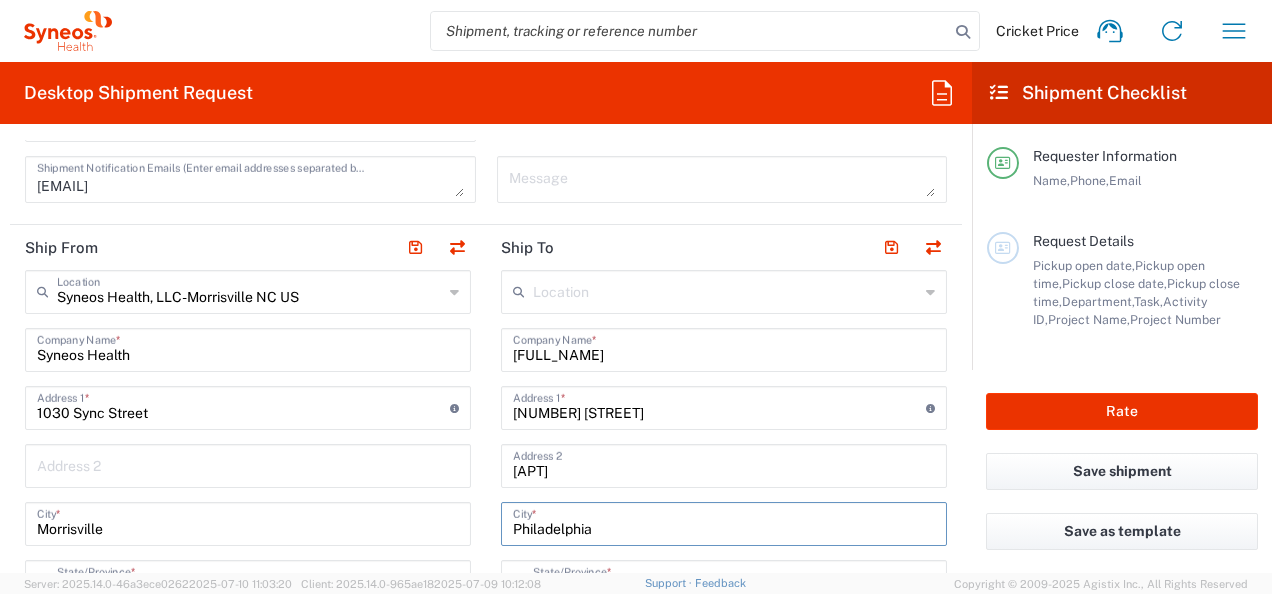 type on "Philadelphia" 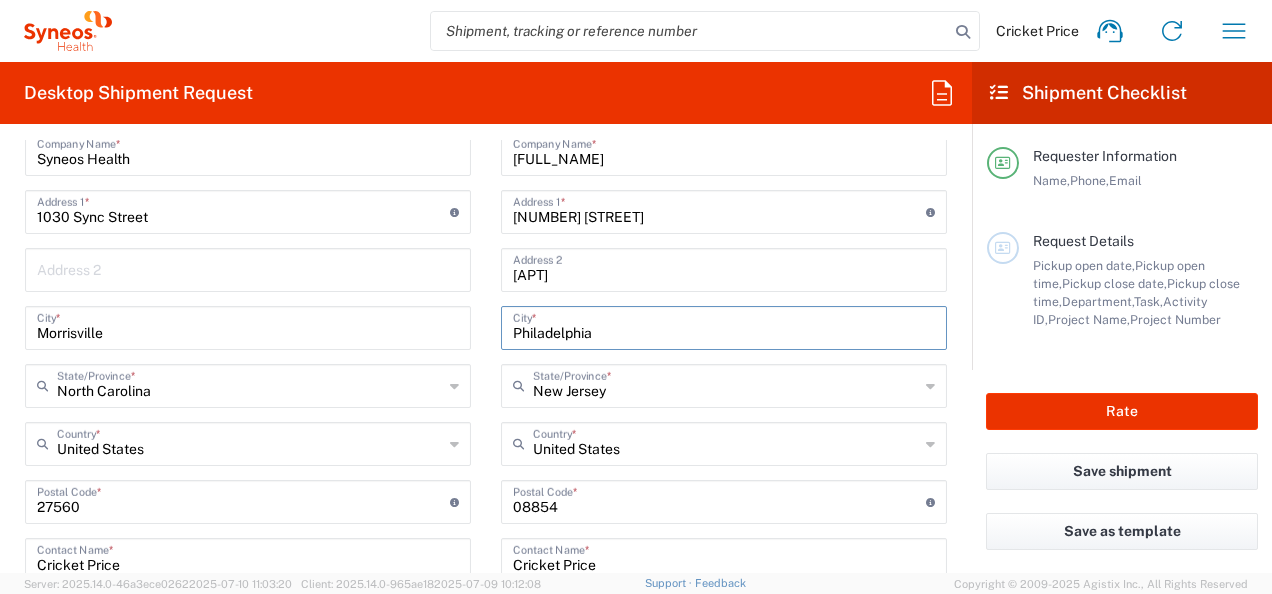 scroll, scrollTop: 900, scrollLeft: 0, axis: vertical 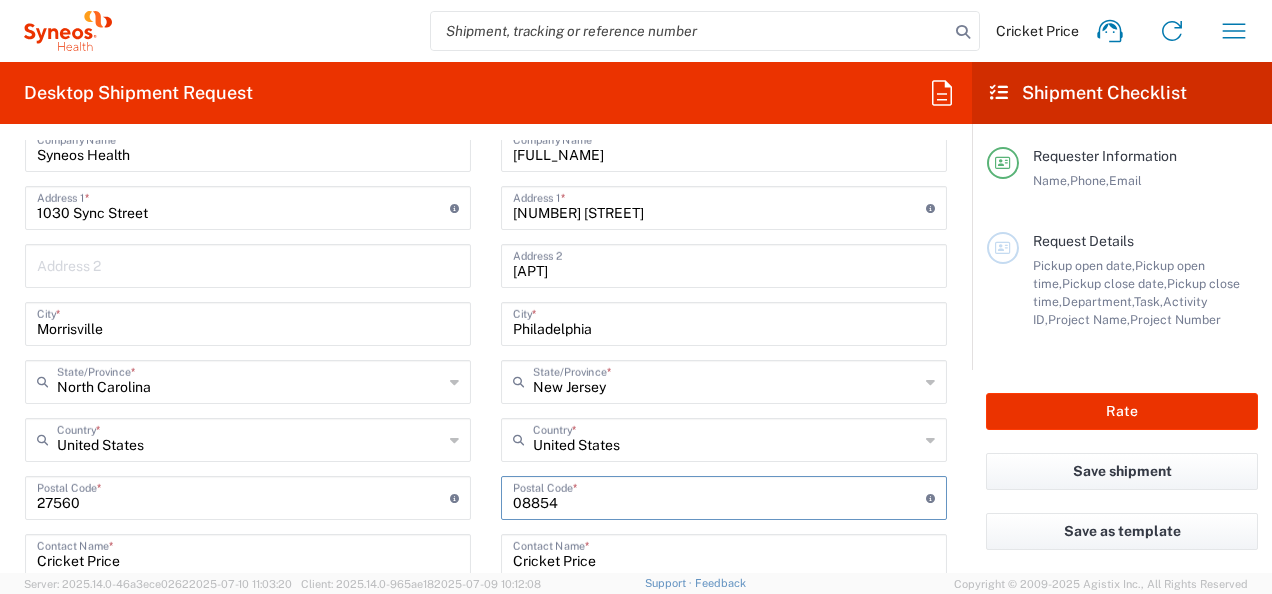 drag, startPoint x: 556, startPoint y: 504, endPoint x: 502, endPoint y: 504, distance: 54 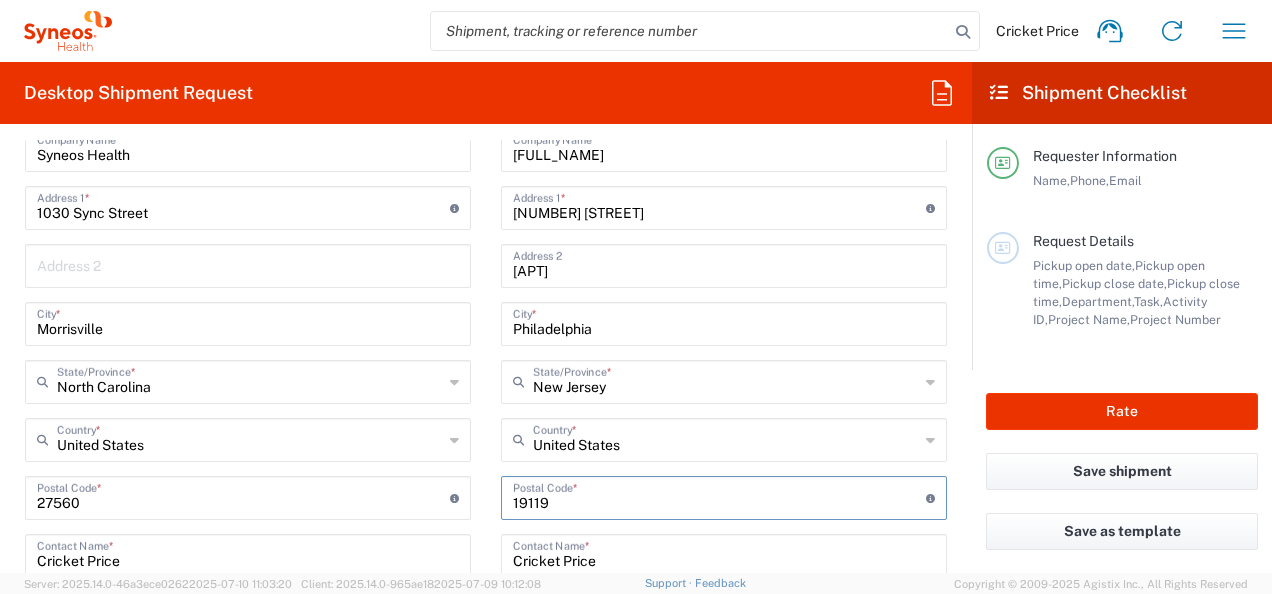 type on "19119" 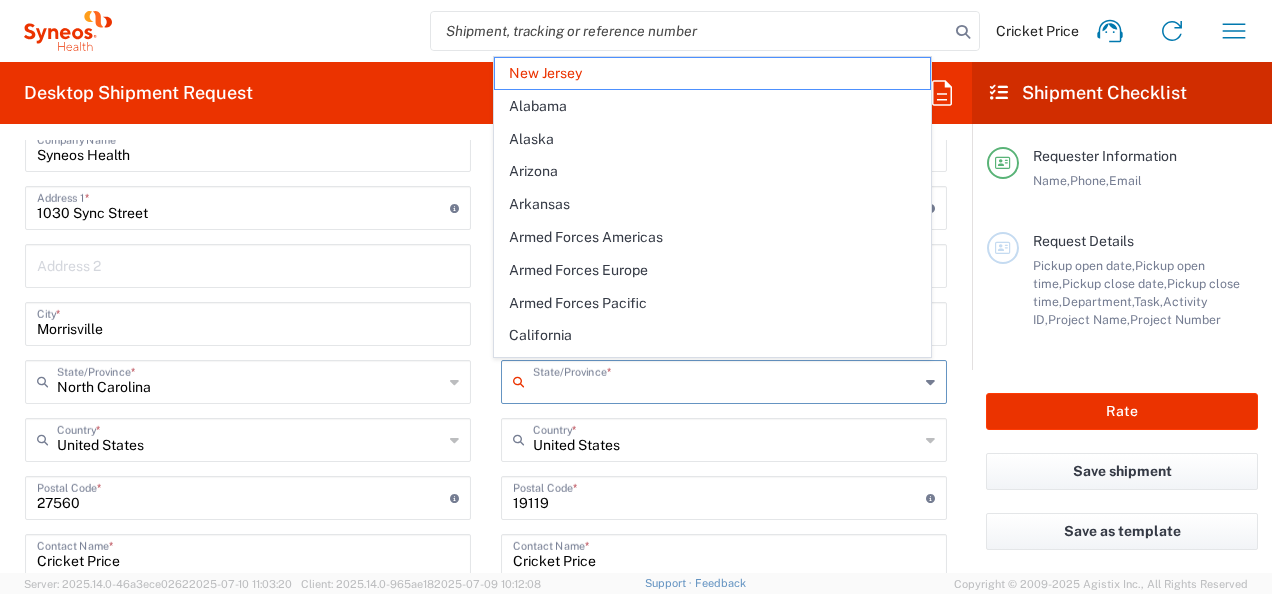 click at bounding box center (726, 380) 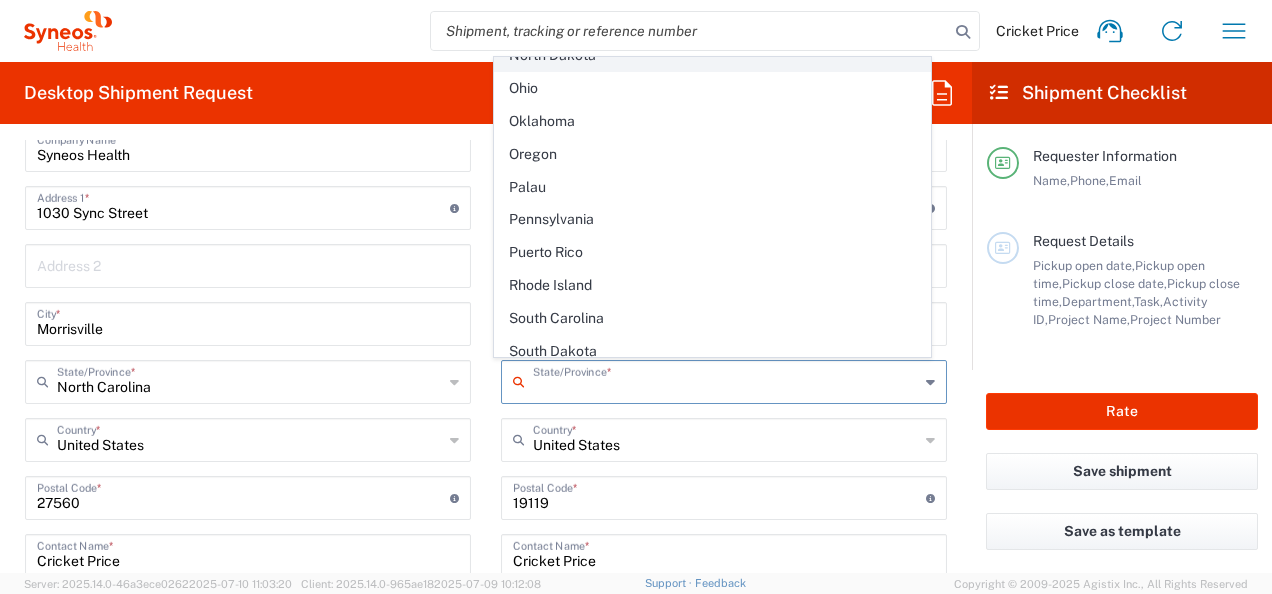 scroll, scrollTop: 1200, scrollLeft: 0, axis: vertical 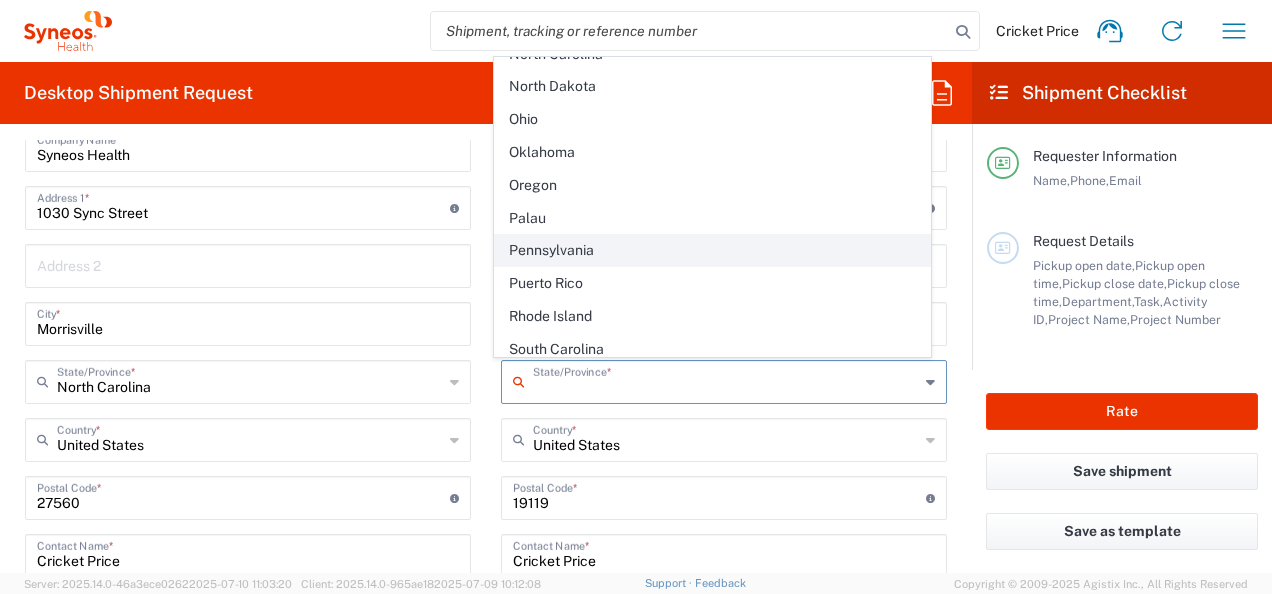 click on "Pennsylvania" 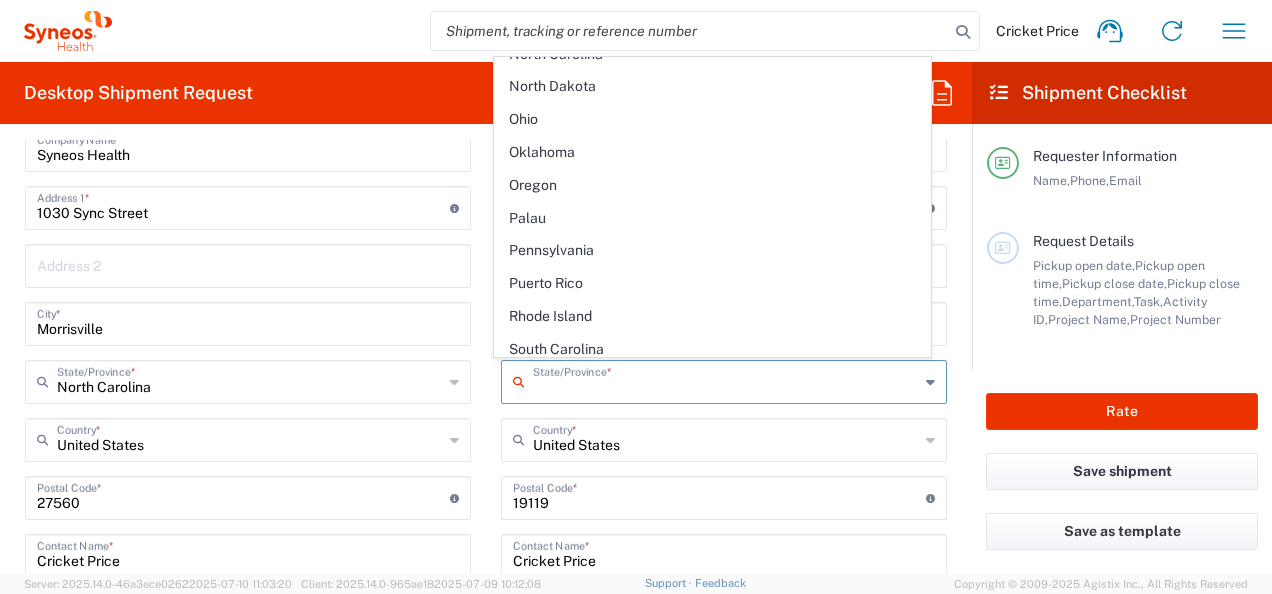 type on "Pennsylvania" 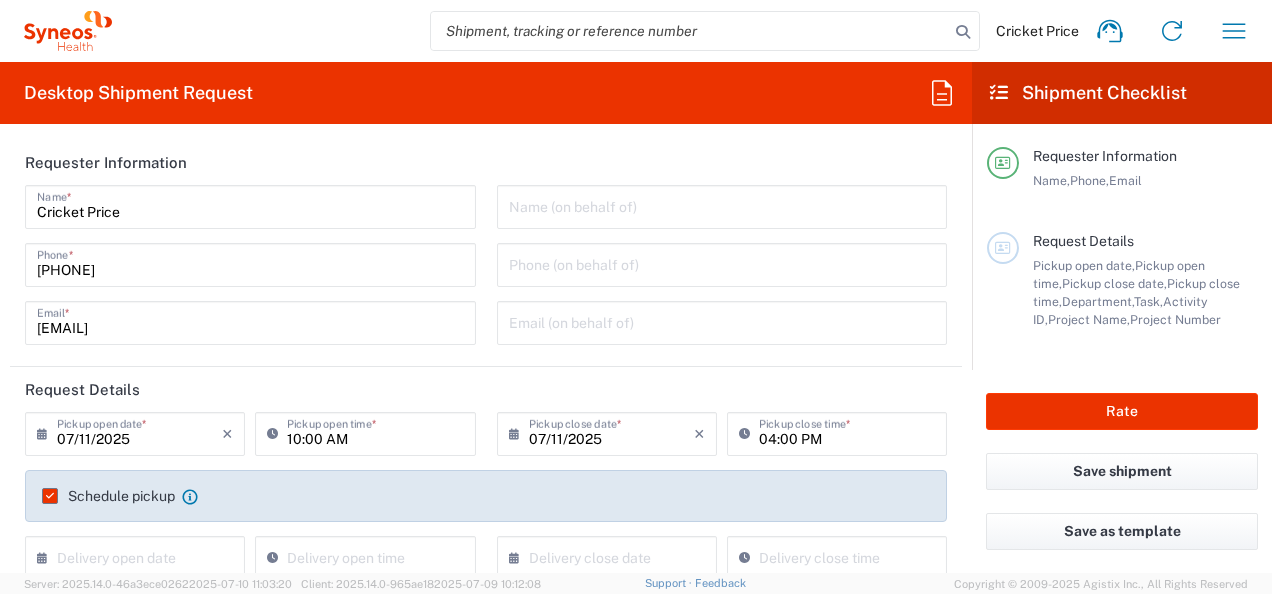 scroll, scrollTop: 300, scrollLeft: 0, axis: vertical 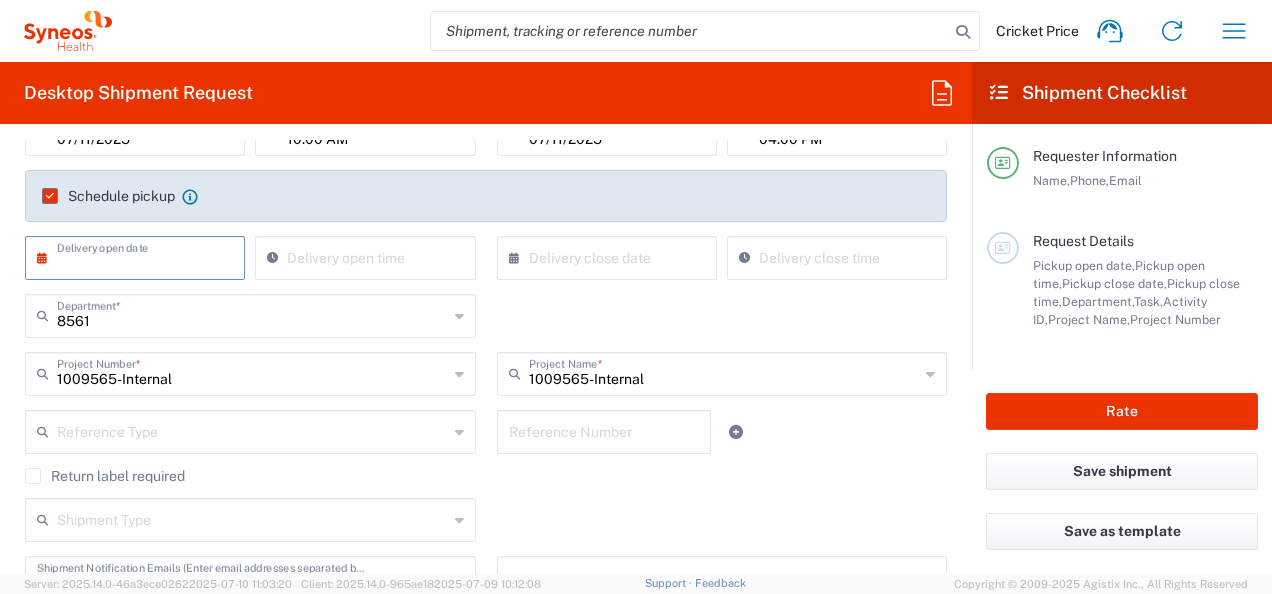 click at bounding box center (139, 256) 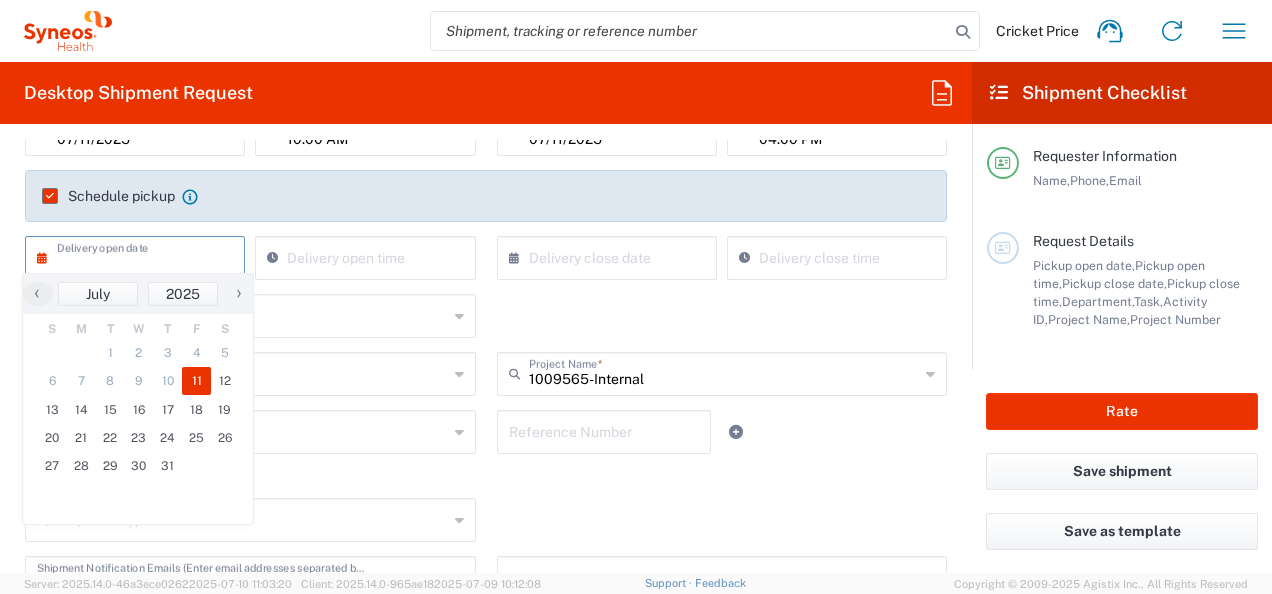 click on "11" 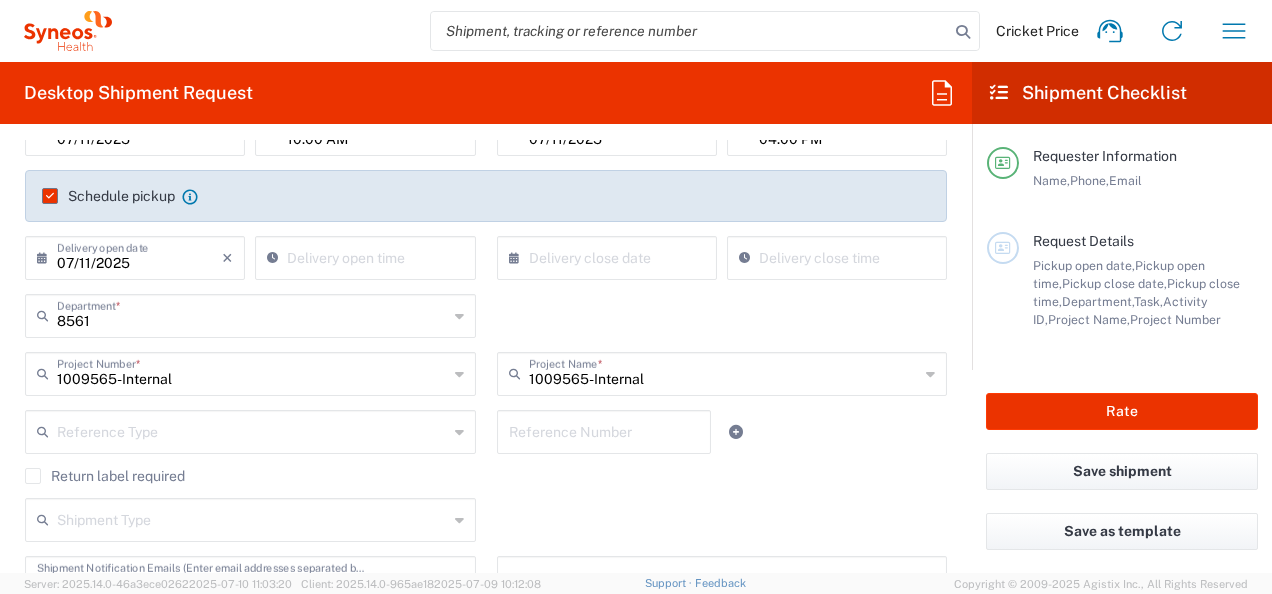 type on "09:37 AM" 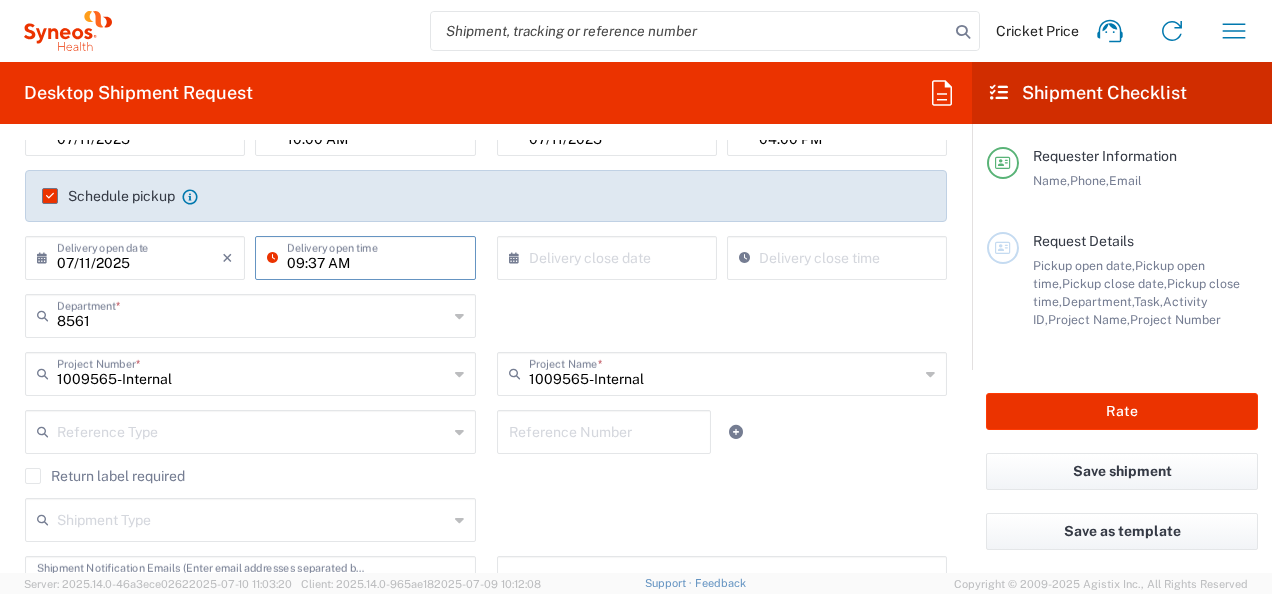 click on "09:37 AM" at bounding box center (375, 256) 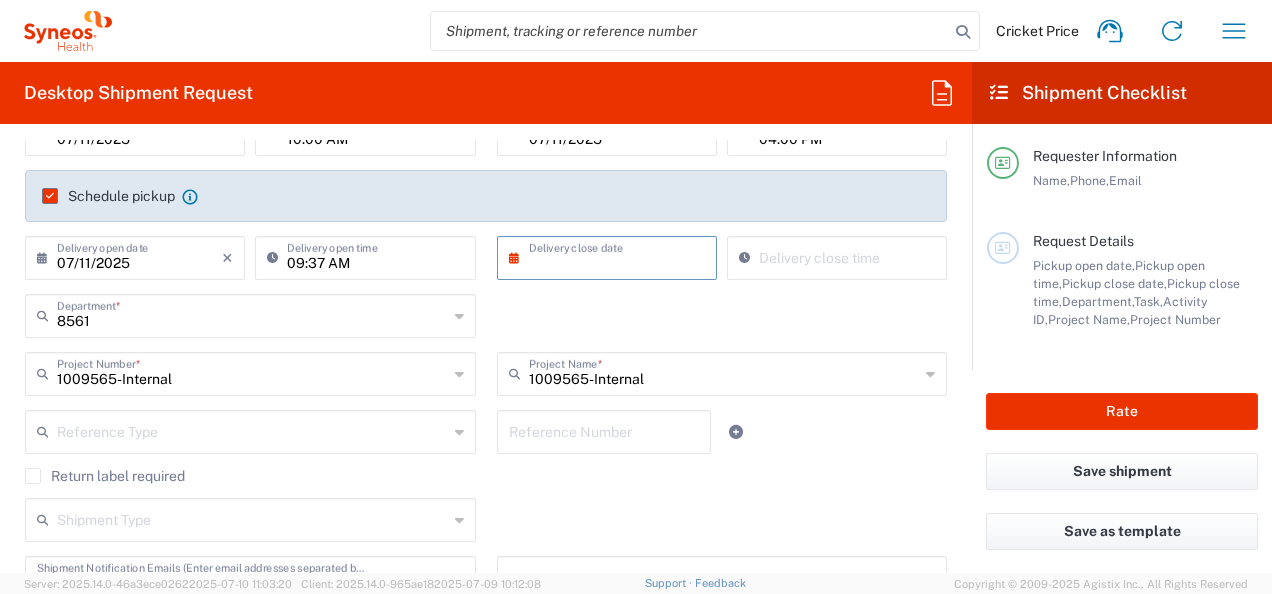 click at bounding box center [611, 256] 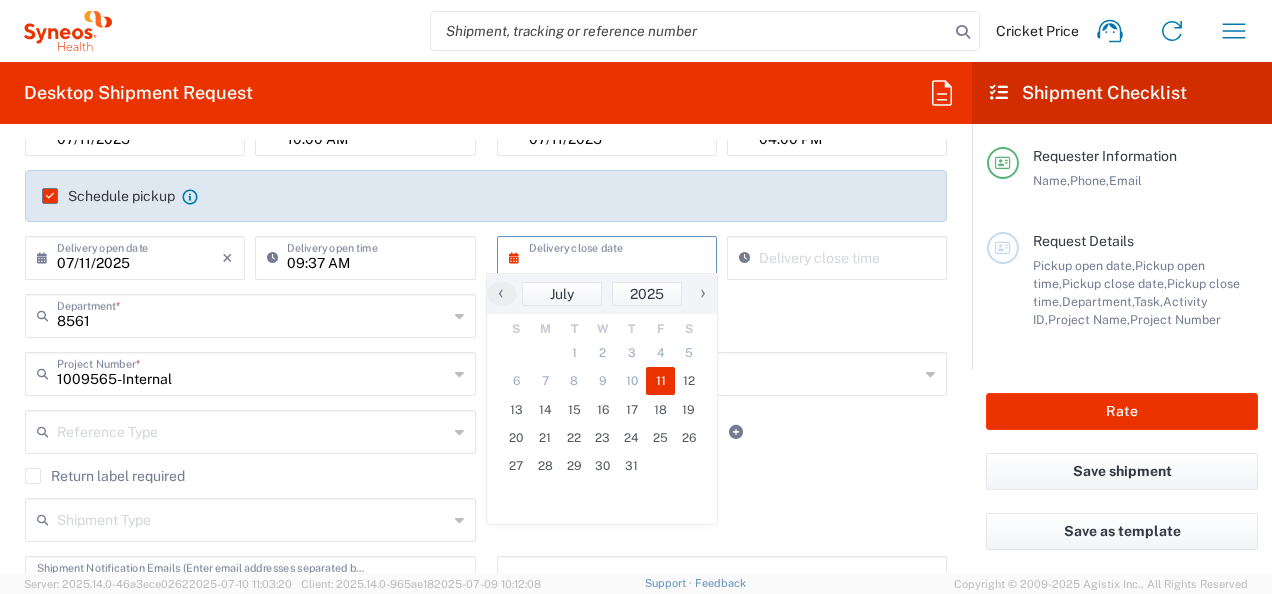 click on "11" 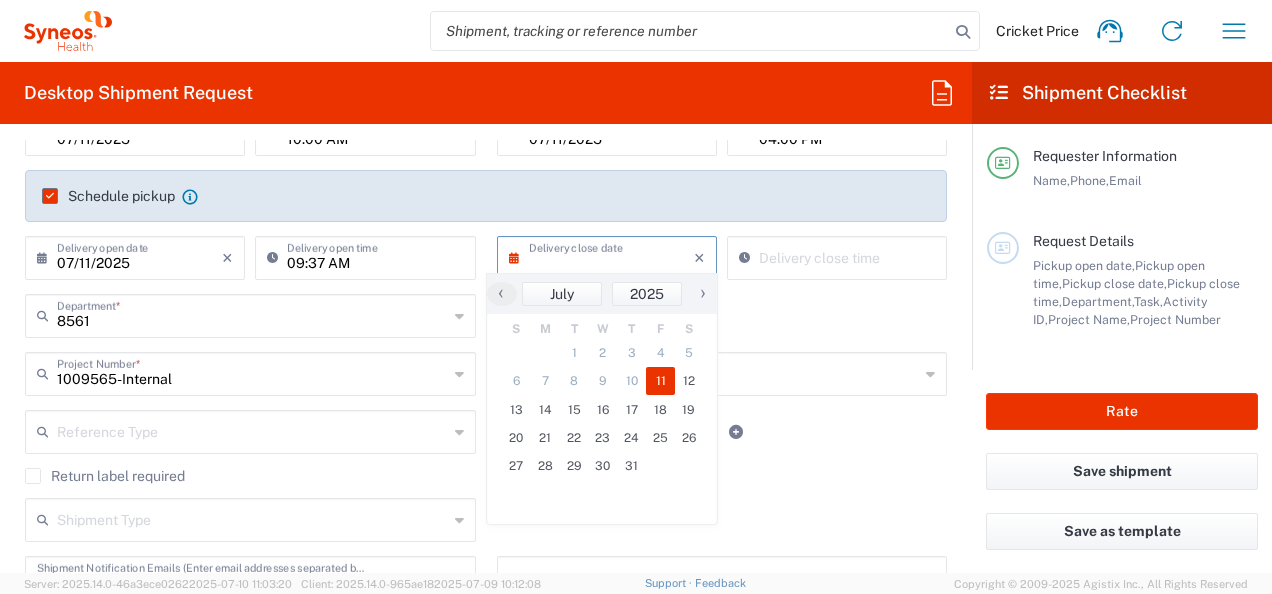 type on "07/11/2025" 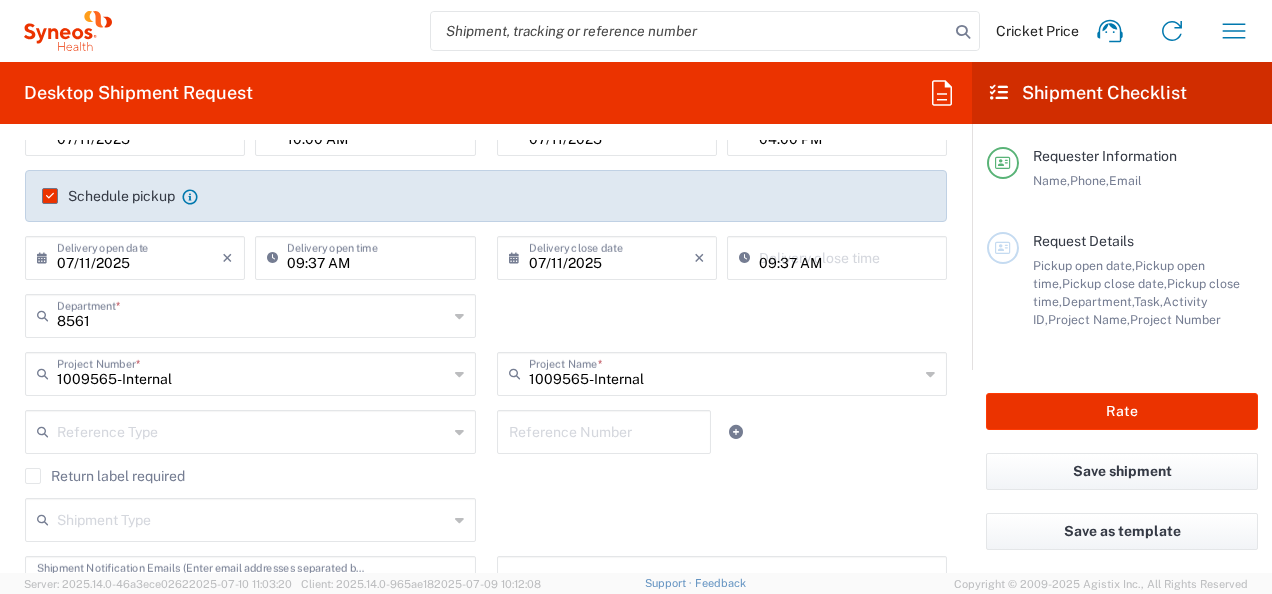click on "09:37 AM" at bounding box center (847, 256) 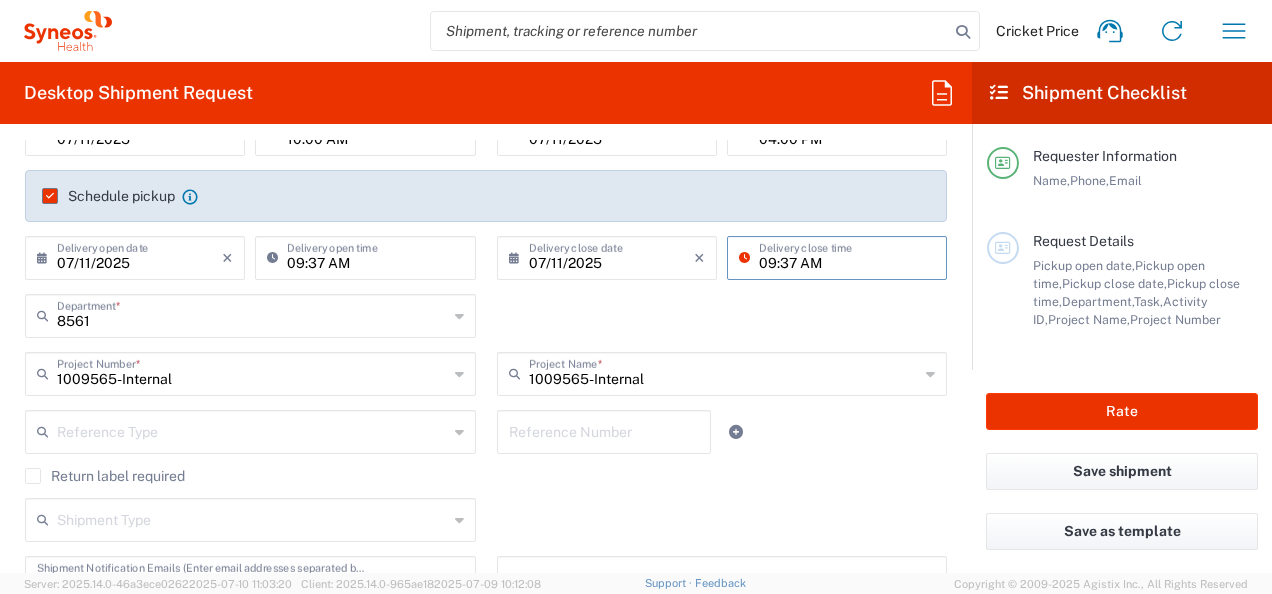 click on "09:37 AM" at bounding box center (847, 256) 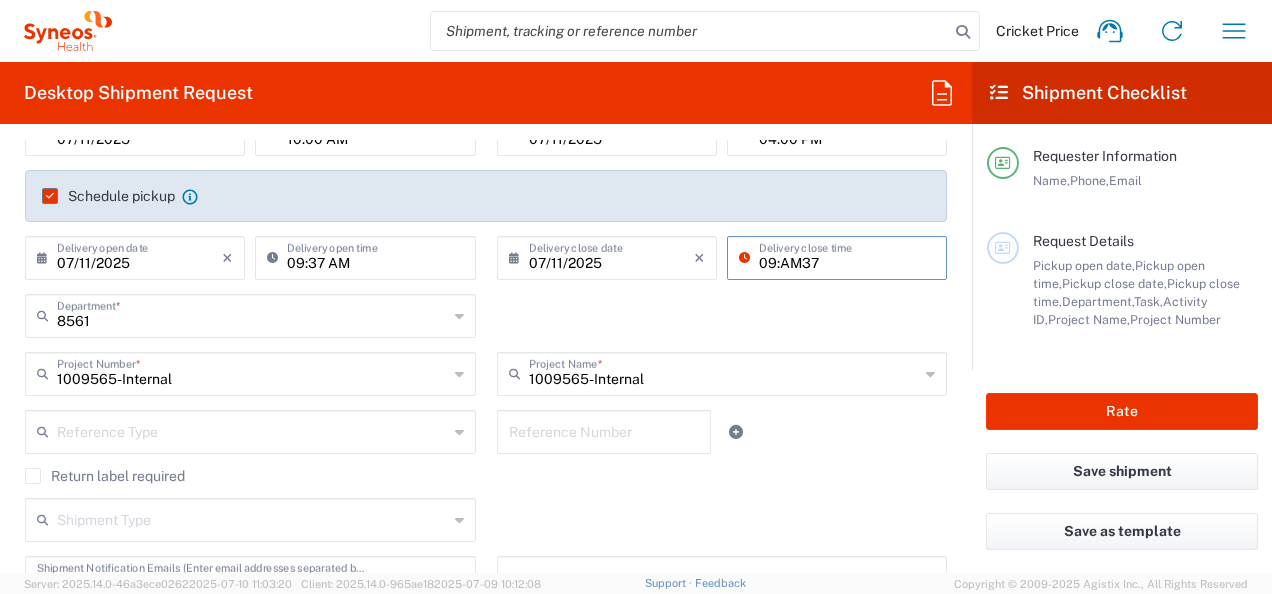 type on "09:AM37" 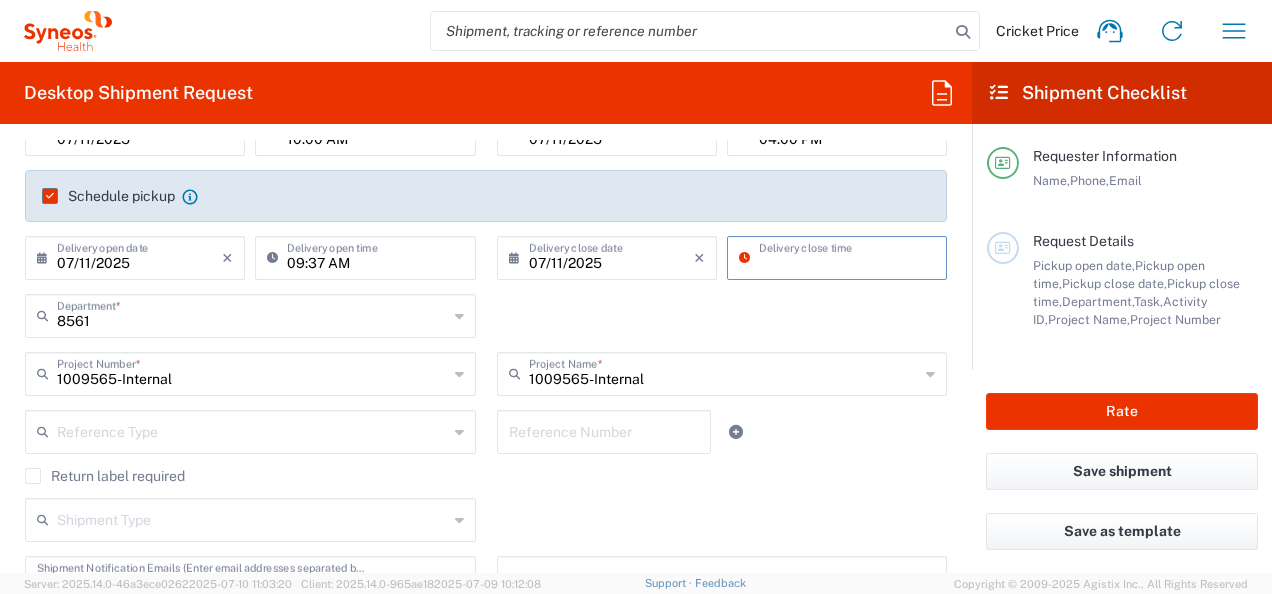 click on "8561  Department  * 8561 3000 3100 3109 3110 3111 3112 3125 3130 3135 3136 3150 3155 3165 3171 3172 3190 3191 3192 3193 3194 3200 3201 3202 3210 3211 Dept 3212 3213 3214 3215 3216 3218 3220 3221 3222 3223 3225 3226 3227 3228 3229 3230 3231 3232 3233 3234 3235 3236 3237 3238 3240" 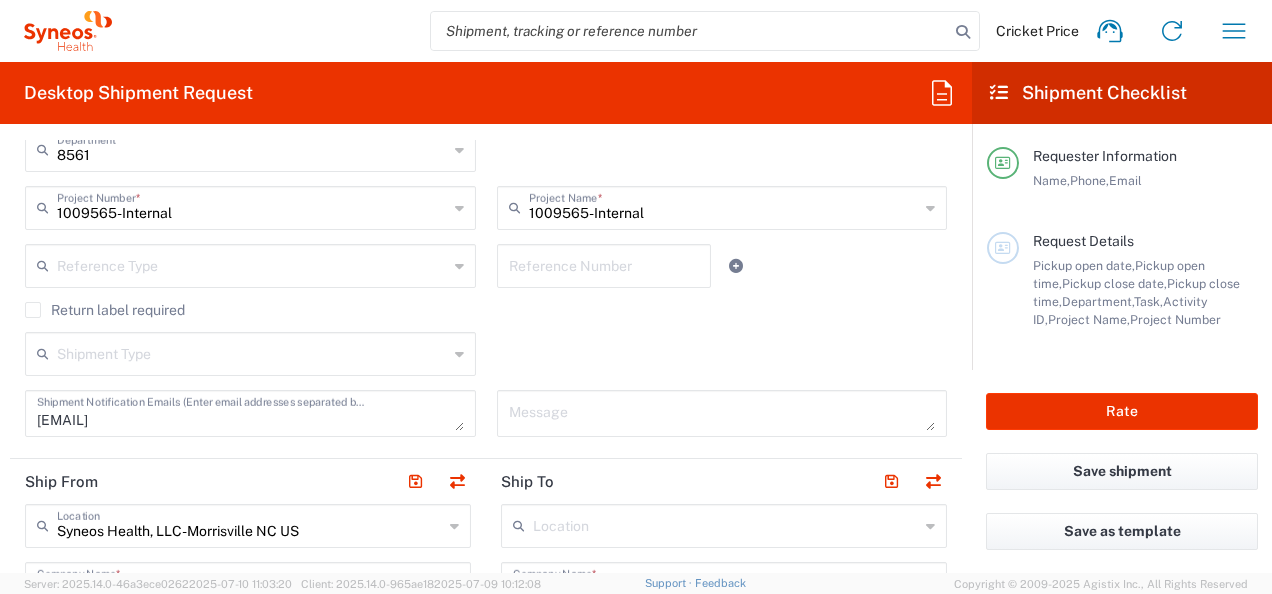 scroll, scrollTop: 300, scrollLeft: 0, axis: vertical 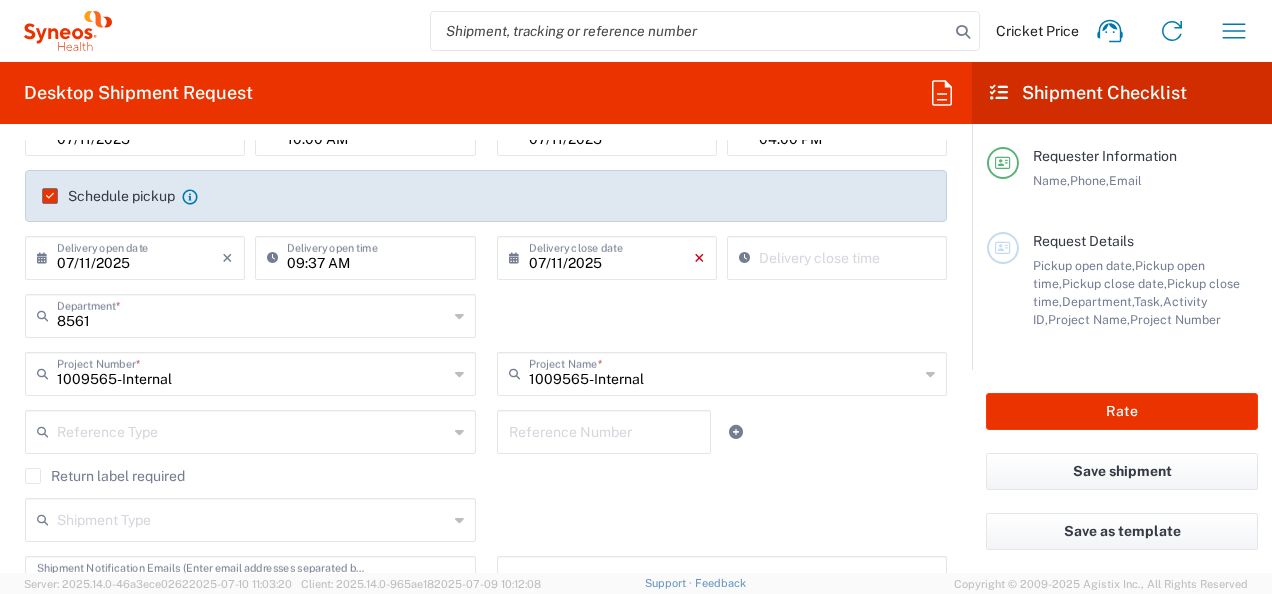 click on "×" 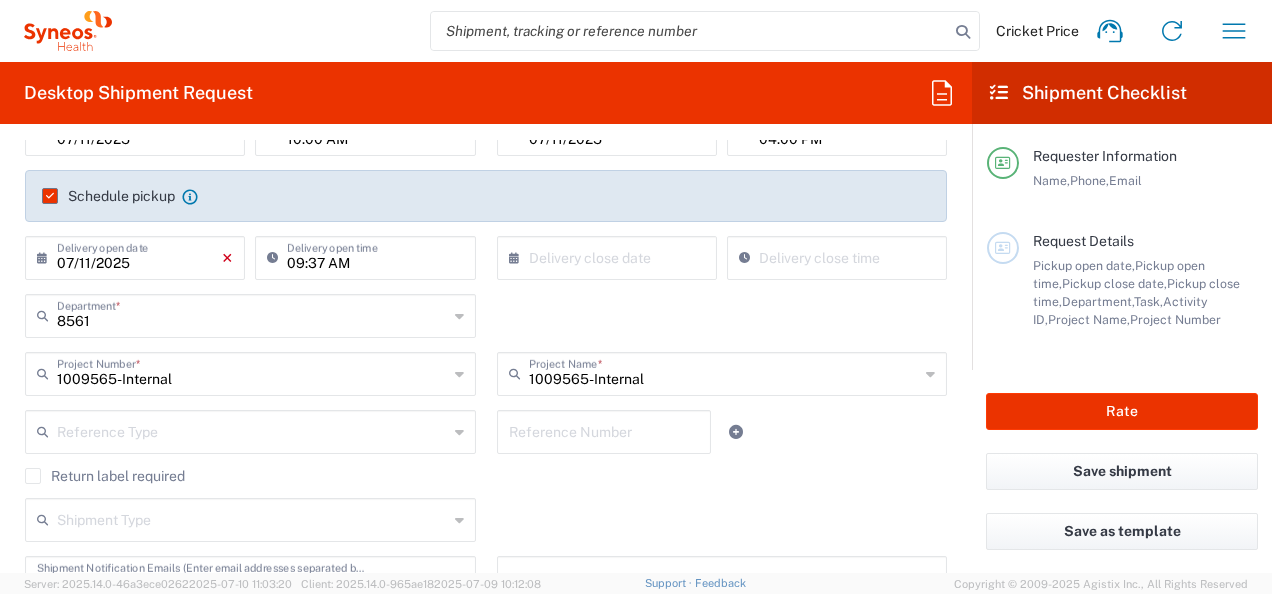 click on "×" 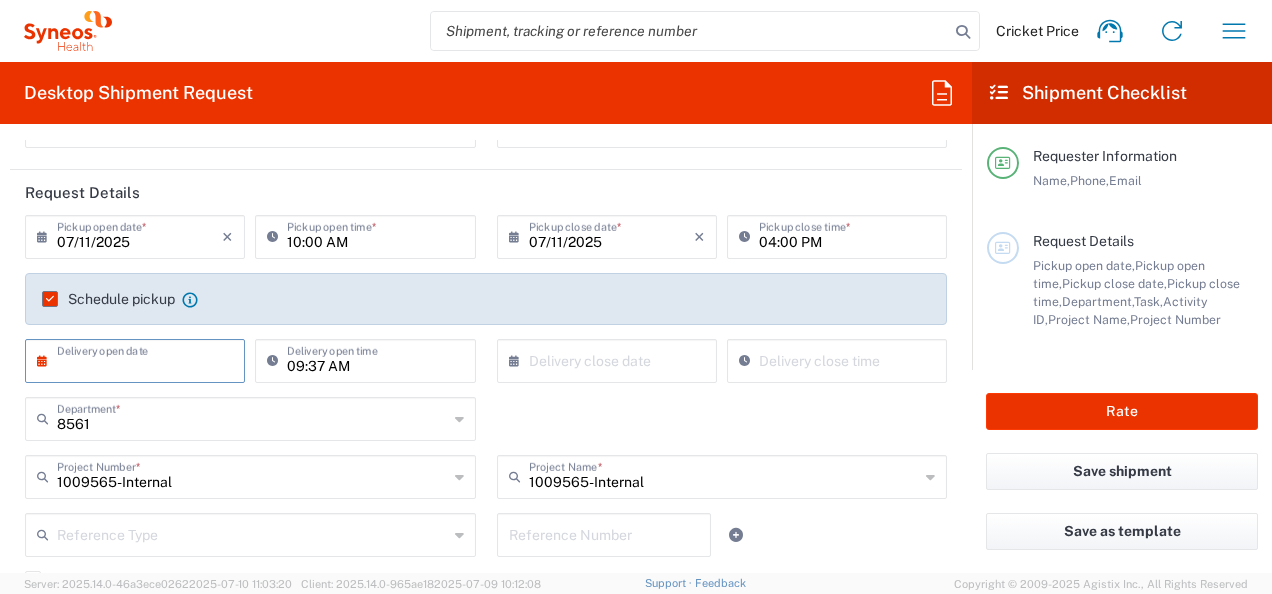 scroll, scrollTop: 100, scrollLeft: 0, axis: vertical 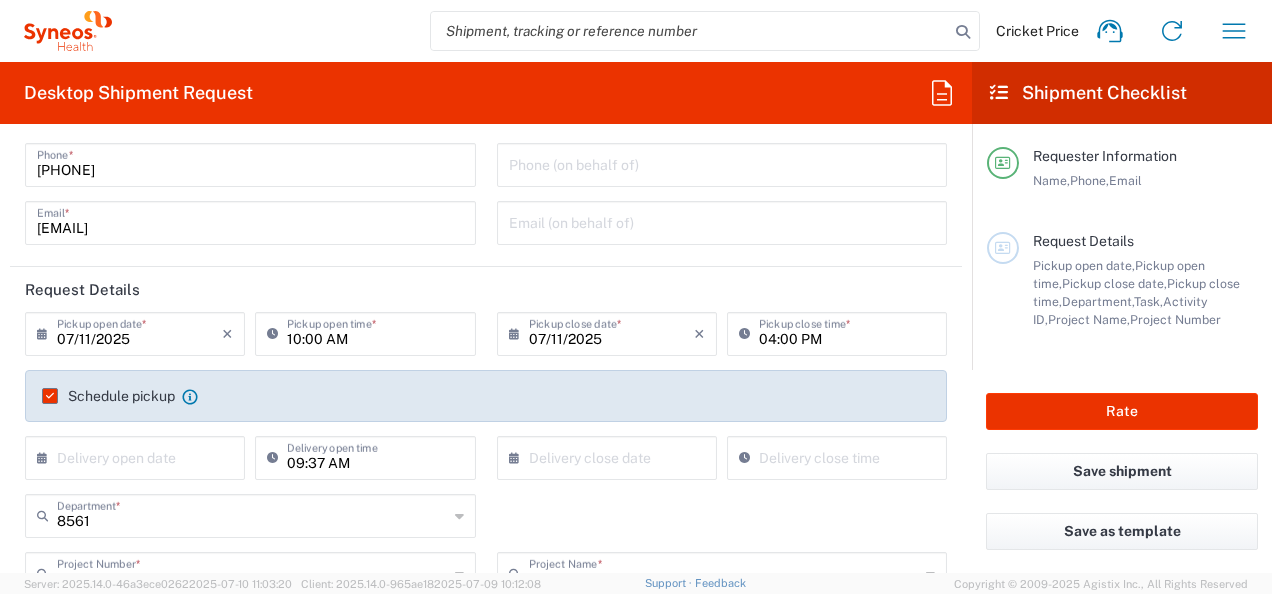 click on "Schedule pickup" 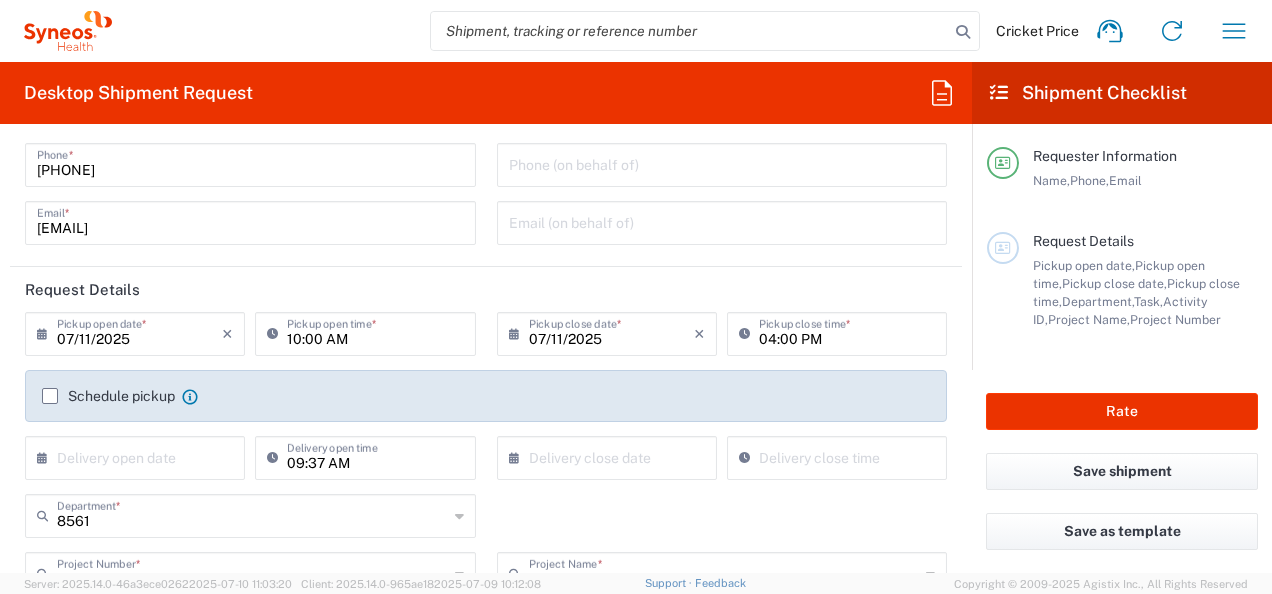 click on "Schedule pickup" 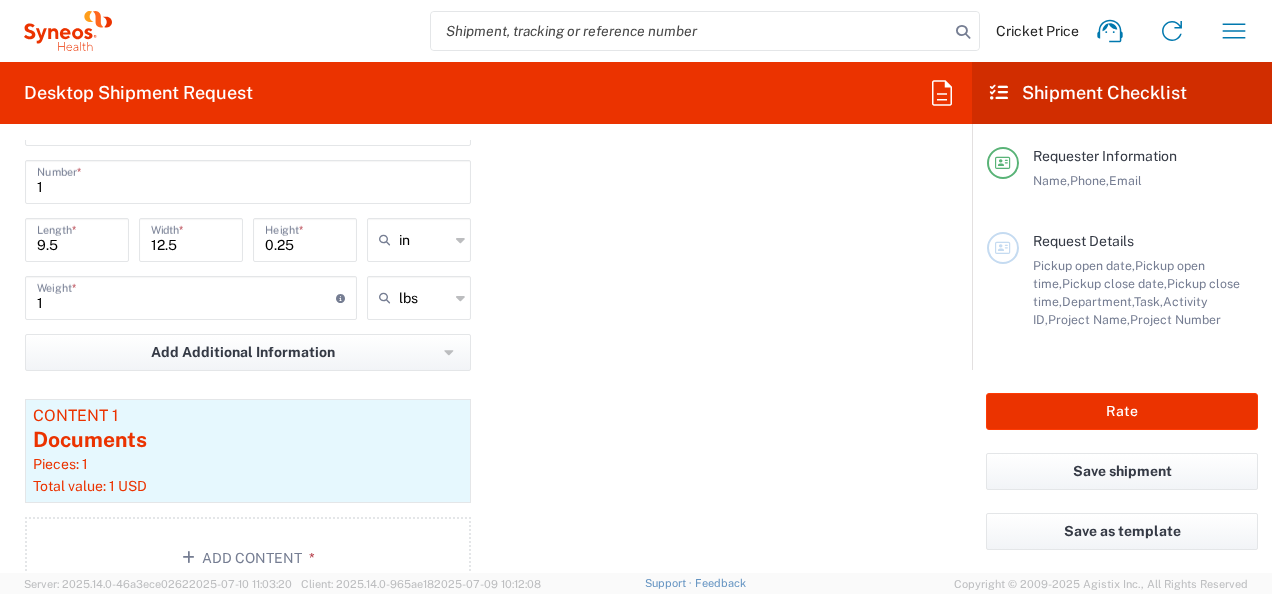 scroll, scrollTop: 2000, scrollLeft: 0, axis: vertical 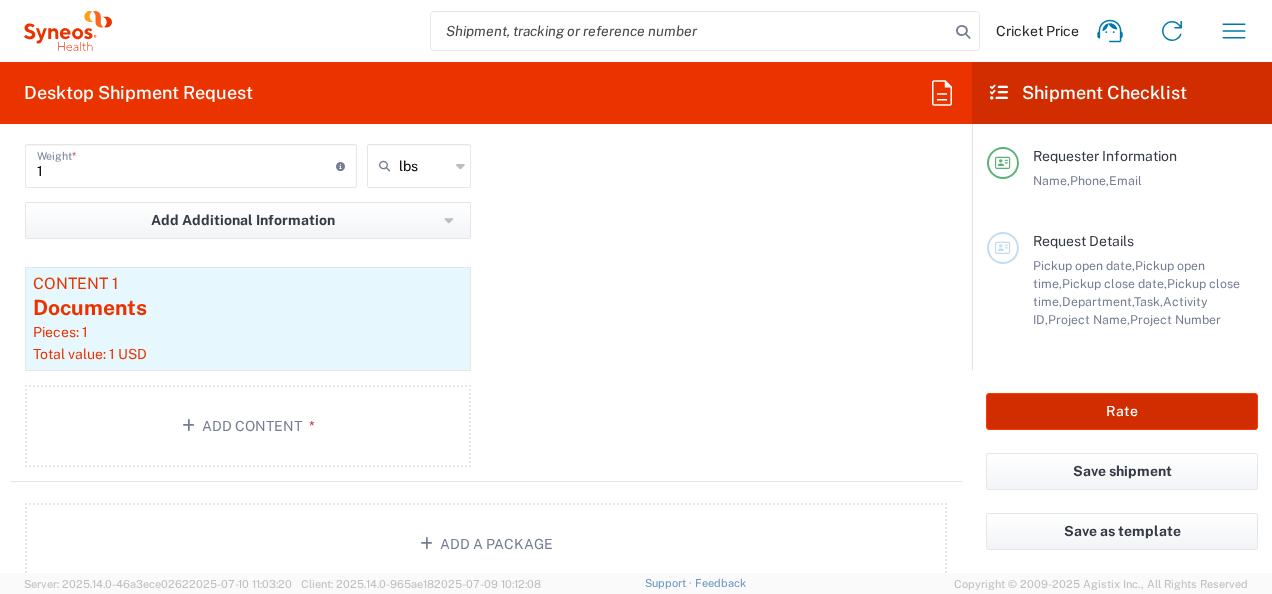 click on "Rate" 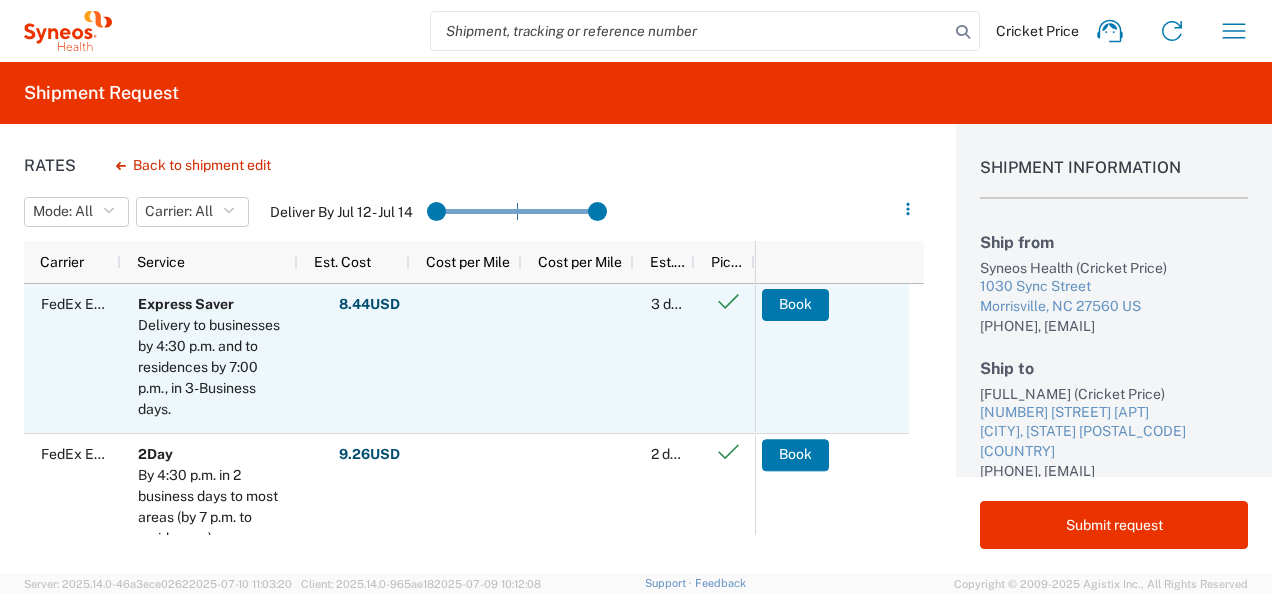 scroll, scrollTop: 72, scrollLeft: 0, axis: vertical 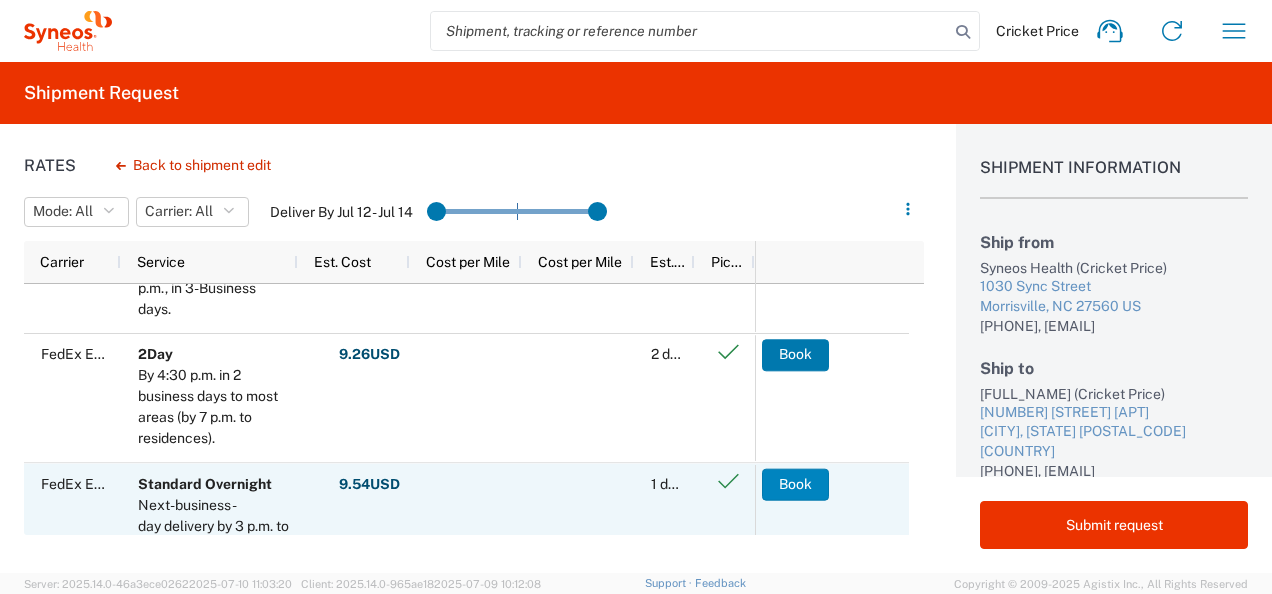 click on "Book" 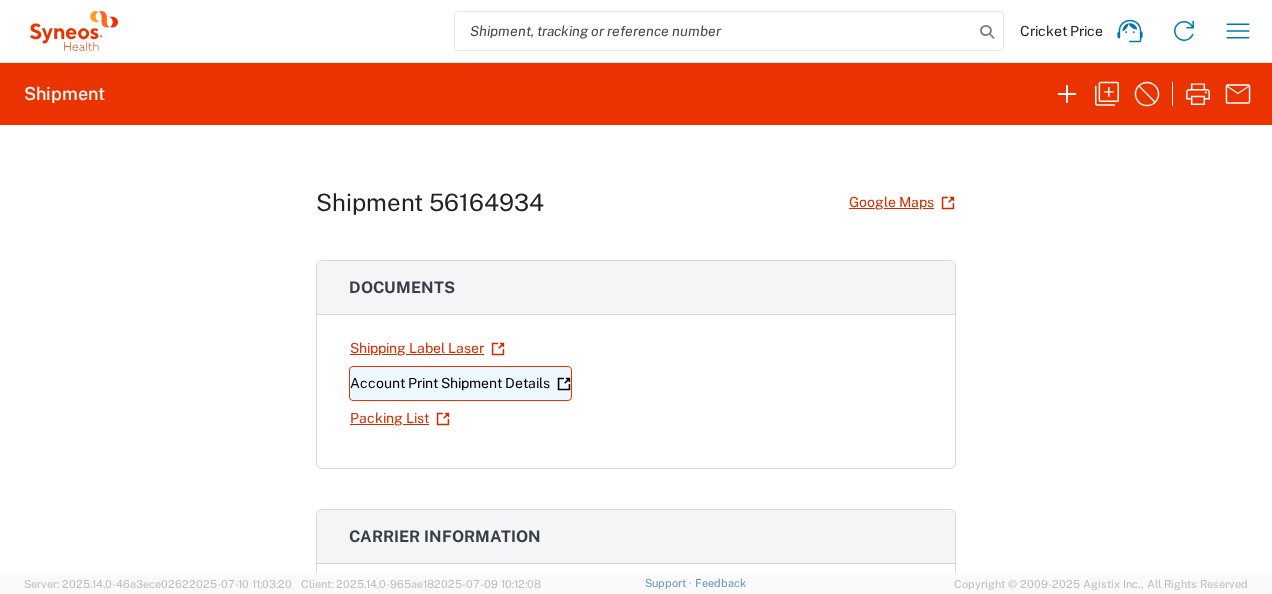 click on "Account Print Shipment Details" 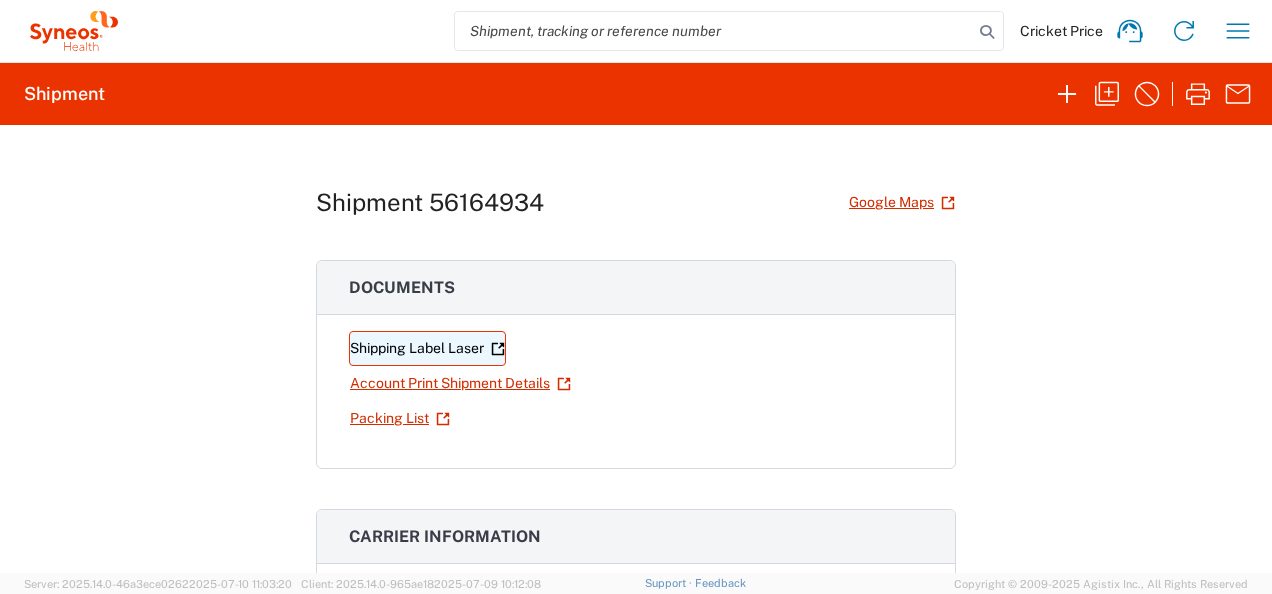 click on "Shipping Label Laser" 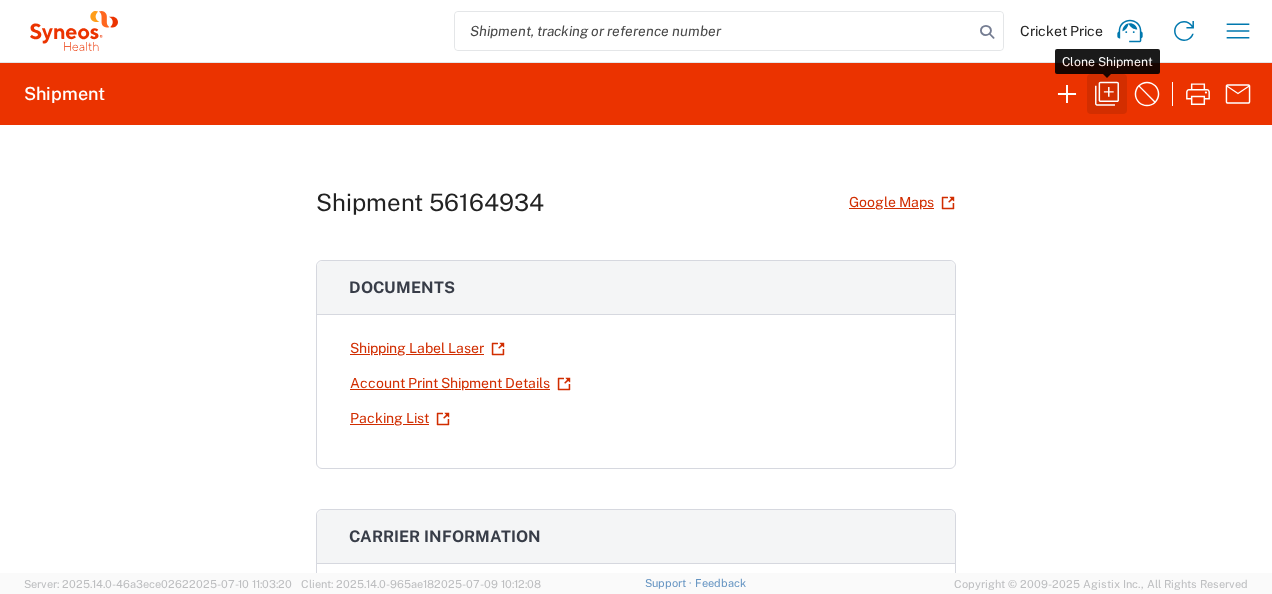 click 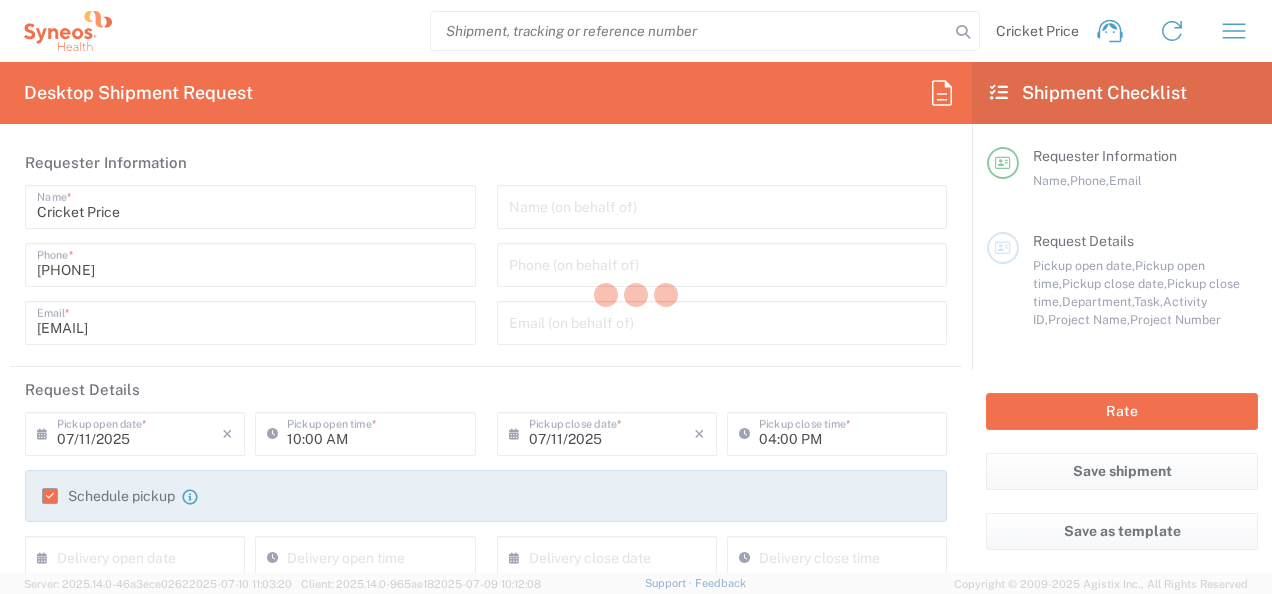 type on "1009565-Internal" 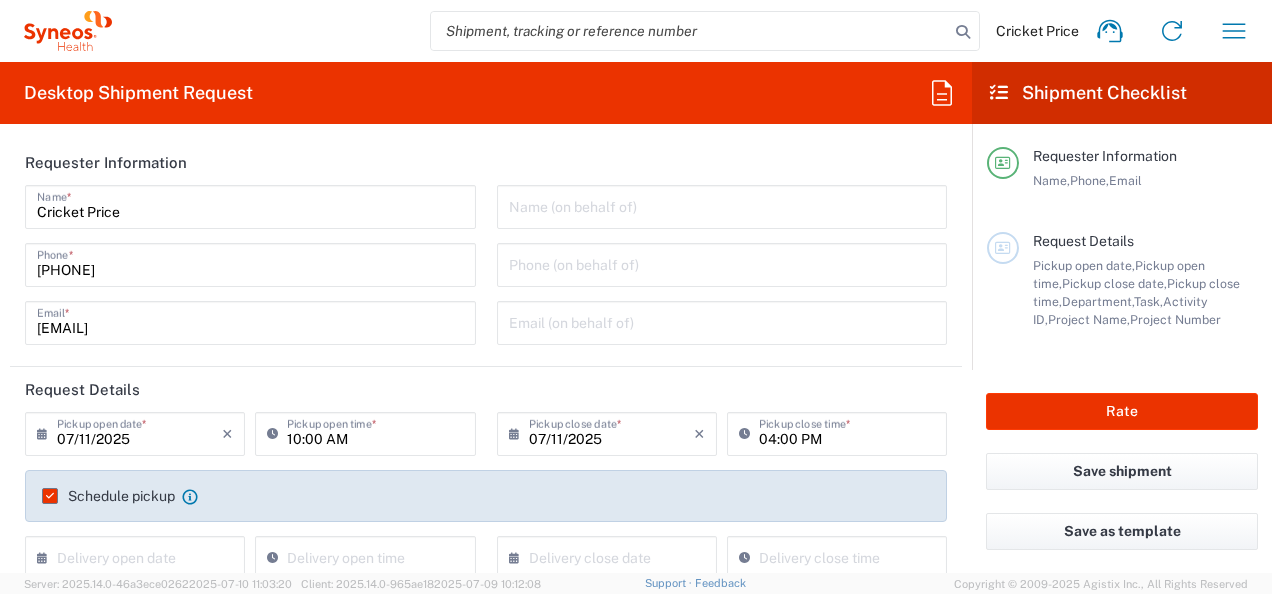 type on "North Carolina" 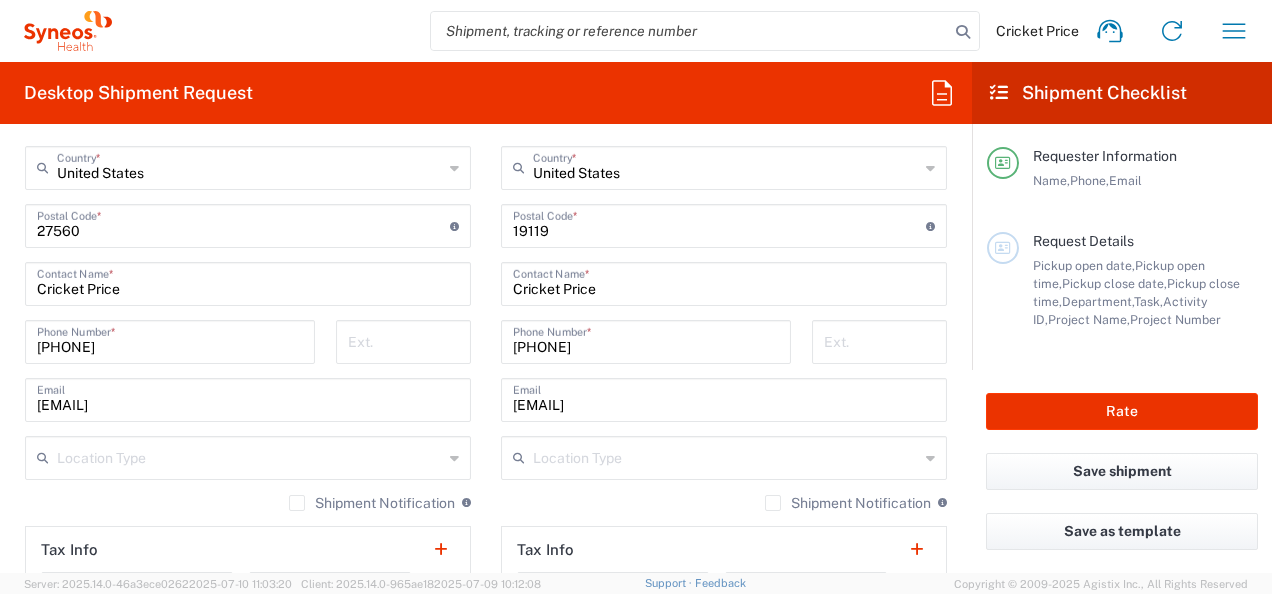 scroll, scrollTop: 1200, scrollLeft: 0, axis: vertical 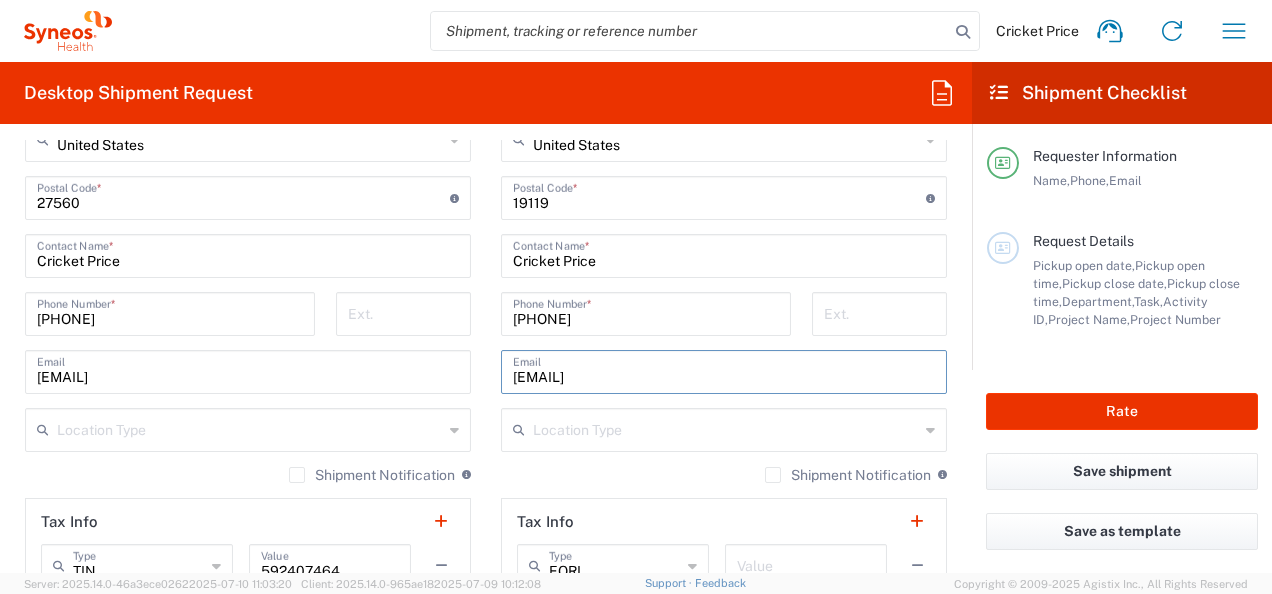 drag, startPoint x: 749, startPoint y: 378, endPoint x: 461, endPoint y: 372, distance: 288.0625 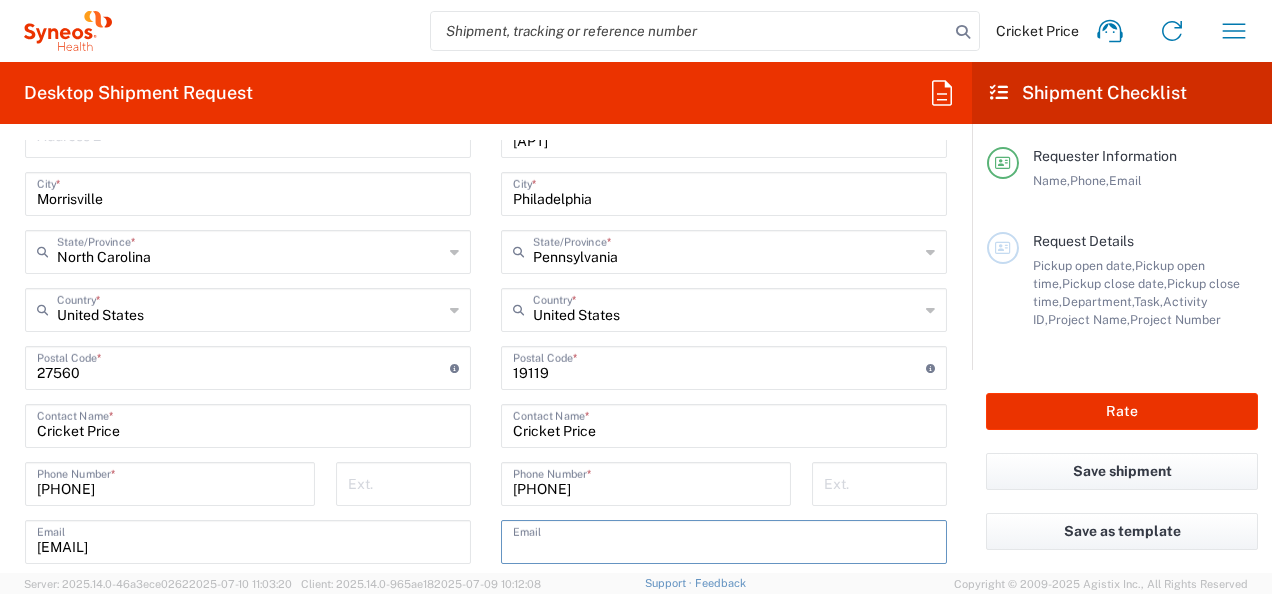 scroll, scrollTop: 1000, scrollLeft: 0, axis: vertical 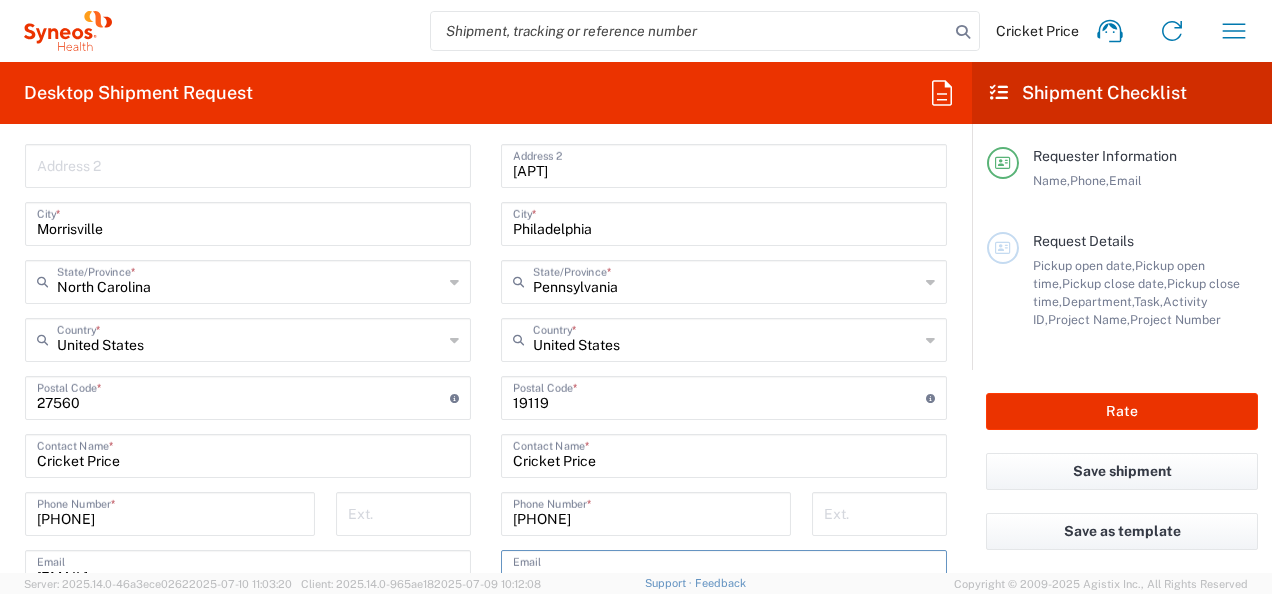 type 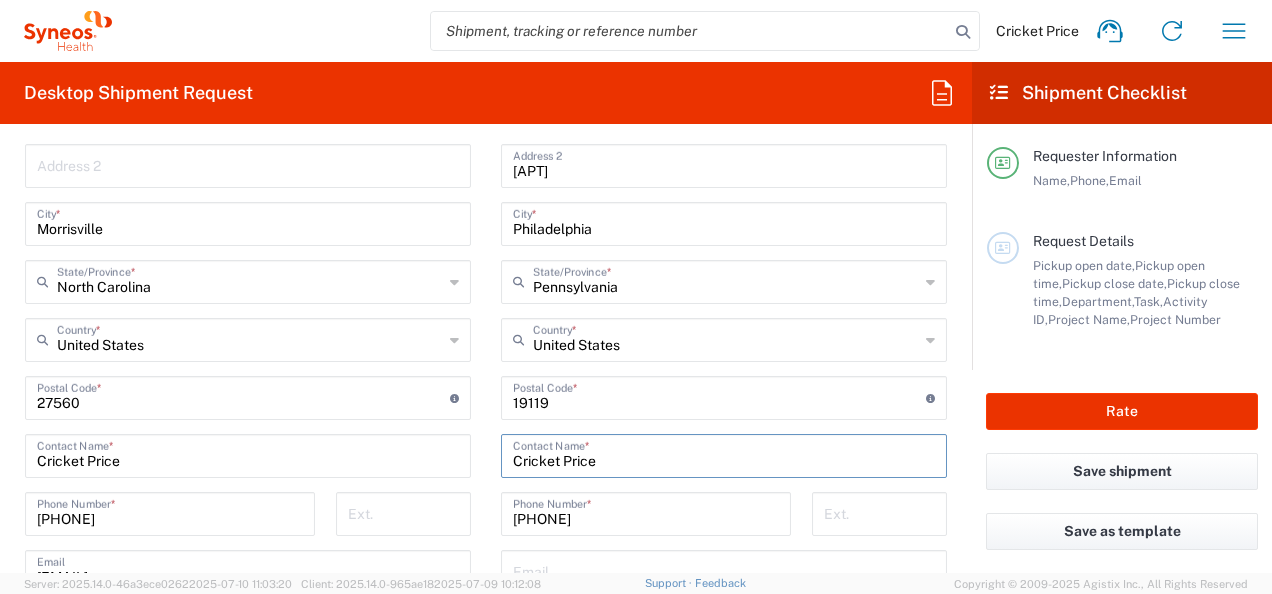 drag, startPoint x: 618, startPoint y: 462, endPoint x: 496, endPoint y: 462, distance: 122 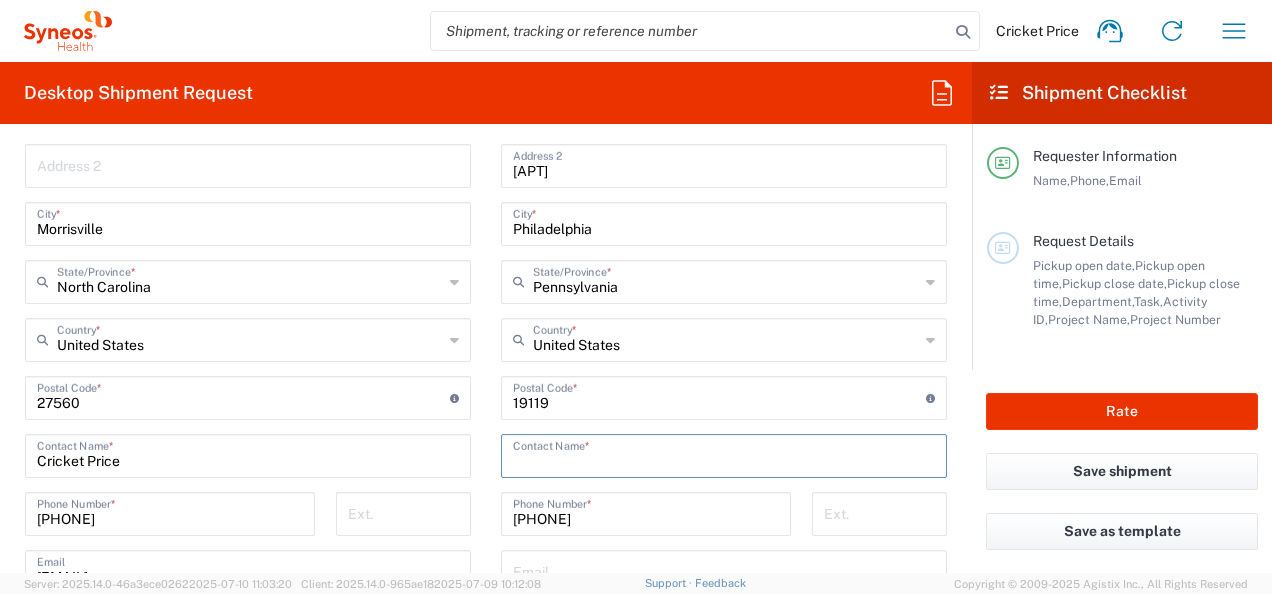 type 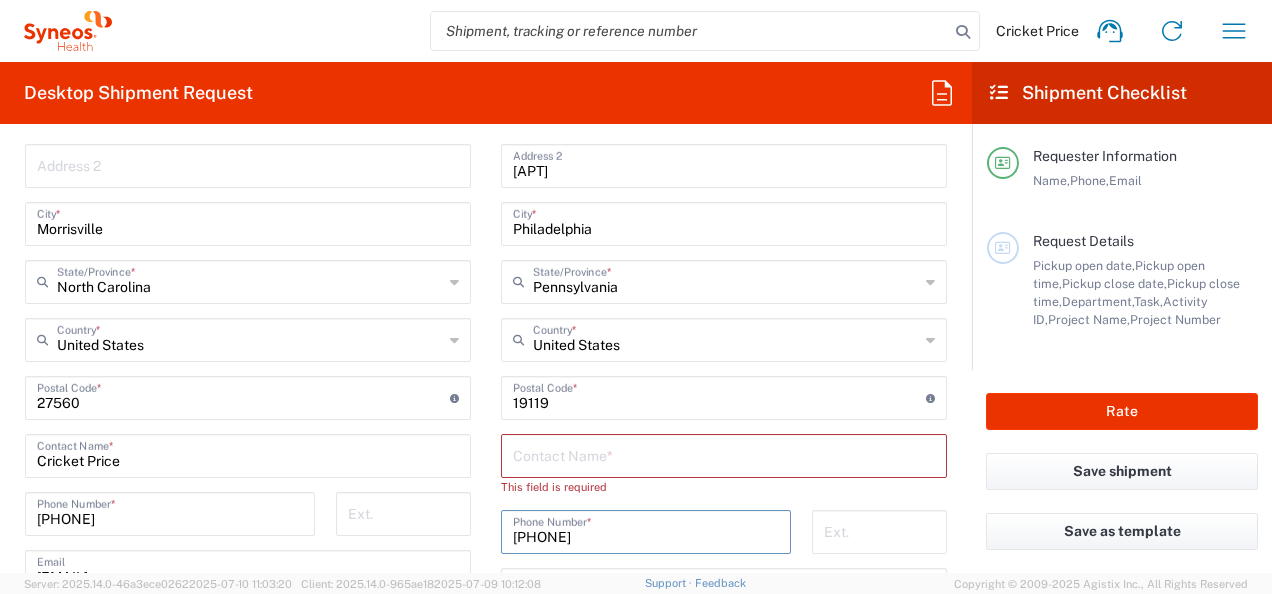 drag, startPoint x: 602, startPoint y: 524, endPoint x: 470, endPoint y: 525, distance: 132.00378 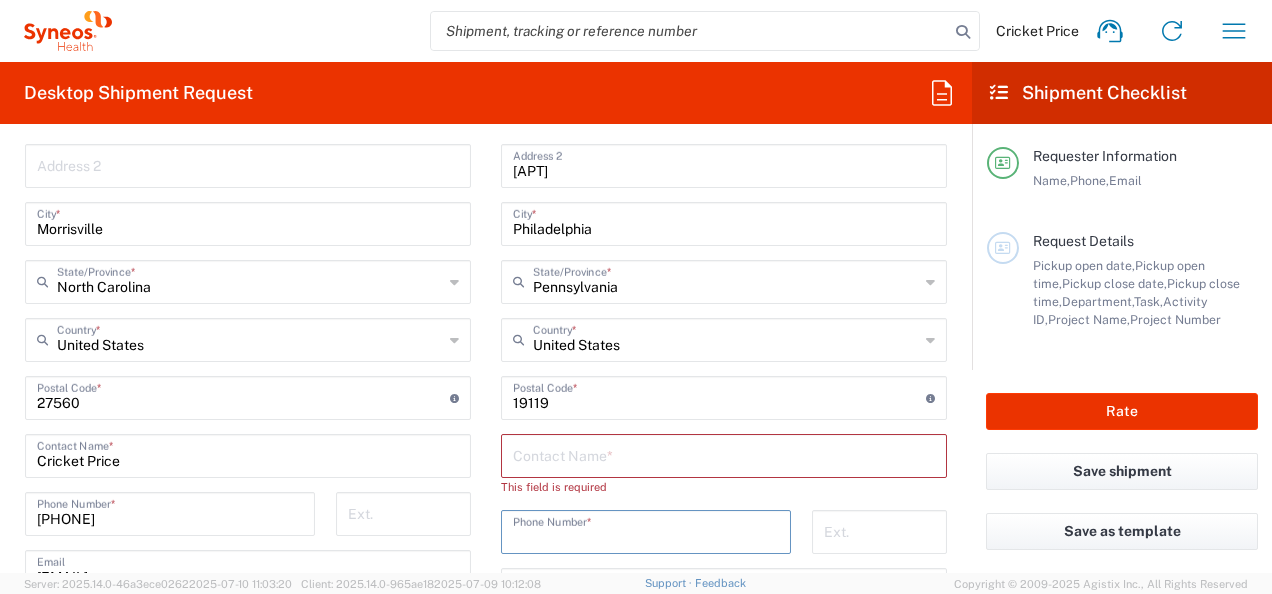 type 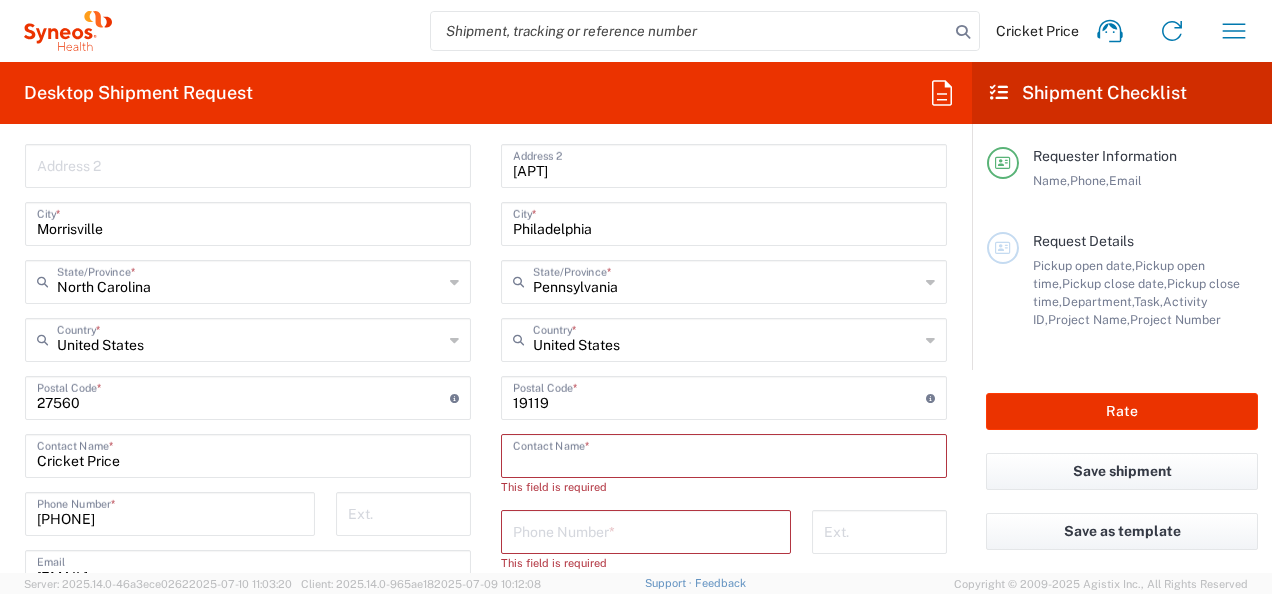 click at bounding box center [724, 454] 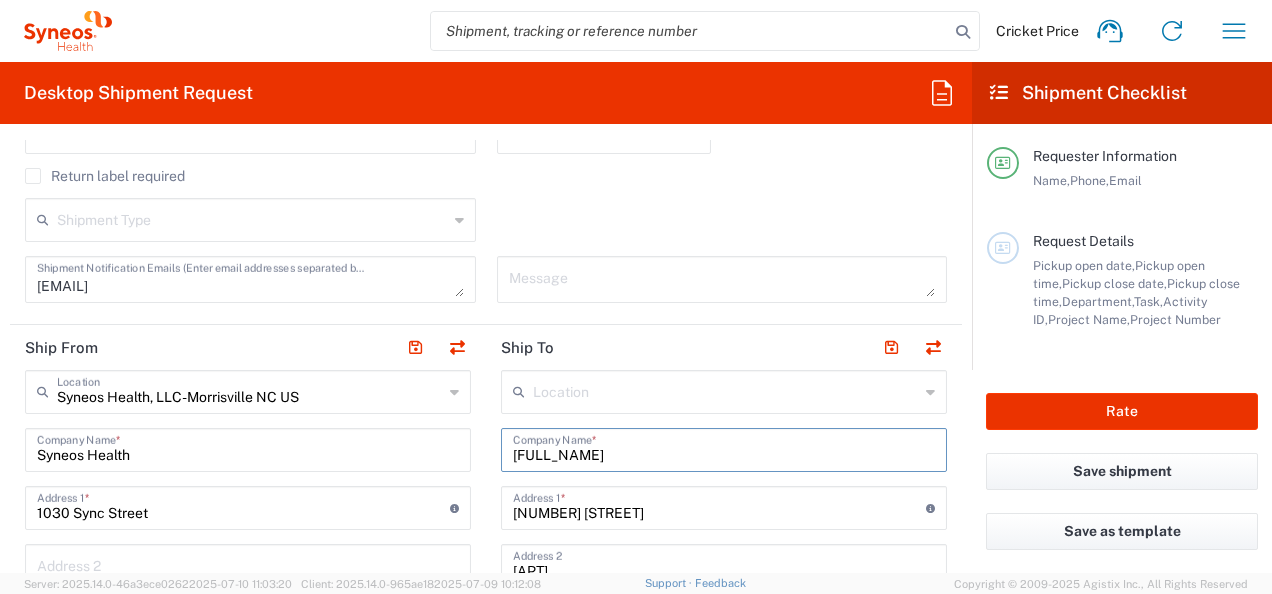 drag, startPoint x: 654, startPoint y: 462, endPoint x: 476, endPoint y: 462, distance: 178 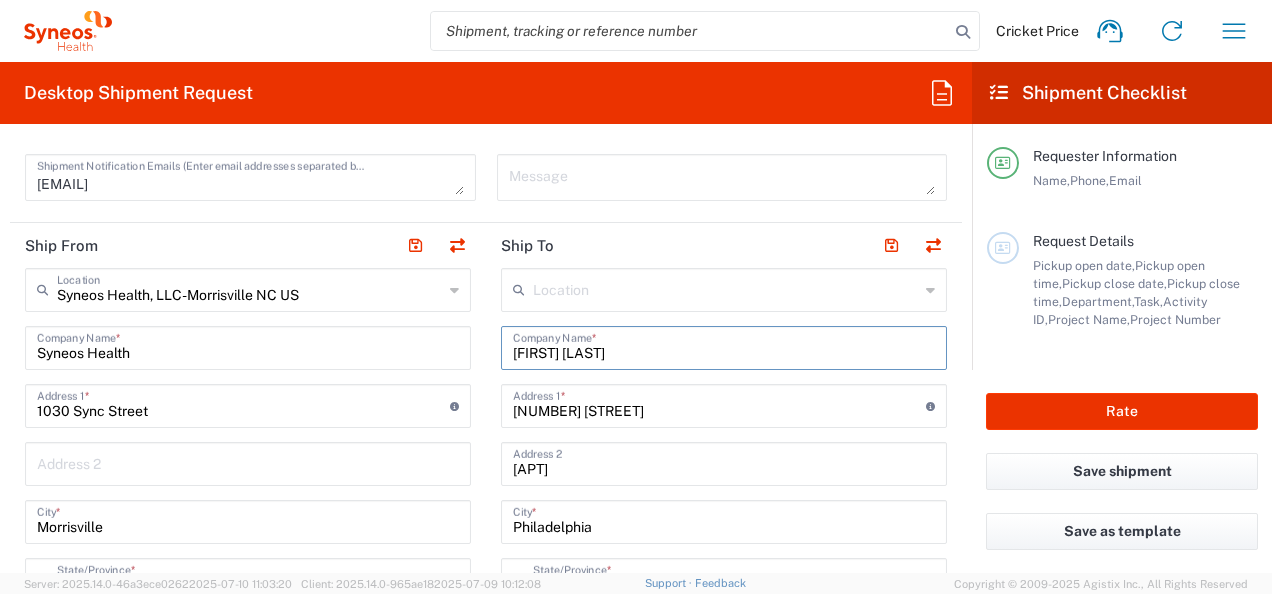 scroll, scrollTop: 800, scrollLeft: 0, axis: vertical 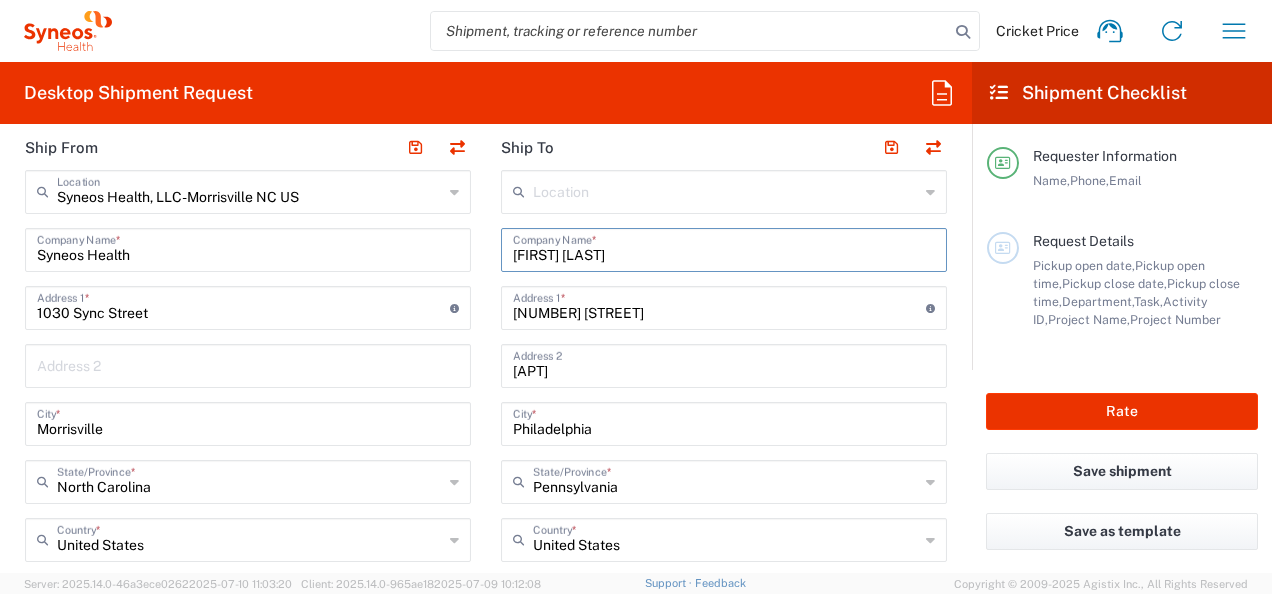 type on "MOLLY HARRISON" 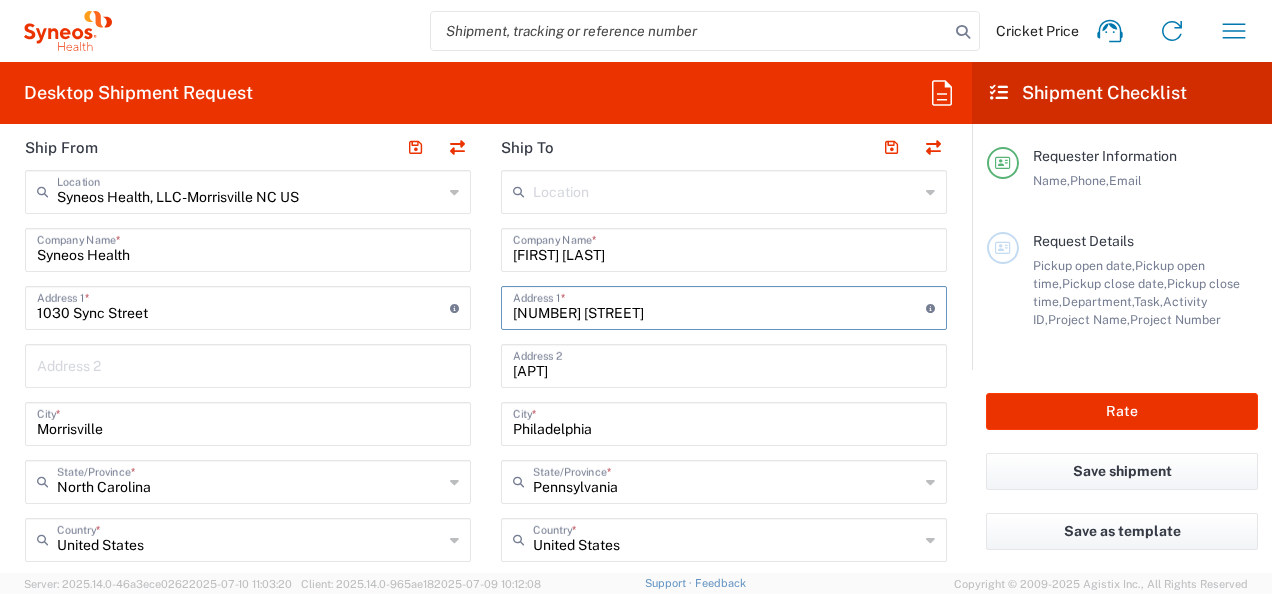 click on "7132 Chew Ave" at bounding box center [719, 306] 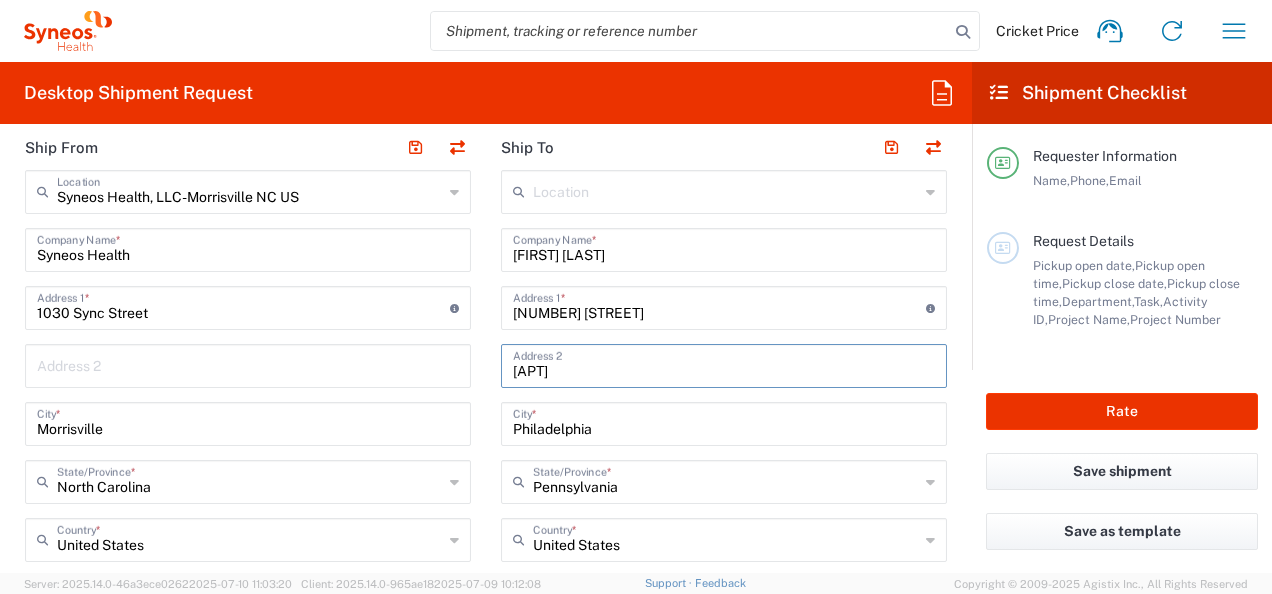 drag, startPoint x: 553, startPoint y: 370, endPoint x: 477, endPoint y: 368, distance: 76.02631 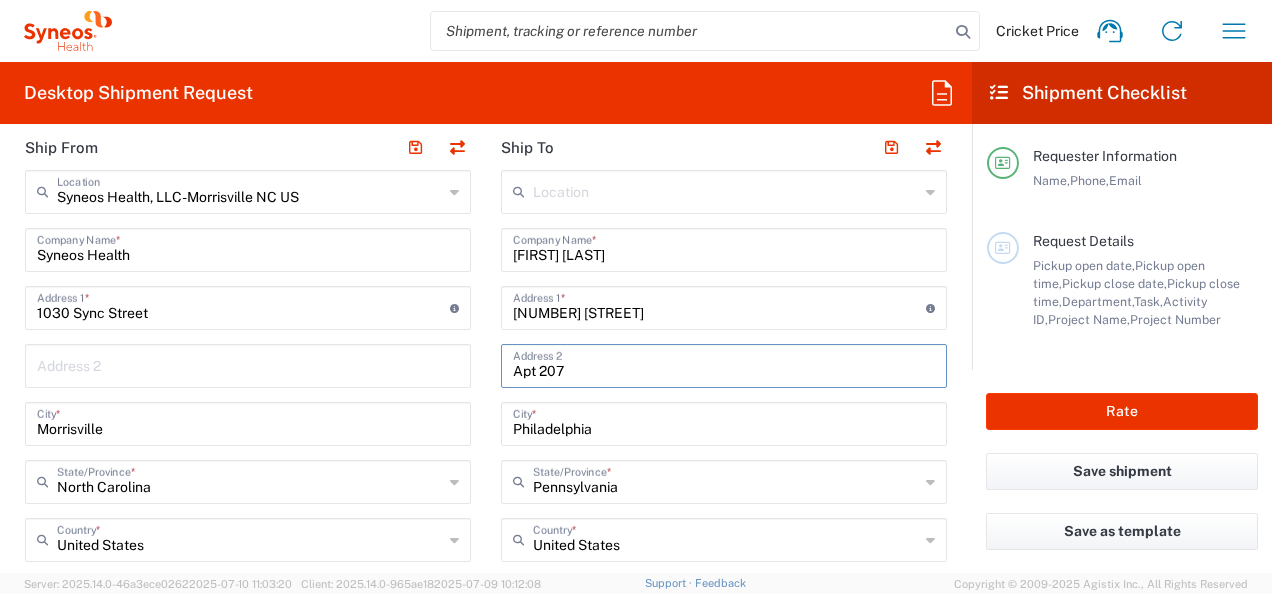 type on "Apt 207" 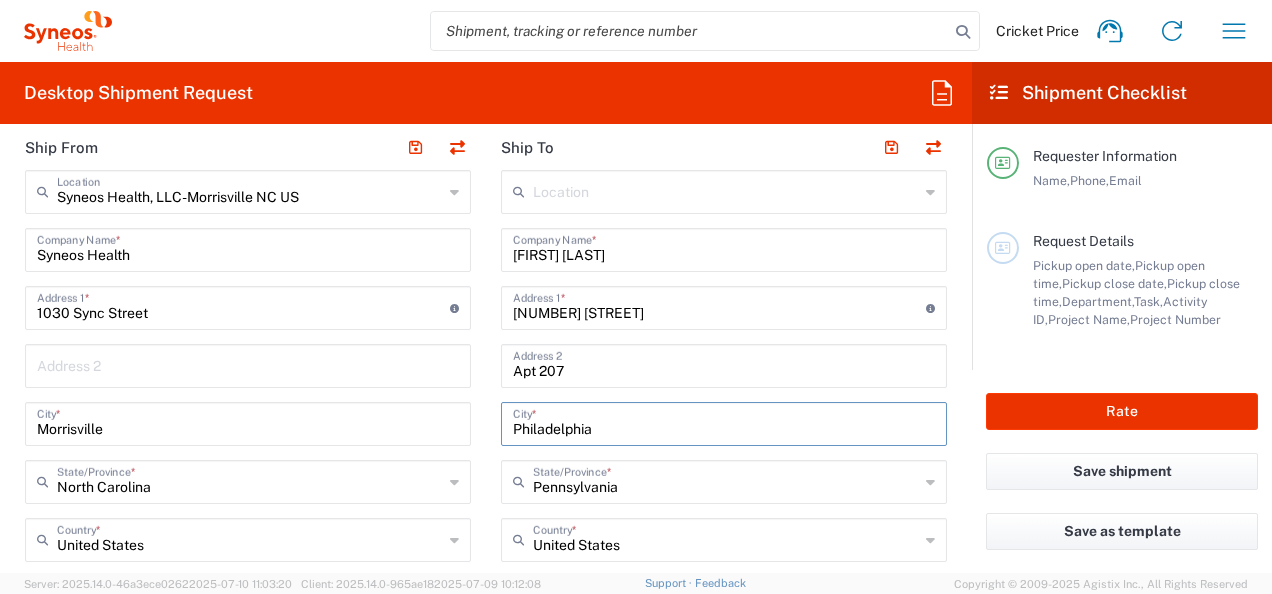 drag, startPoint x: 600, startPoint y: 429, endPoint x: 442, endPoint y: 427, distance: 158.01266 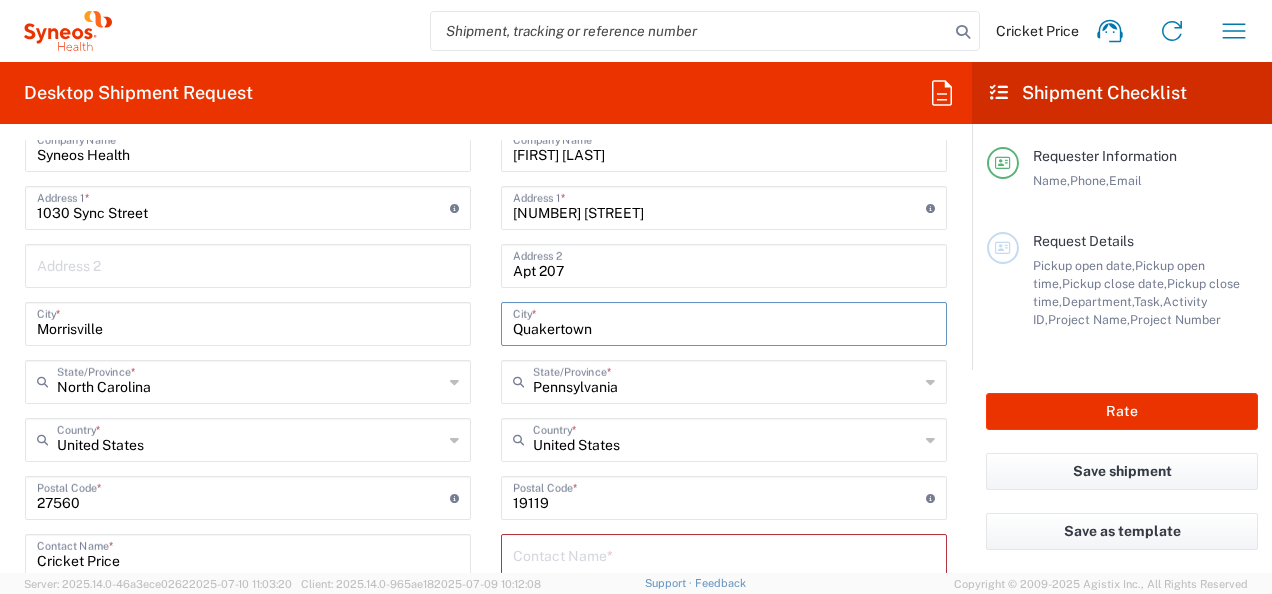 scroll, scrollTop: 1000, scrollLeft: 0, axis: vertical 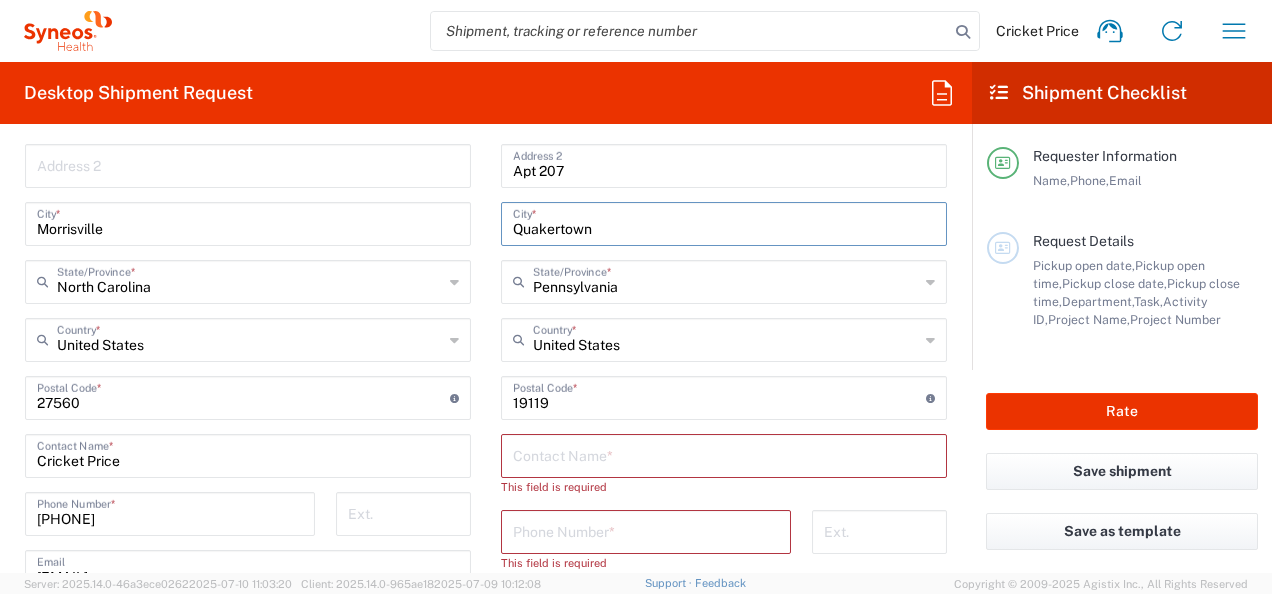 type on "Quakertown" 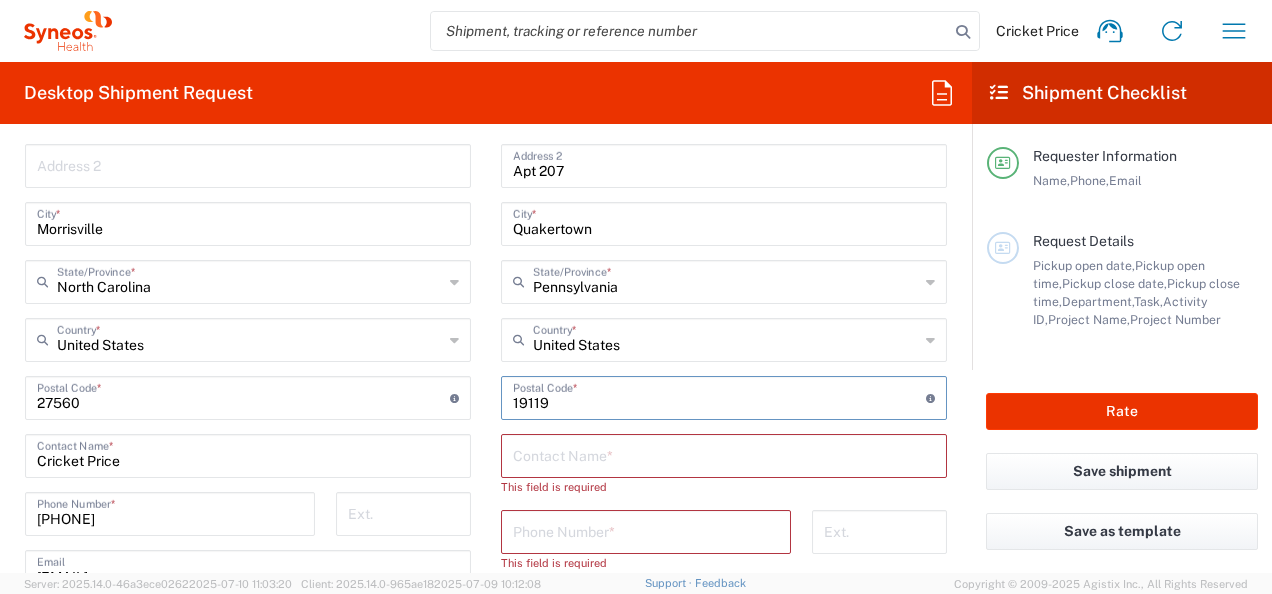 drag, startPoint x: 560, startPoint y: 402, endPoint x: 476, endPoint y: 401, distance: 84.00595 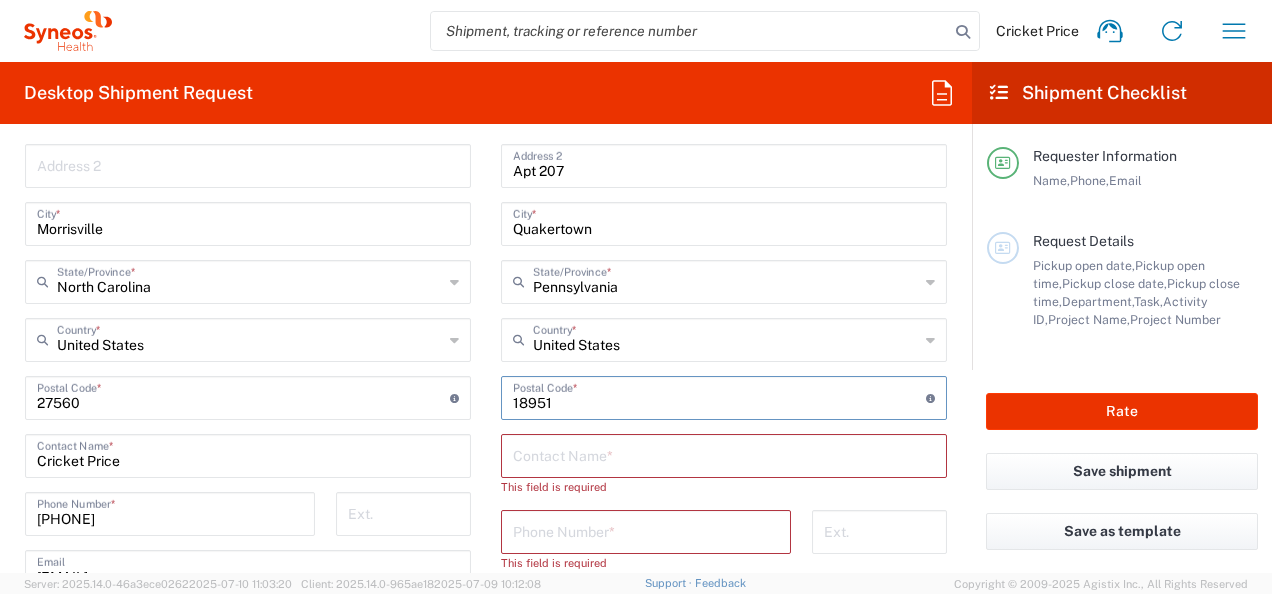 scroll, scrollTop: 800, scrollLeft: 0, axis: vertical 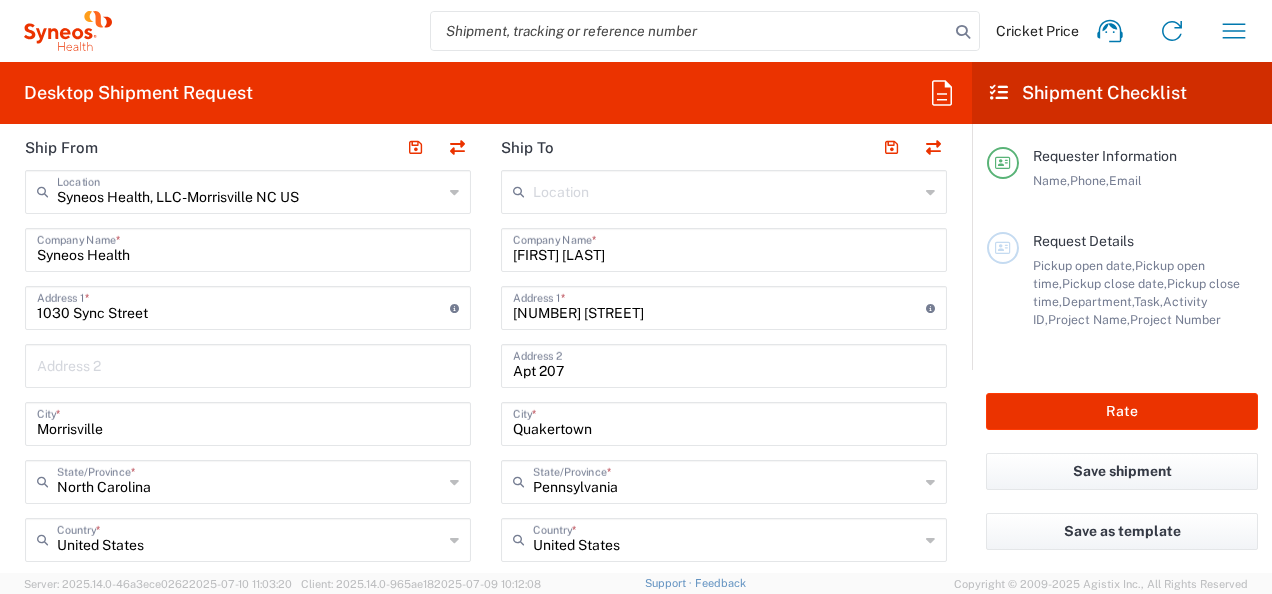 type on "18951" 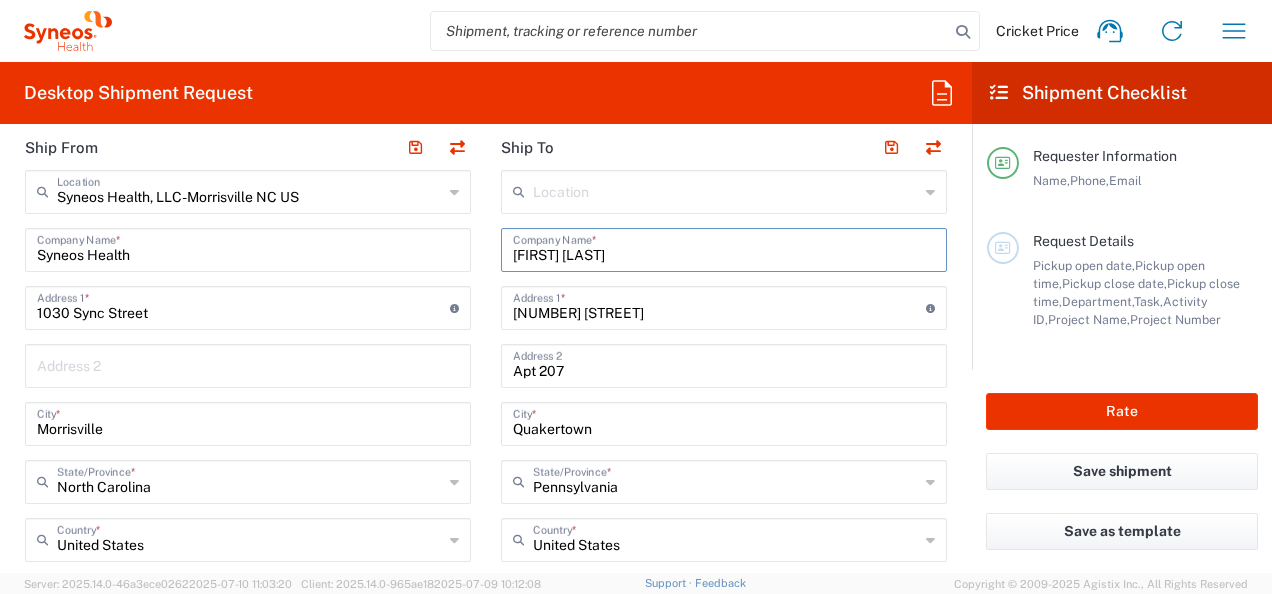 drag, startPoint x: 641, startPoint y: 260, endPoint x: 486, endPoint y: 255, distance: 155.08063 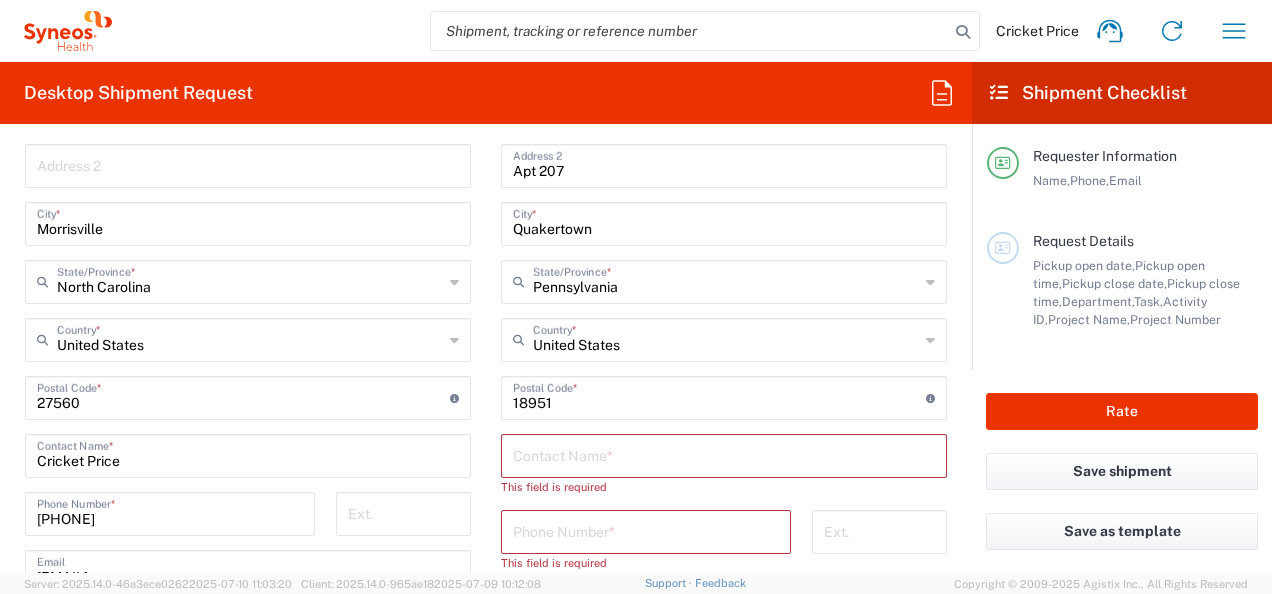 click at bounding box center (724, 454) 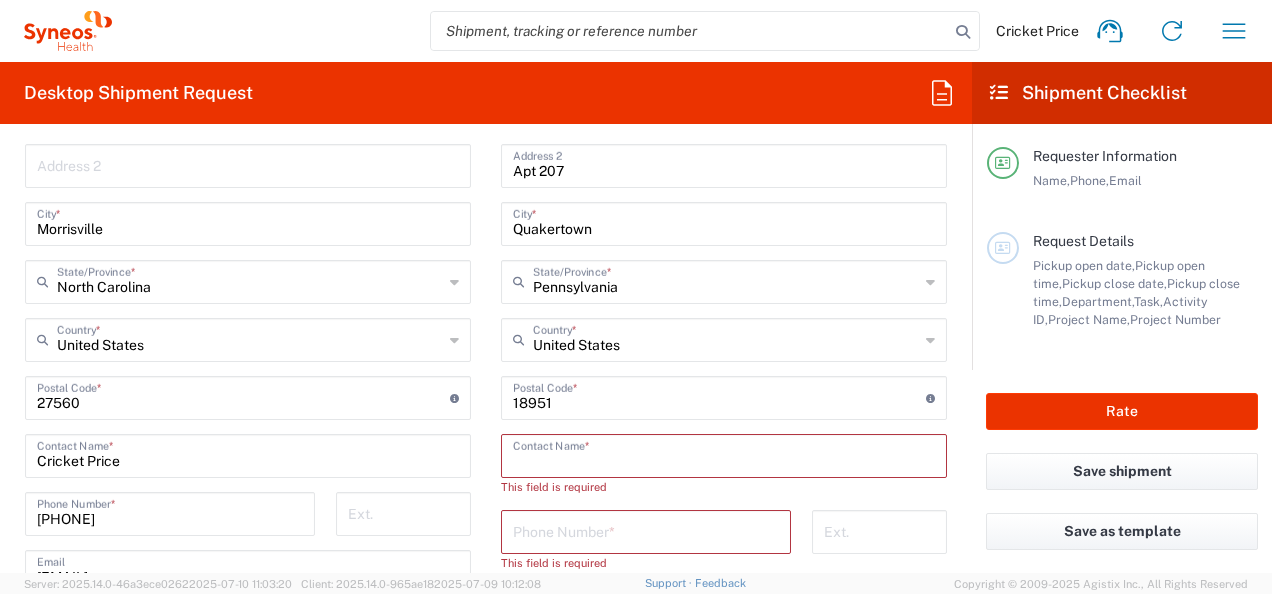 paste on "MOLLY HARRISON" 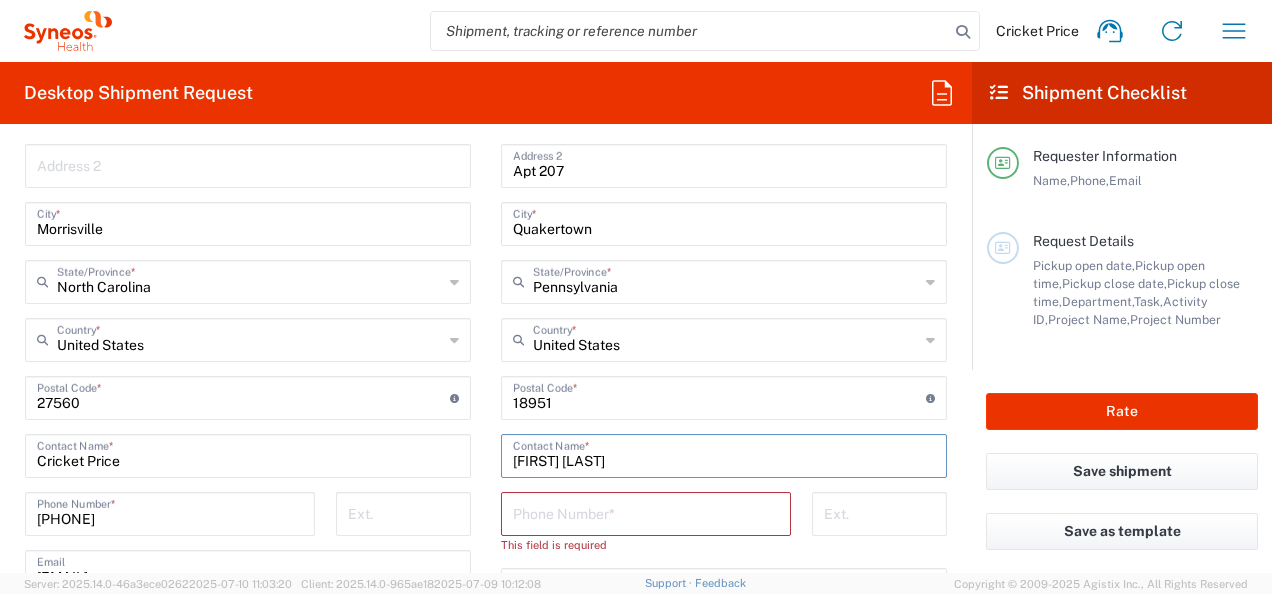 type on "MOLLY HARRISON" 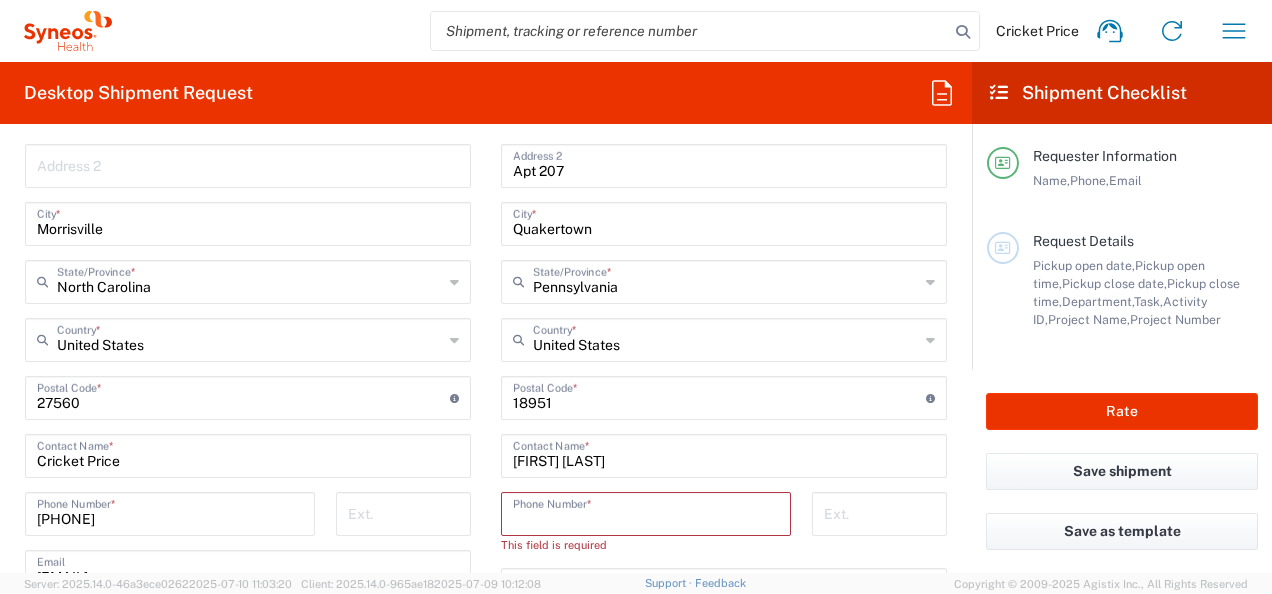 click at bounding box center (646, 512) 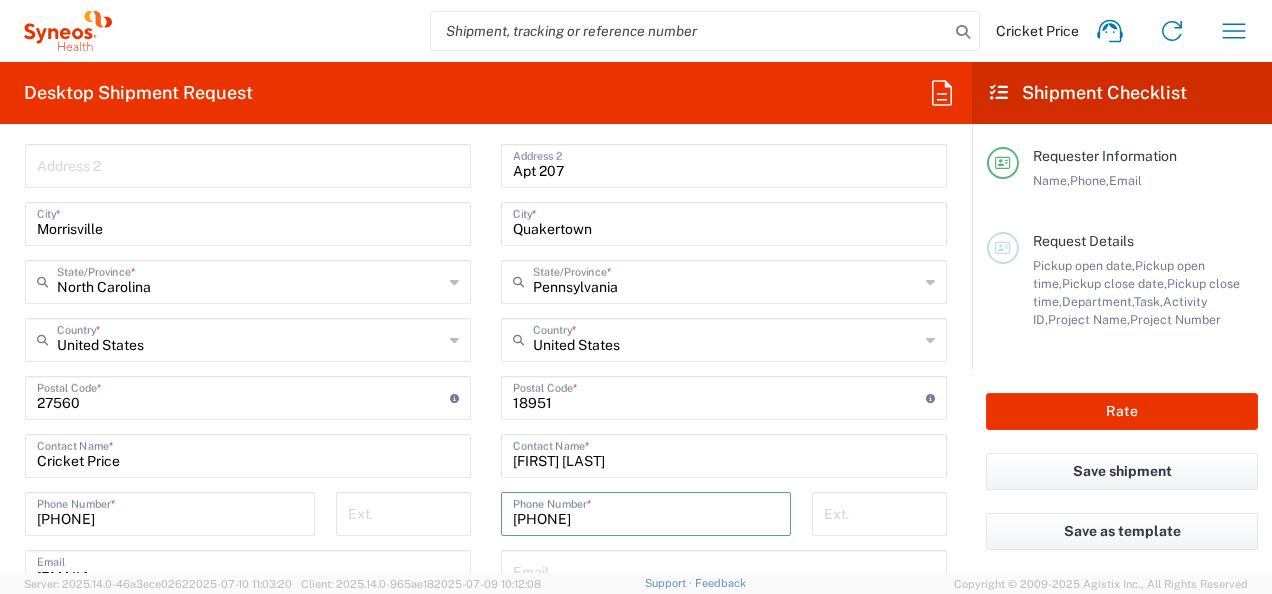 type on "9036469850" 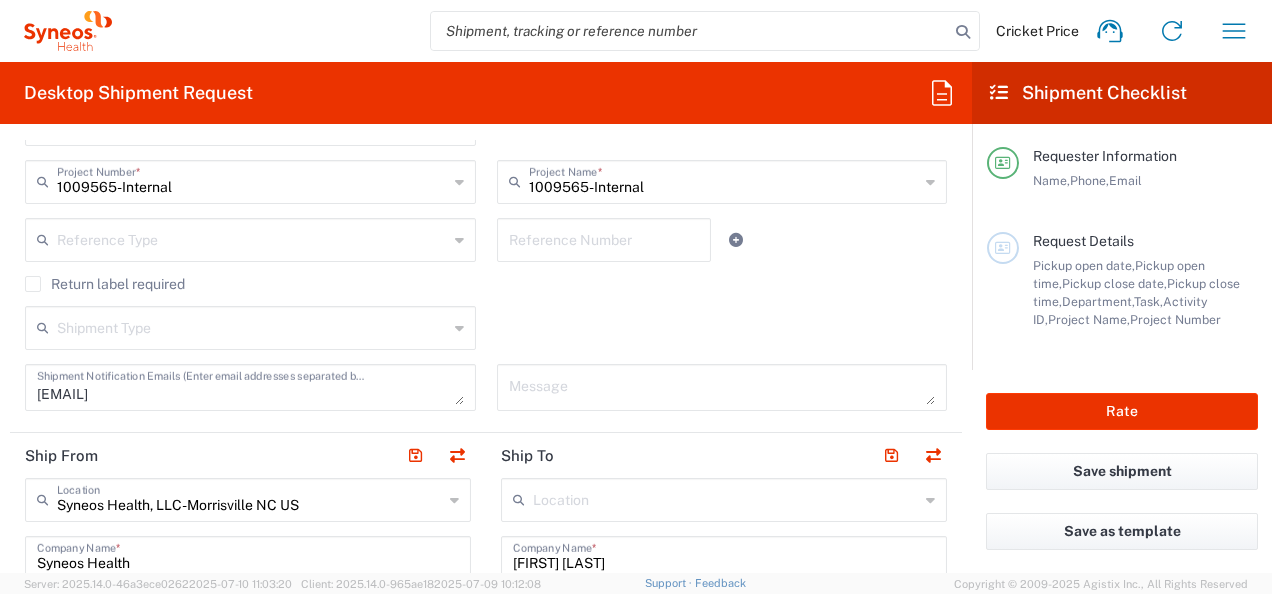 scroll, scrollTop: 200, scrollLeft: 0, axis: vertical 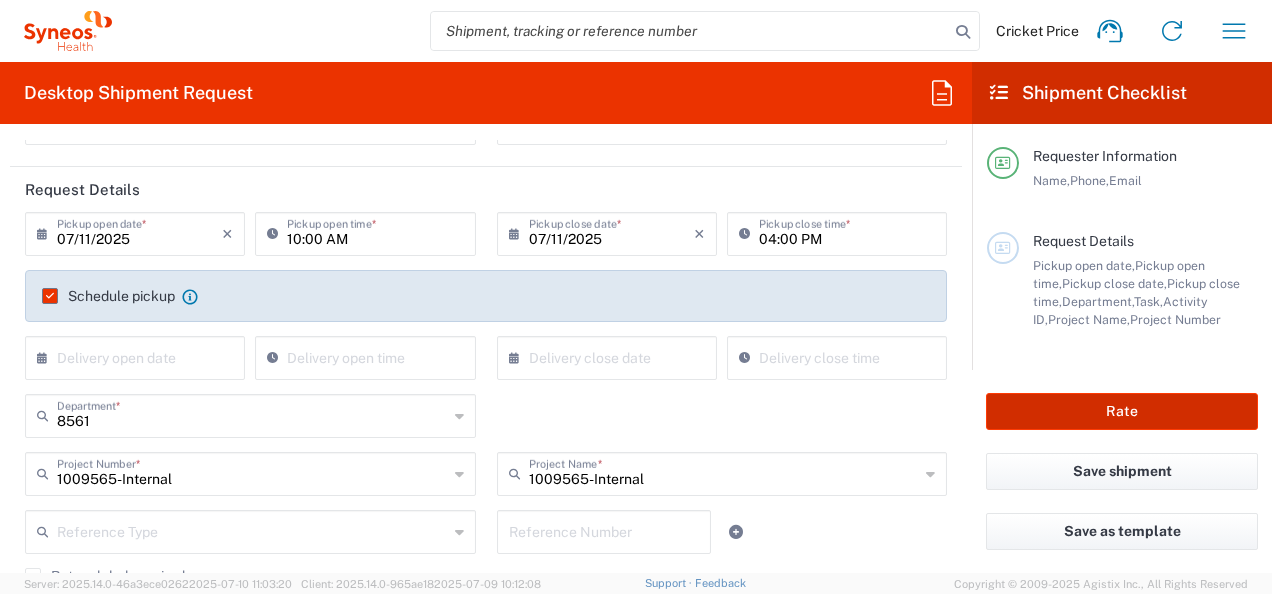 click on "Rate" 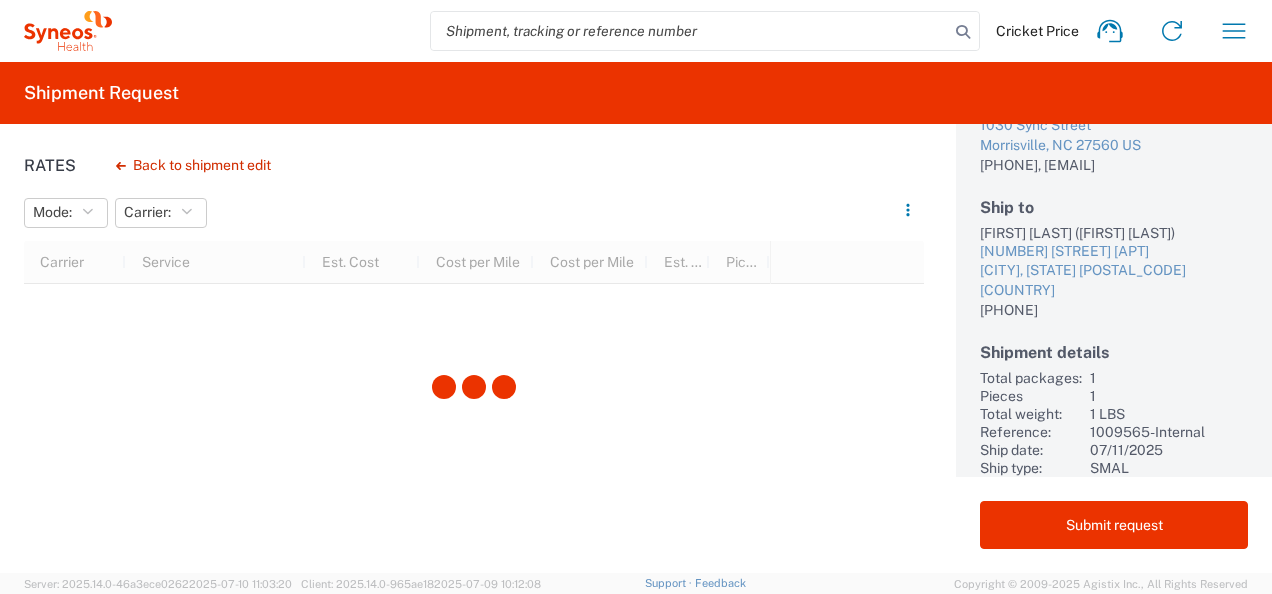 scroll, scrollTop: 176, scrollLeft: 0, axis: vertical 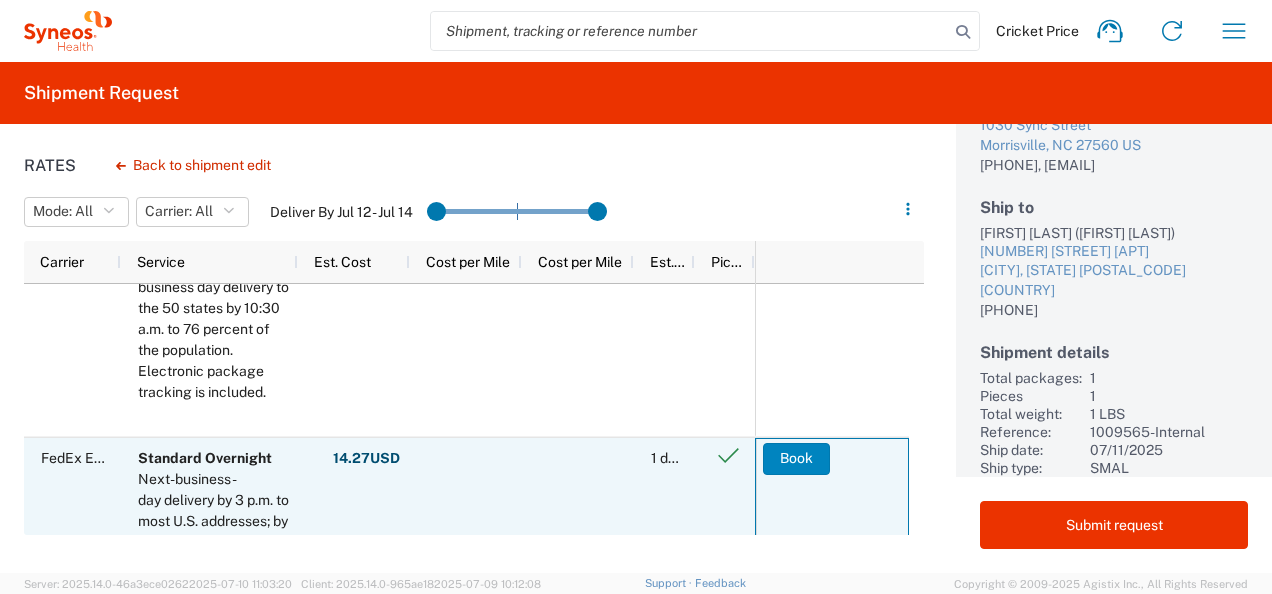 click on "Book" 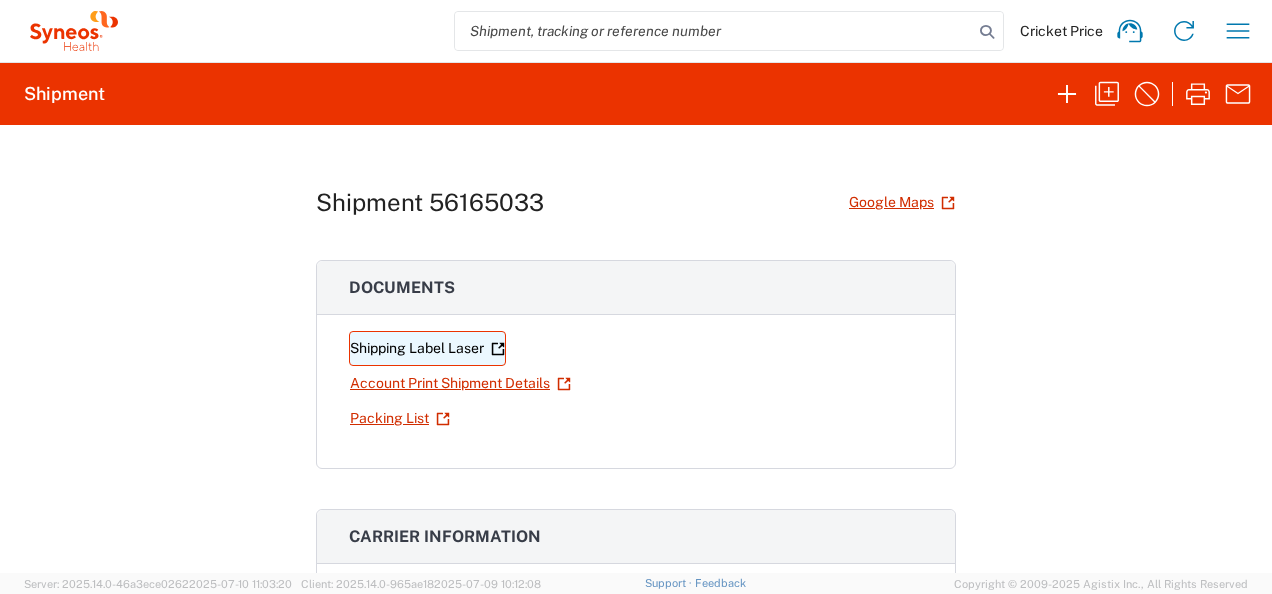 click on "Shipping Label Laser" 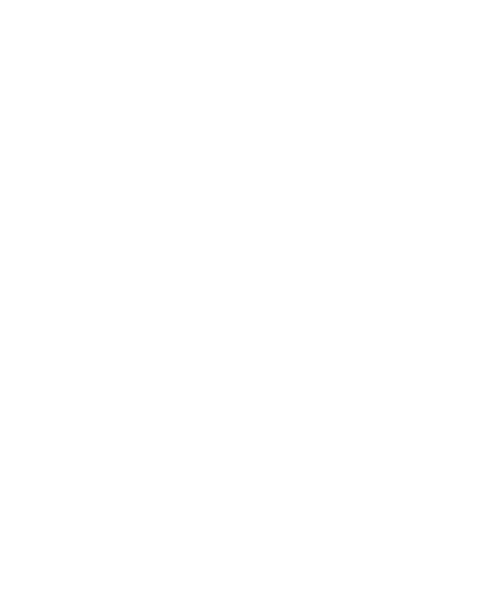scroll, scrollTop: 0, scrollLeft: 0, axis: both 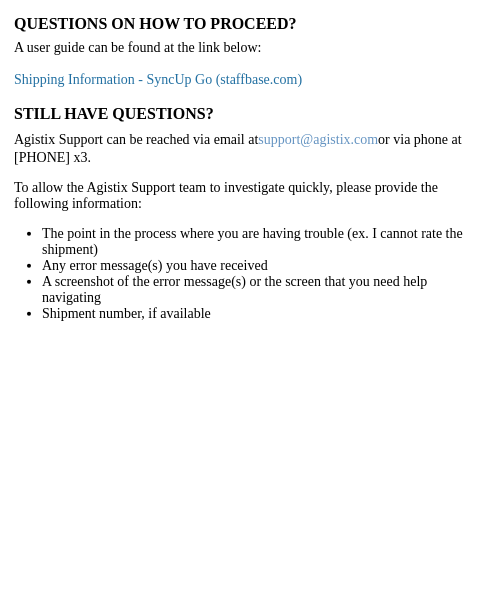 click on "Shipping Information - SyncUp Go (staffbase.com)" 